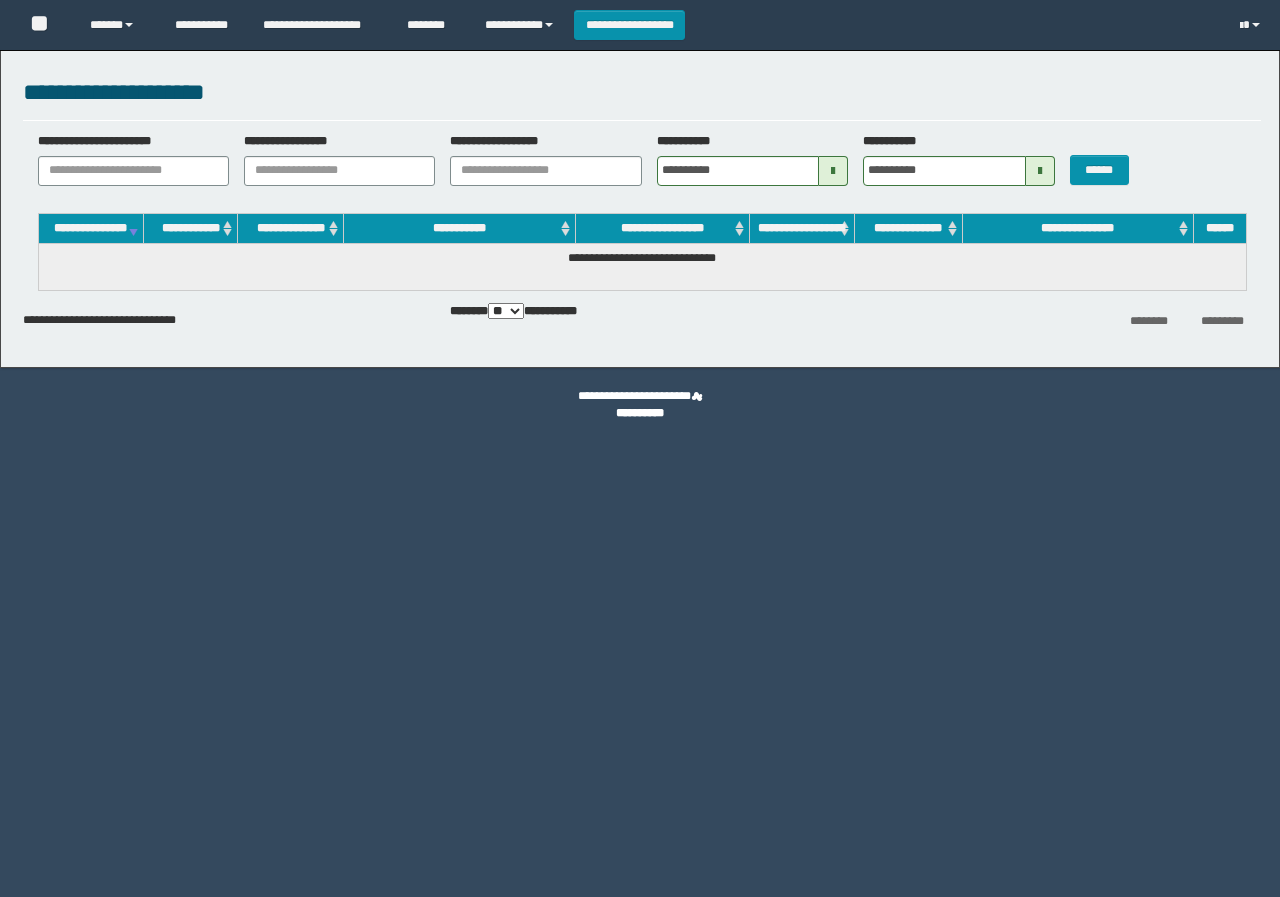 scroll, scrollTop: 0, scrollLeft: 0, axis: both 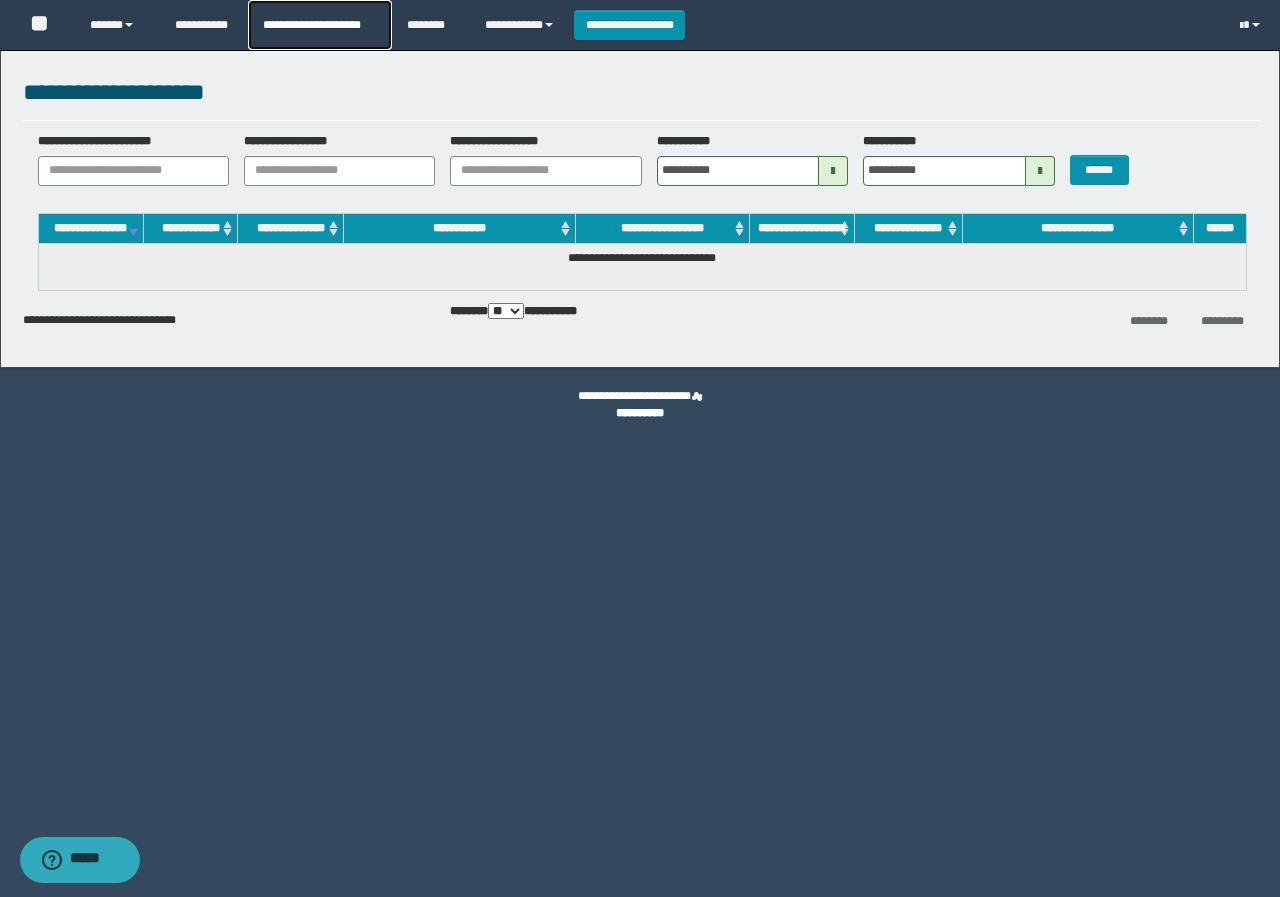 click on "**********" at bounding box center [319, 25] 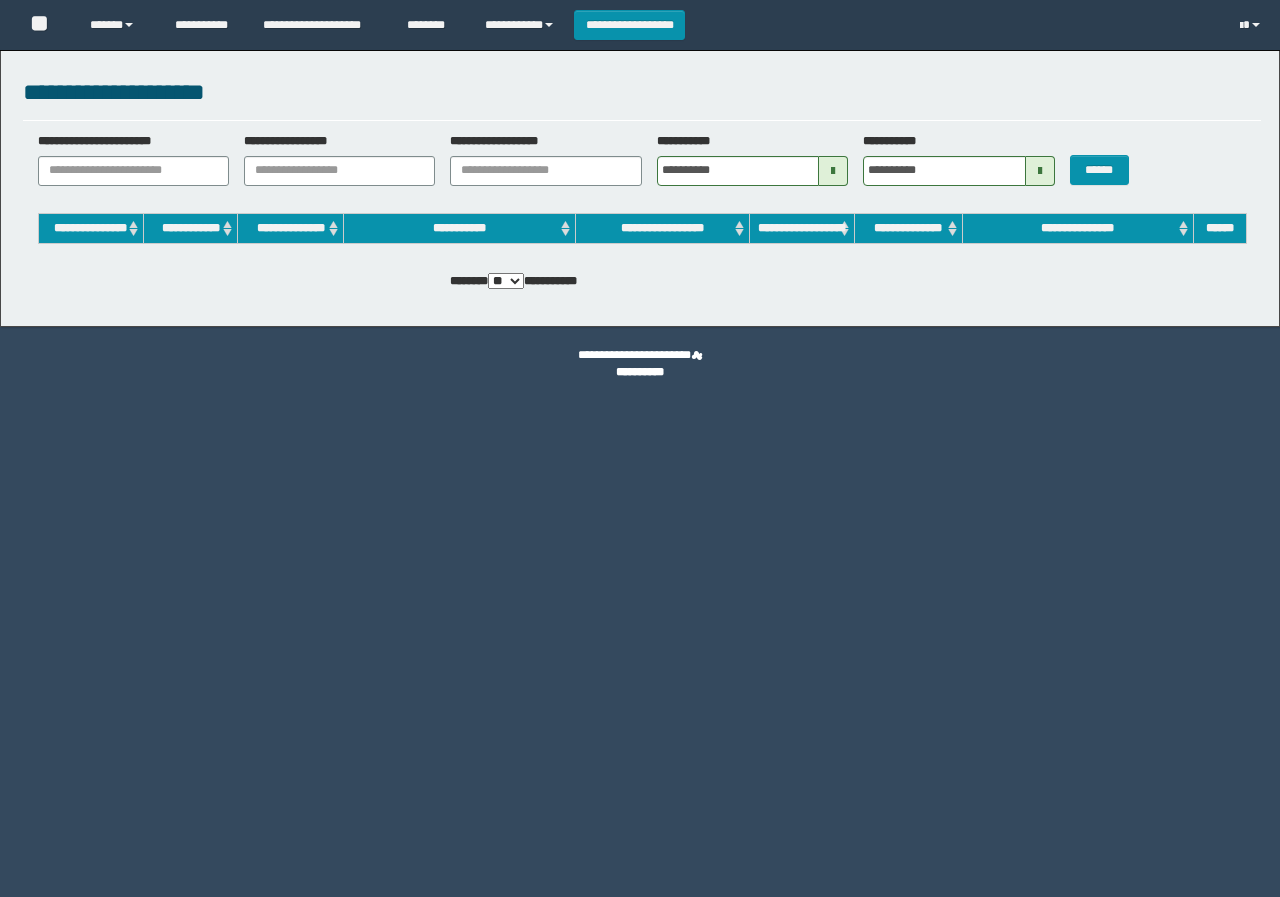 scroll, scrollTop: 0, scrollLeft: 0, axis: both 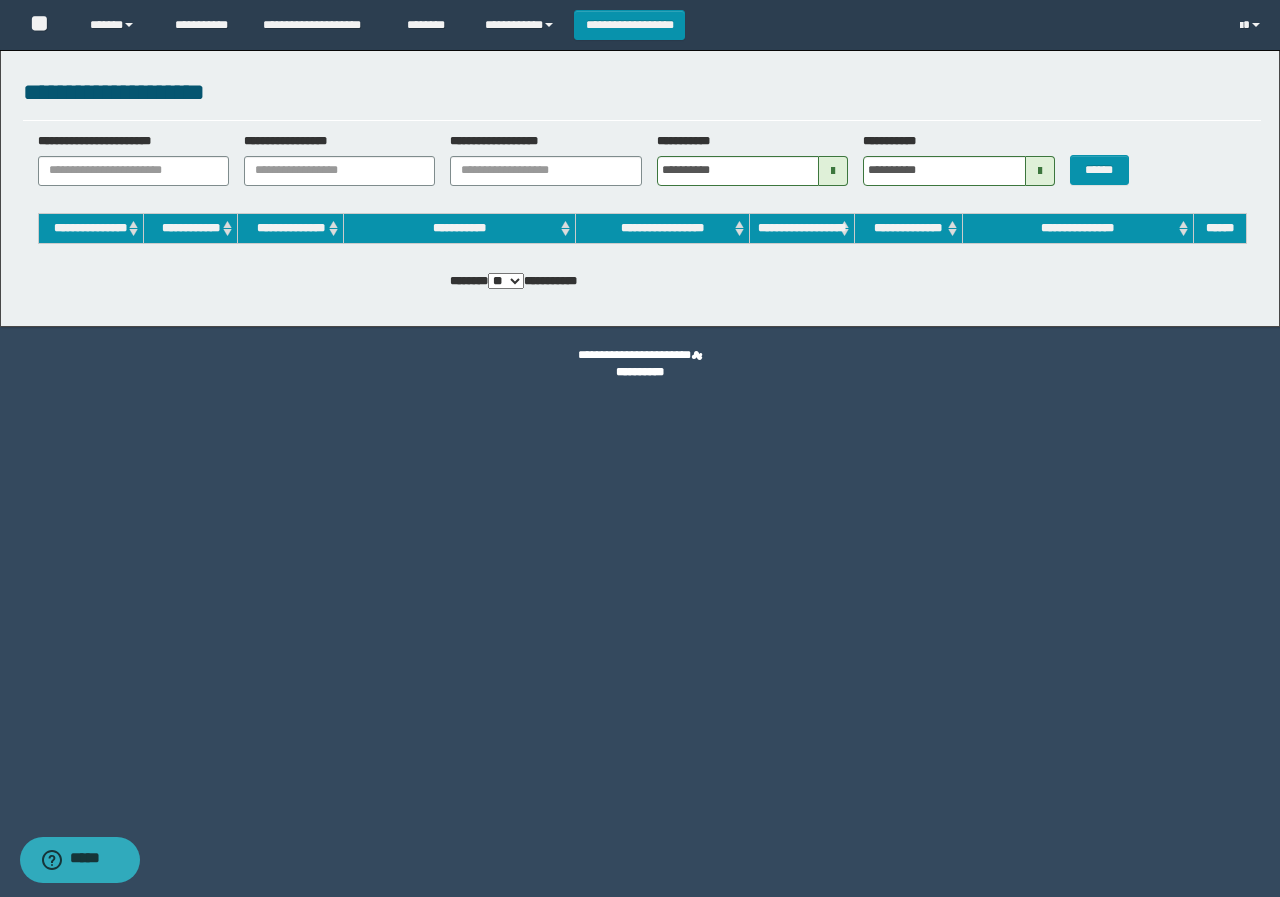 click at bounding box center [833, 171] 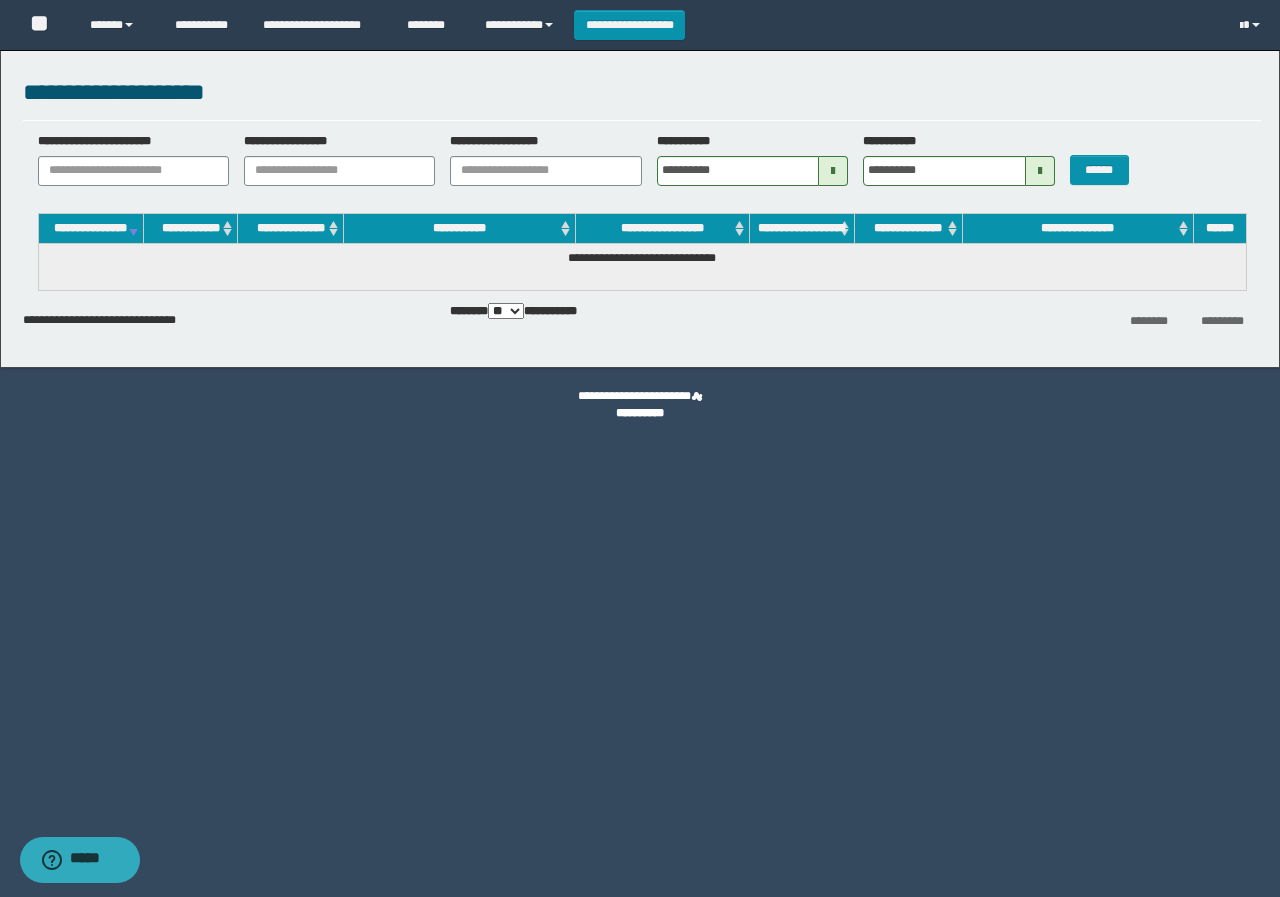 click at bounding box center [833, 171] 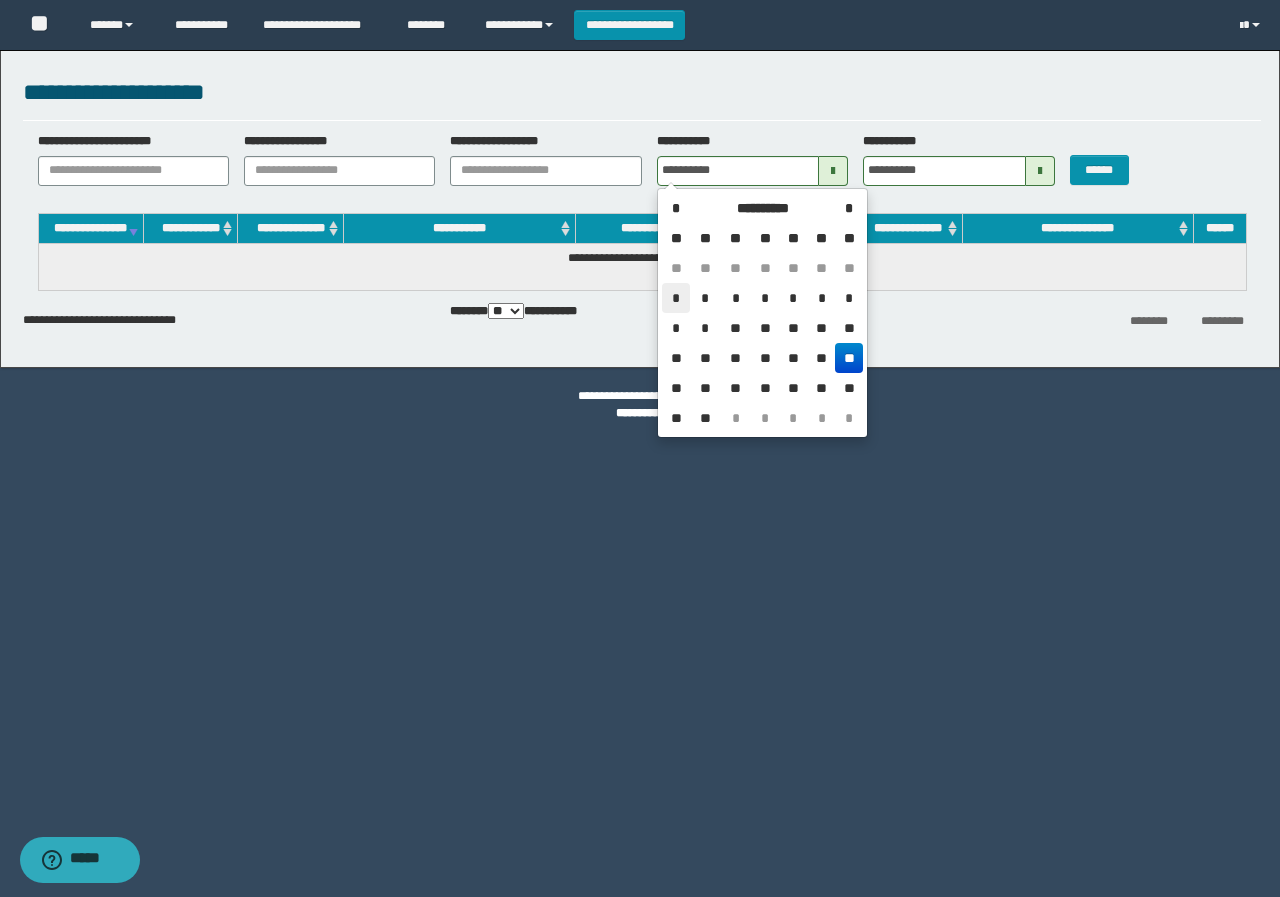 click on "*" at bounding box center [676, 298] 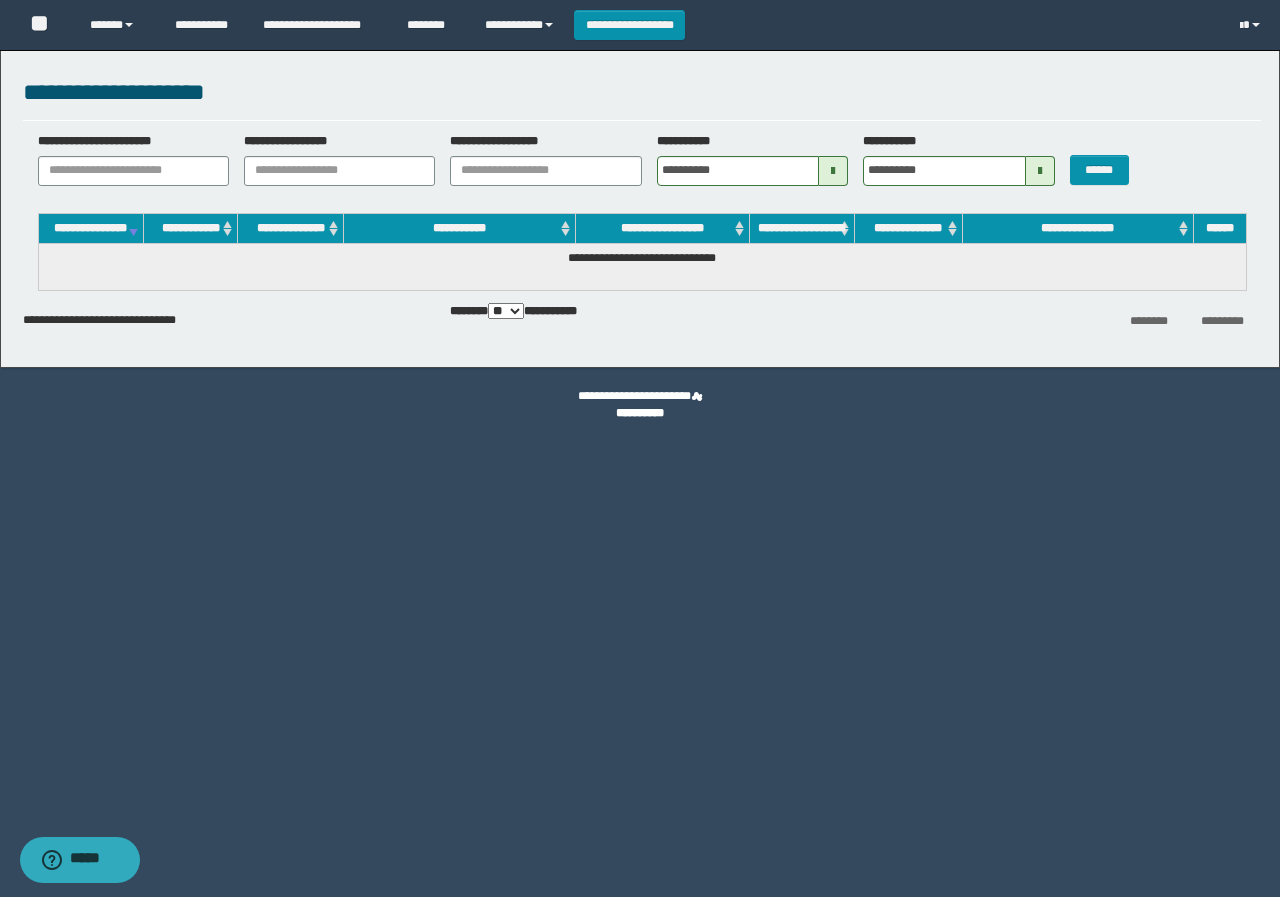 click at bounding box center [1040, 171] 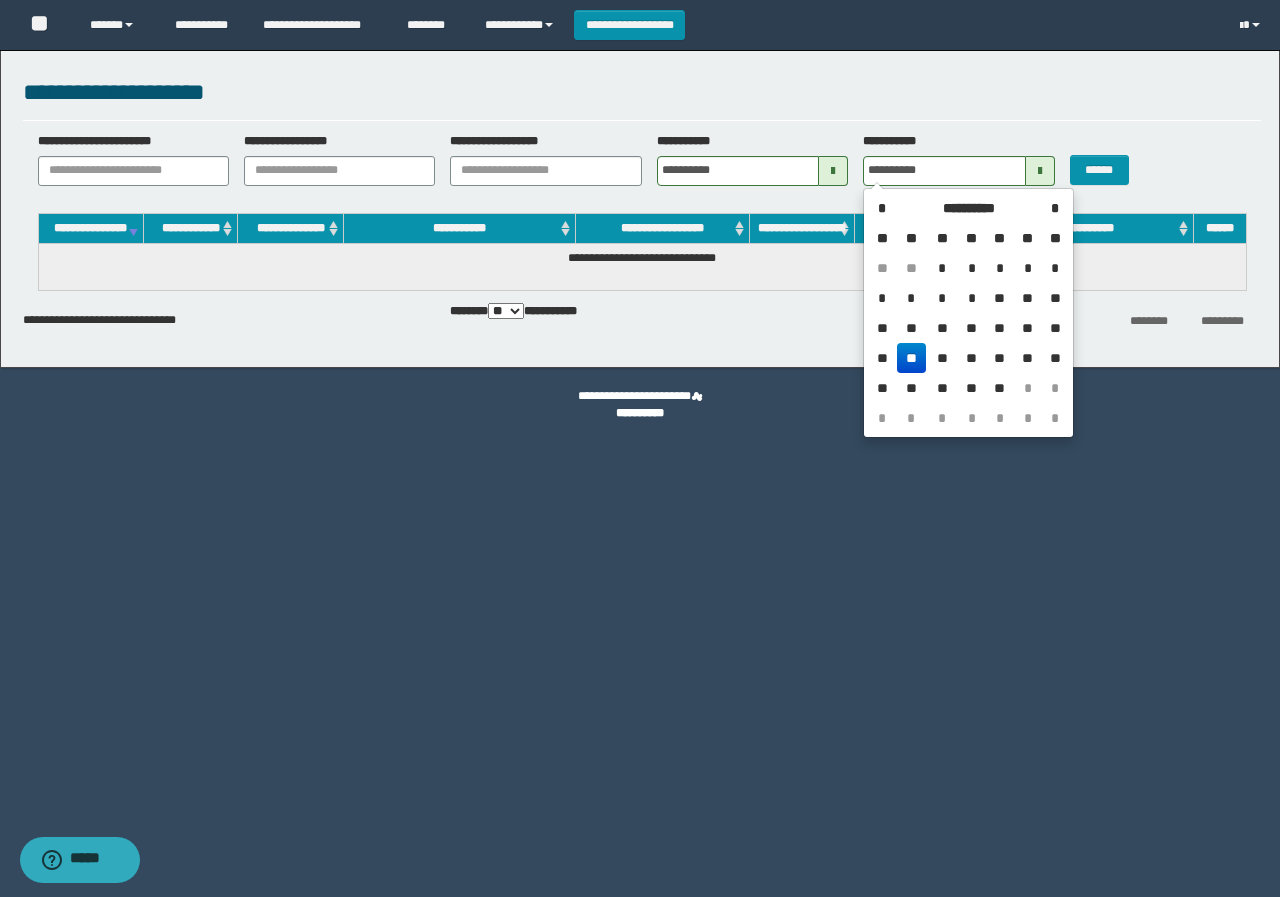 click on "**********" at bounding box center [968, 313] 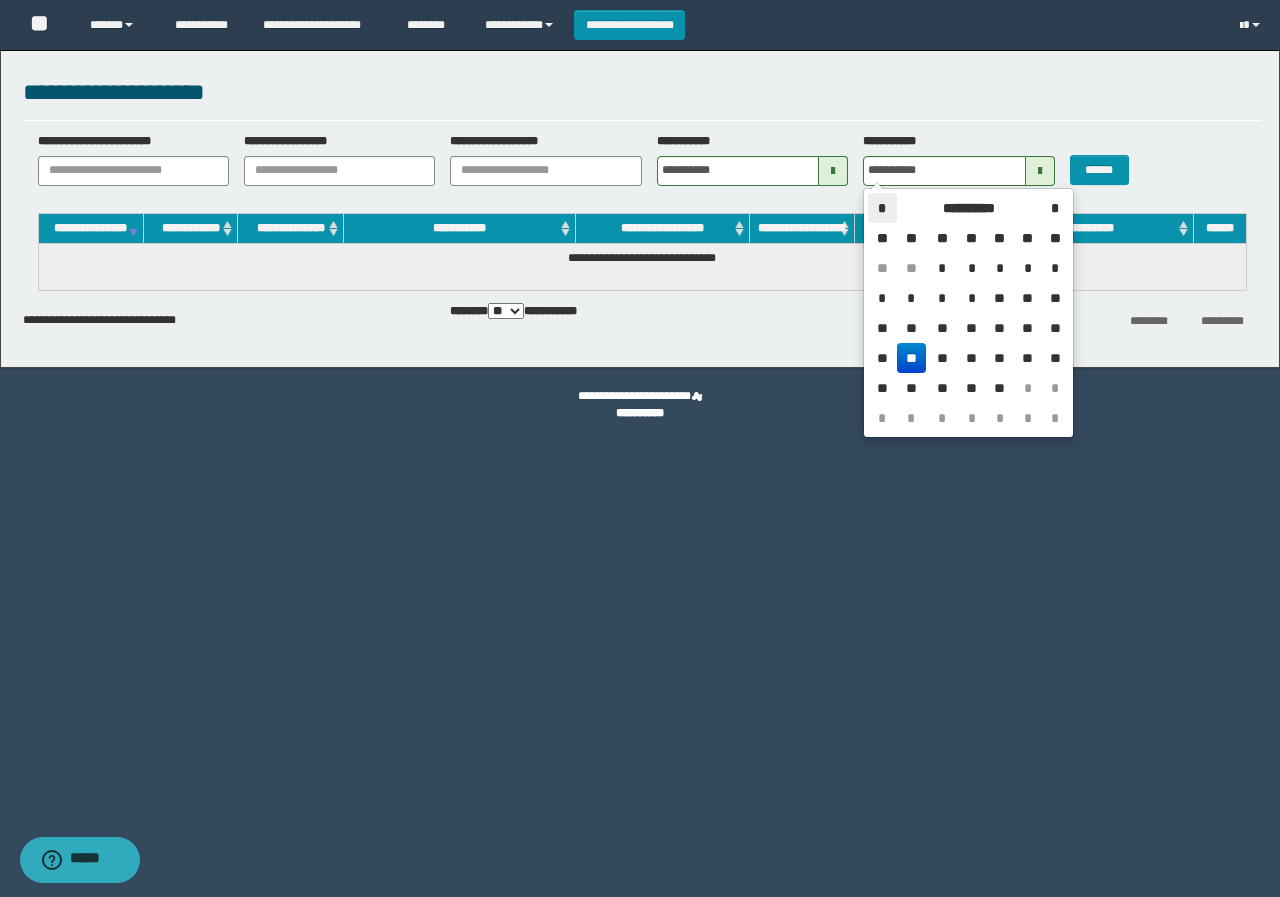 click on "*" at bounding box center (882, 208) 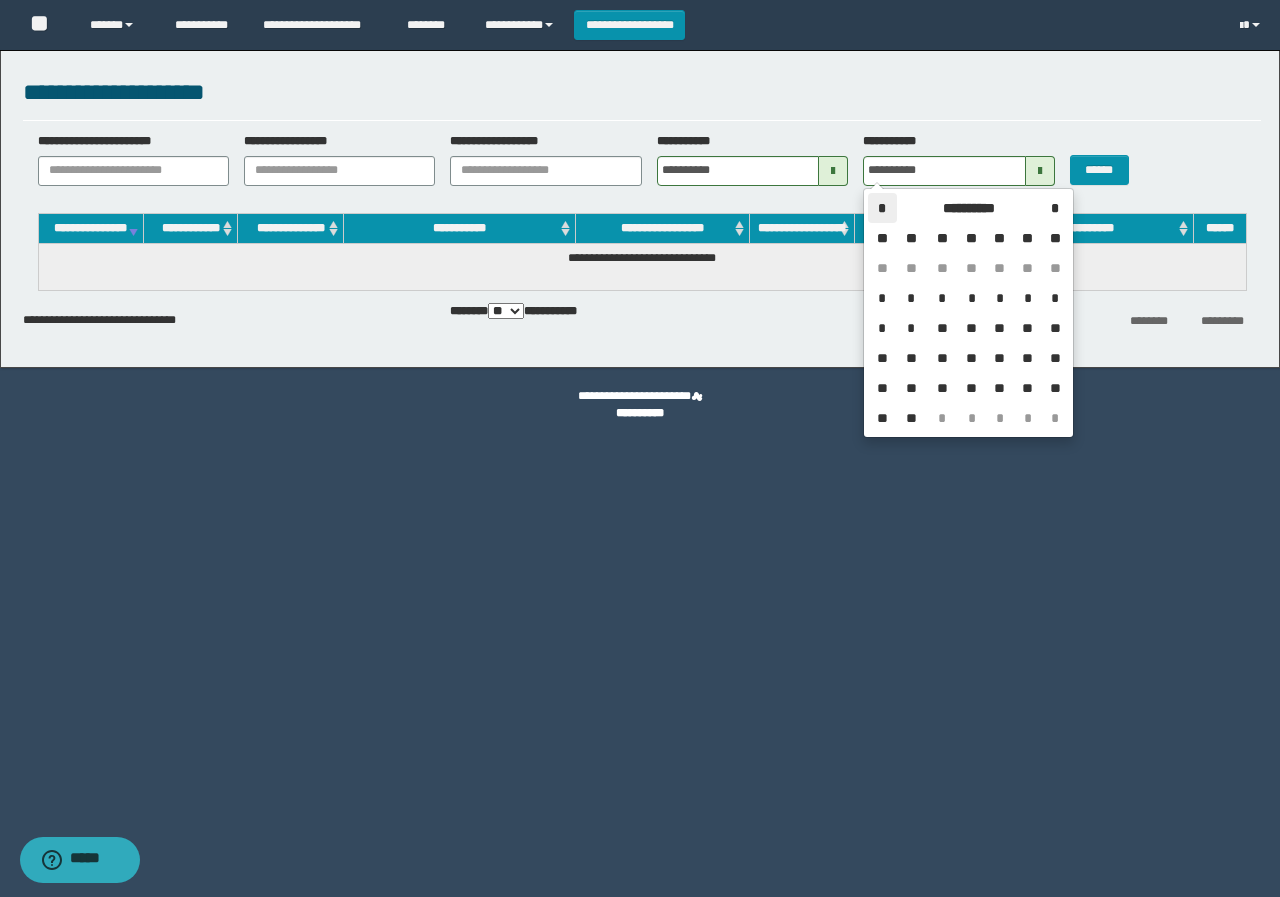 click on "*" at bounding box center [882, 208] 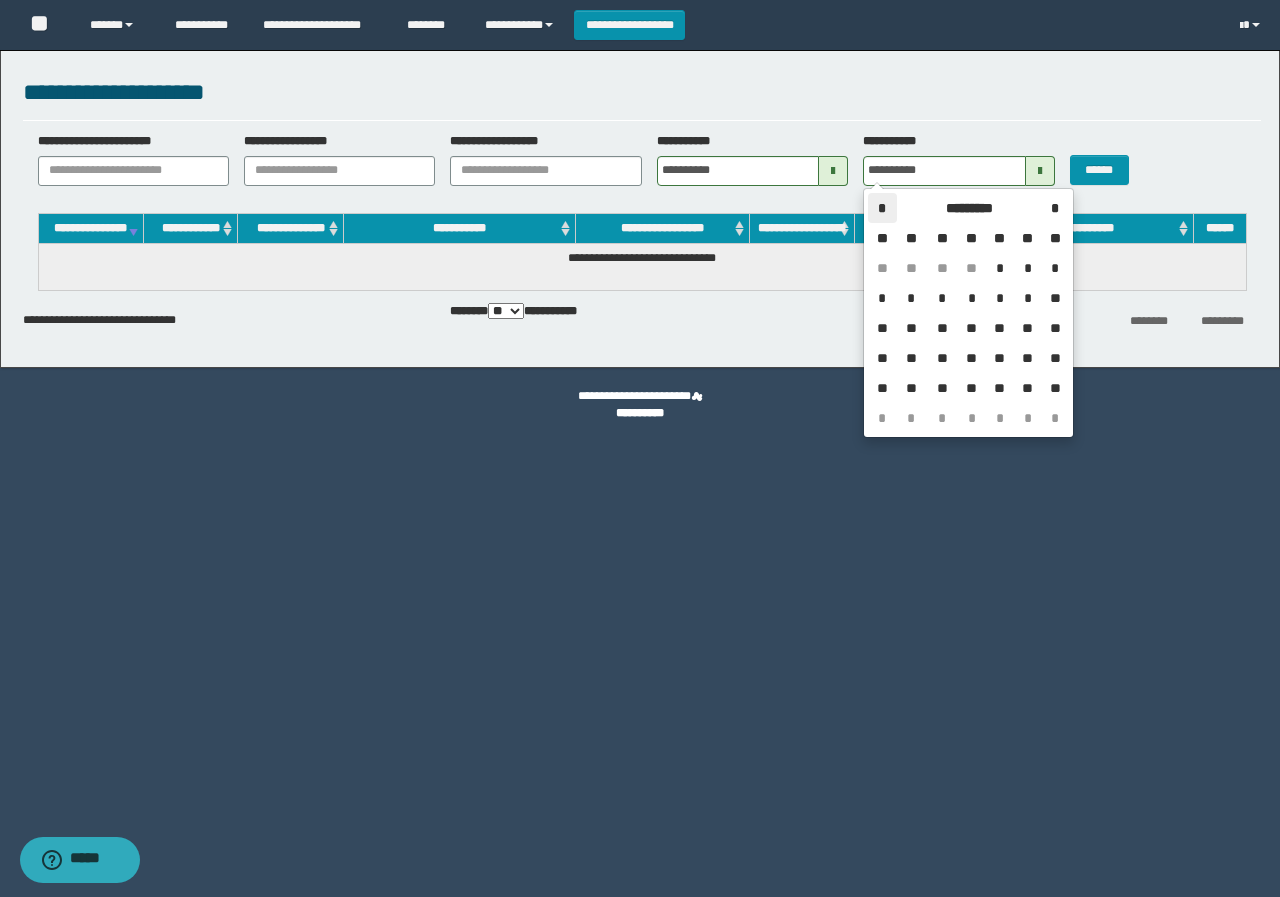 click on "*" at bounding box center (882, 208) 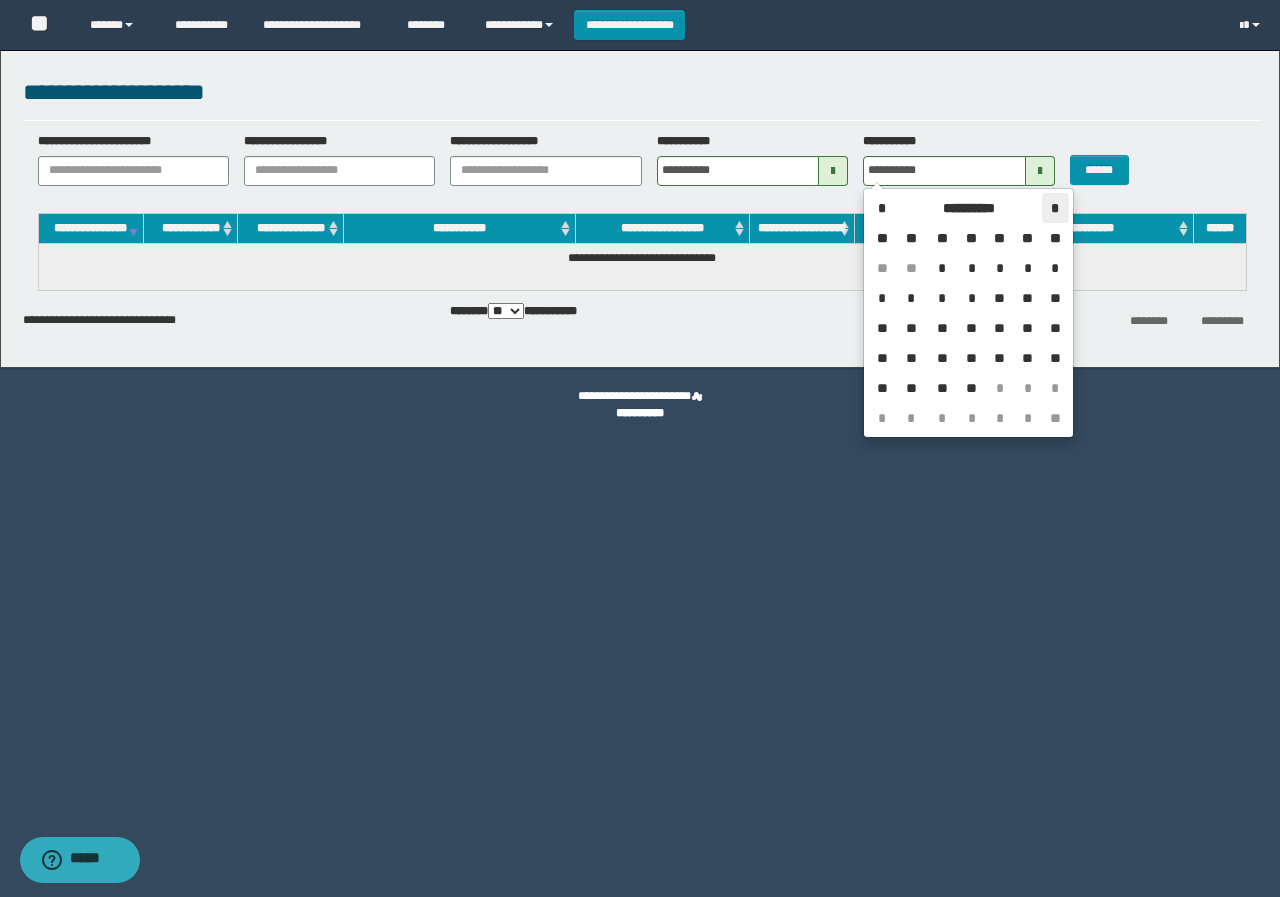 click on "*" at bounding box center (1055, 208) 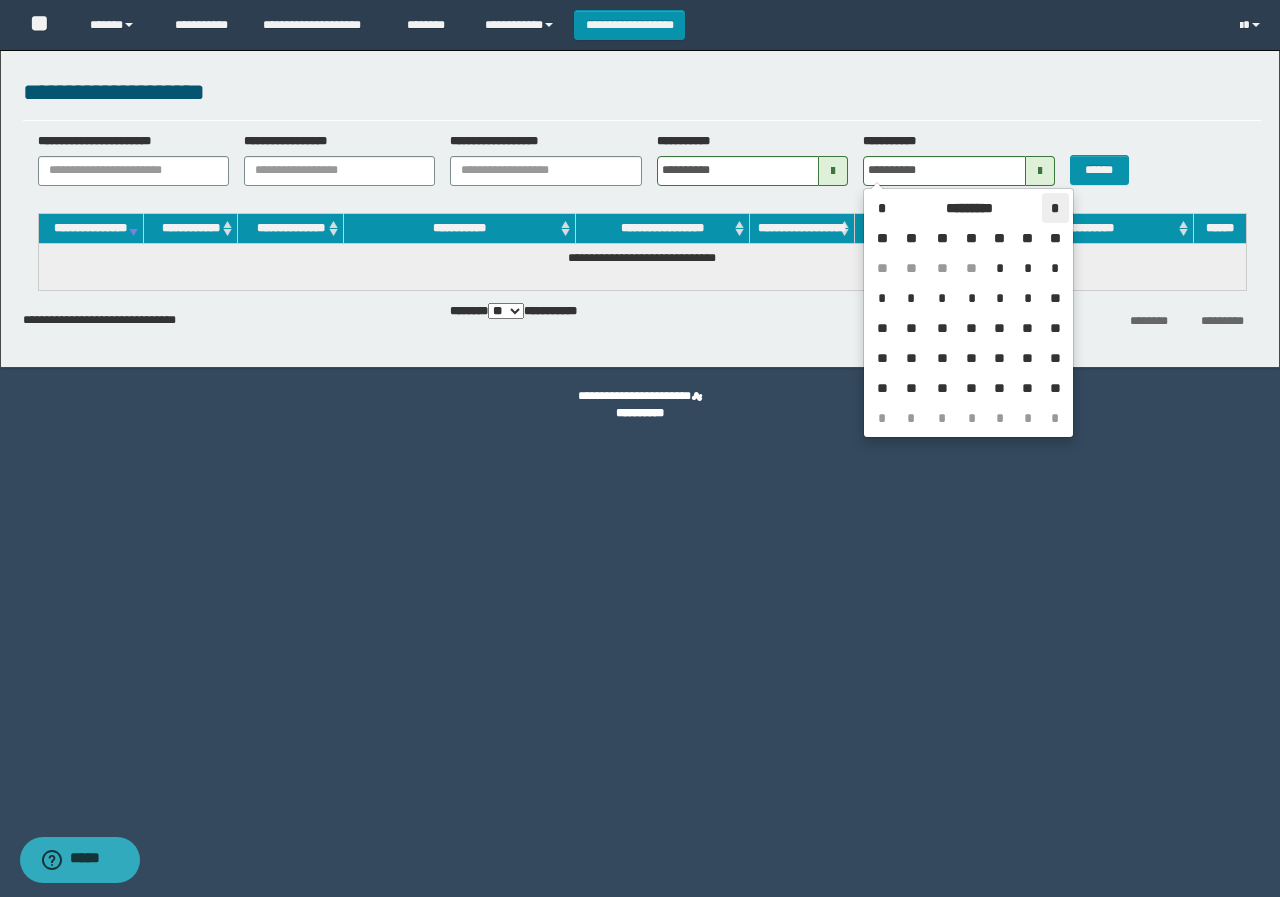 click on "*" at bounding box center (1055, 208) 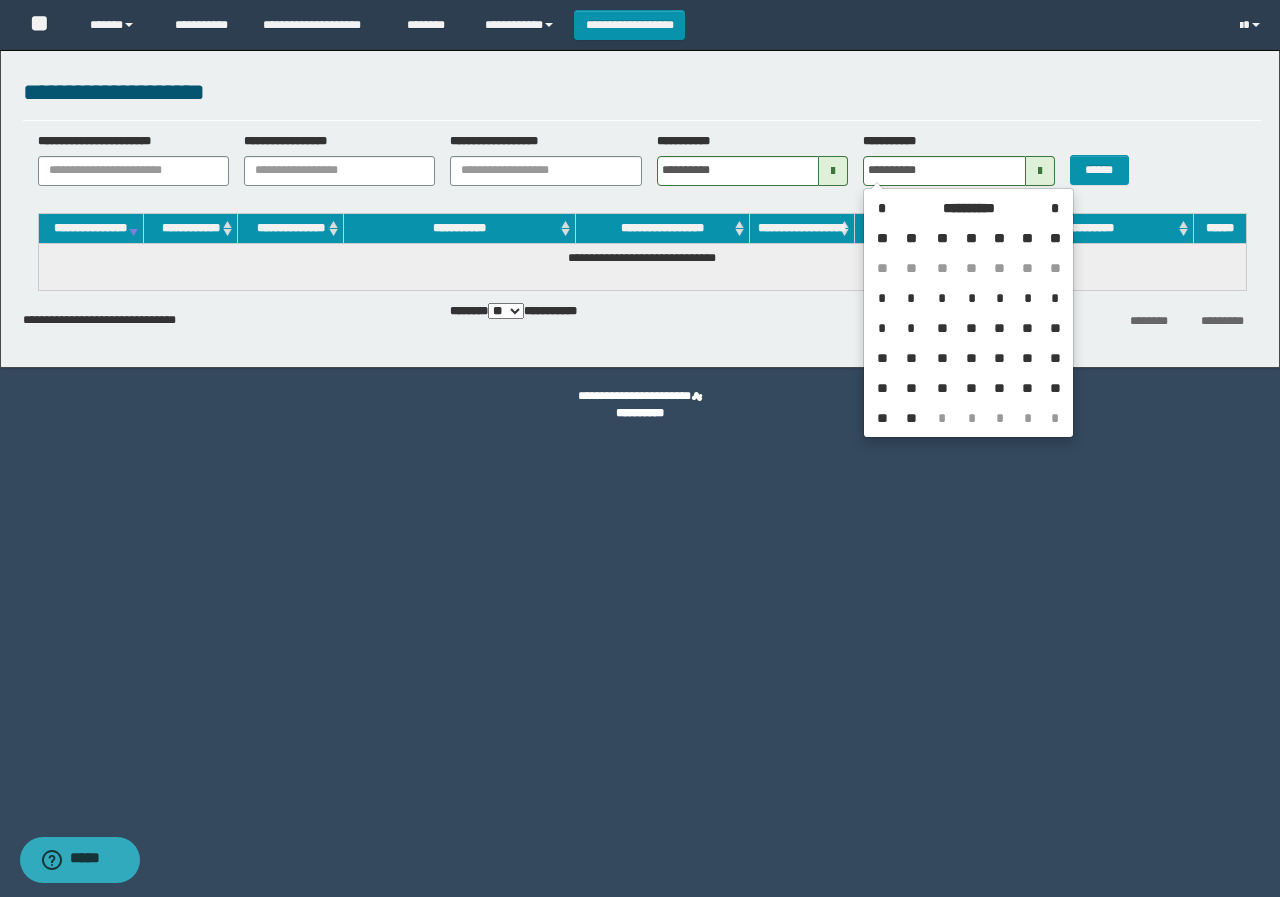 click on "**" at bounding box center [911, 418] 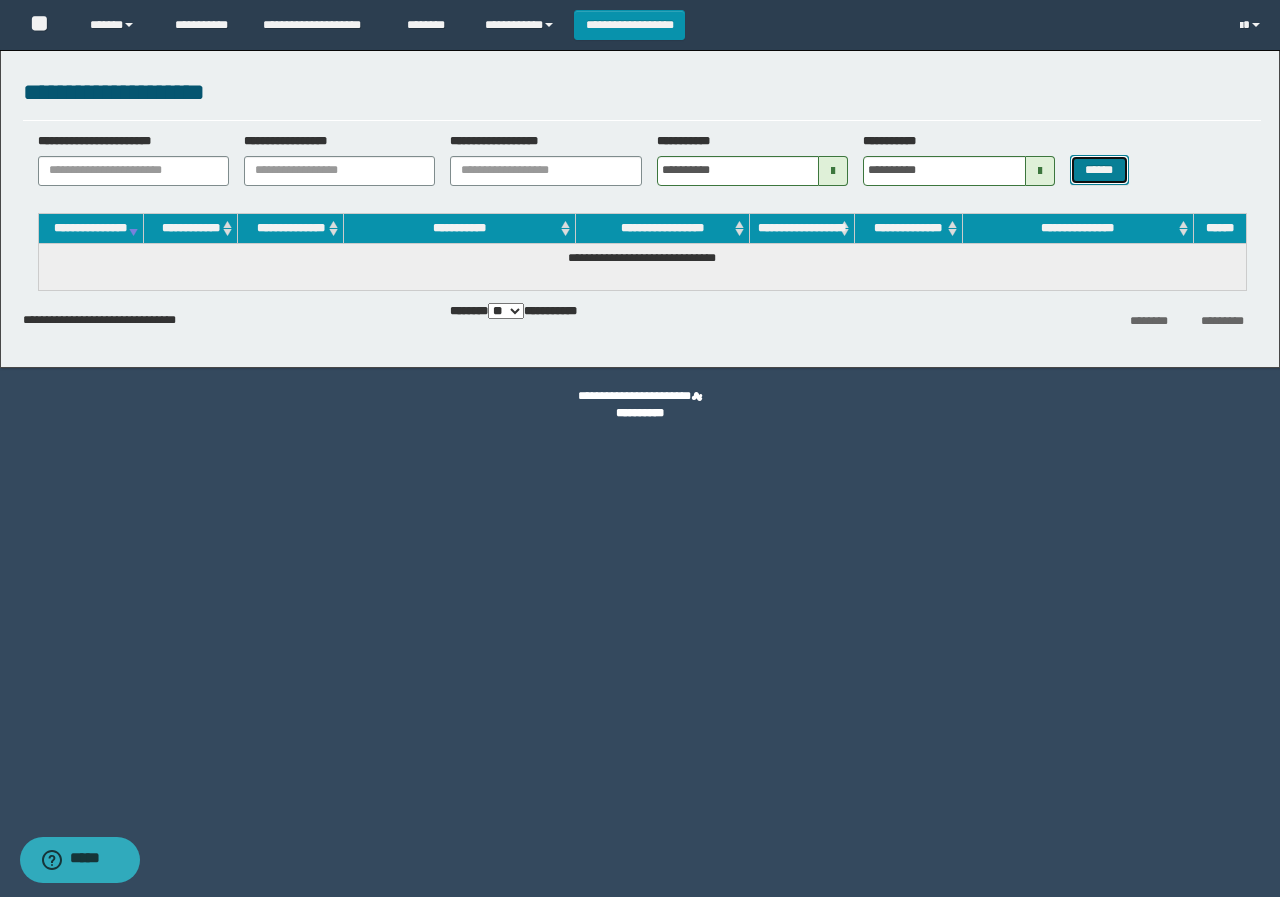 click on "******" at bounding box center [1099, 170] 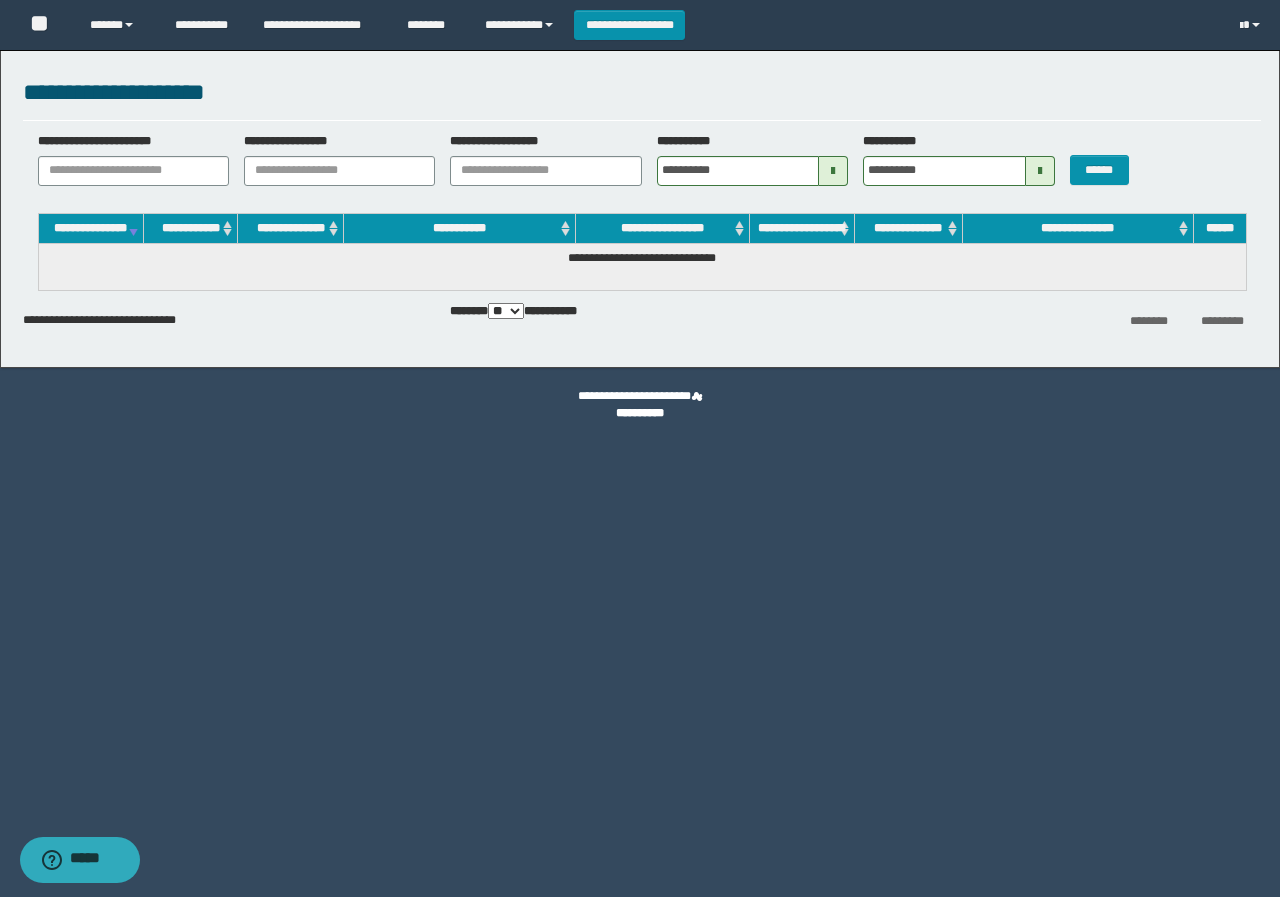click at bounding box center [833, 171] 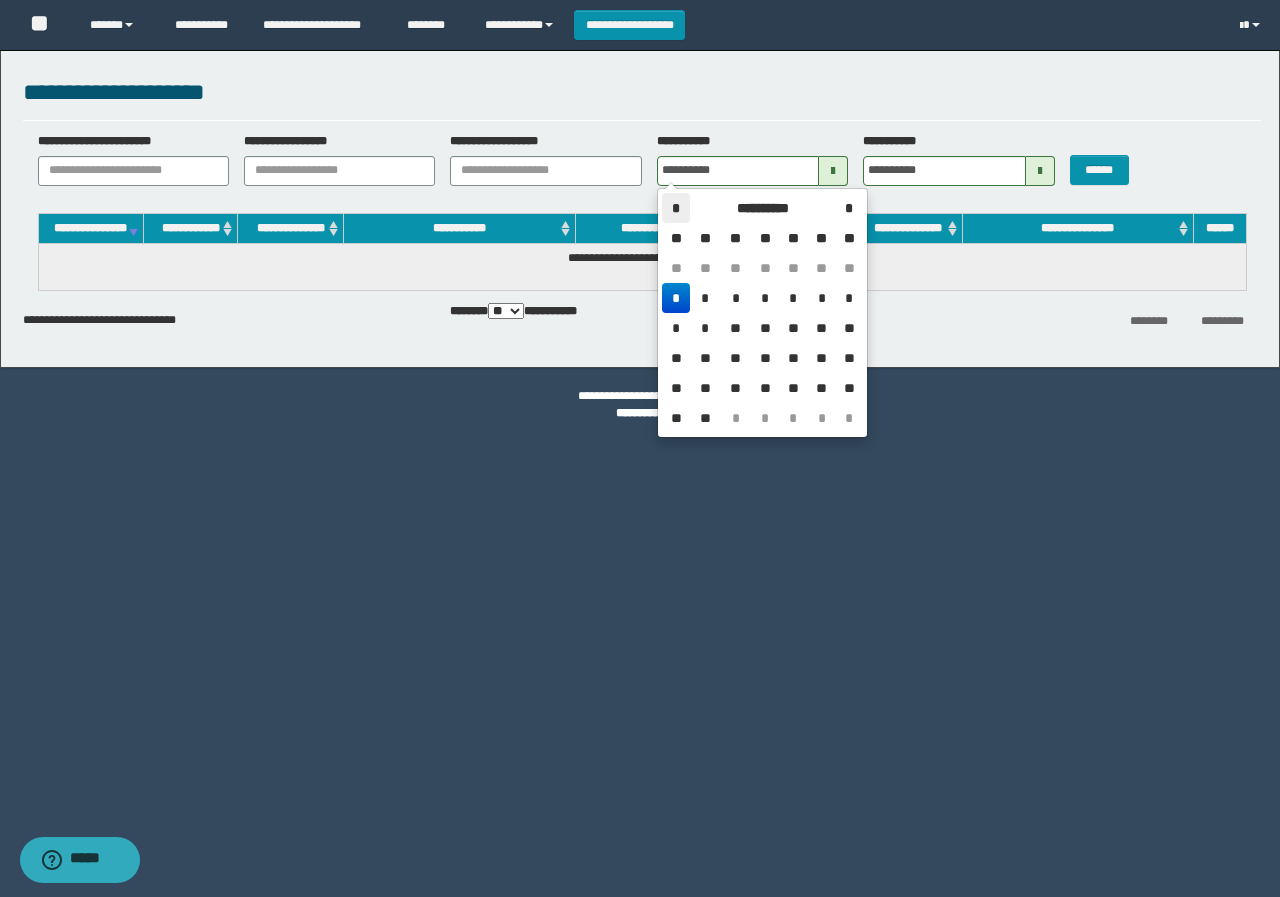 click on "*" at bounding box center [676, 208] 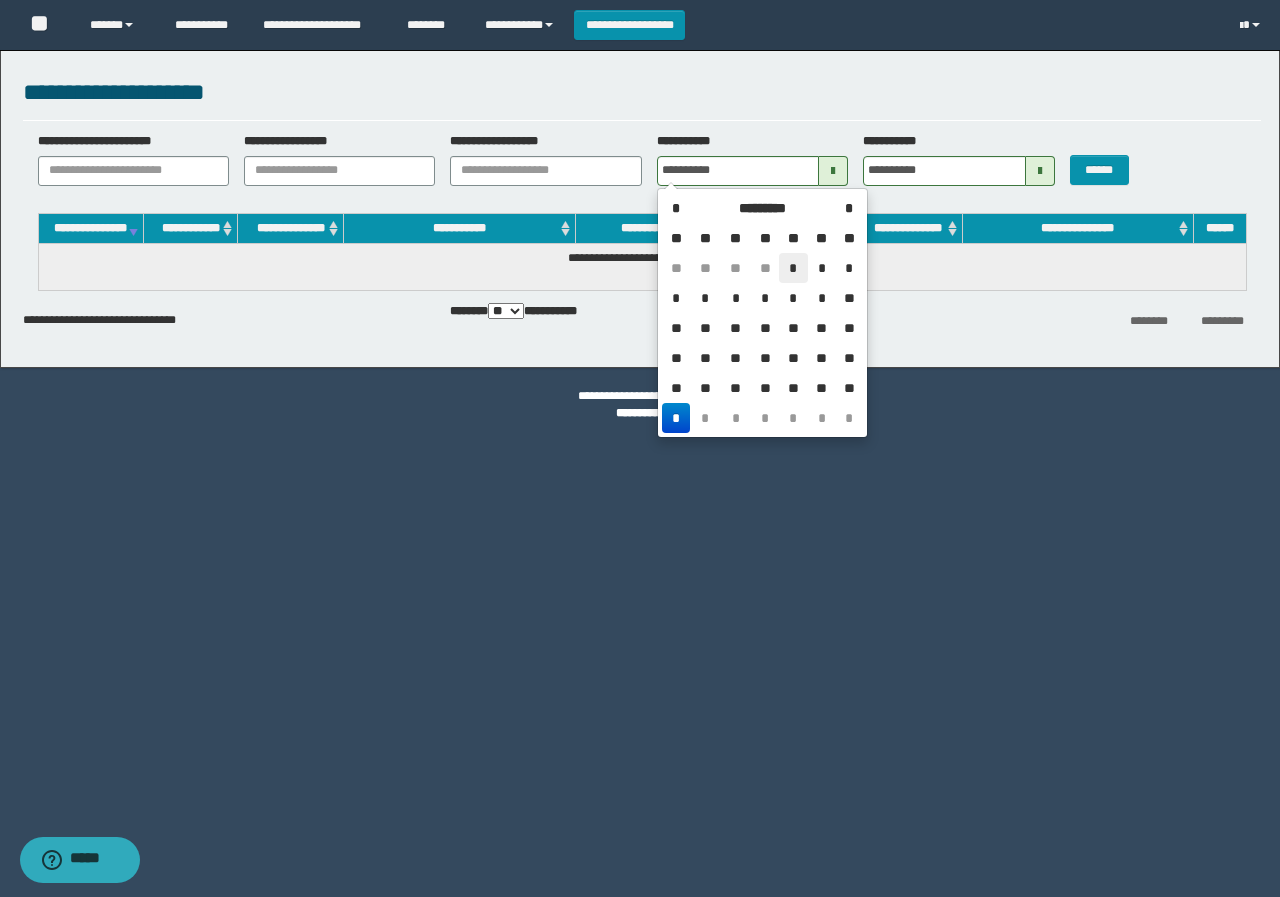 click on "*" at bounding box center (793, 268) 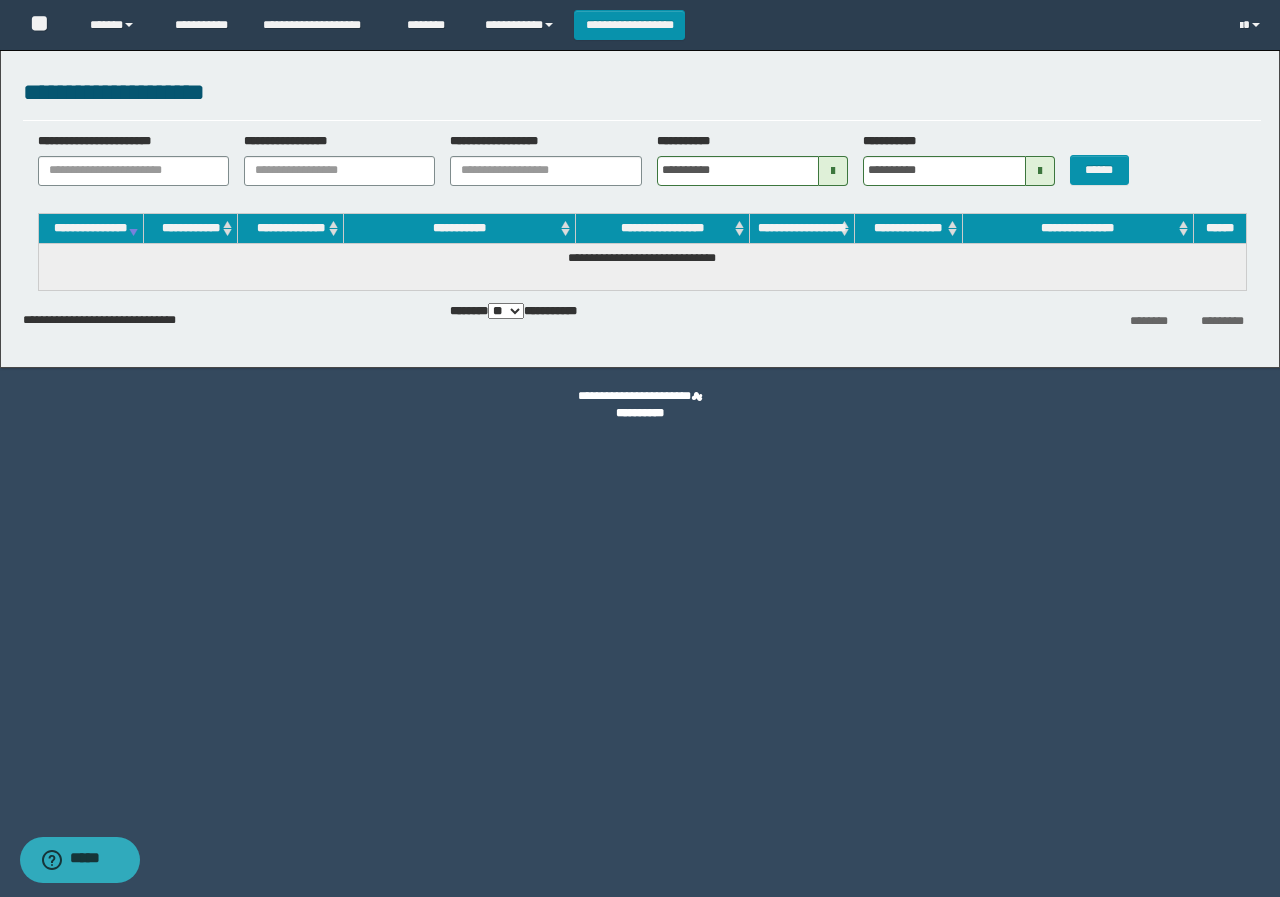 click at bounding box center [1040, 171] 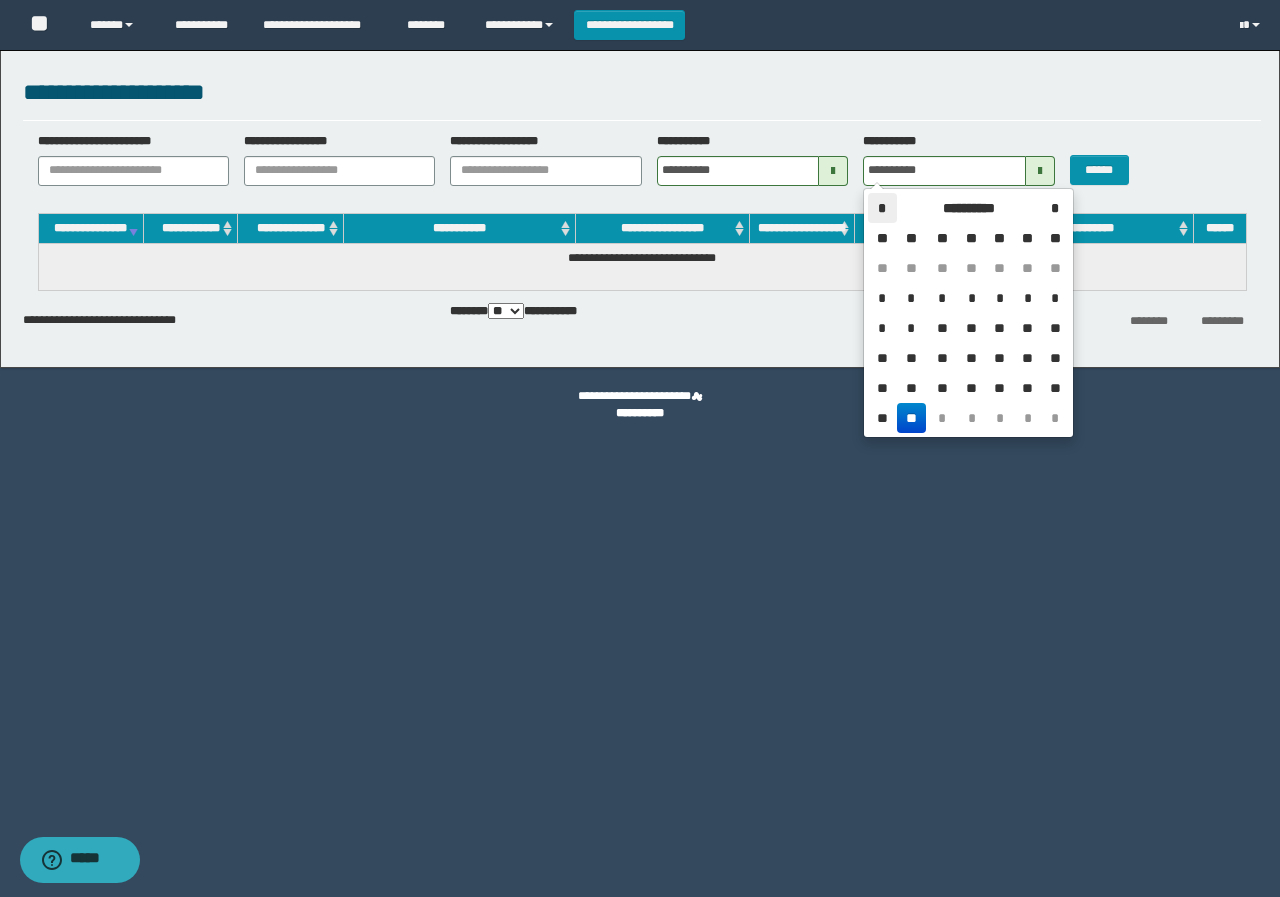 click on "*" at bounding box center [882, 208] 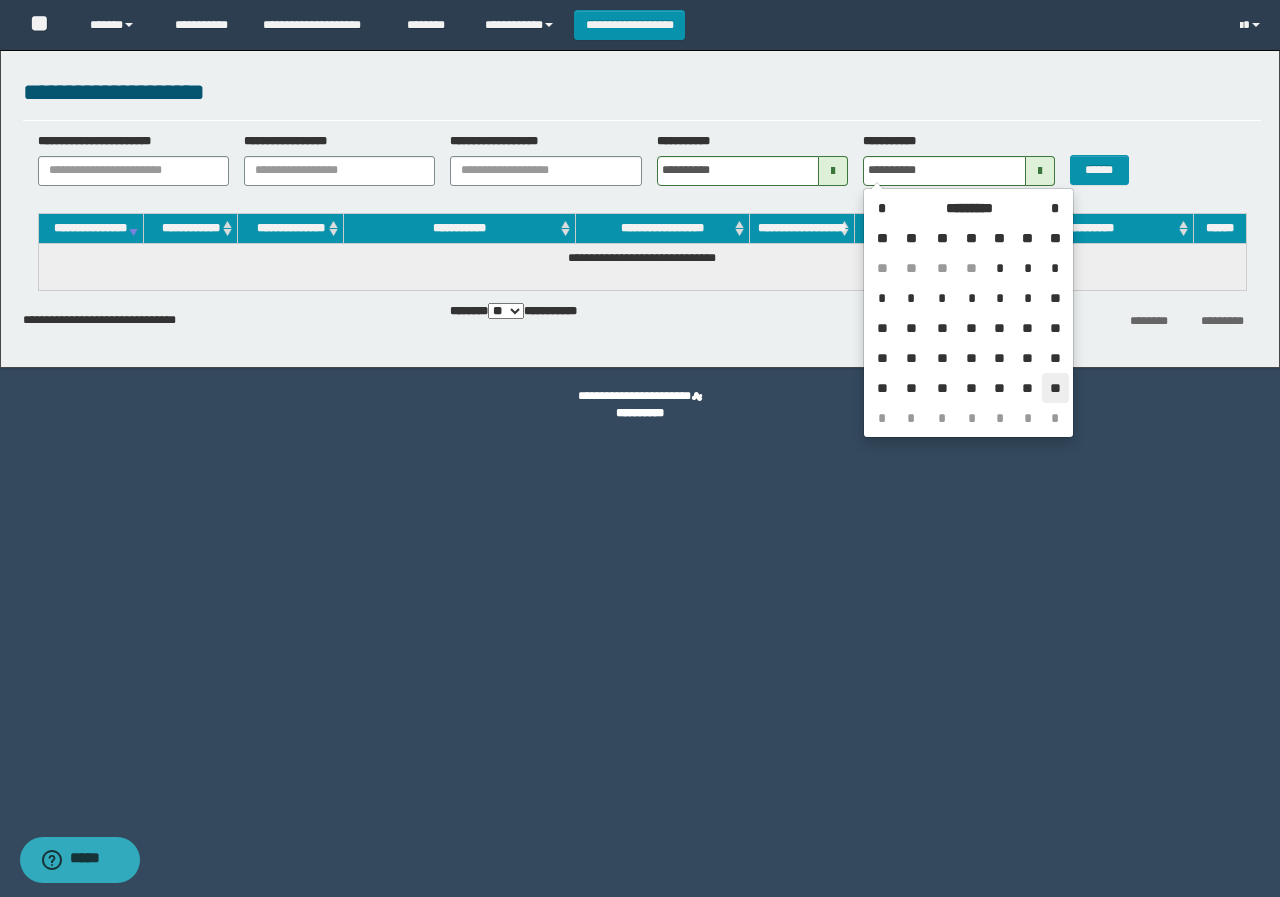 click on "**" at bounding box center (1055, 388) 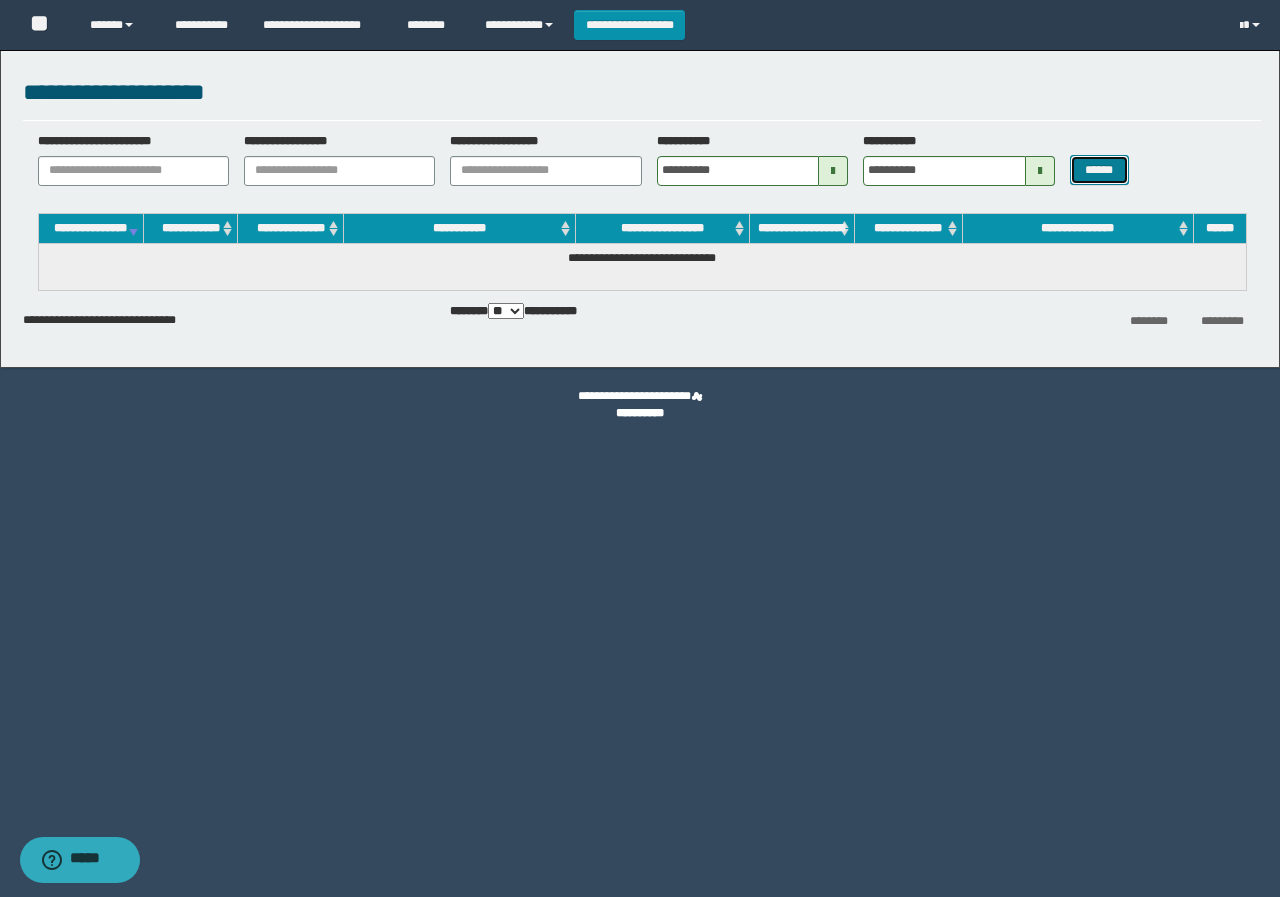 click on "******" at bounding box center (1099, 170) 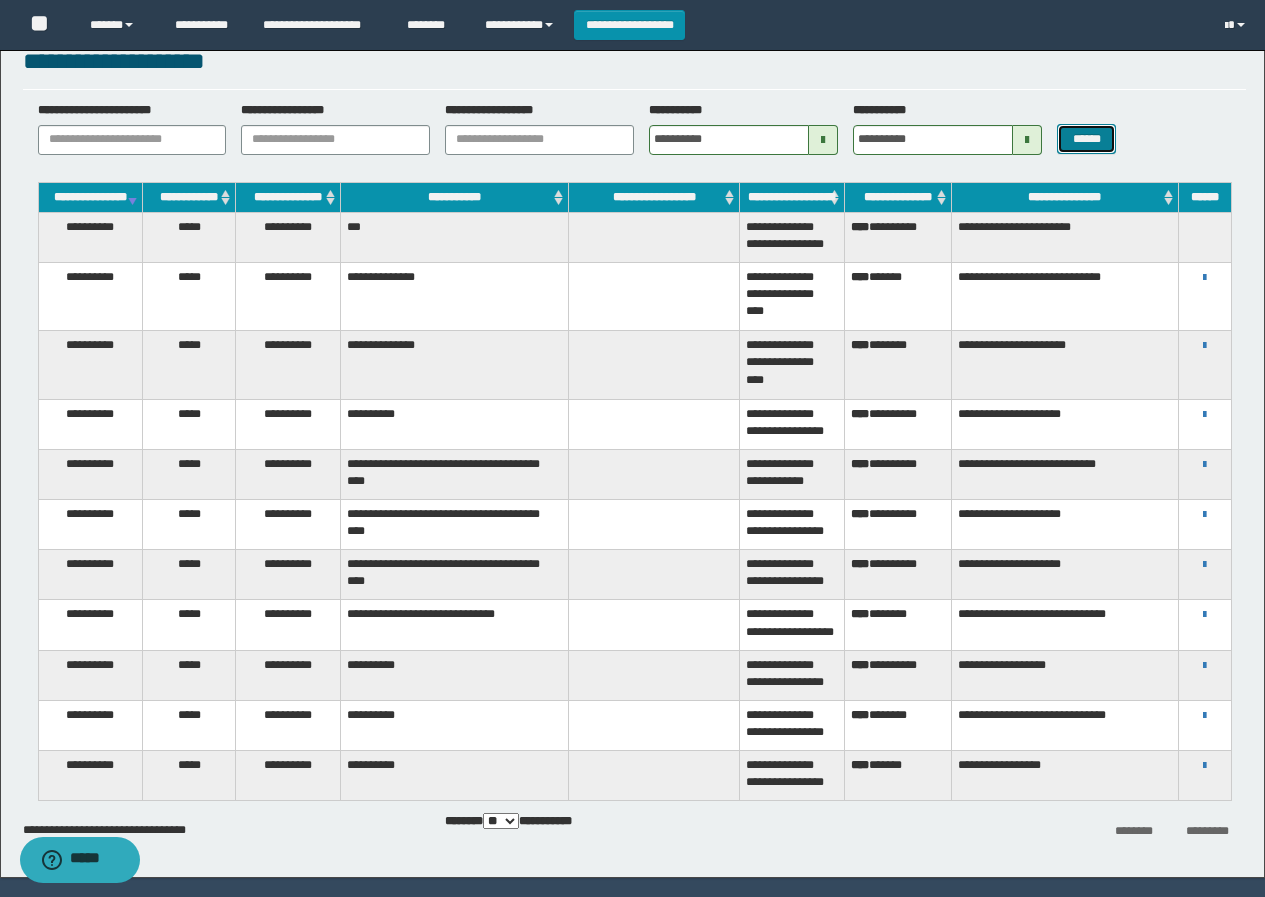 scroll, scrollTop: 0, scrollLeft: 0, axis: both 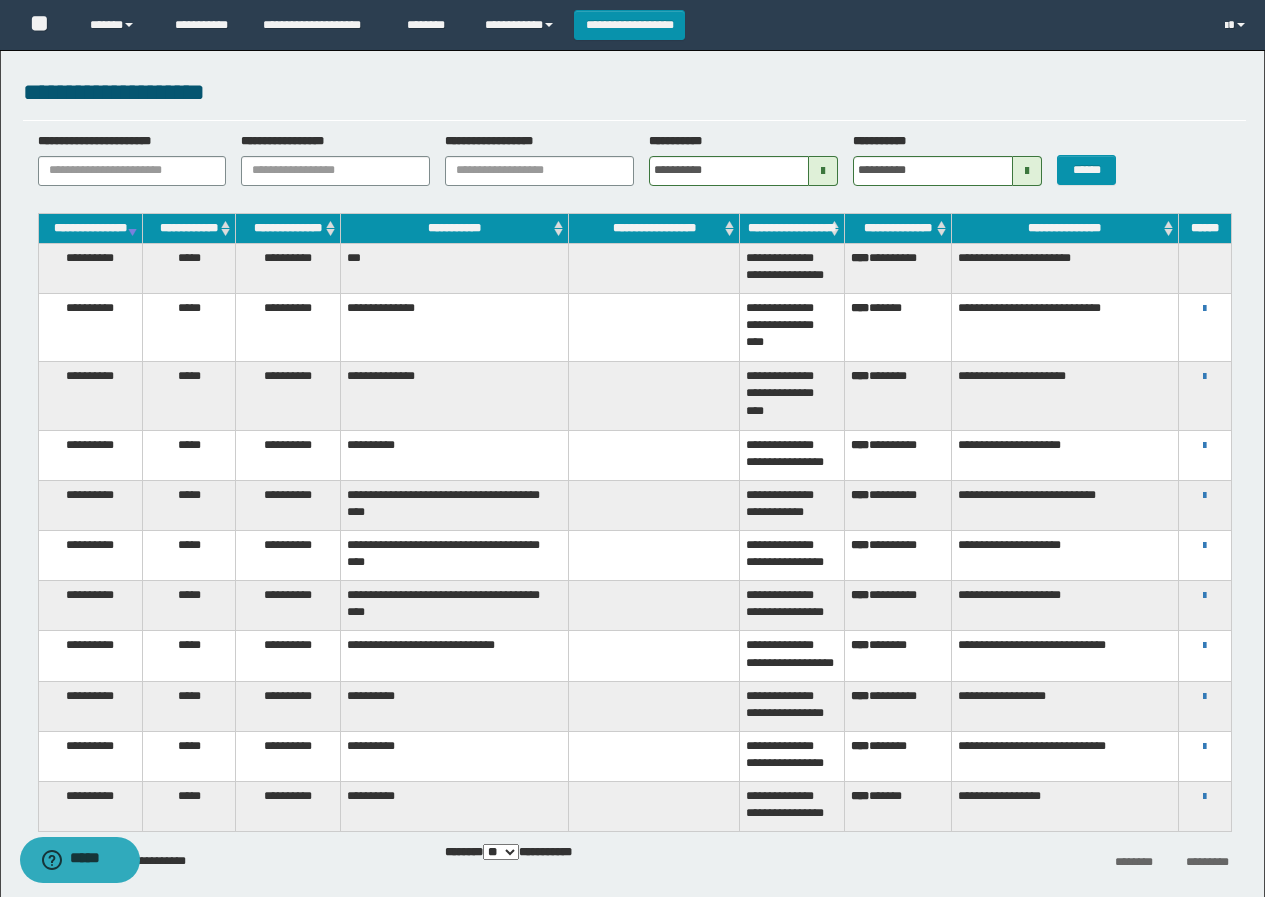 click at bounding box center (823, 171) 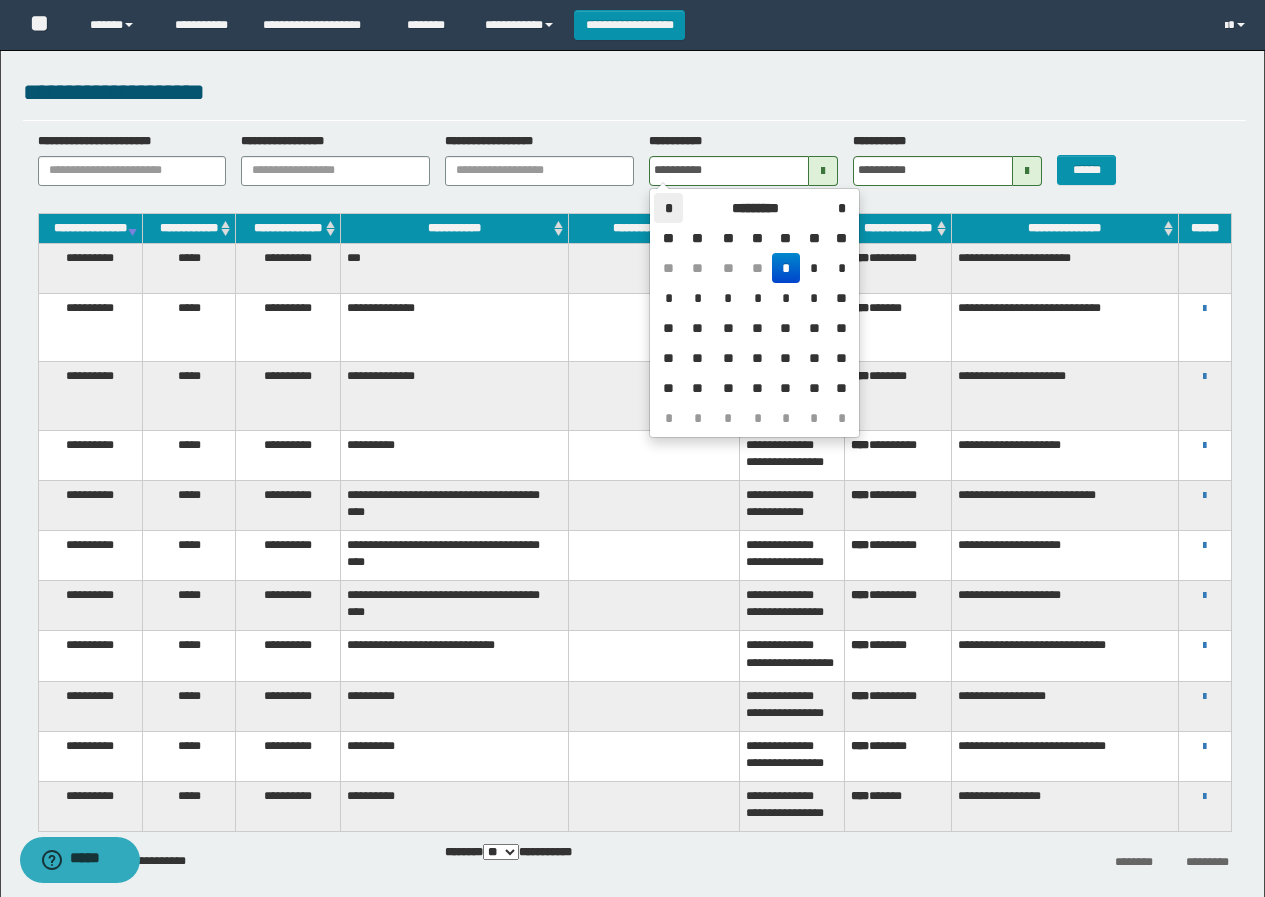 click on "*" at bounding box center [668, 208] 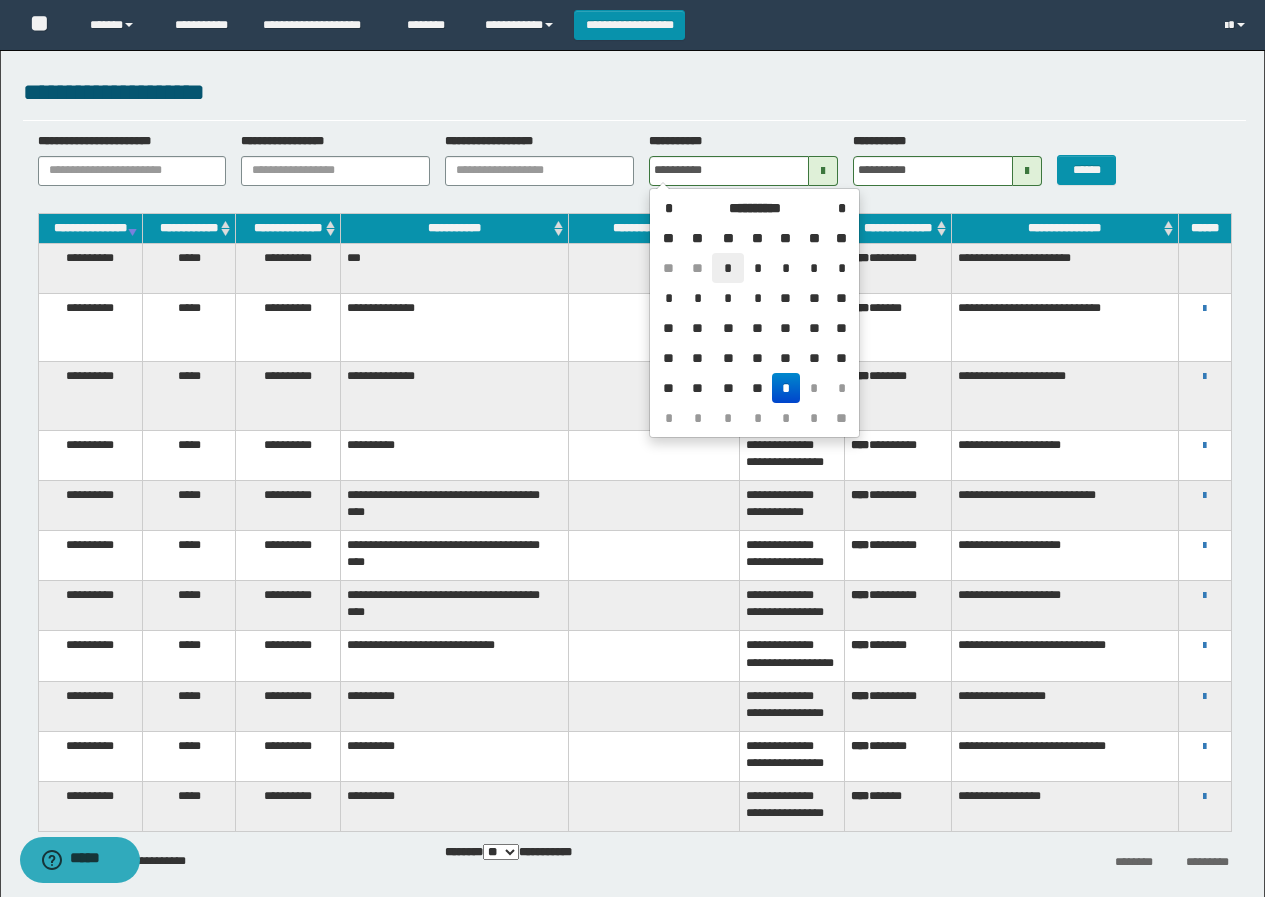 click on "*" at bounding box center (728, 268) 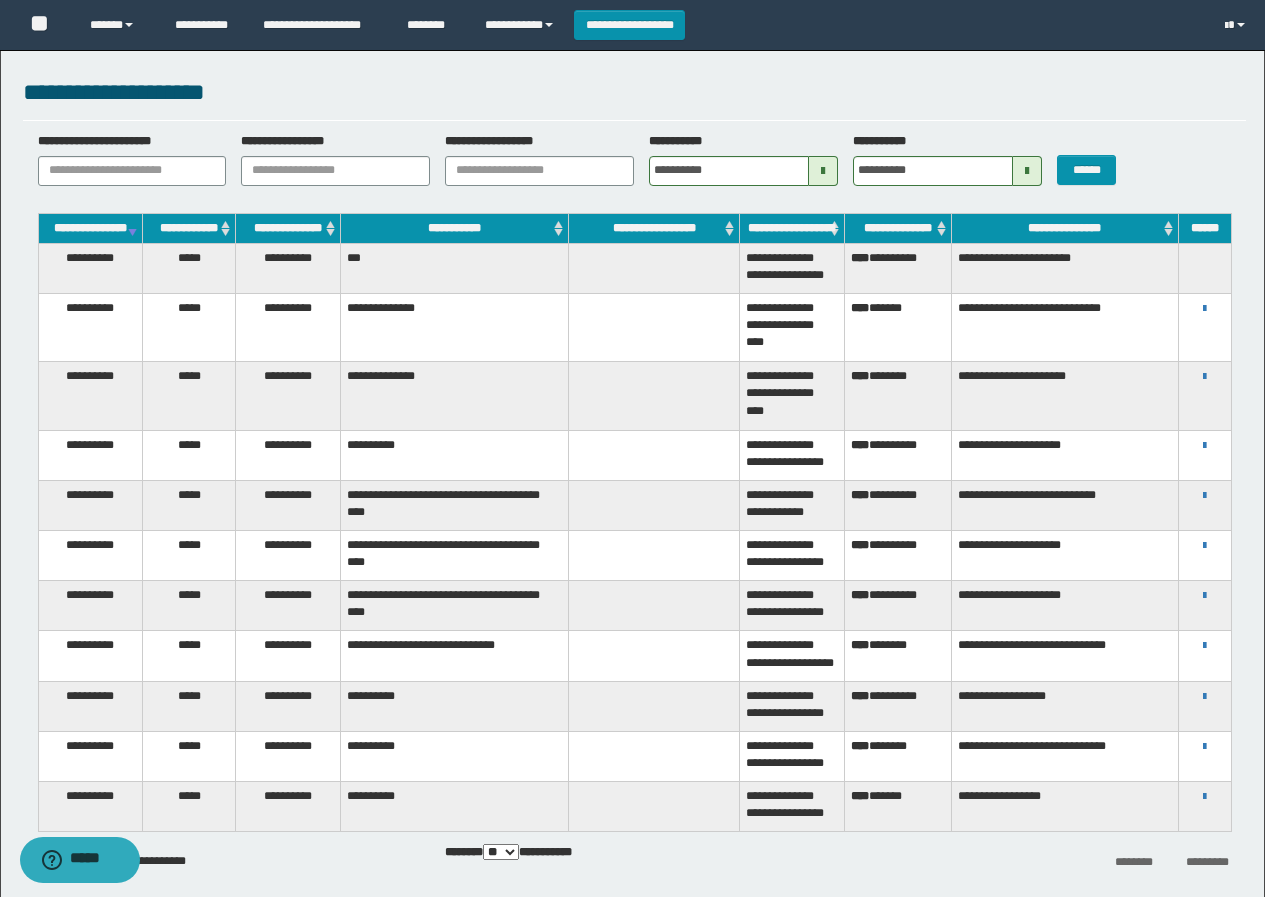 click at bounding box center (1027, 171) 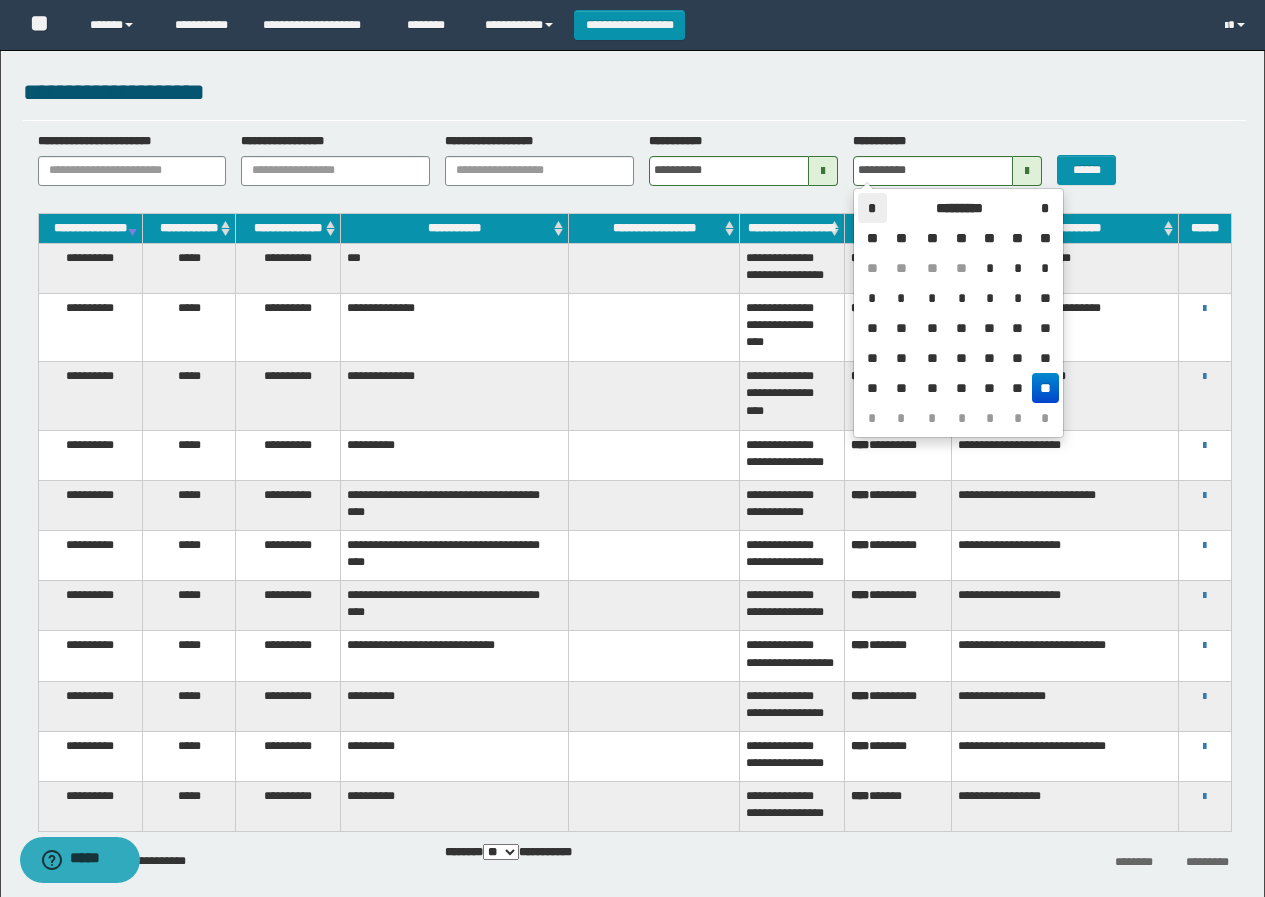 click on "*" at bounding box center [872, 208] 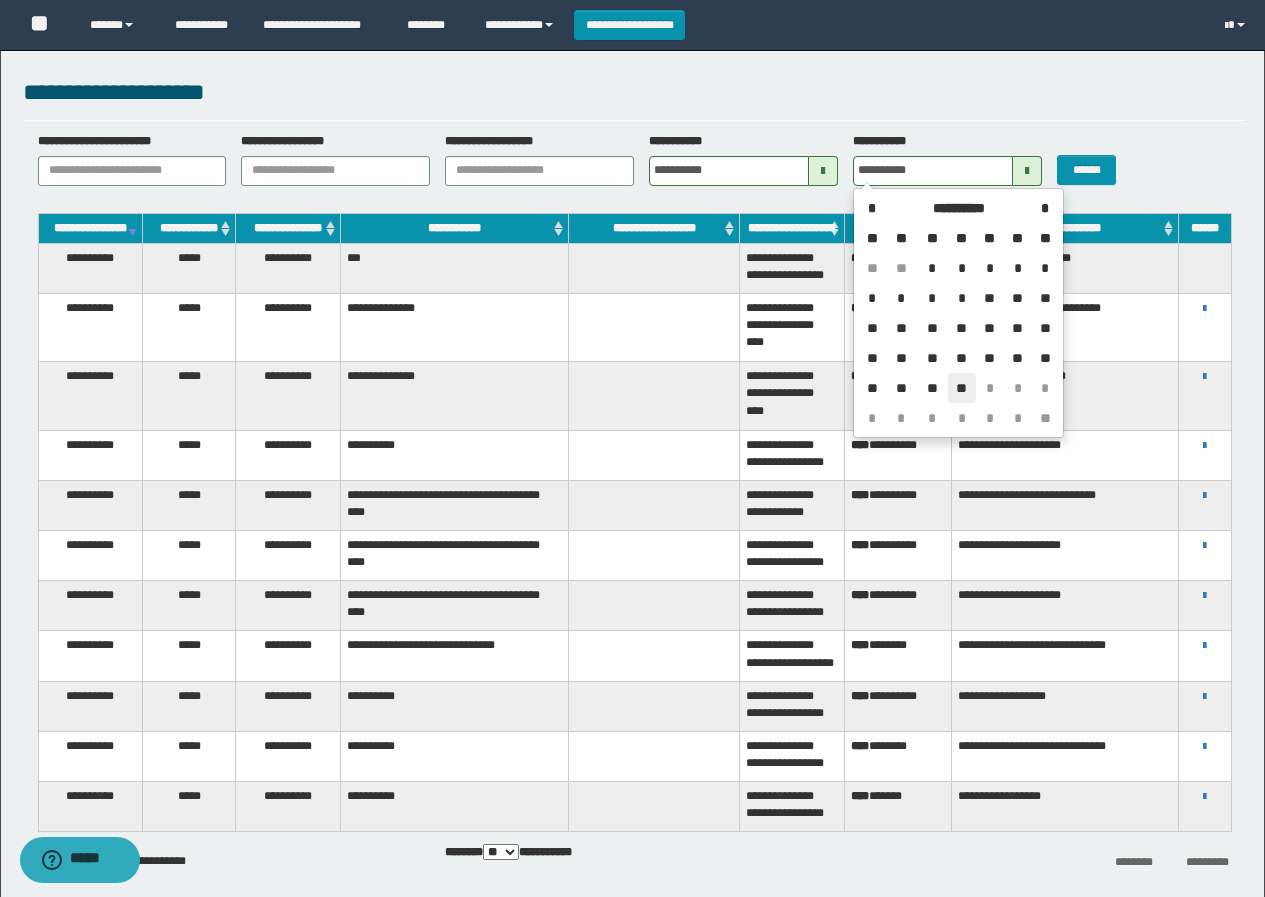 click on "**" at bounding box center [962, 388] 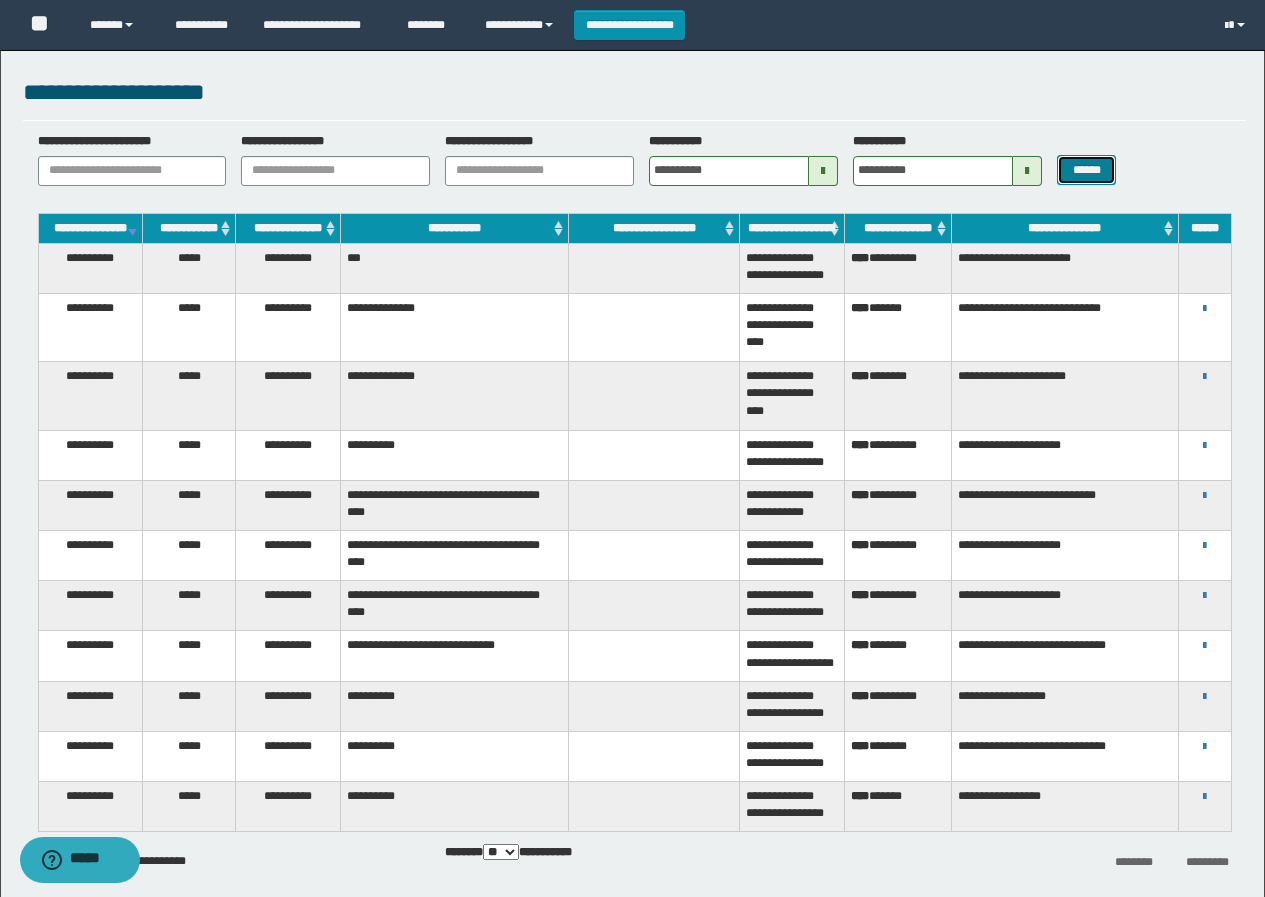 click on "******" at bounding box center [1086, 170] 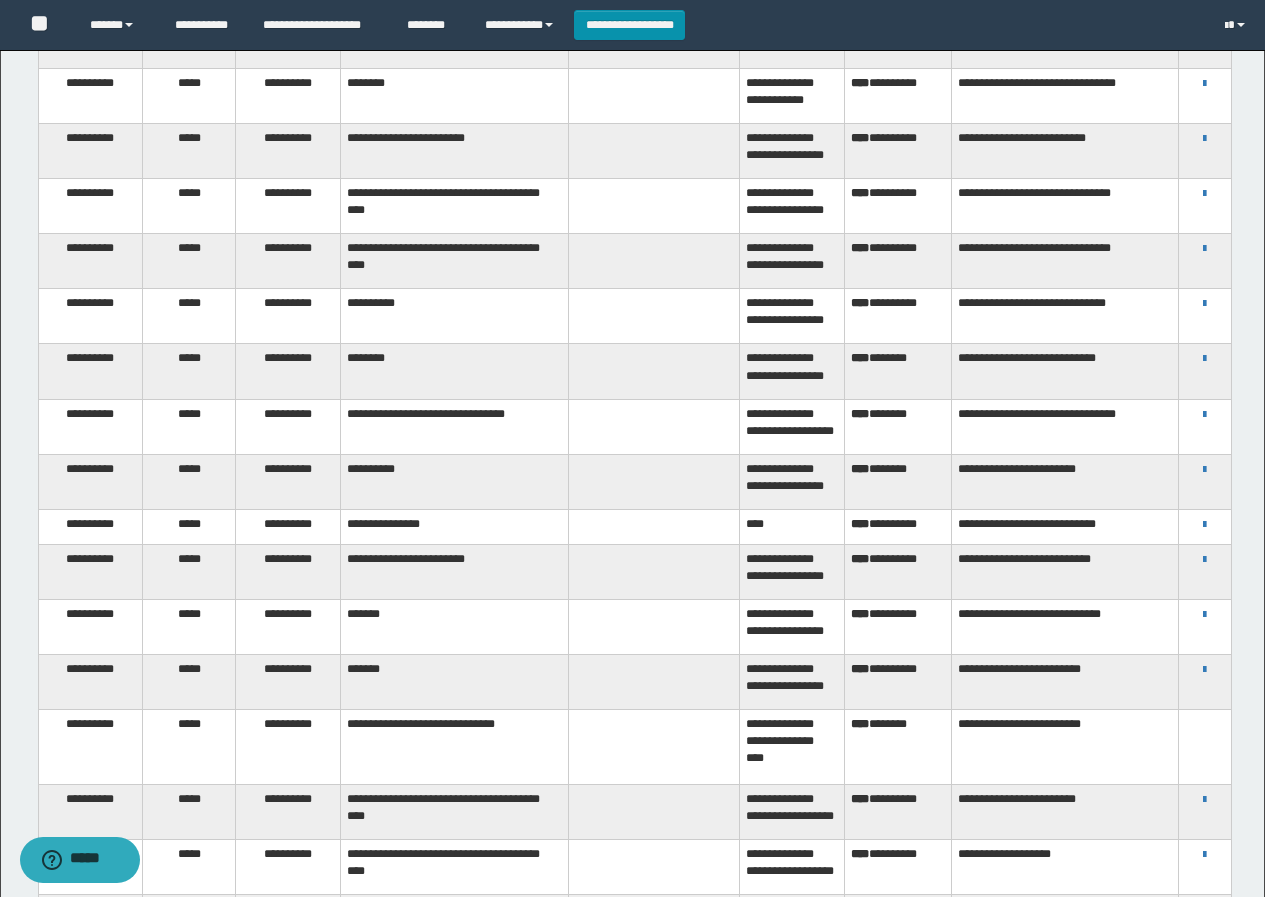 scroll, scrollTop: 387, scrollLeft: 0, axis: vertical 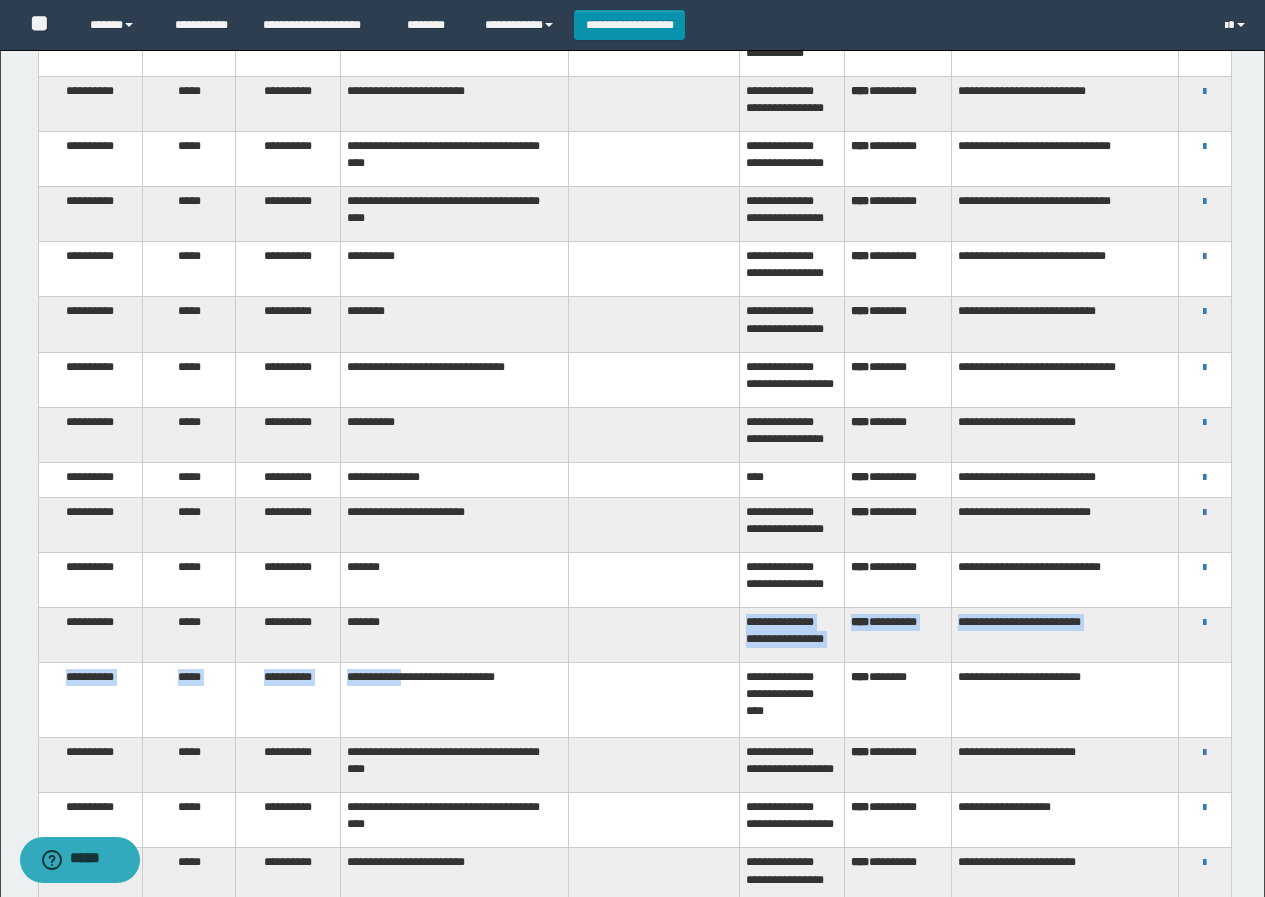 drag, startPoint x: 425, startPoint y: 611, endPoint x: 540, endPoint y: 596, distance: 115.97414 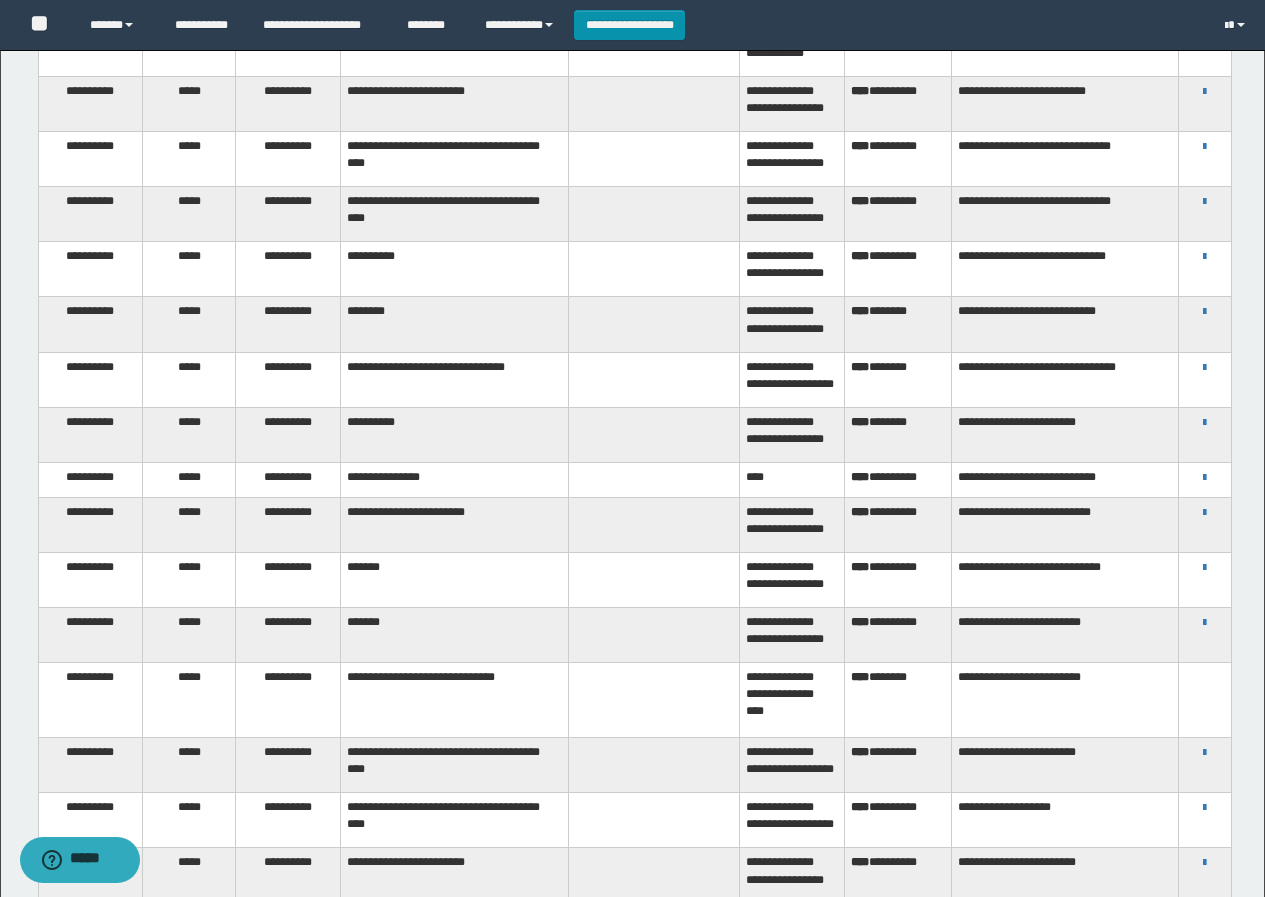 click on "**********" at bounding box center [454, 700] 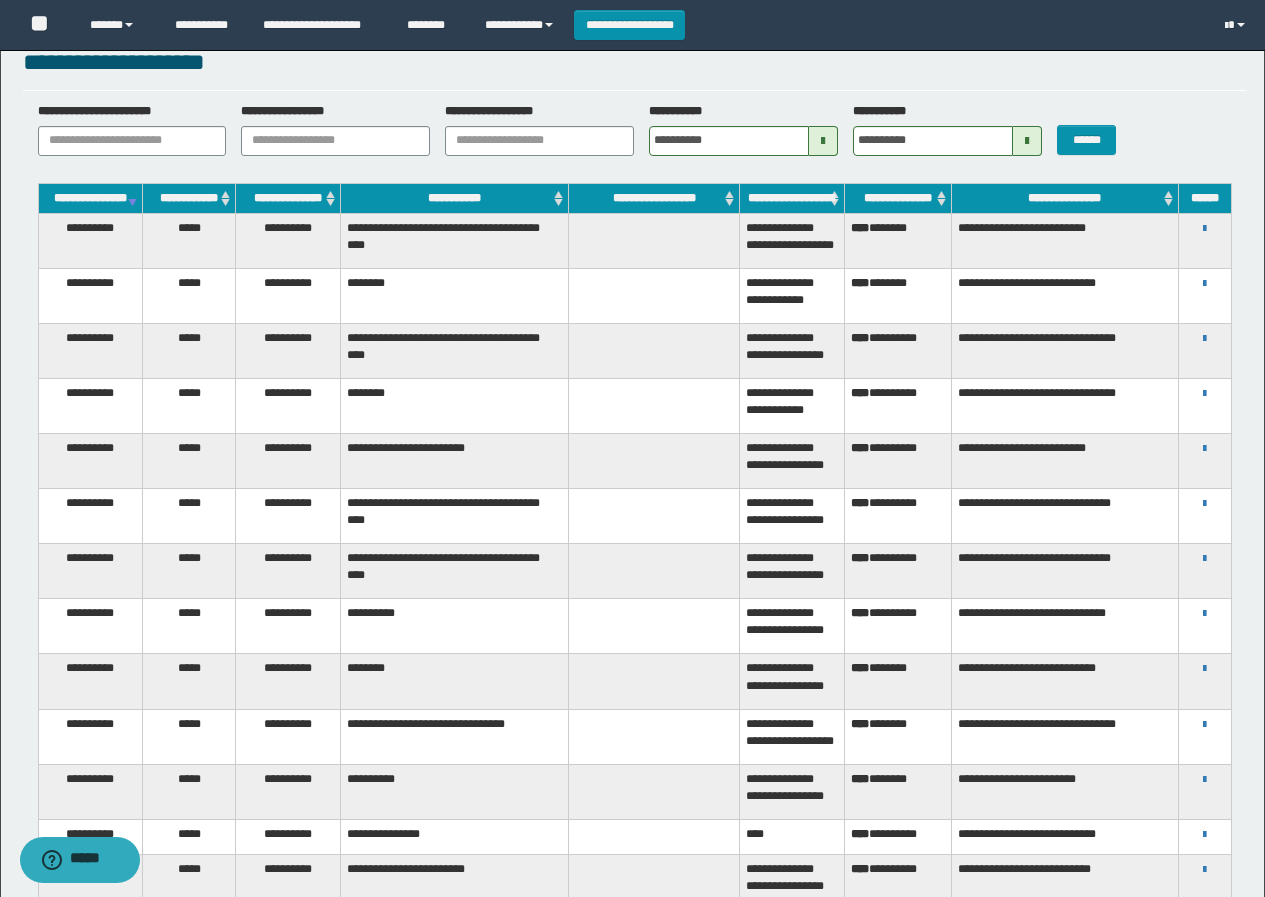 scroll, scrollTop: 0, scrollLeft: 0, axis: both 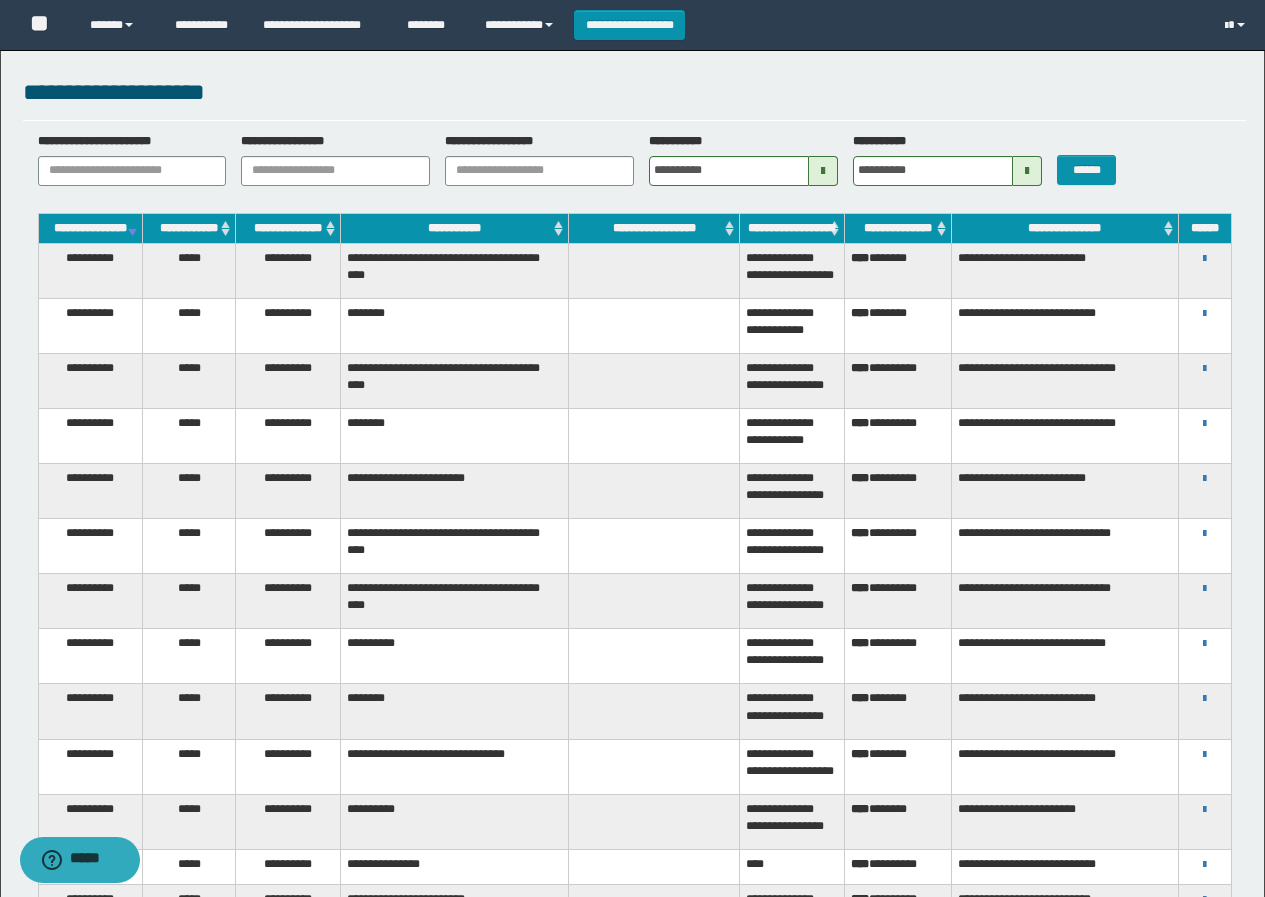 click on "**********" at bounding box center [454, 228] 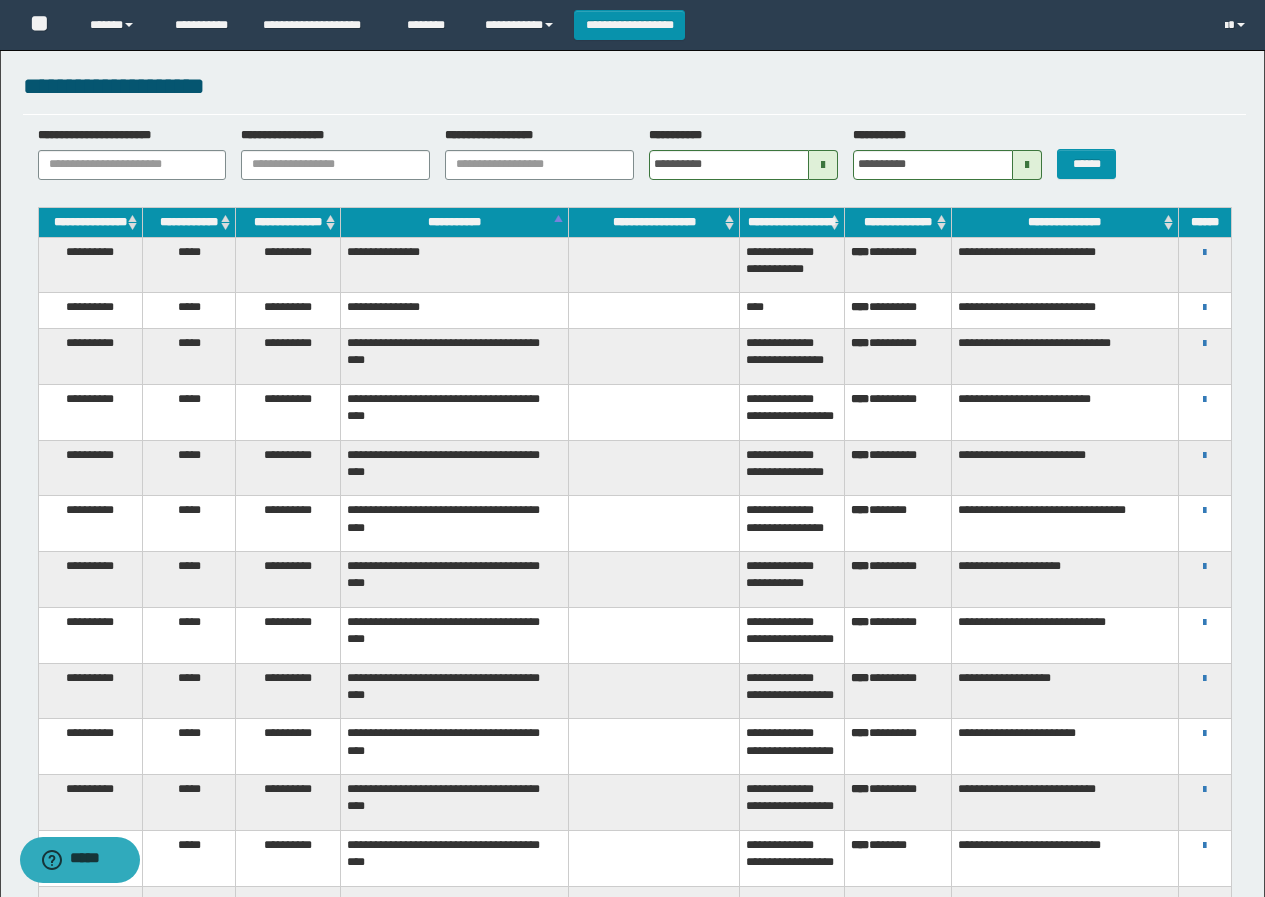 scroll, scrollTop: 0, scrollLeft: 0, axis: both 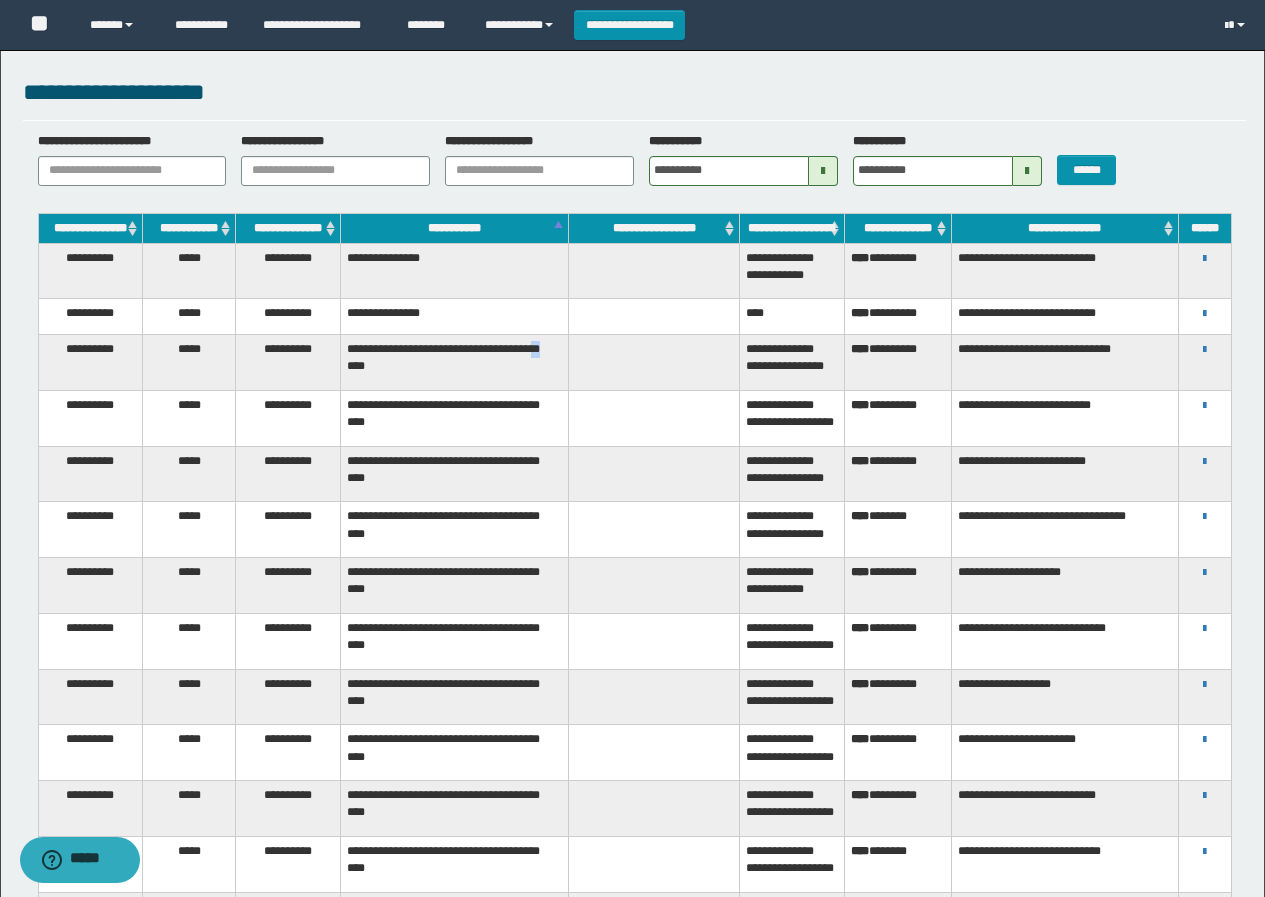 drag, startPoint x: 432, startPoint y: 374, endPoint x: 443, endPoint y: 374, distance: 11 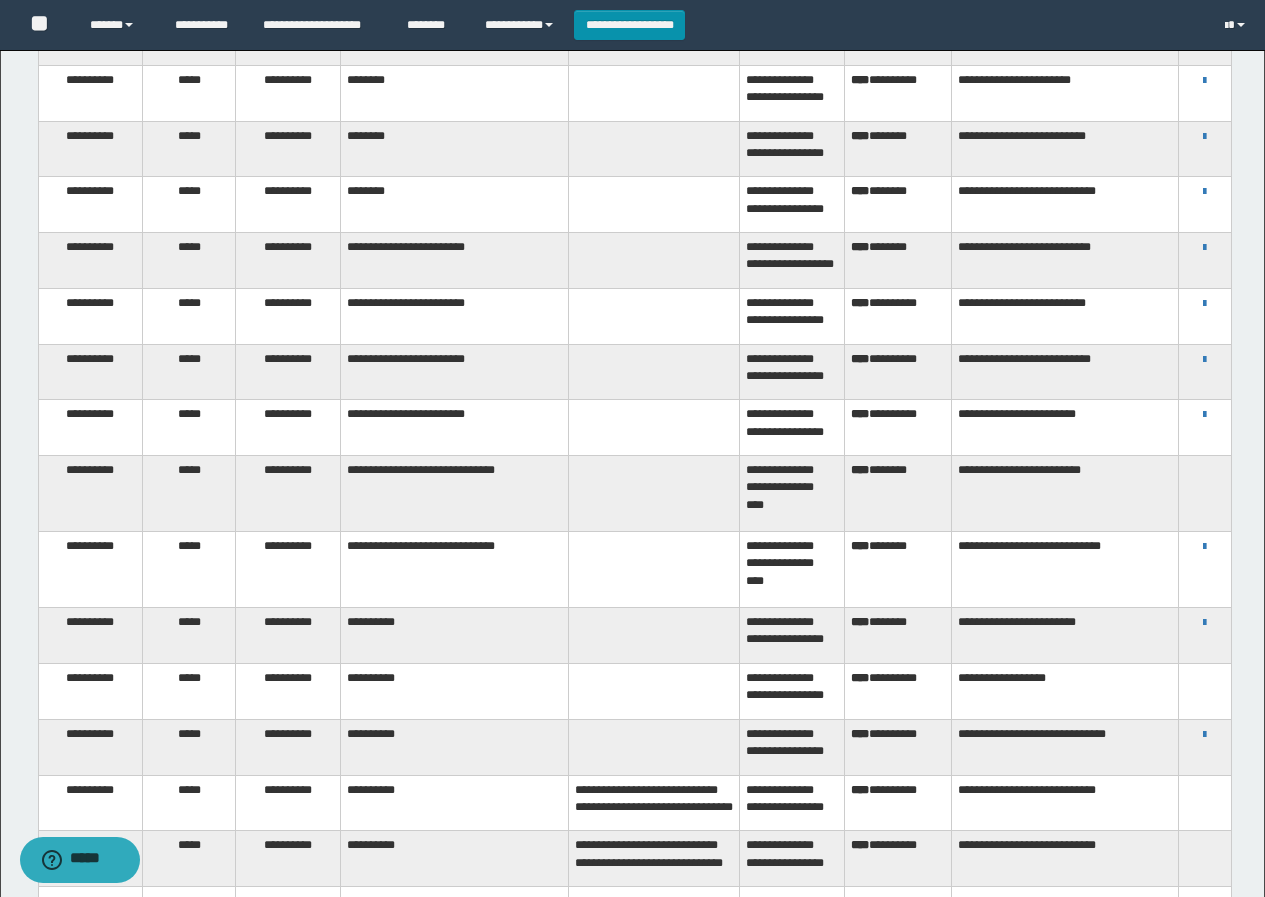 scroll, scrollTop: 2108, scrollLeft: 0, axis: vertical 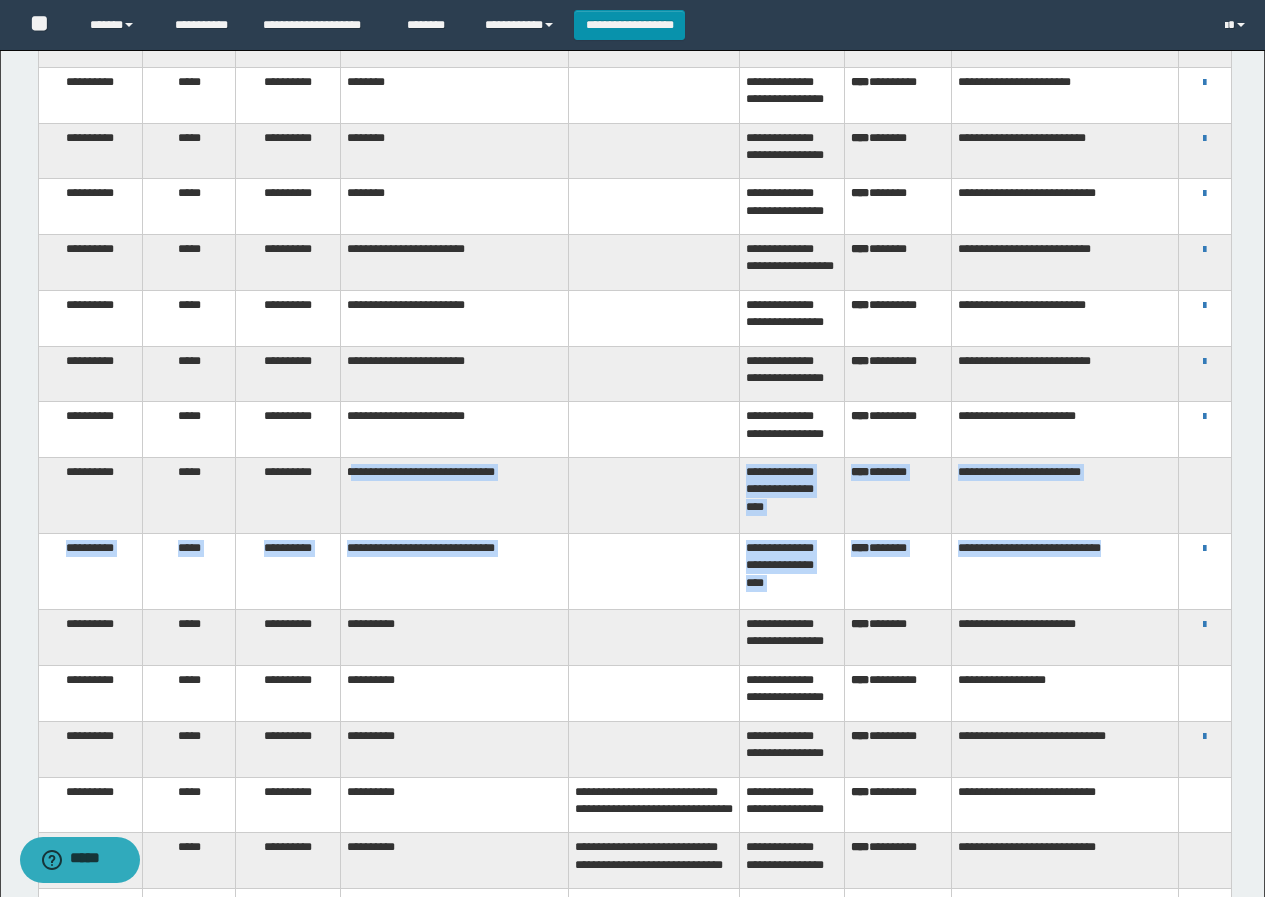 drag, startPoint x: 357, startPoint y: 503, endPoint x: 1163, endPoint y: 601, distance: 811.936 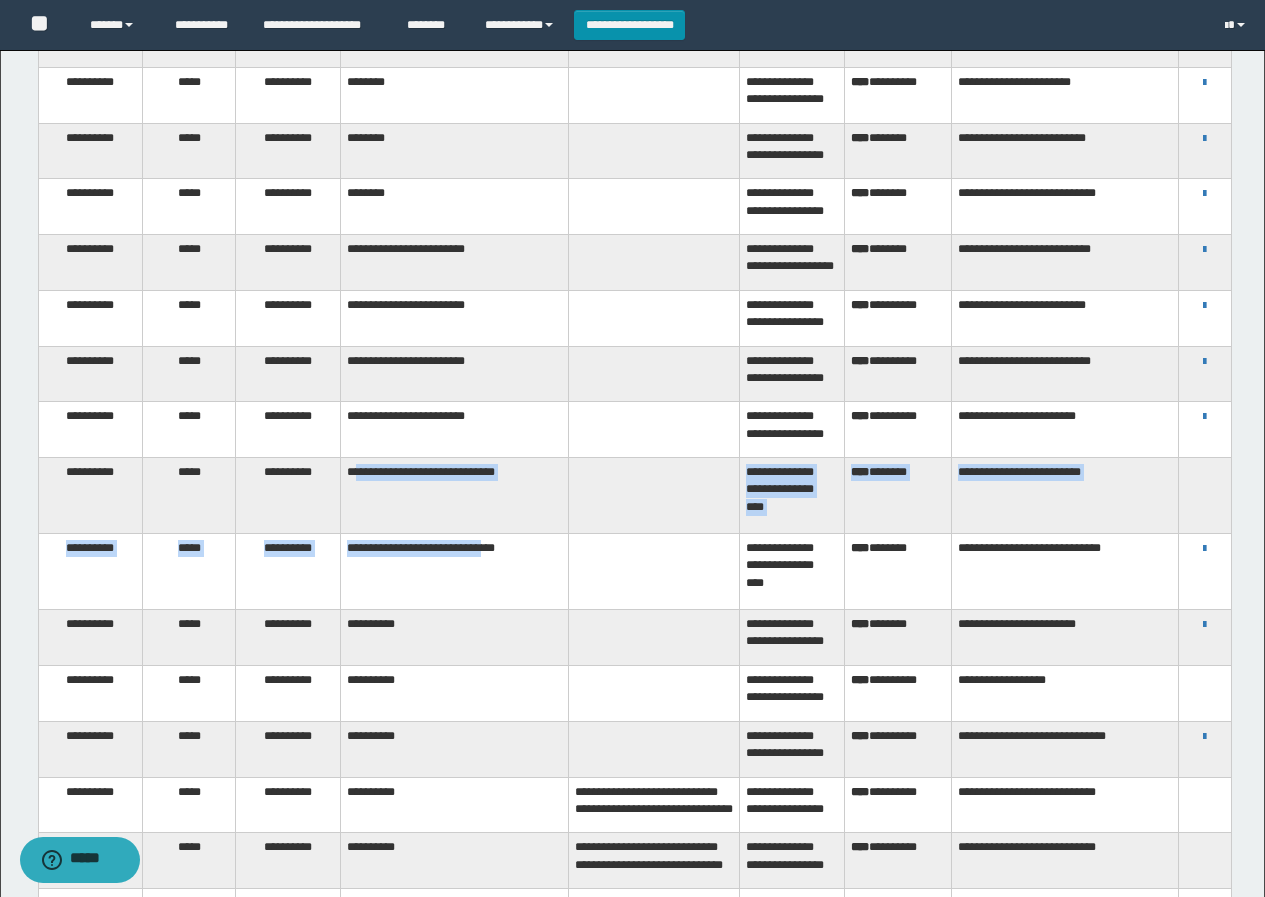 drag, startPoint x: 359, startPoint y: 530, endPoint x: 528, endPoint y: 576, distance: 175.14851 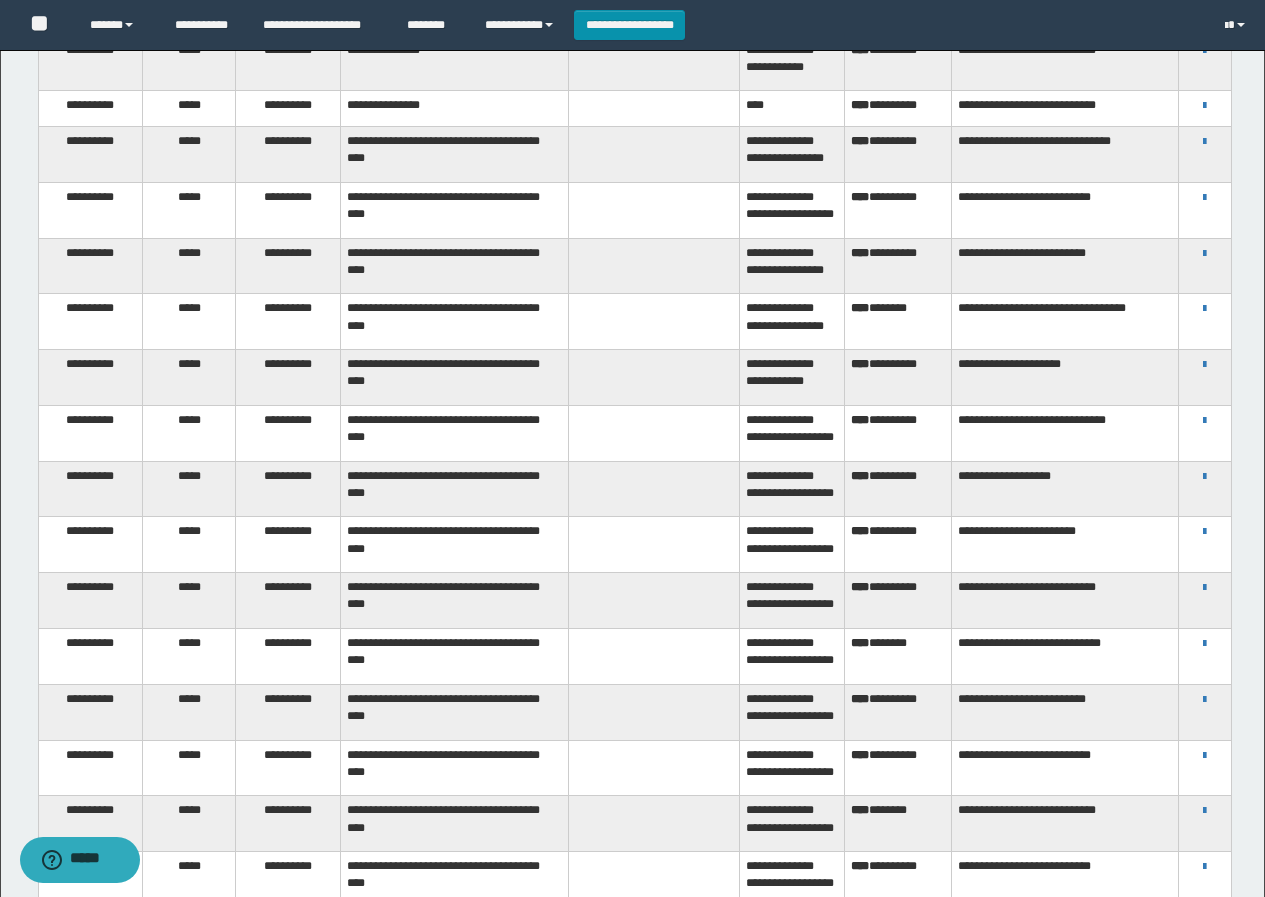 scroll, scrollTop: 0, scrollLeft: 0, axis: both 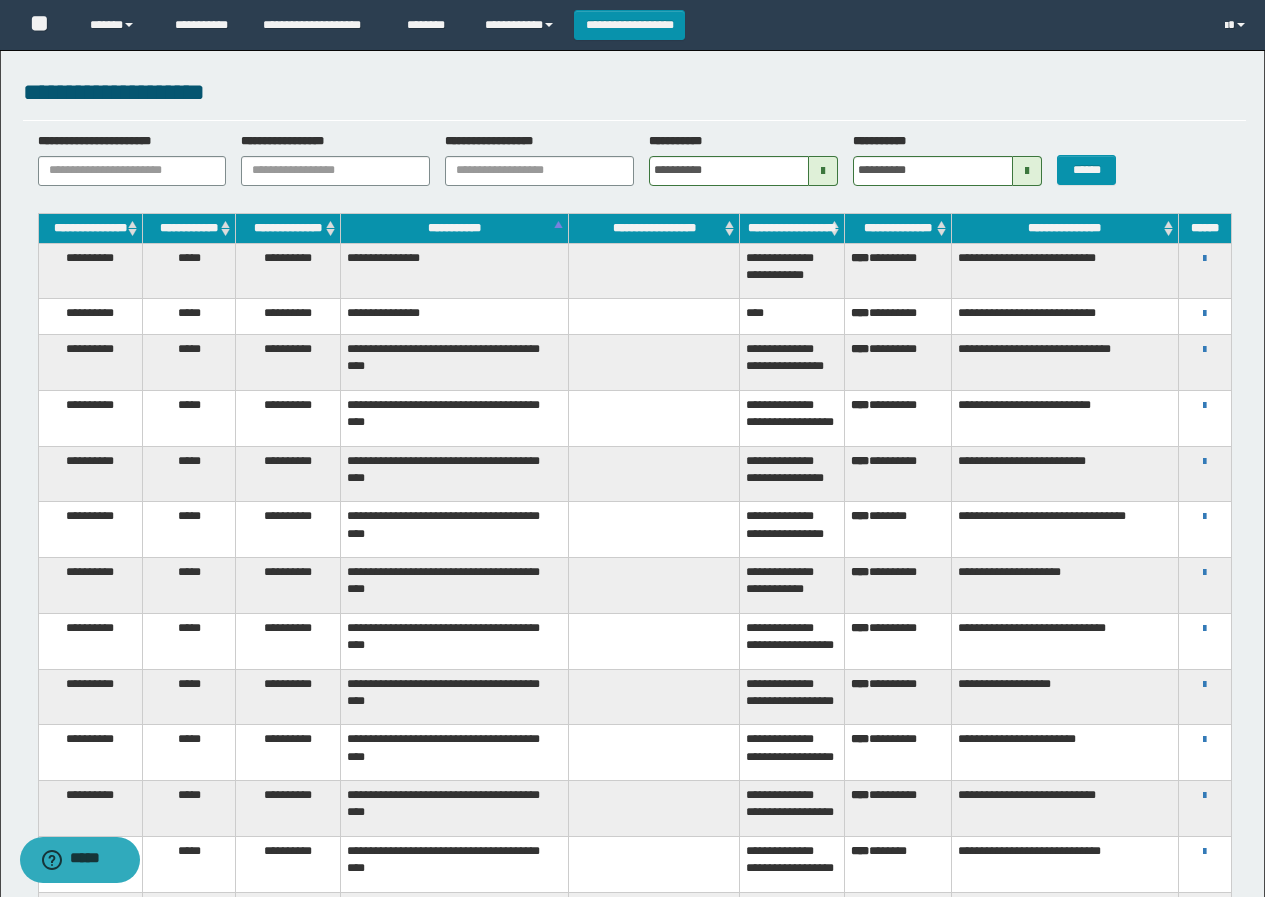 click at bounding box center (823, 171) 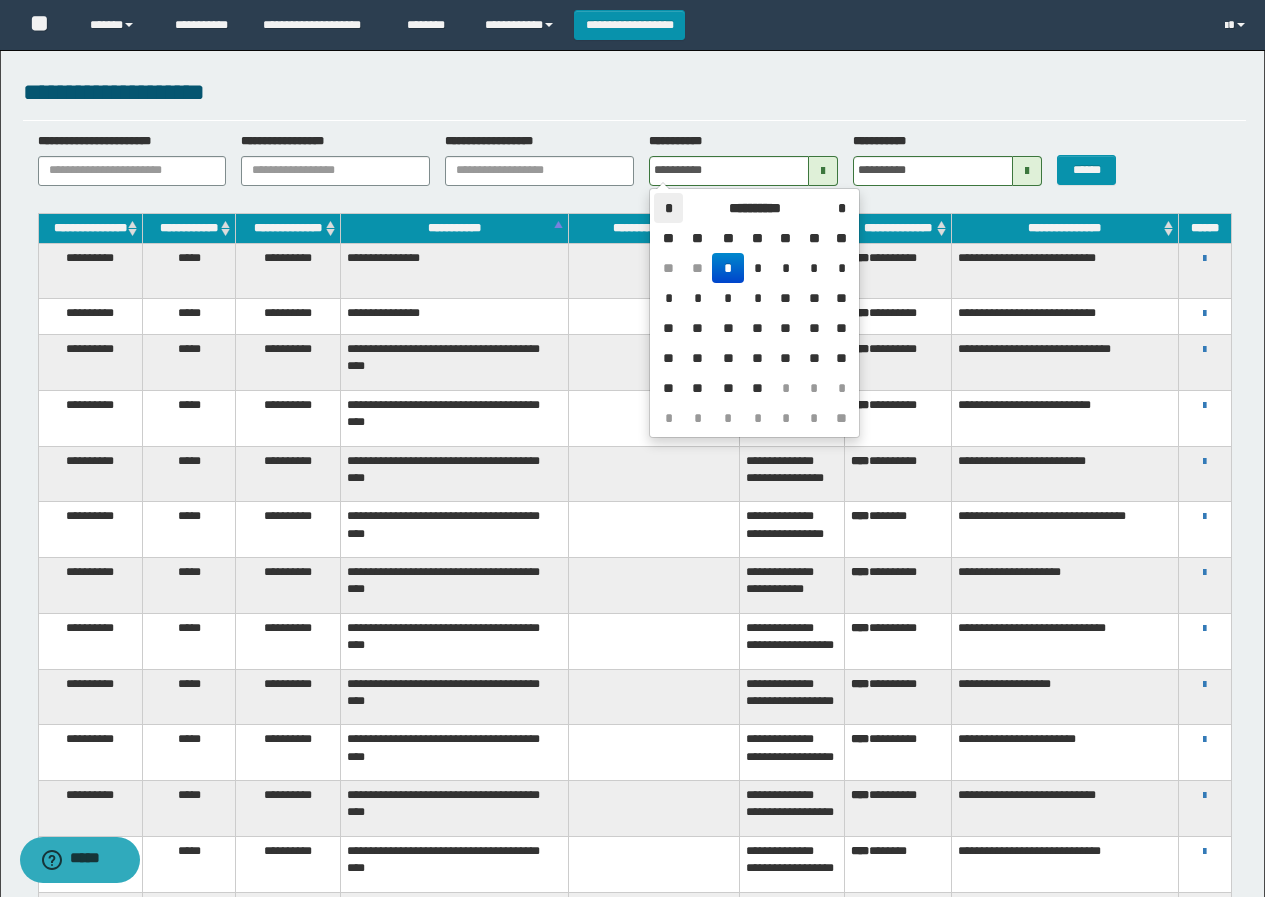 click on "*" at bounding box center [668, 208] 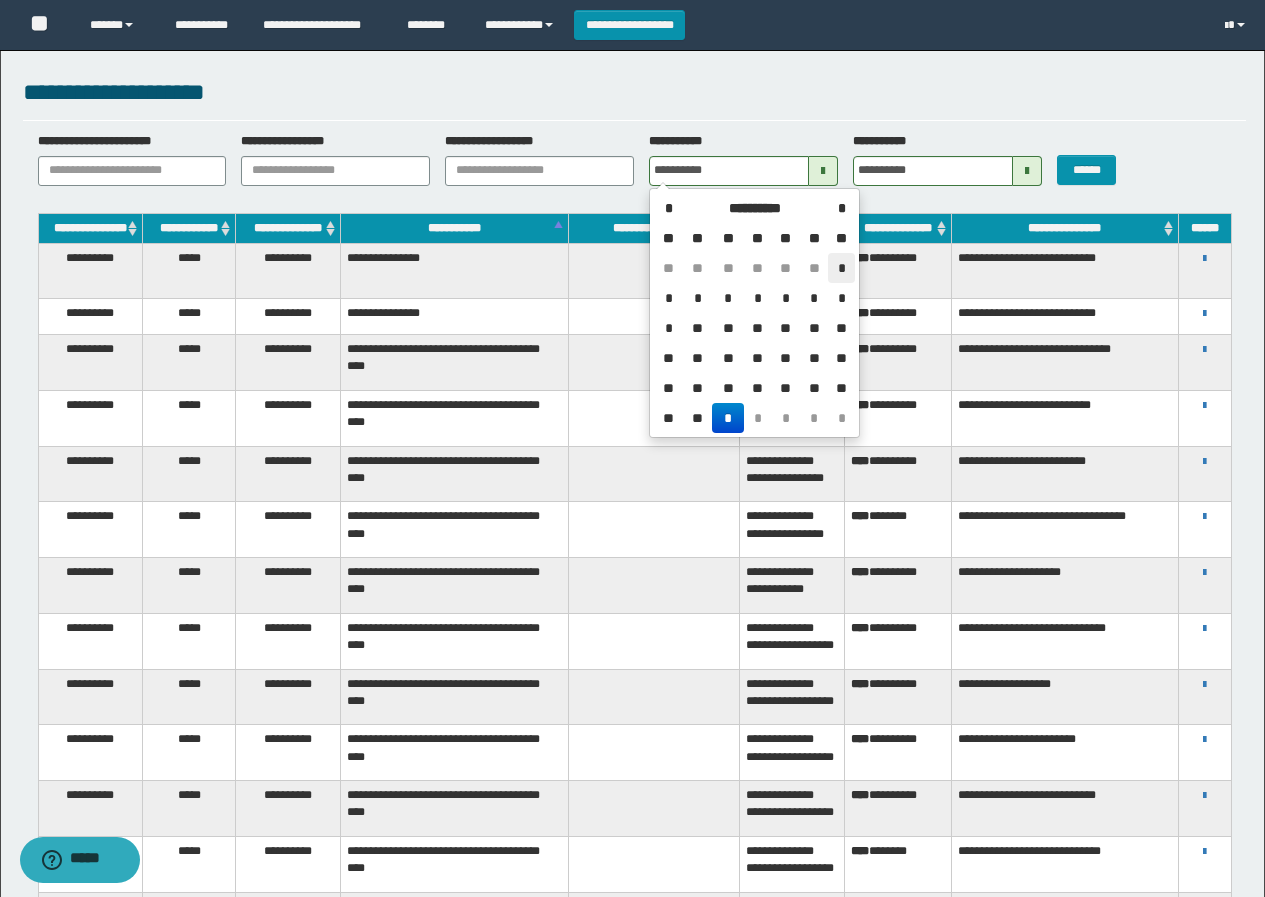 click on "*" at bounding box center (841, 268) 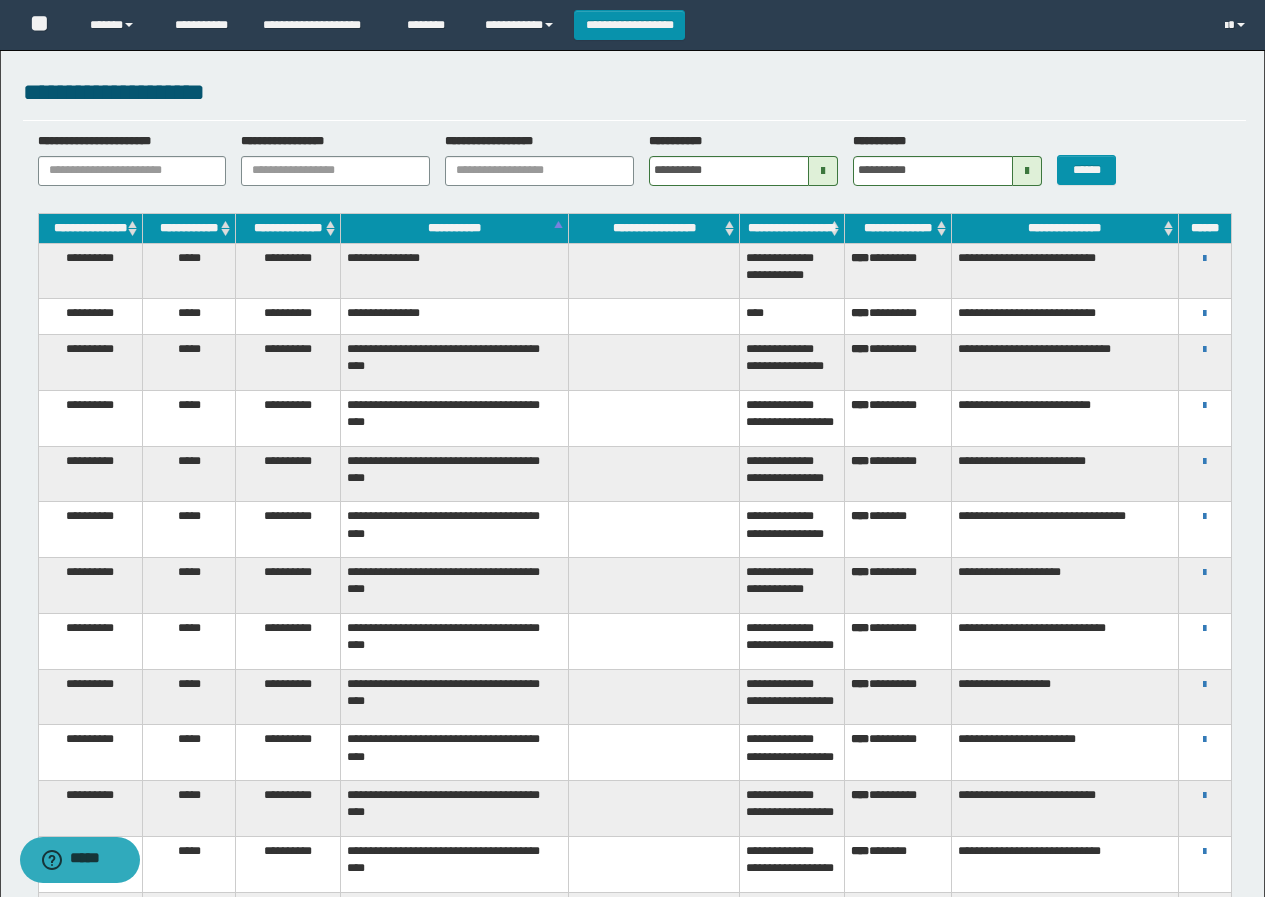 click at bounding box center (1027, 171) 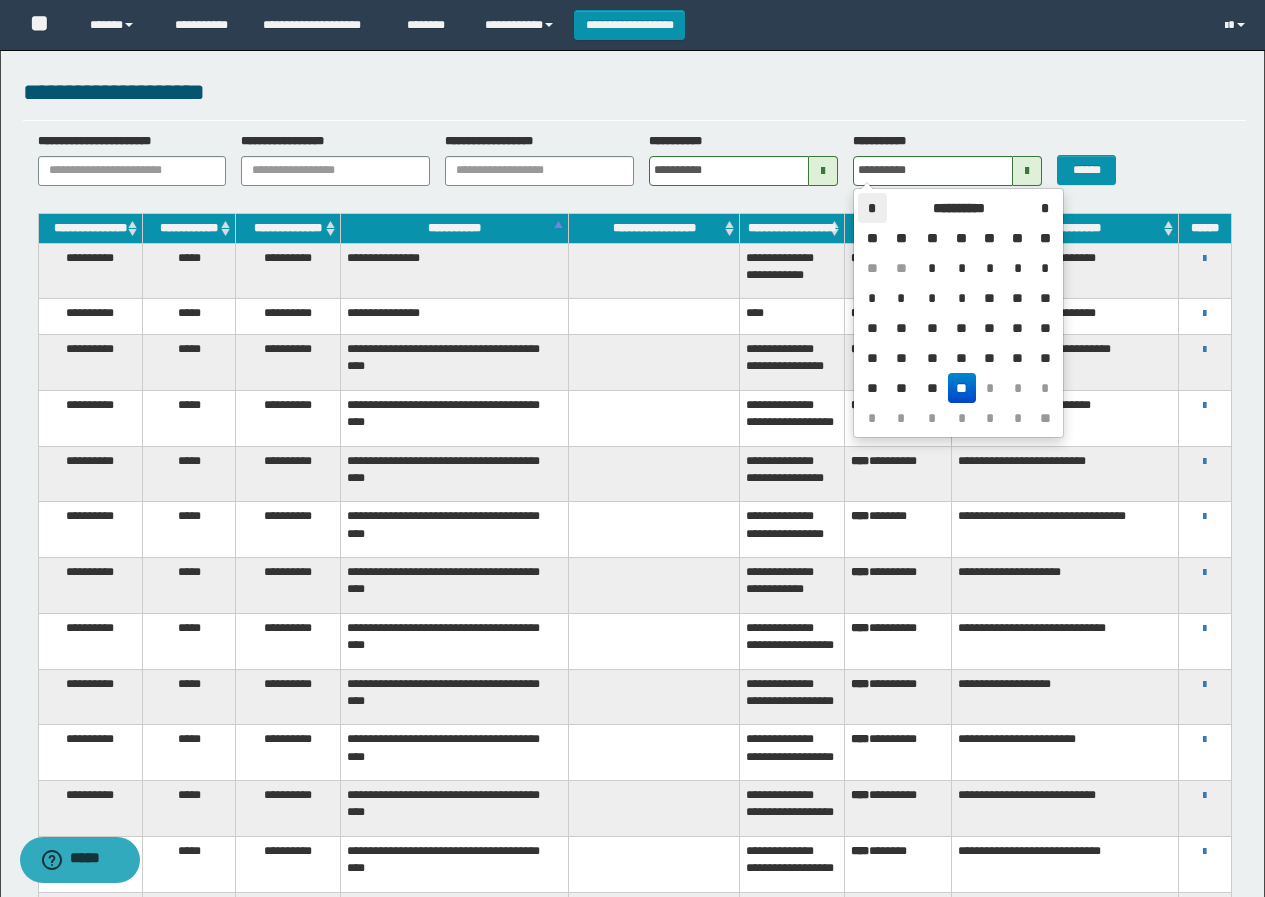 click on "*" at bounding box center [872, 208] 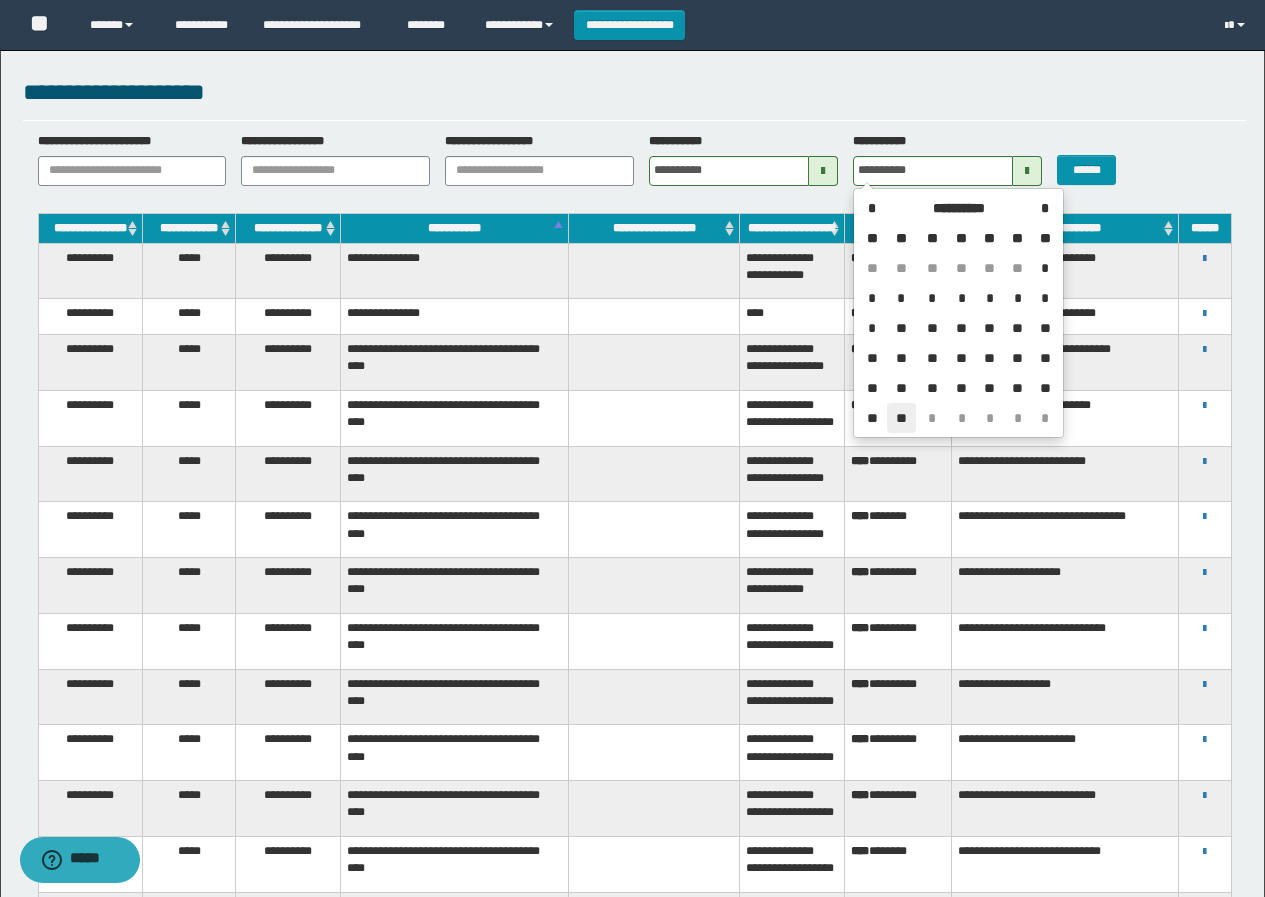 click on "**" at bounding box center [901, 418] 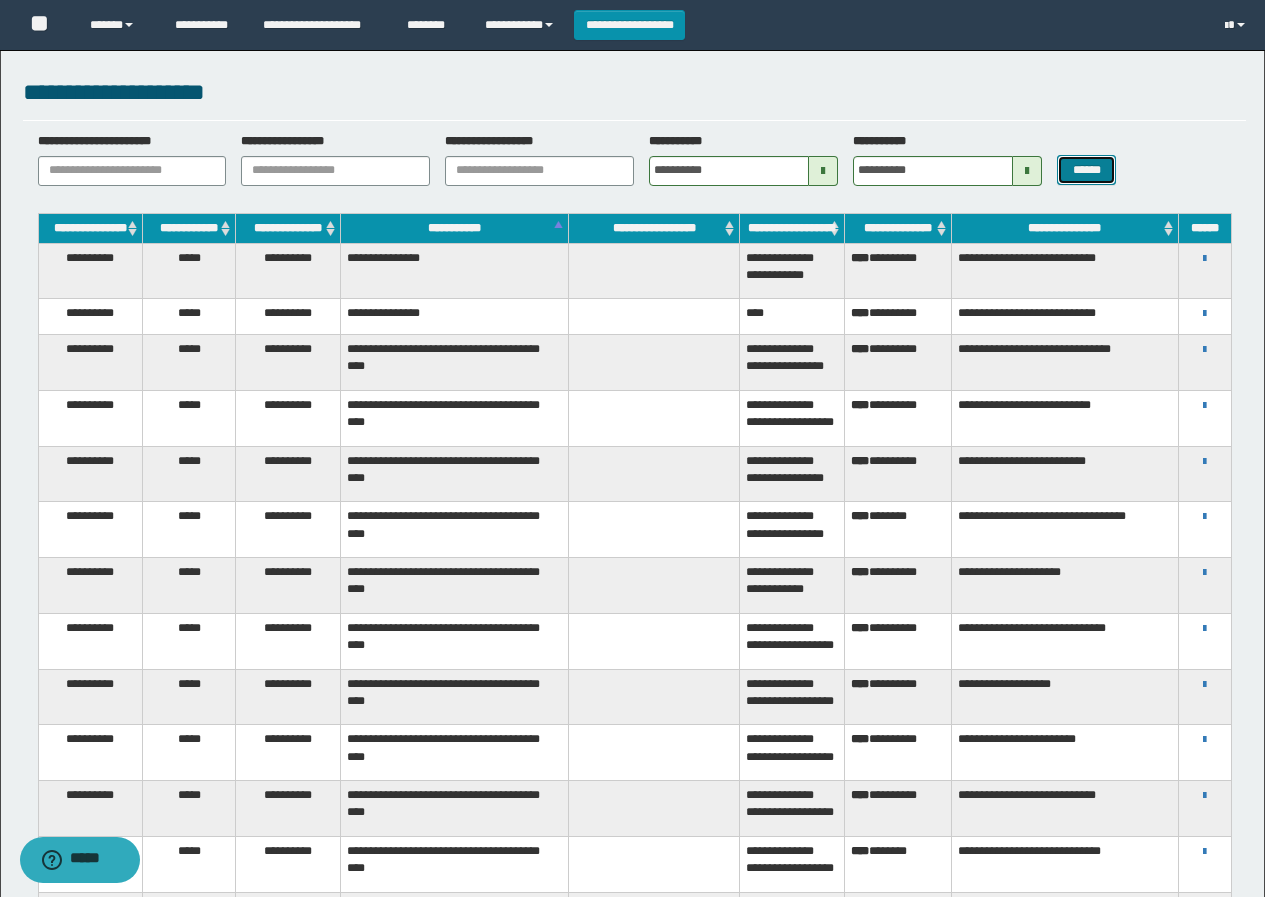 click on "******" at bounding box center [1086, 170] 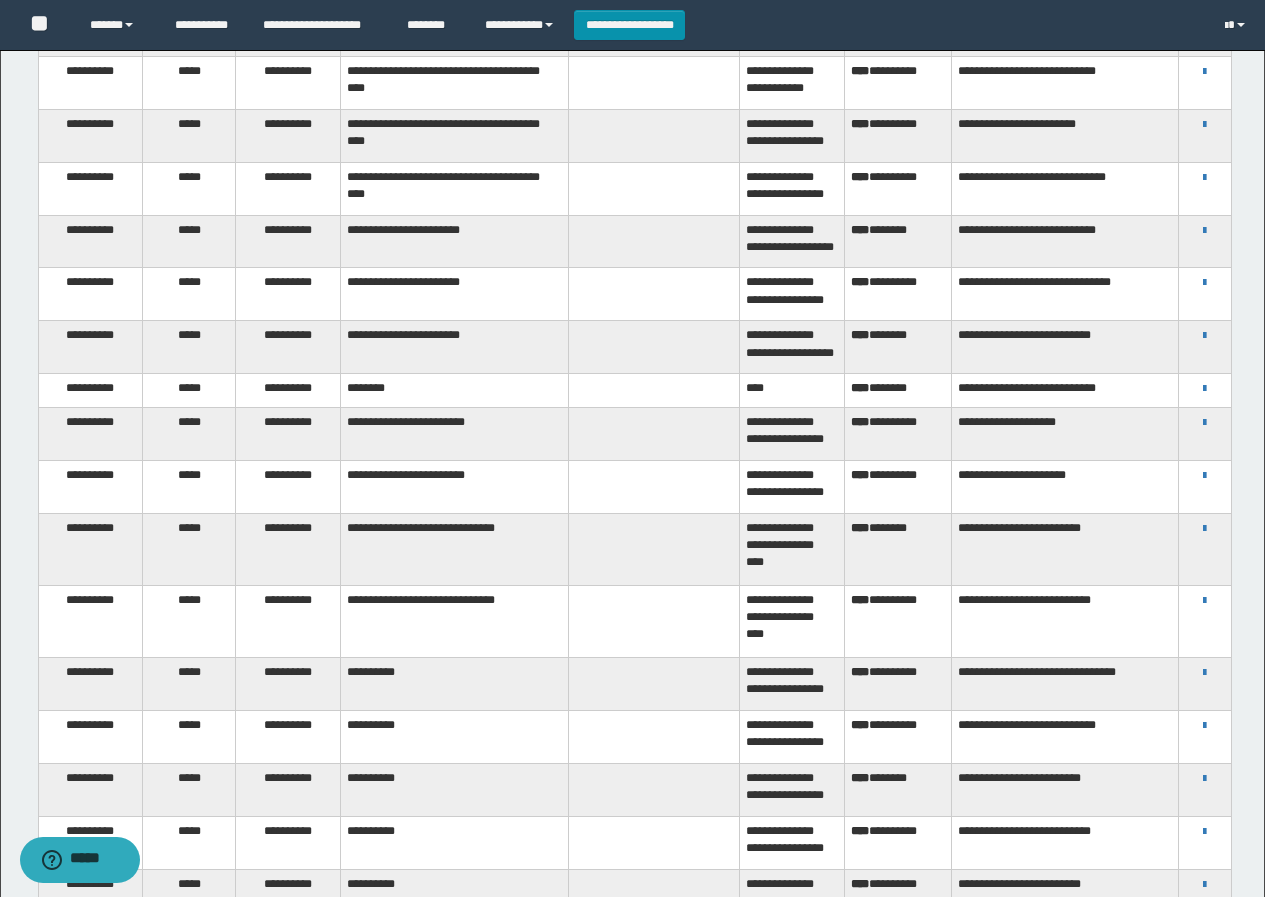 scroll, scrollTop: 1000, scrollLeft: 0, axis: vertical 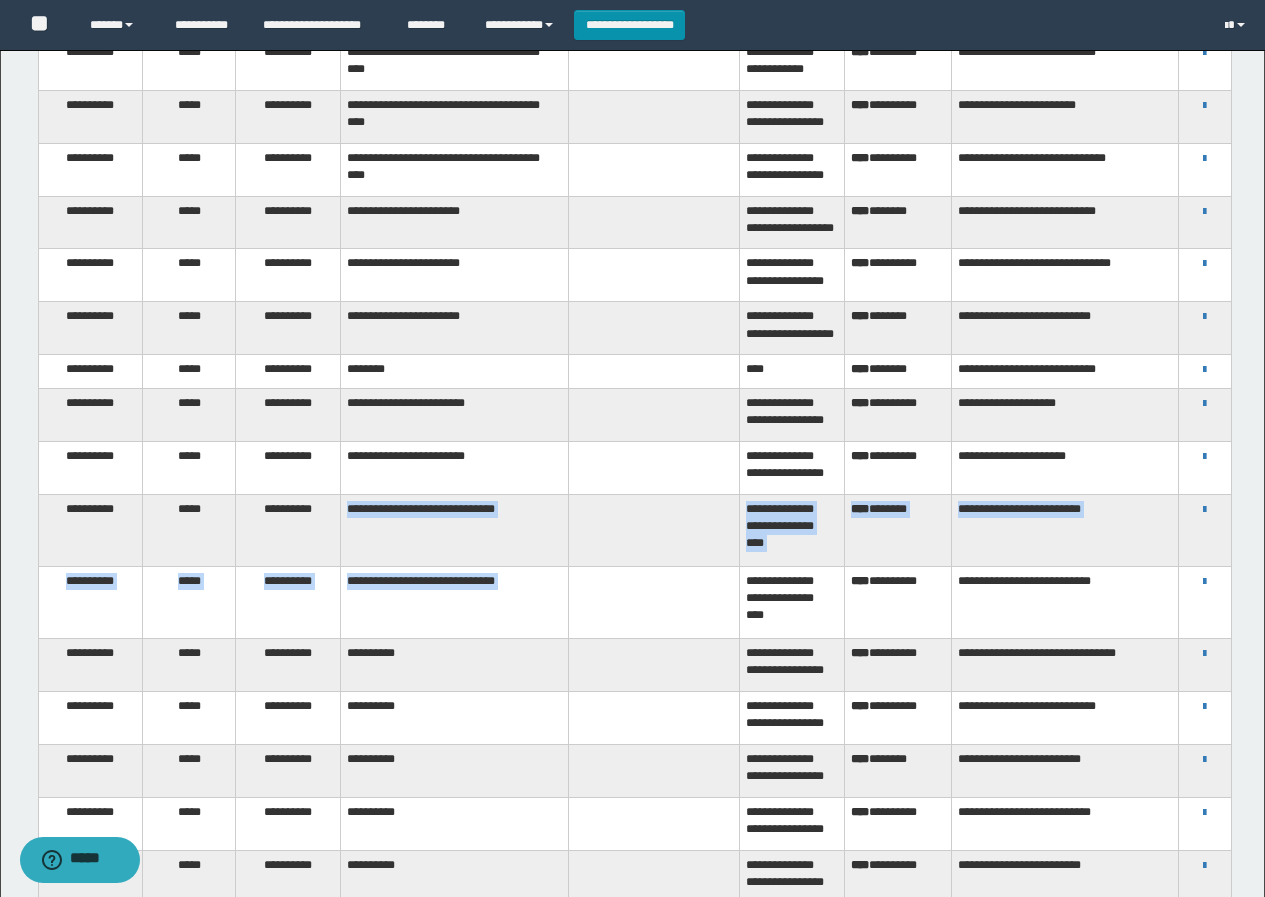 drag, startPoint x: 369, startPoint y: 596, endPoint x: 742, endPoint y: 650, distance: 376.88858 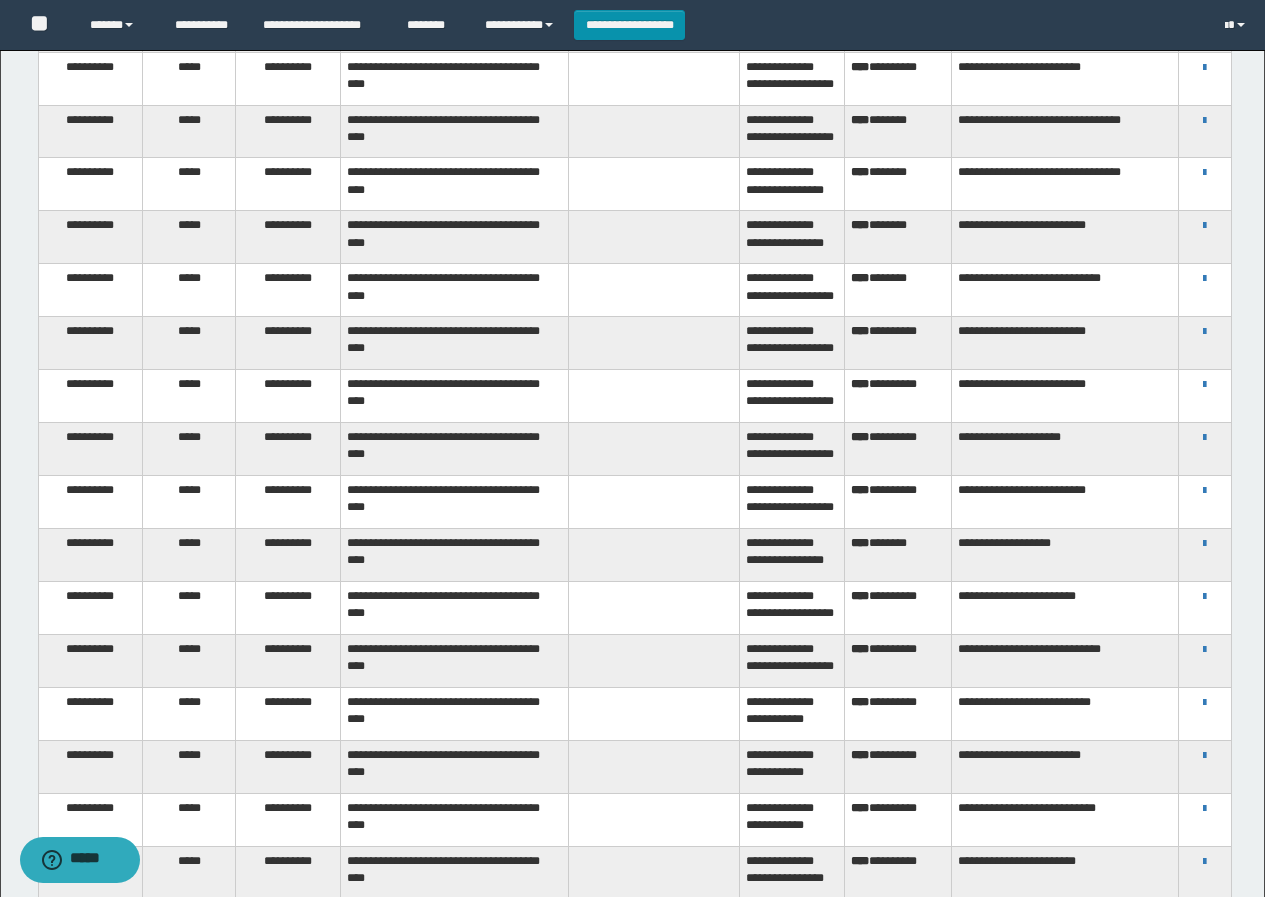 scroll, scrollTop: 0, scrollLeft: 0, axis: both 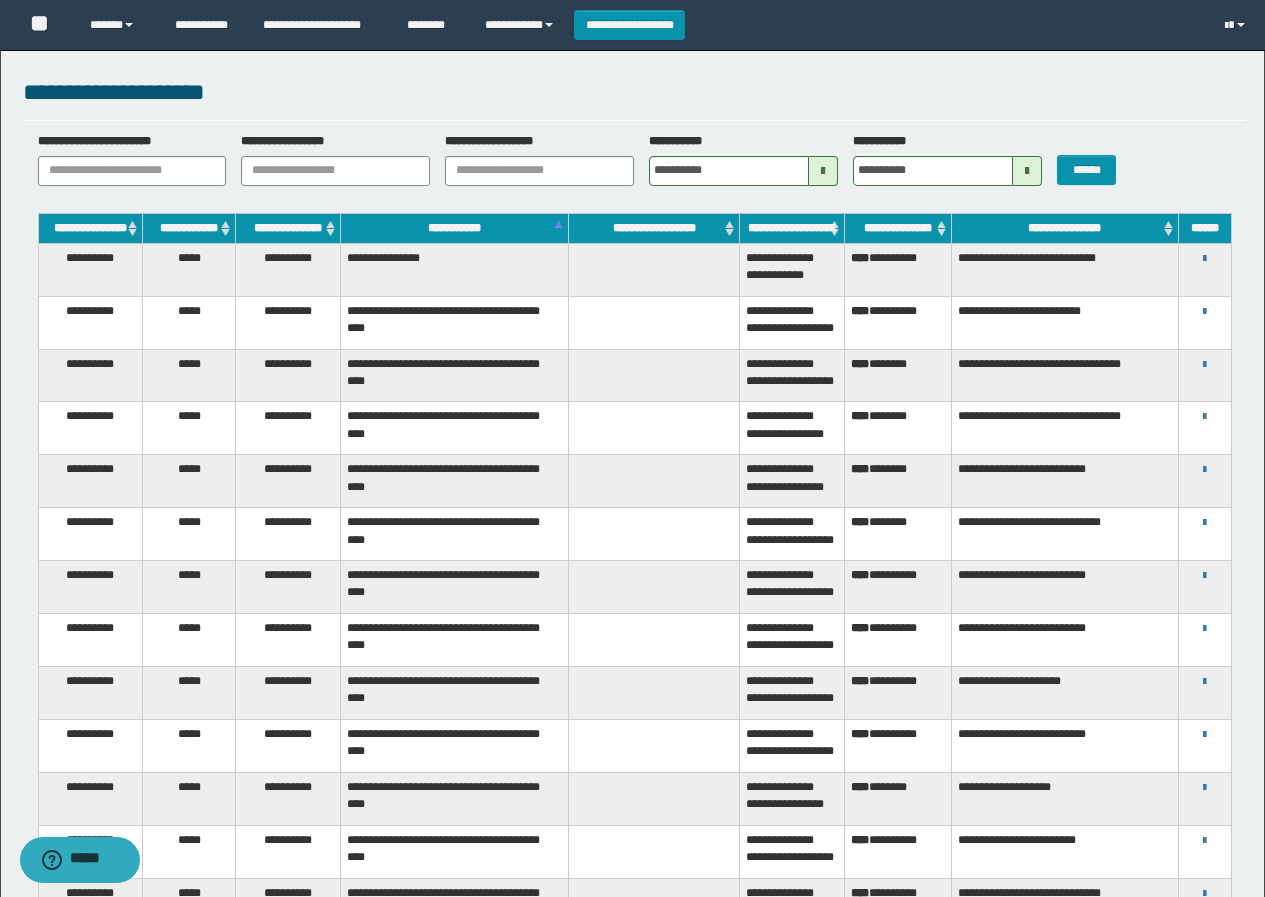 click at bounding box center [823, 171] 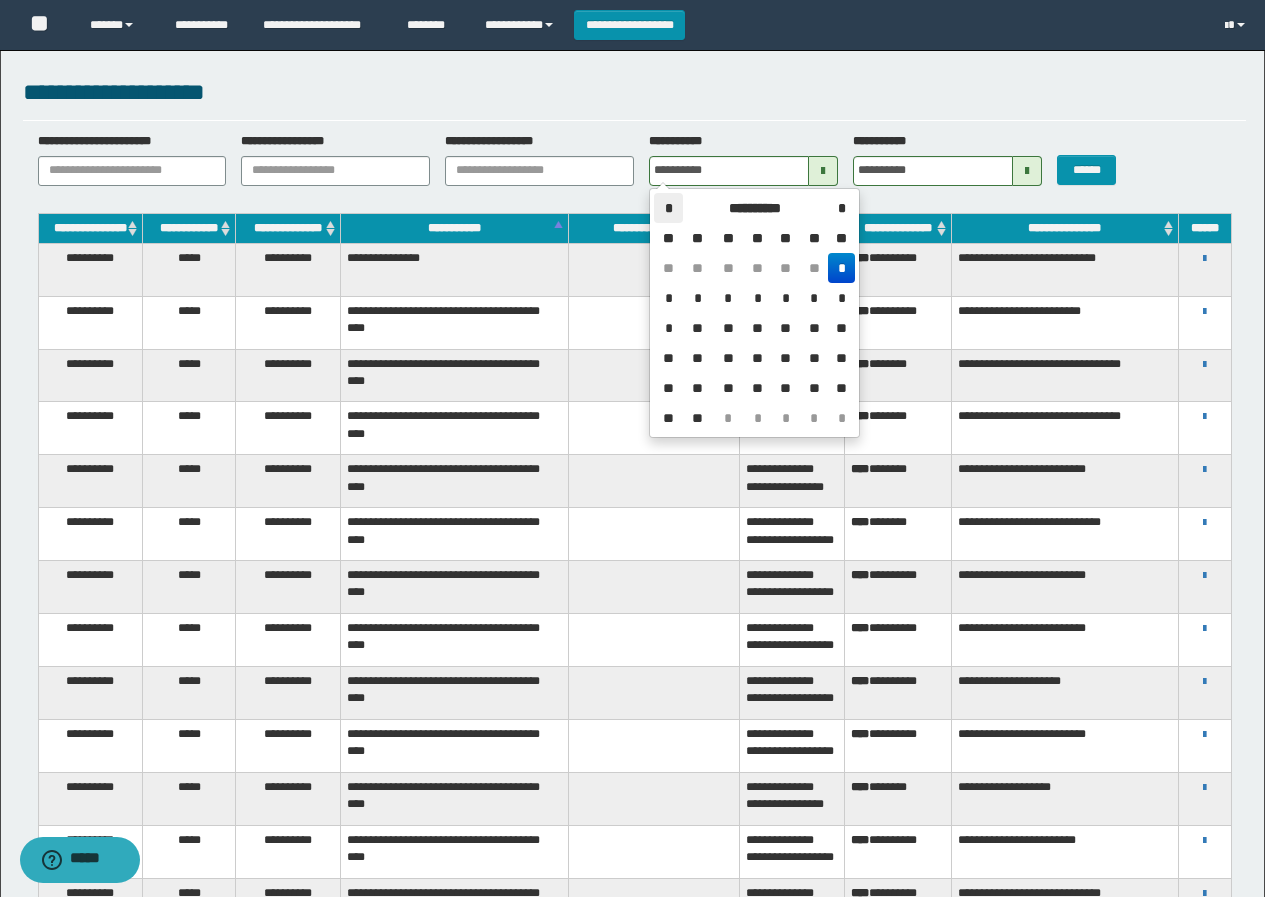 click on "*" at bounding box center (668, 208) 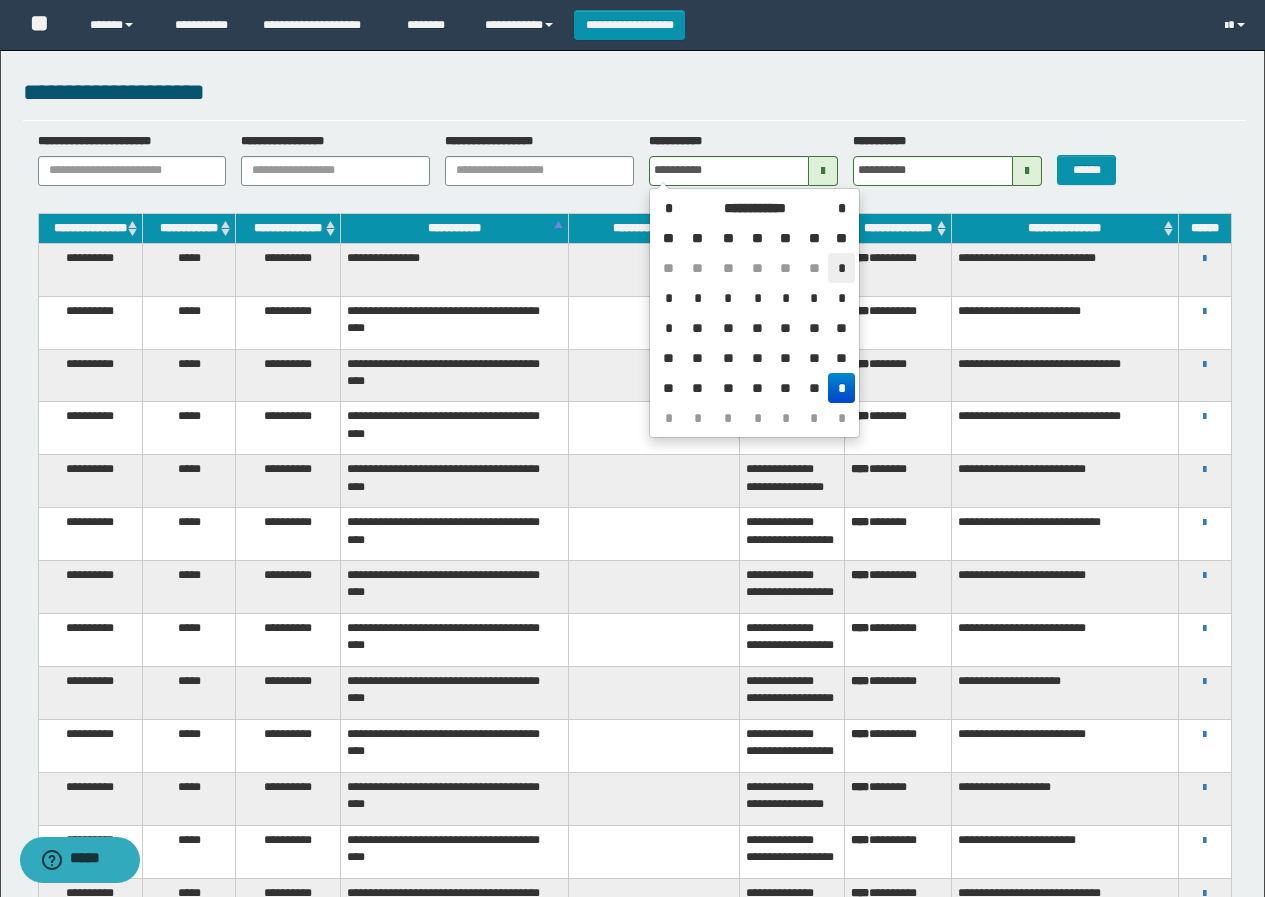 click on "*" at bounding box center (841, 268) 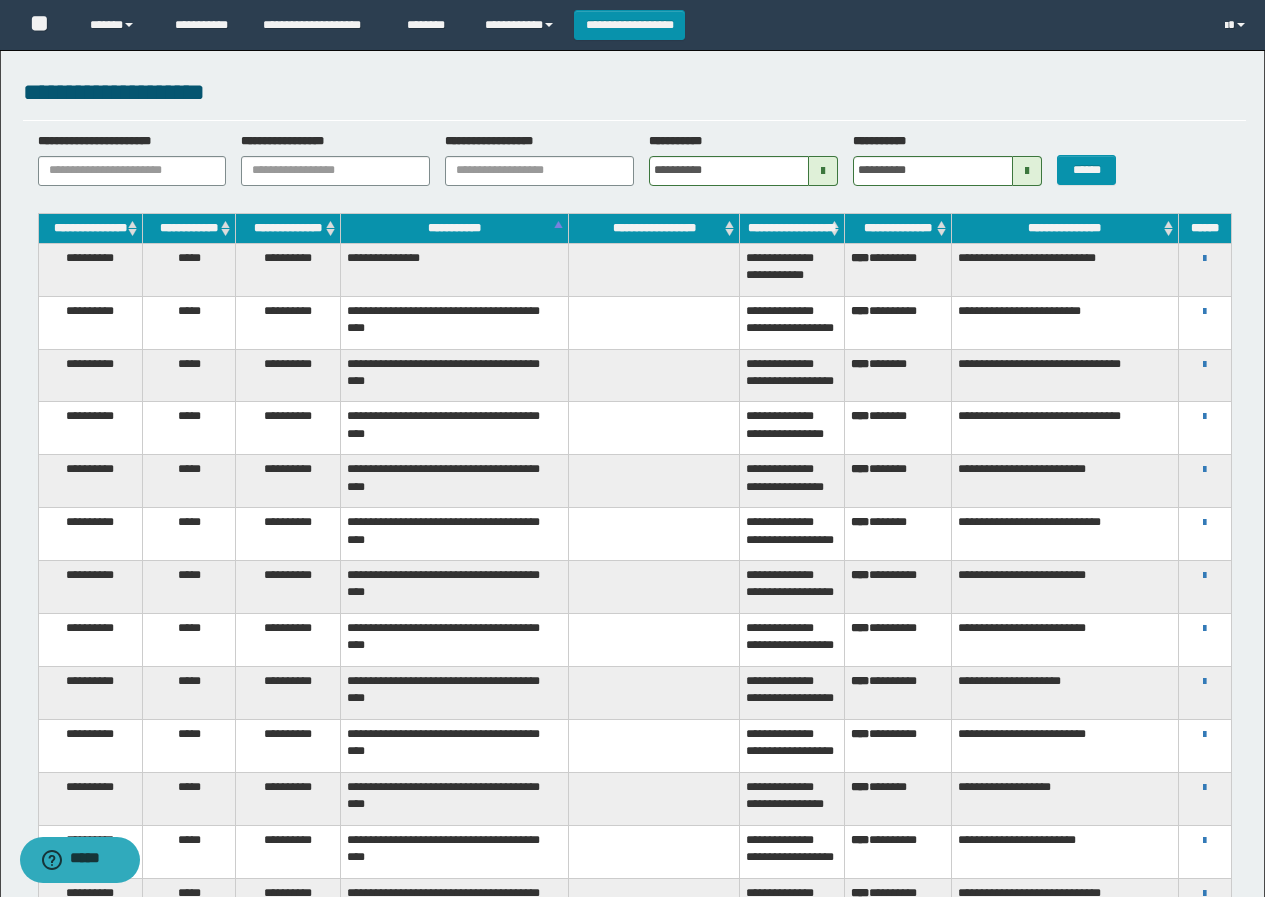 click at bounding box center (1027, 171) 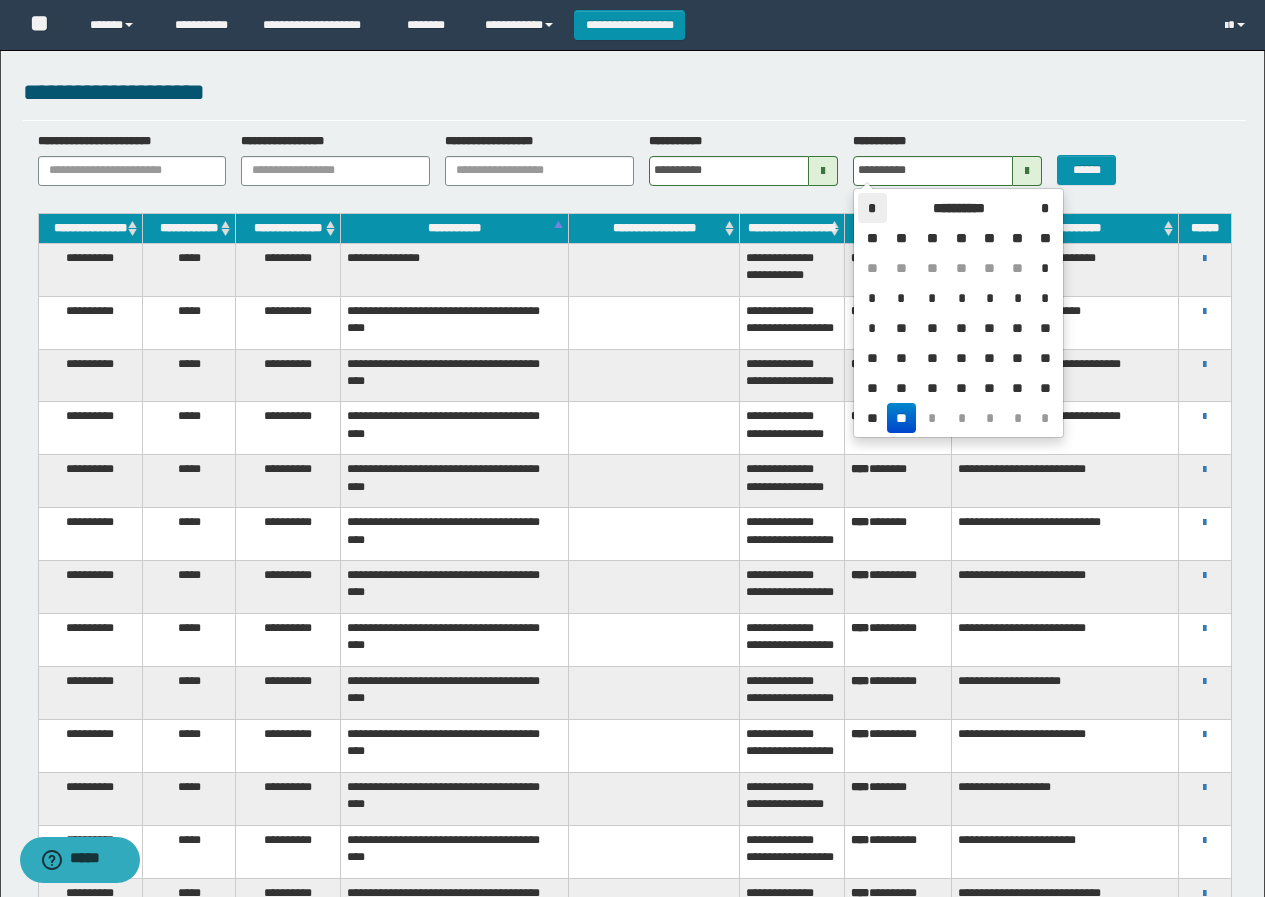 click on "*" at bounding box center [872, 208] 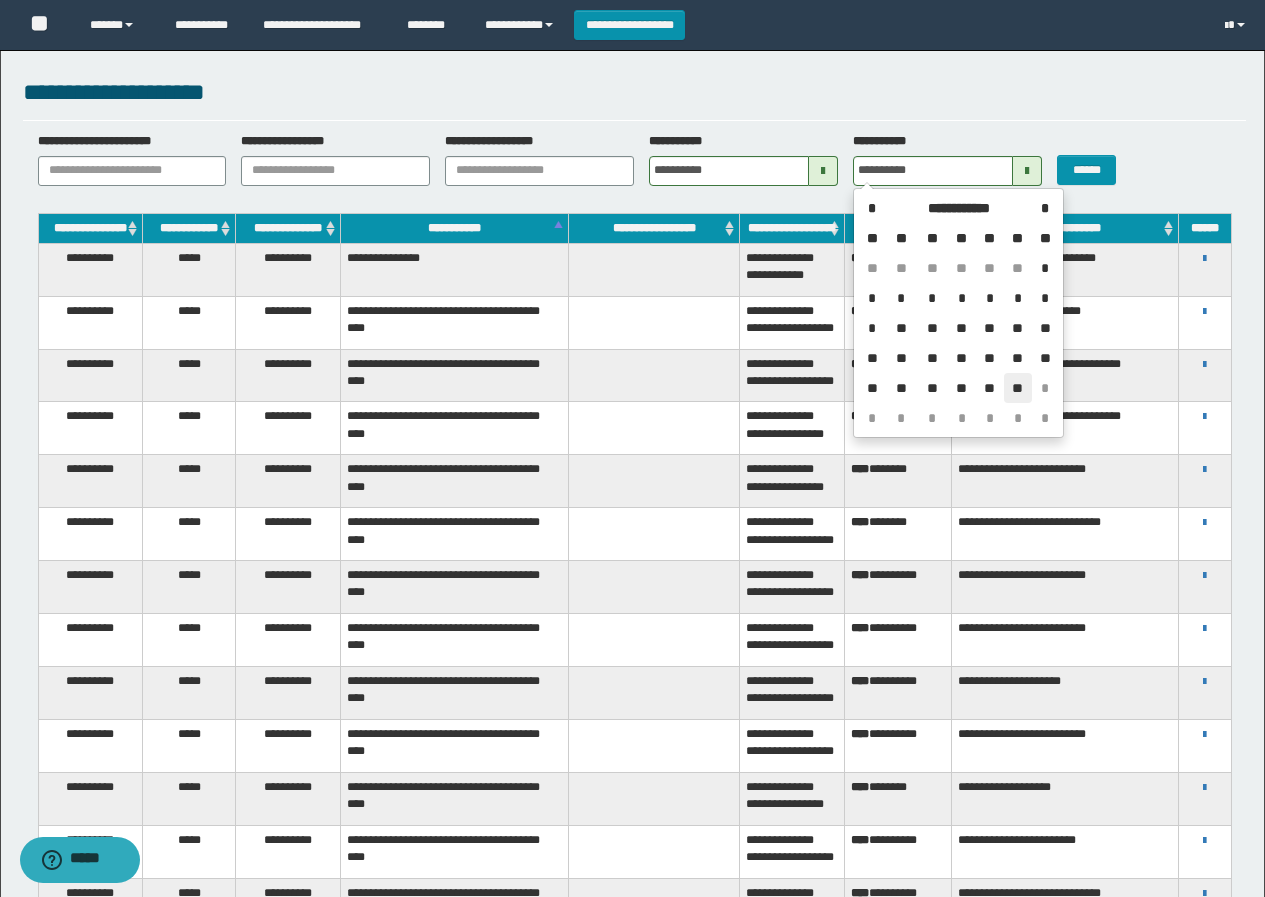 click on "**" at bounding box center (1018, 388) 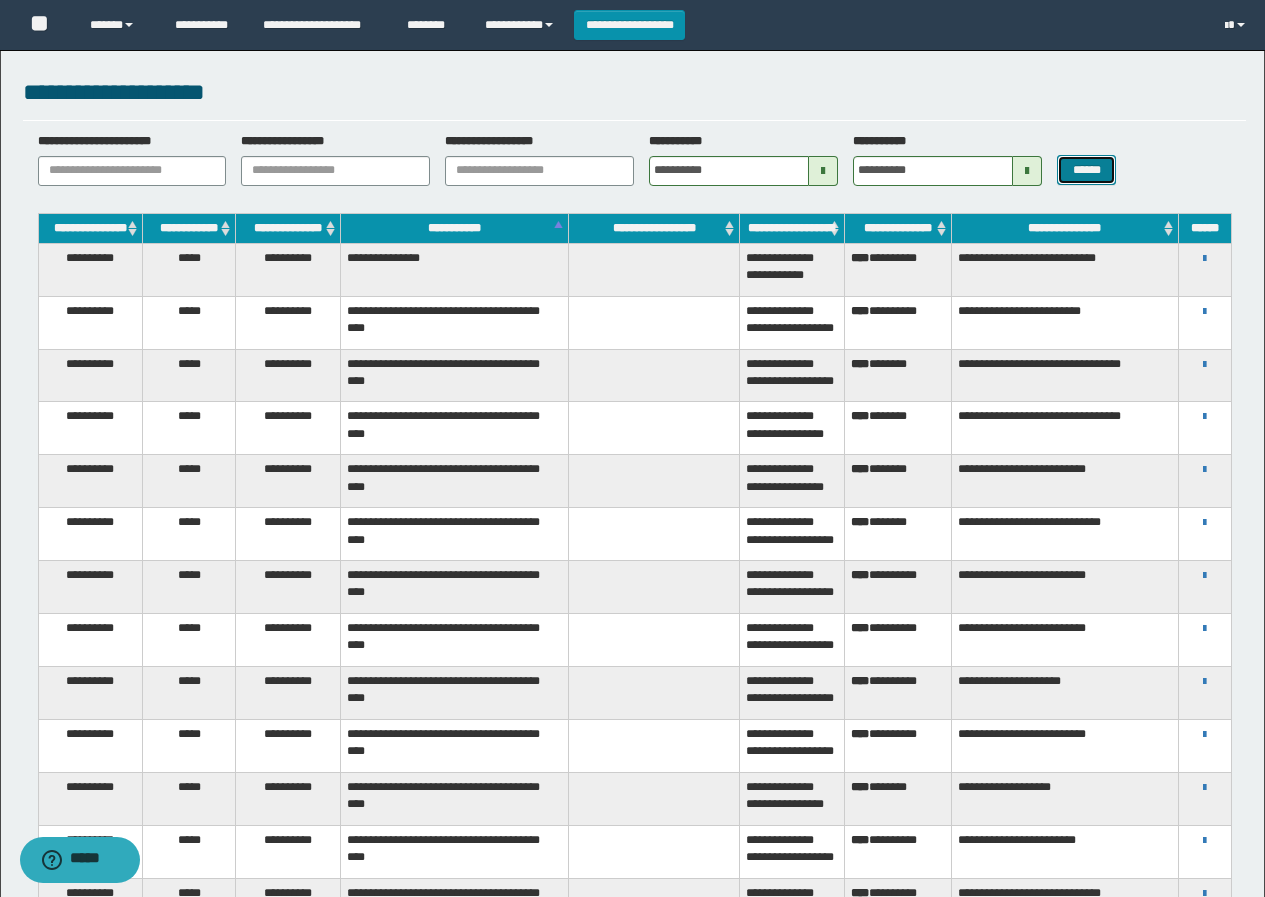 click on "******" at bounding box center (1086, 170) 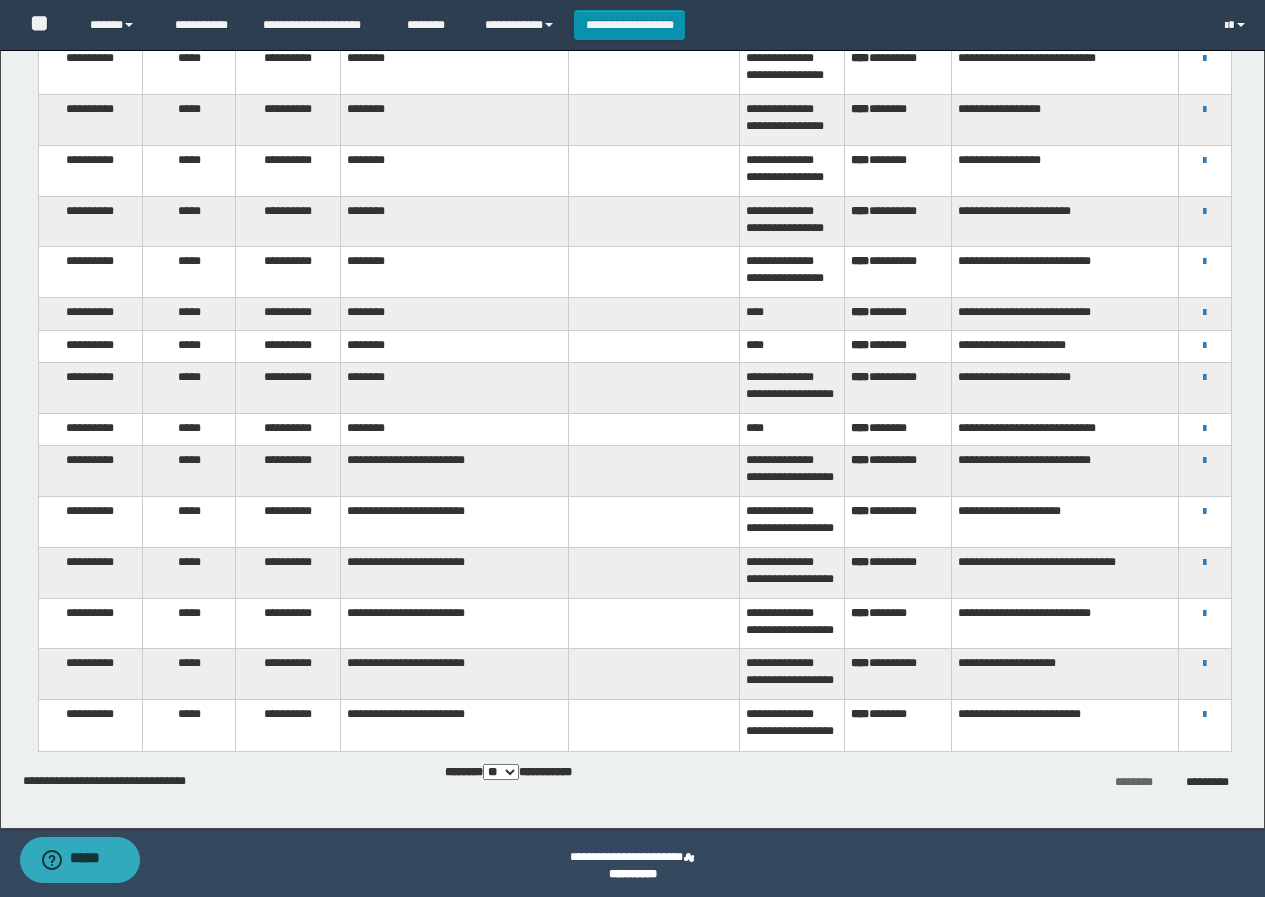scroll, scrollTop: 1965, scrollLeft: 0, axis: vertical 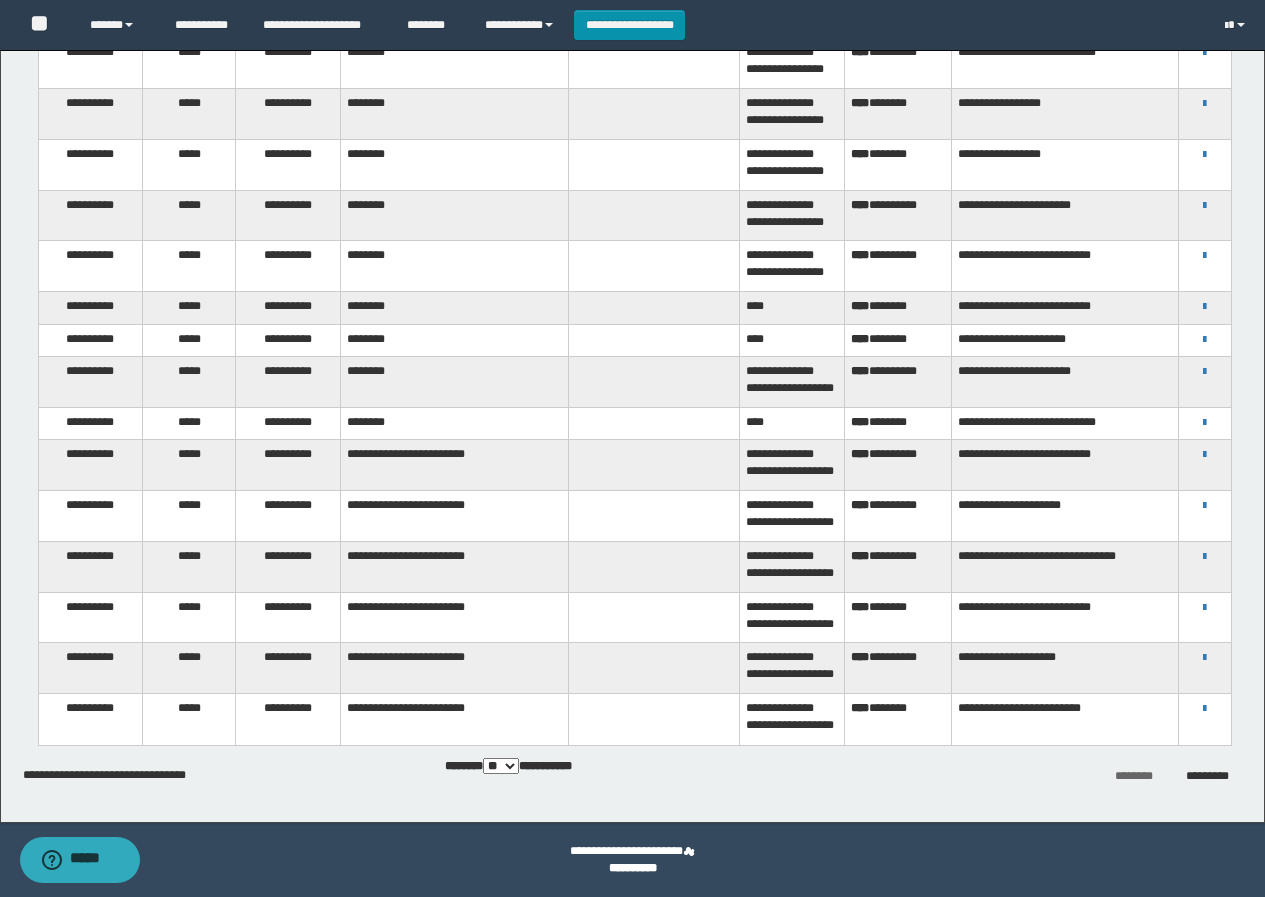 click on "** *** ***" at bounding box center [501, 766] 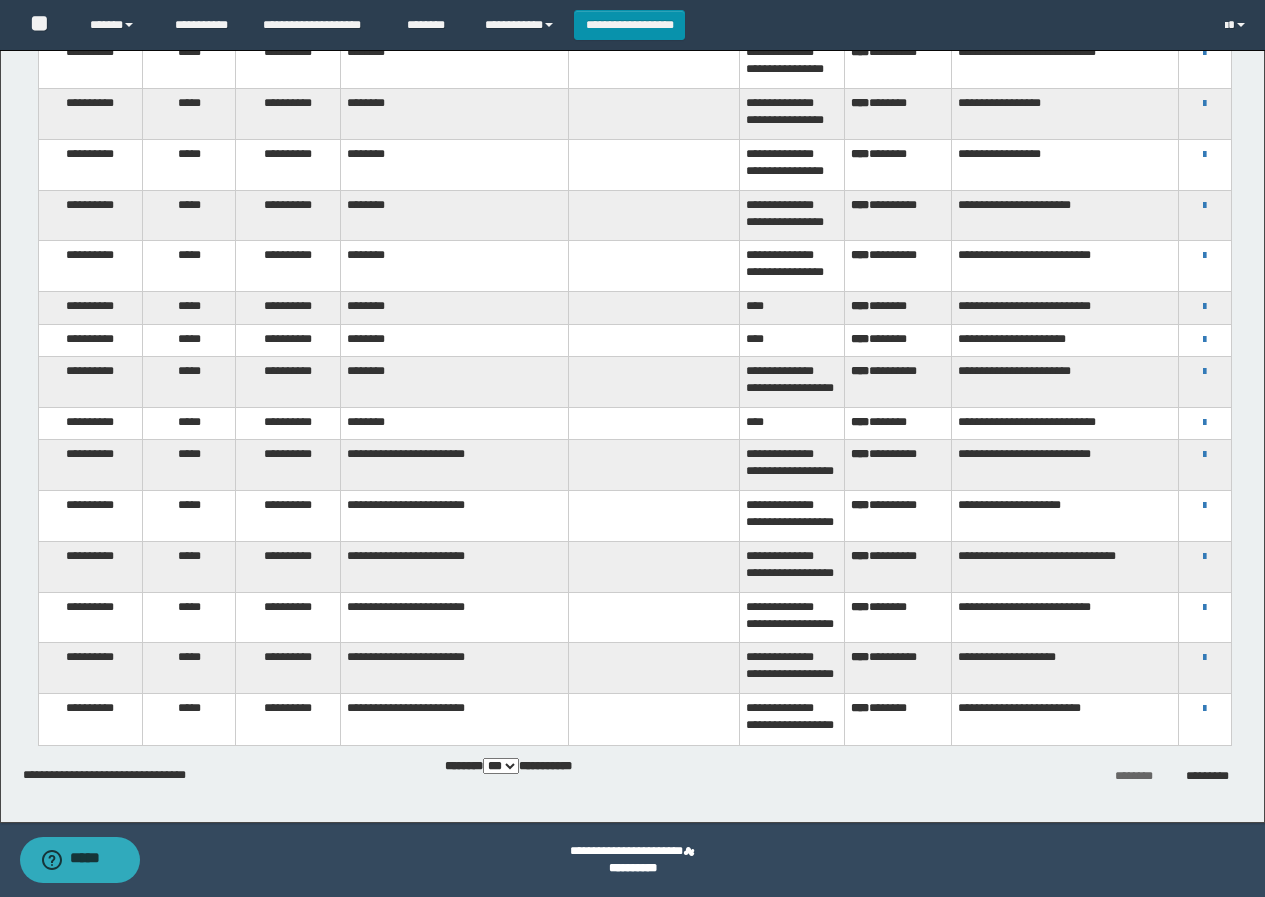 click on "** *** ***" at bounding box center [501, 766] 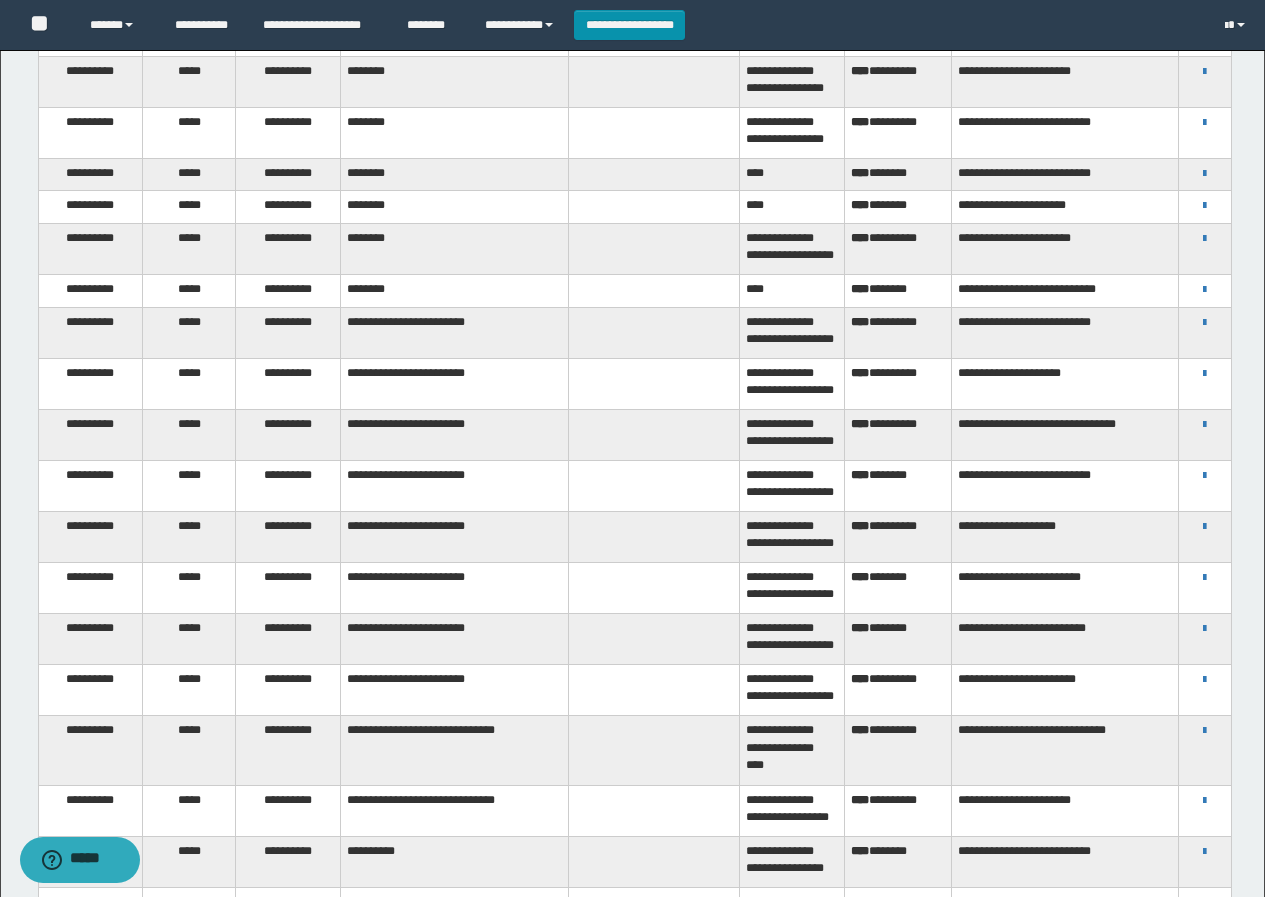 scroll, scrollTop: 2365, scrollLeft: 0, axis: vertical 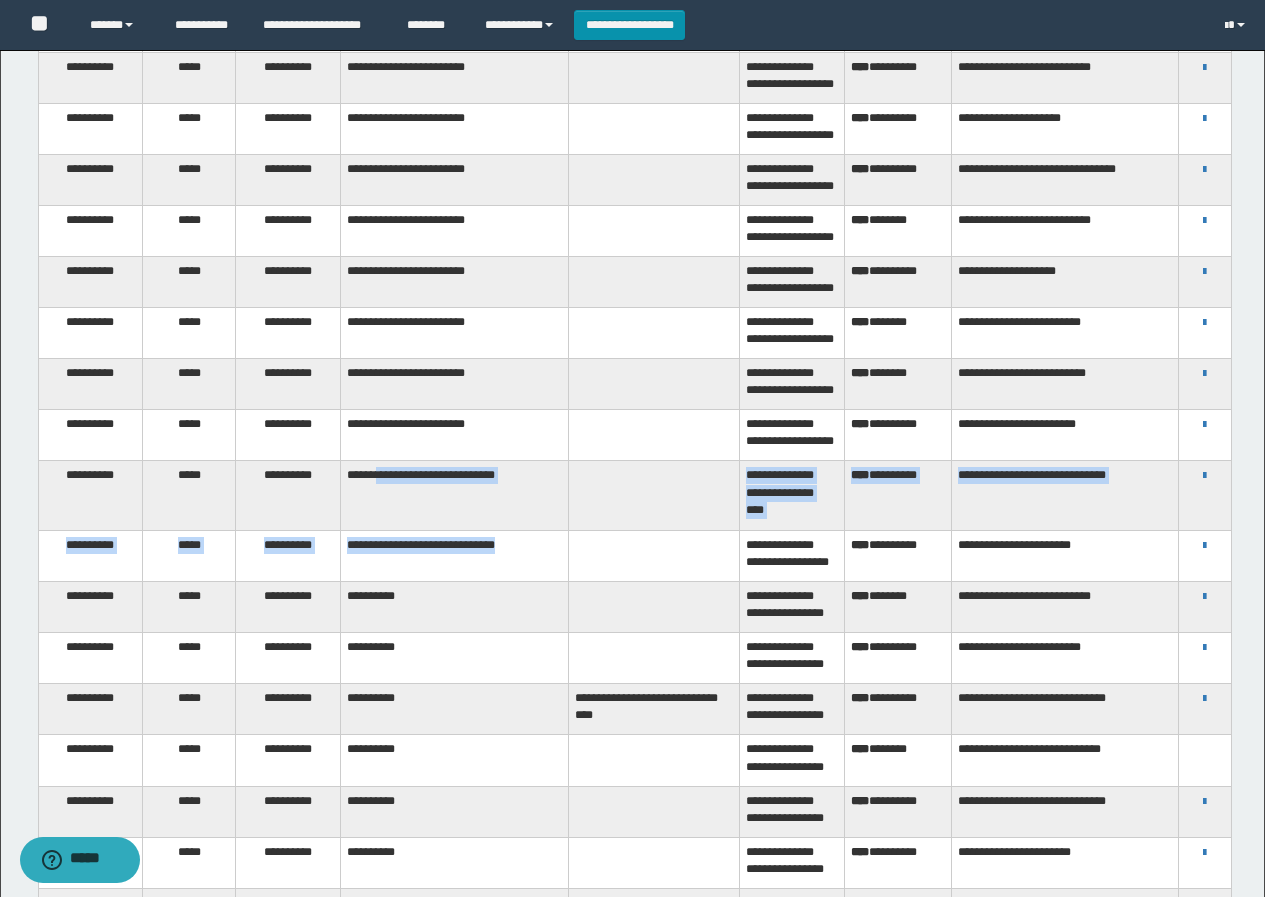 drag, startPoint x: 393, startPoint y: 502, endPoint x: 625, endPoint y: 544, distance: 235.77107 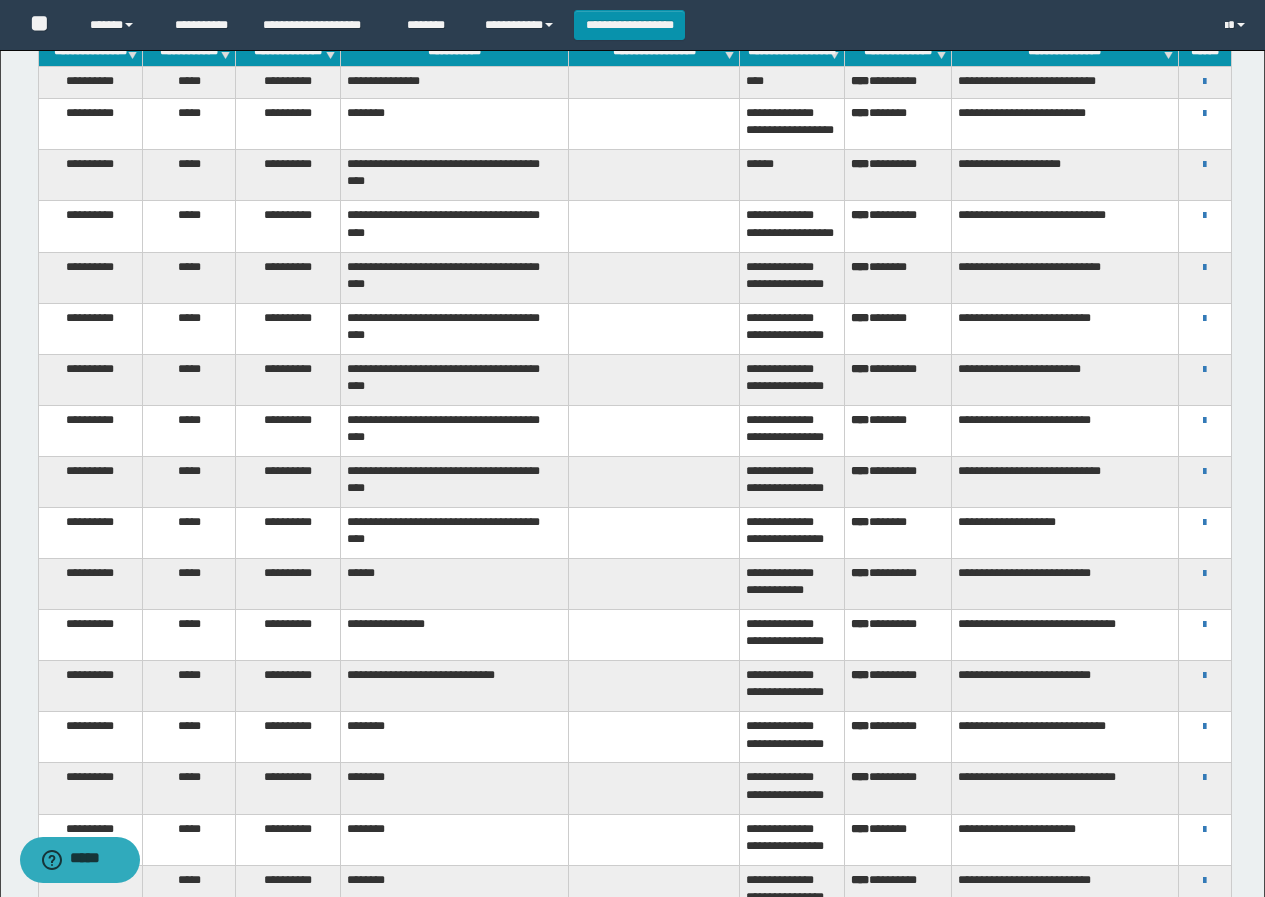 scroll, scrollTop: 0, scrollLeft: 0, axis: both 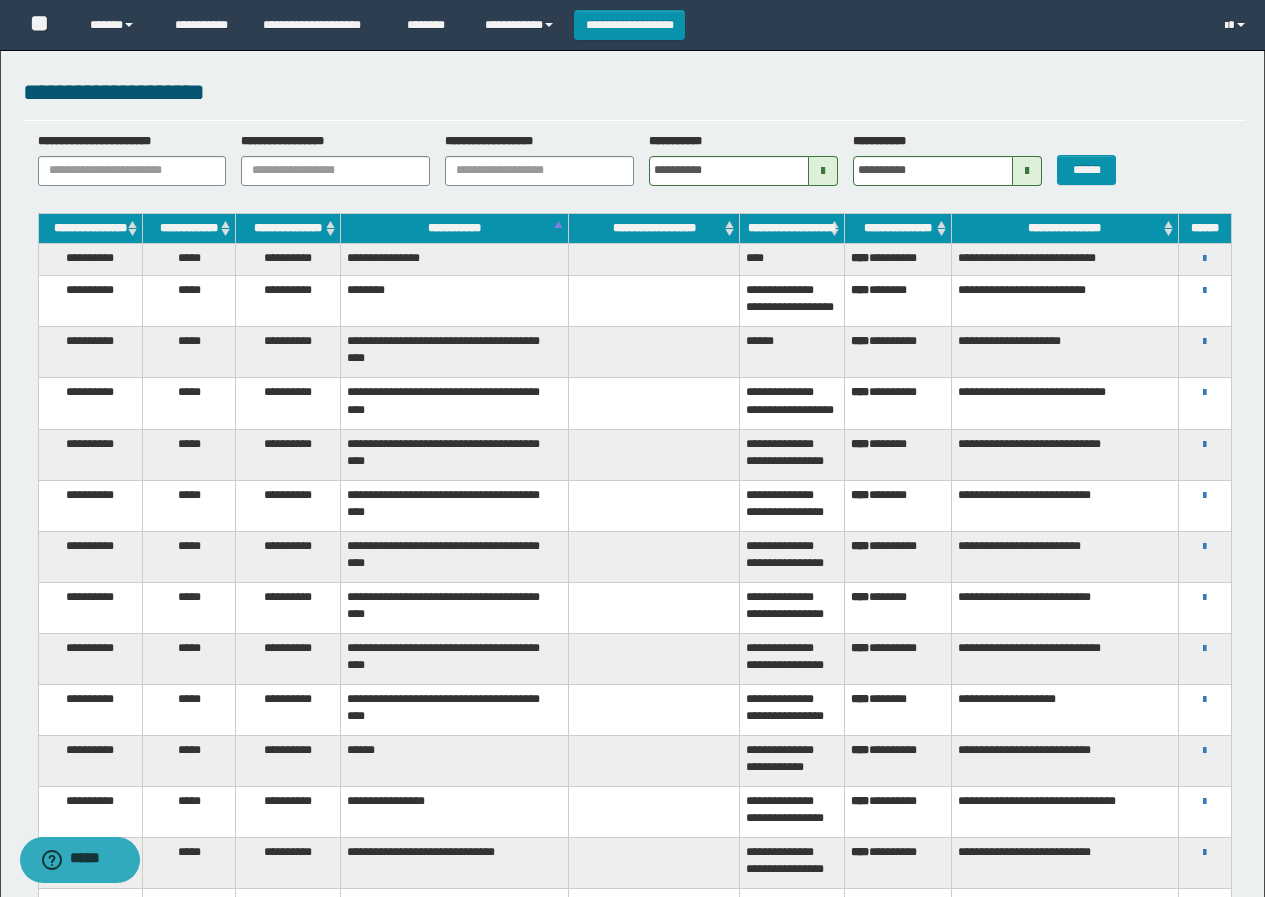 click at bounding box center [823, 171] 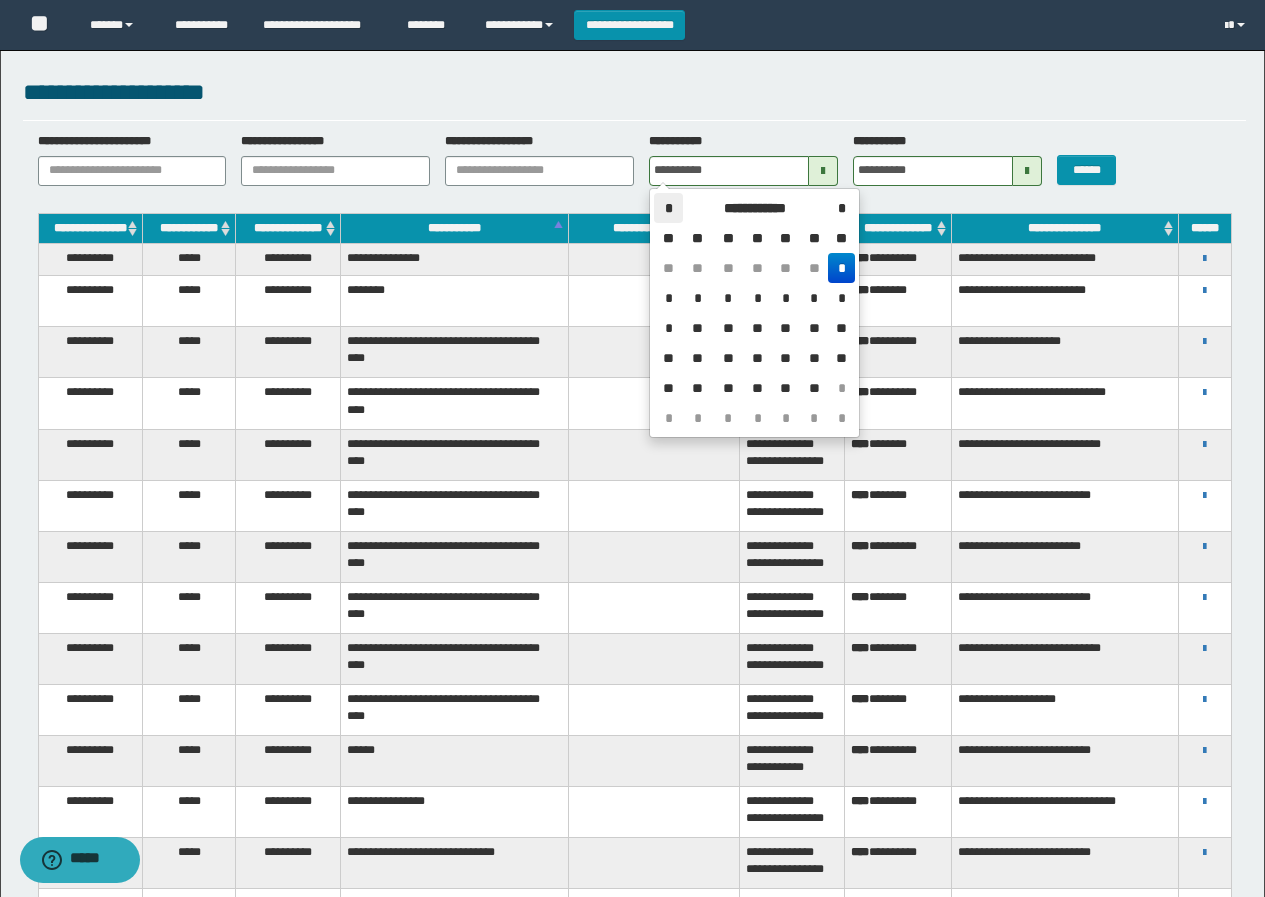 click on "*" at bounding box center (668, 208) 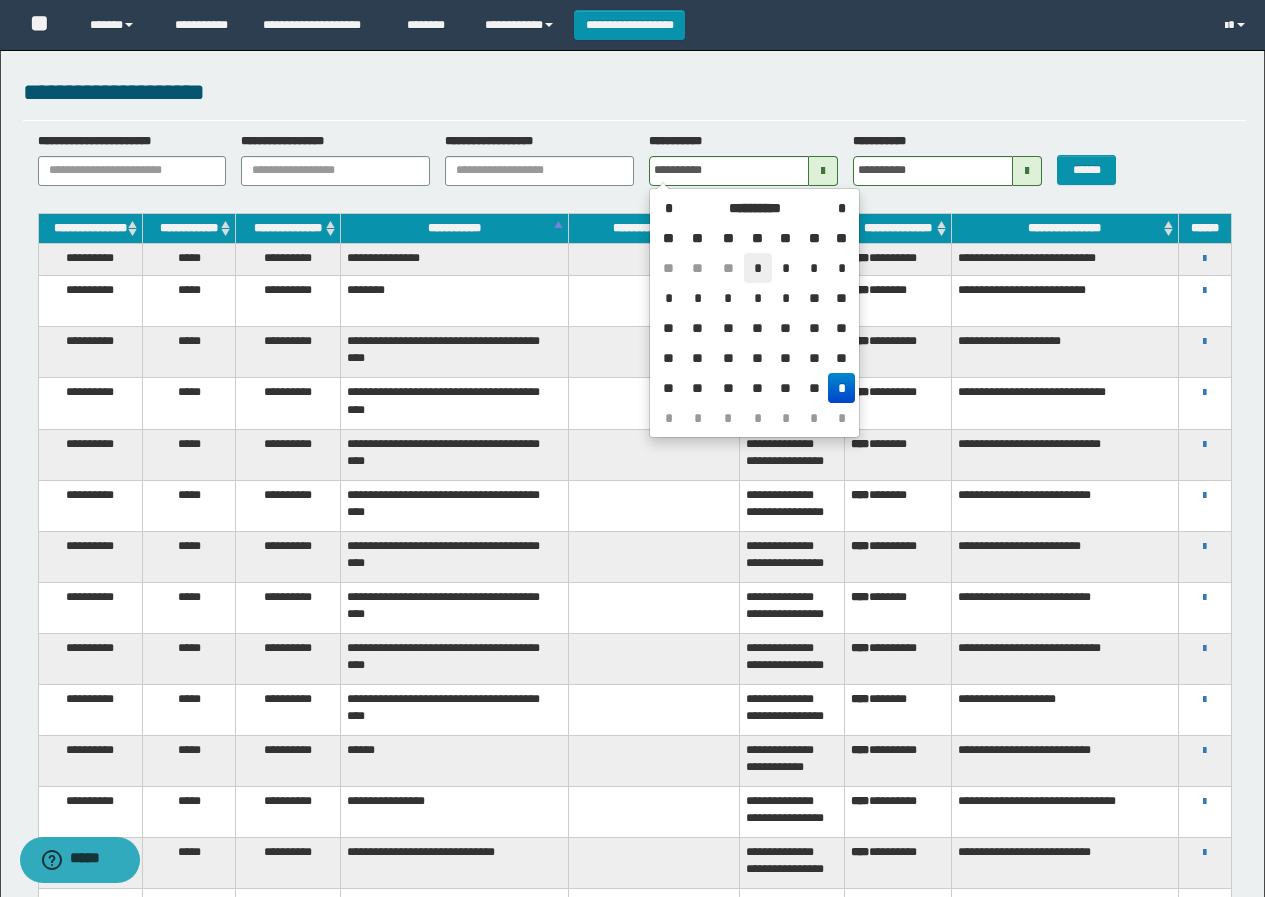 click on "*" at bounding box center [758, 268] 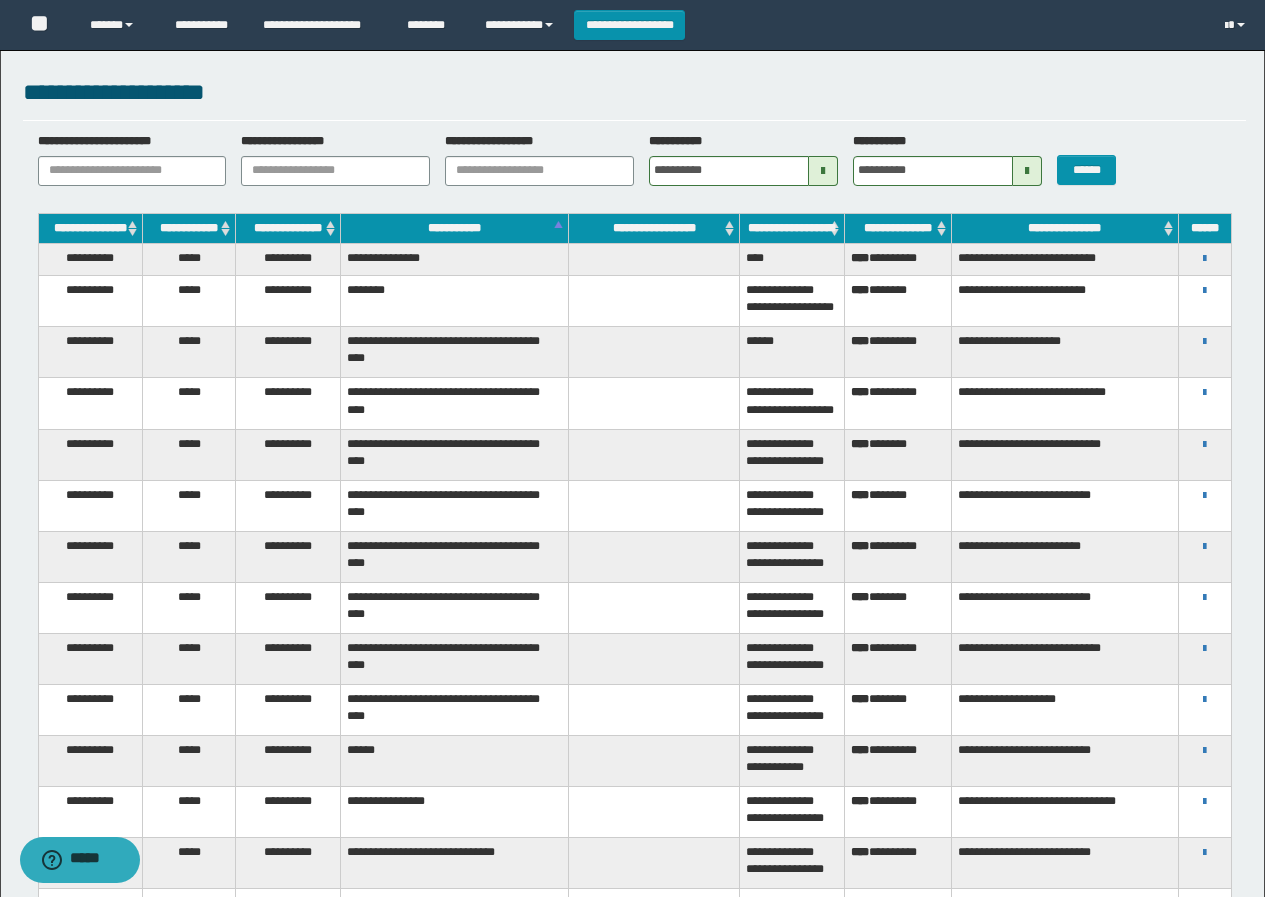 drag, startPoint x: 1020, startPoint y: 174, endPoint x: 980, endPoint y: 181, distance: 40.60788 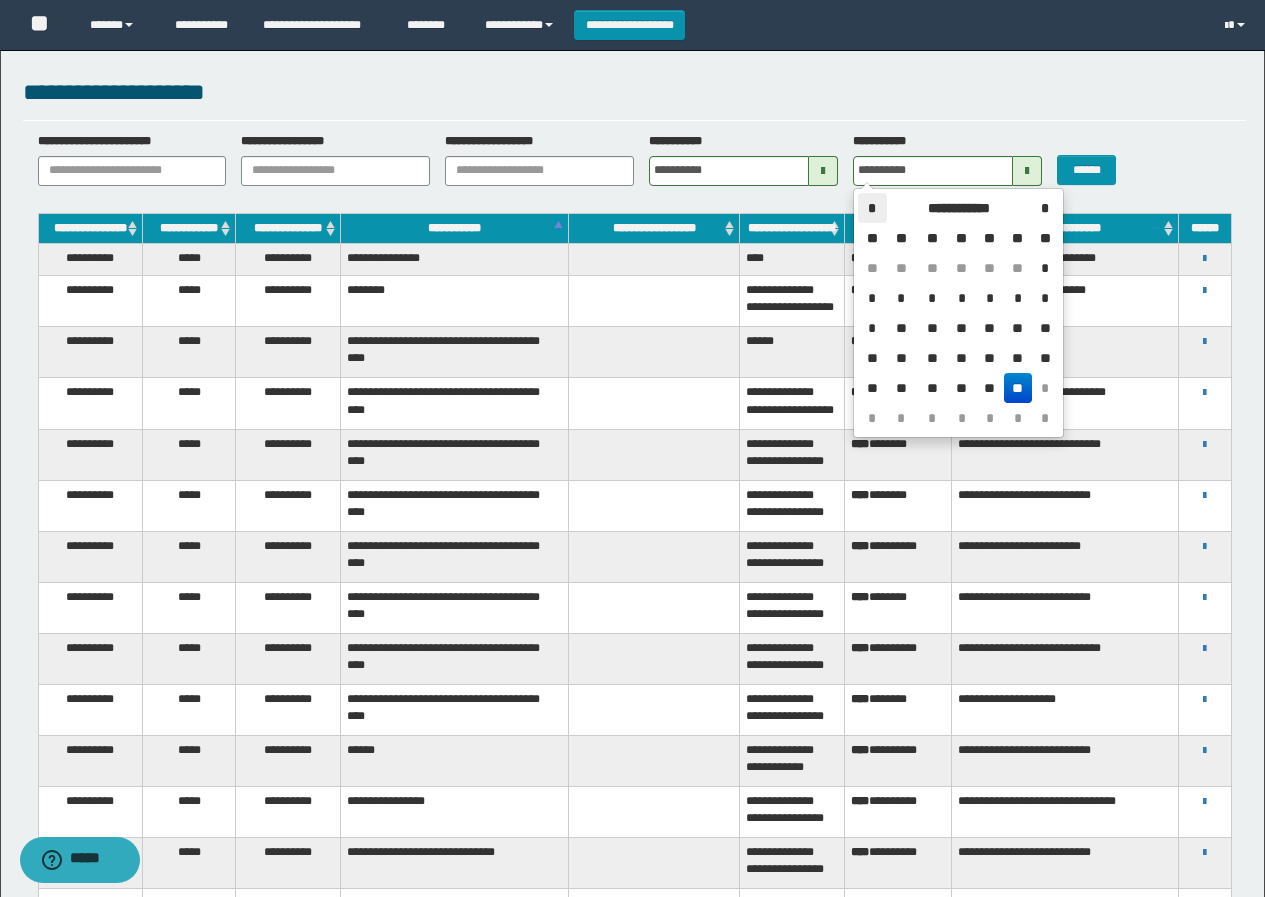 click on "*" at bounding box center (872, 208) 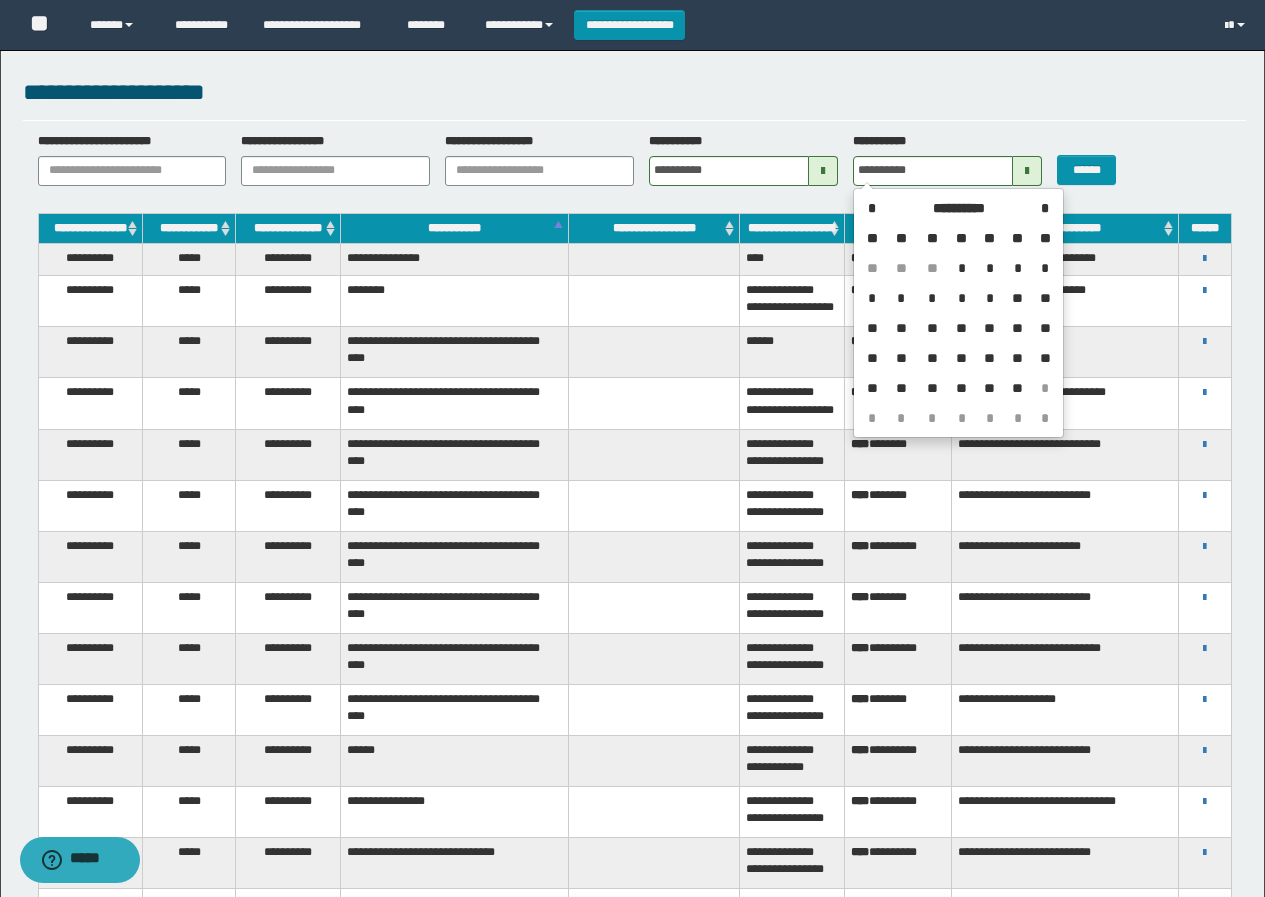 drag, startPoint x: 1013, startPoint y: 388, endPoint x: 1020, endPoint y: 350, distance: 38.63936 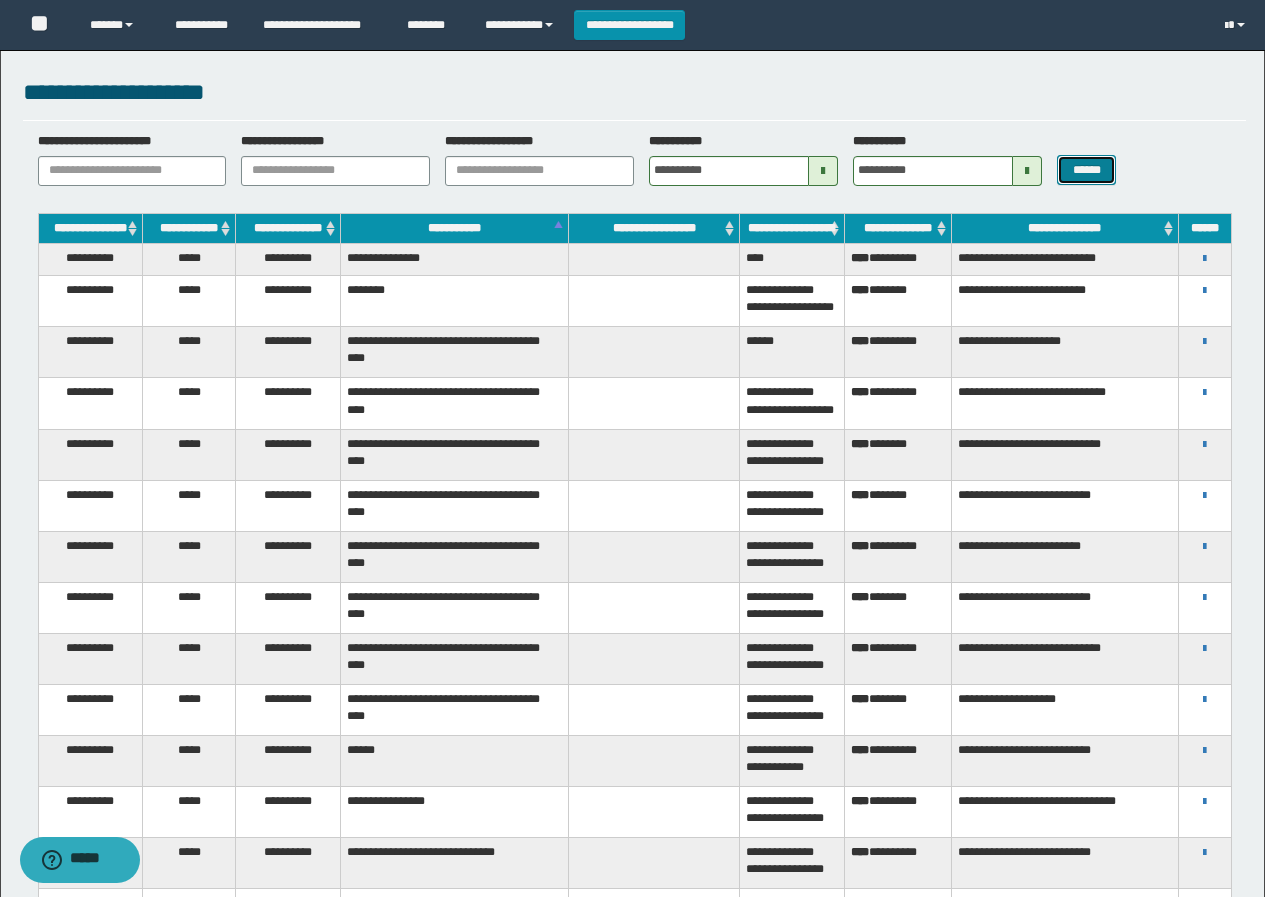 click on "******" at bounding box center (1086, 170) 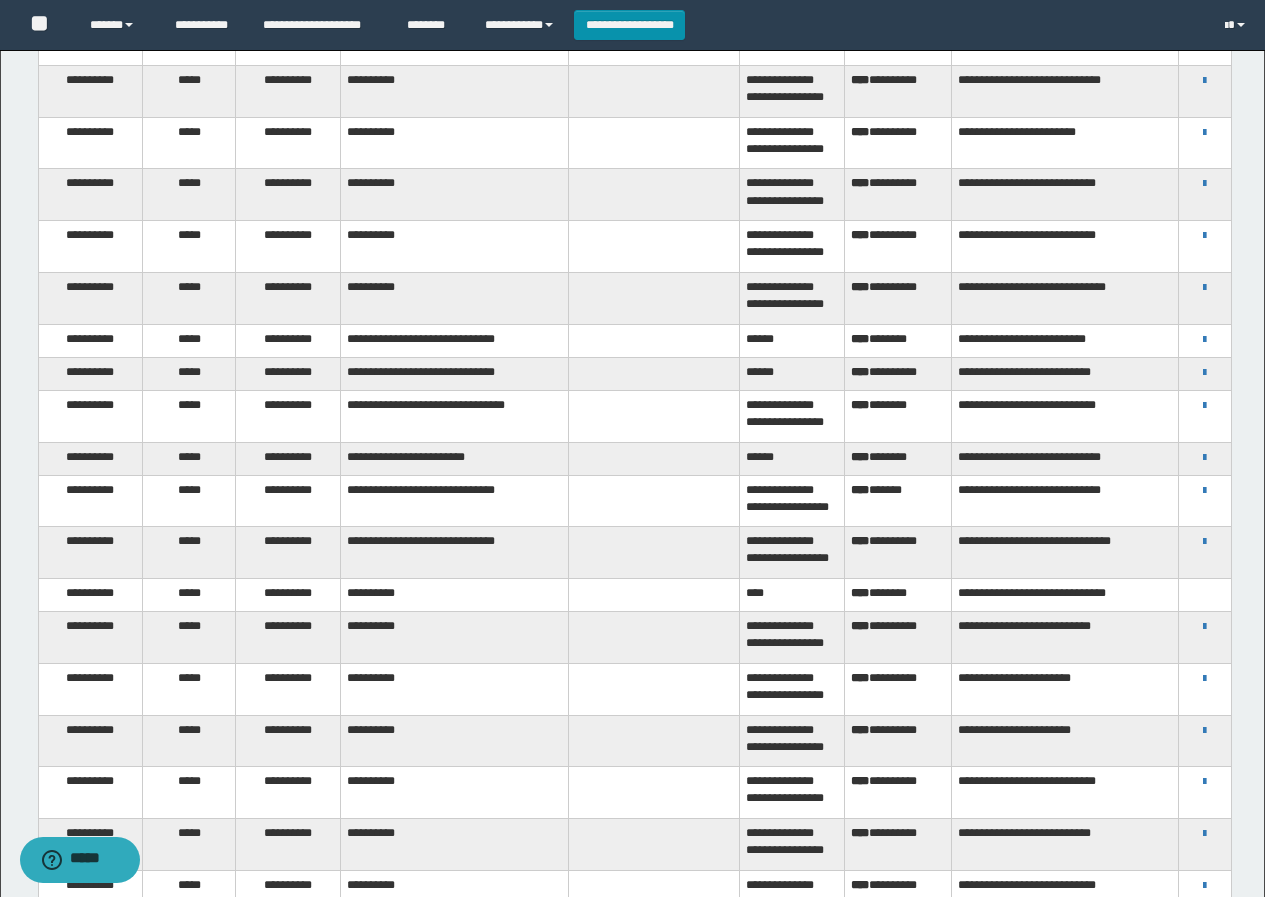 scroll, scrollTop: 1100, scrollLeft: 0, axis: vertical 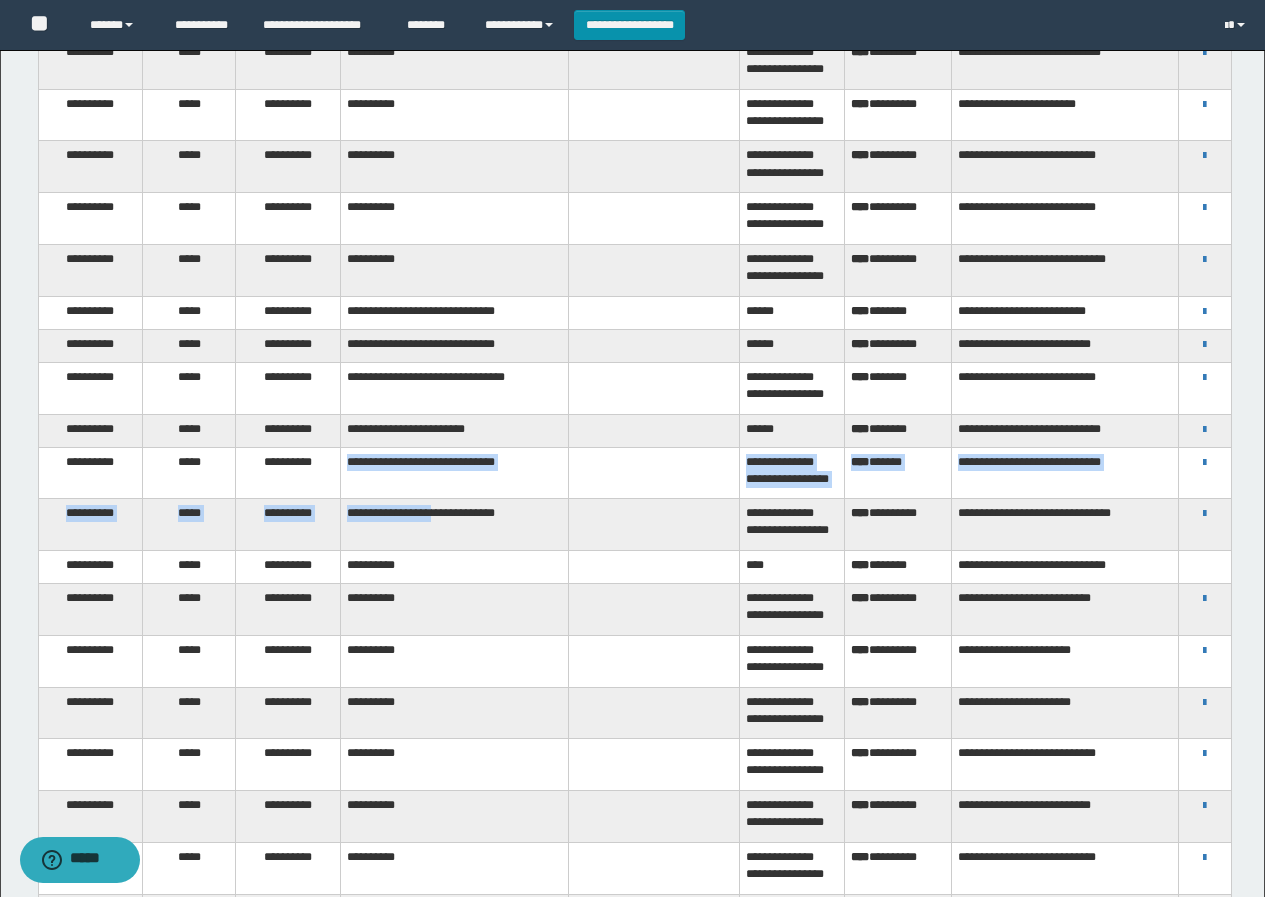 drag, startPoint x: 347, startPoint y: 469, endPoint x: 469, endPoint y: 541, distance: 141.66158 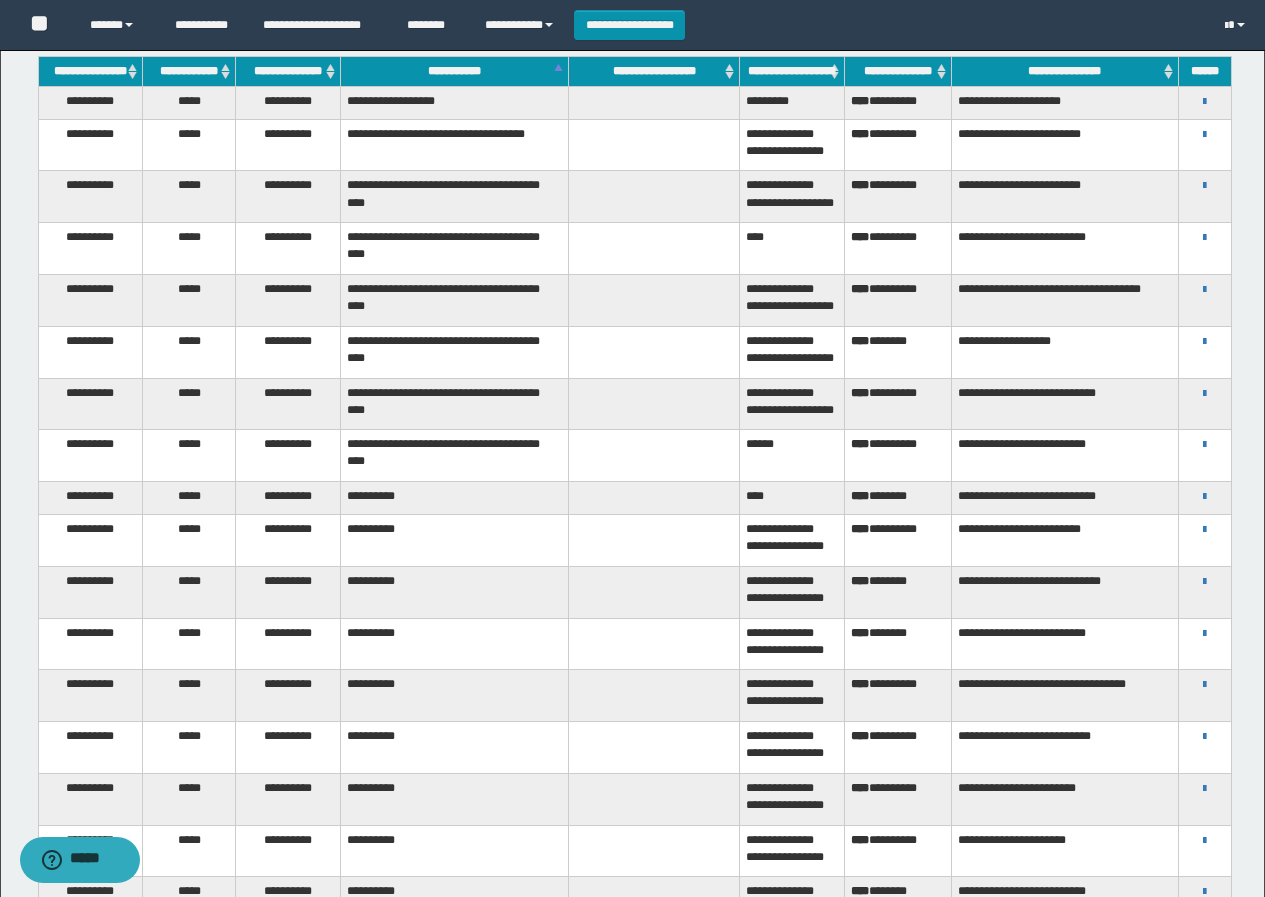 scroll, scrollTop: 0, scrollLeft: 0, axis: both 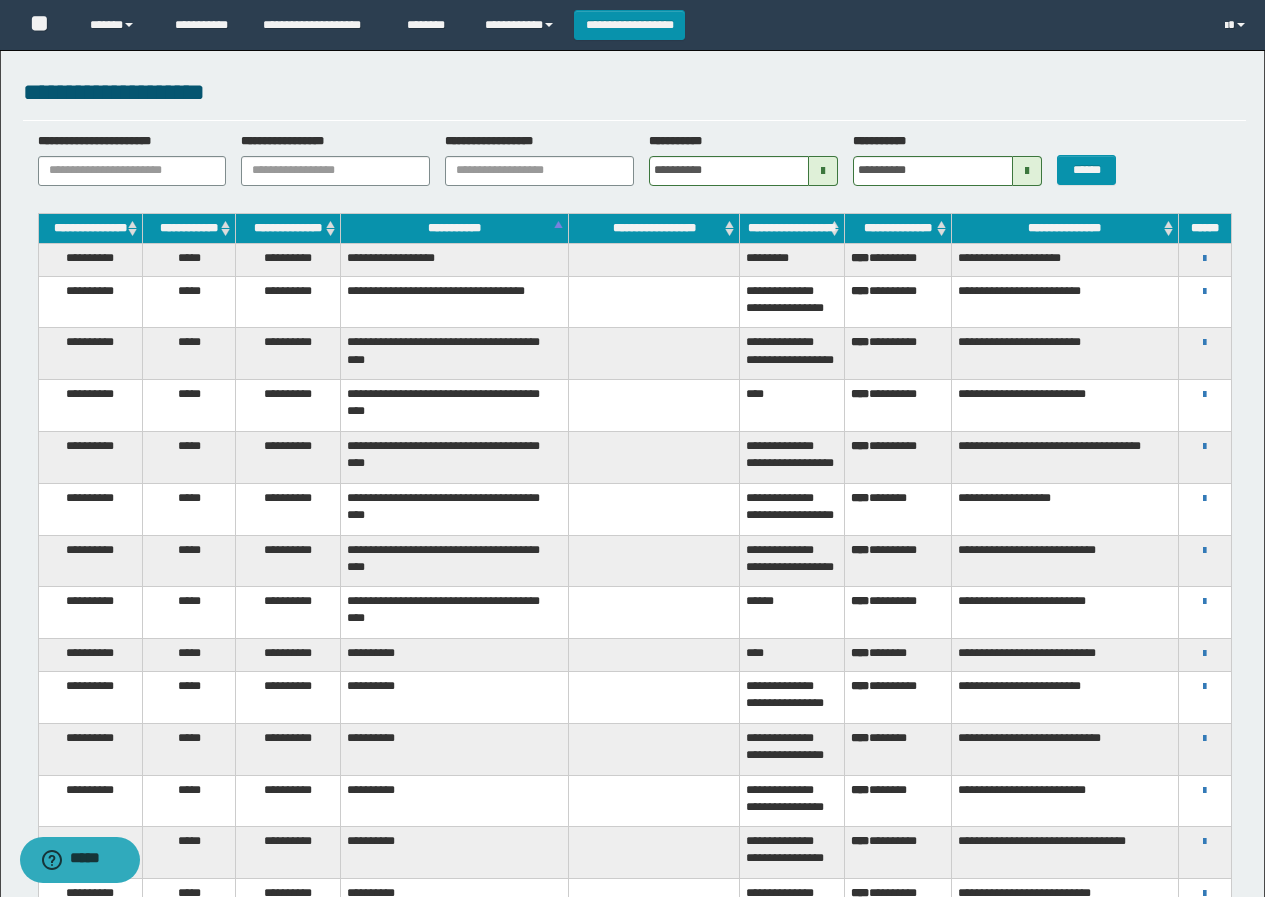 click at bounding box center [823, 171] 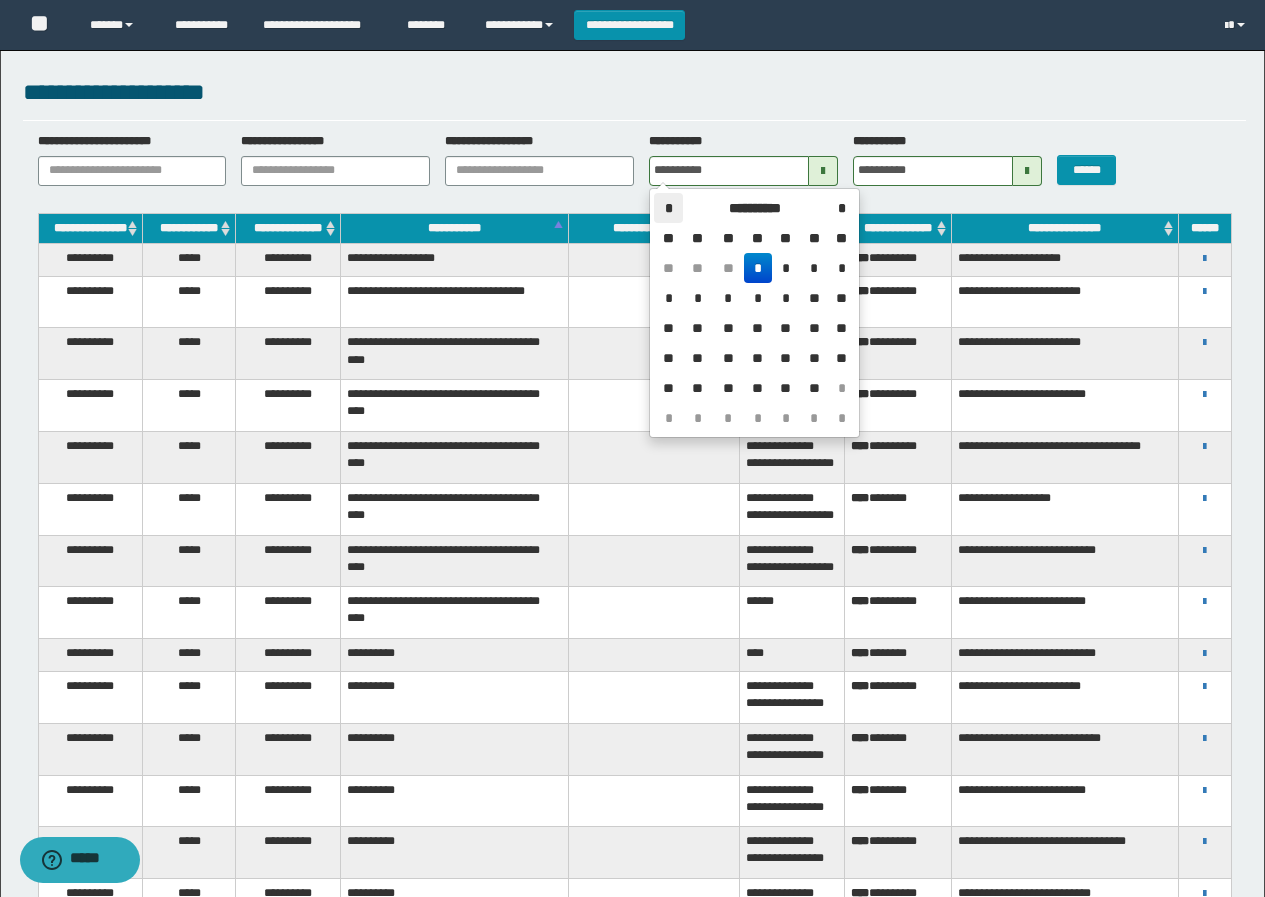 click on "*" at bounding box center (668, 208) 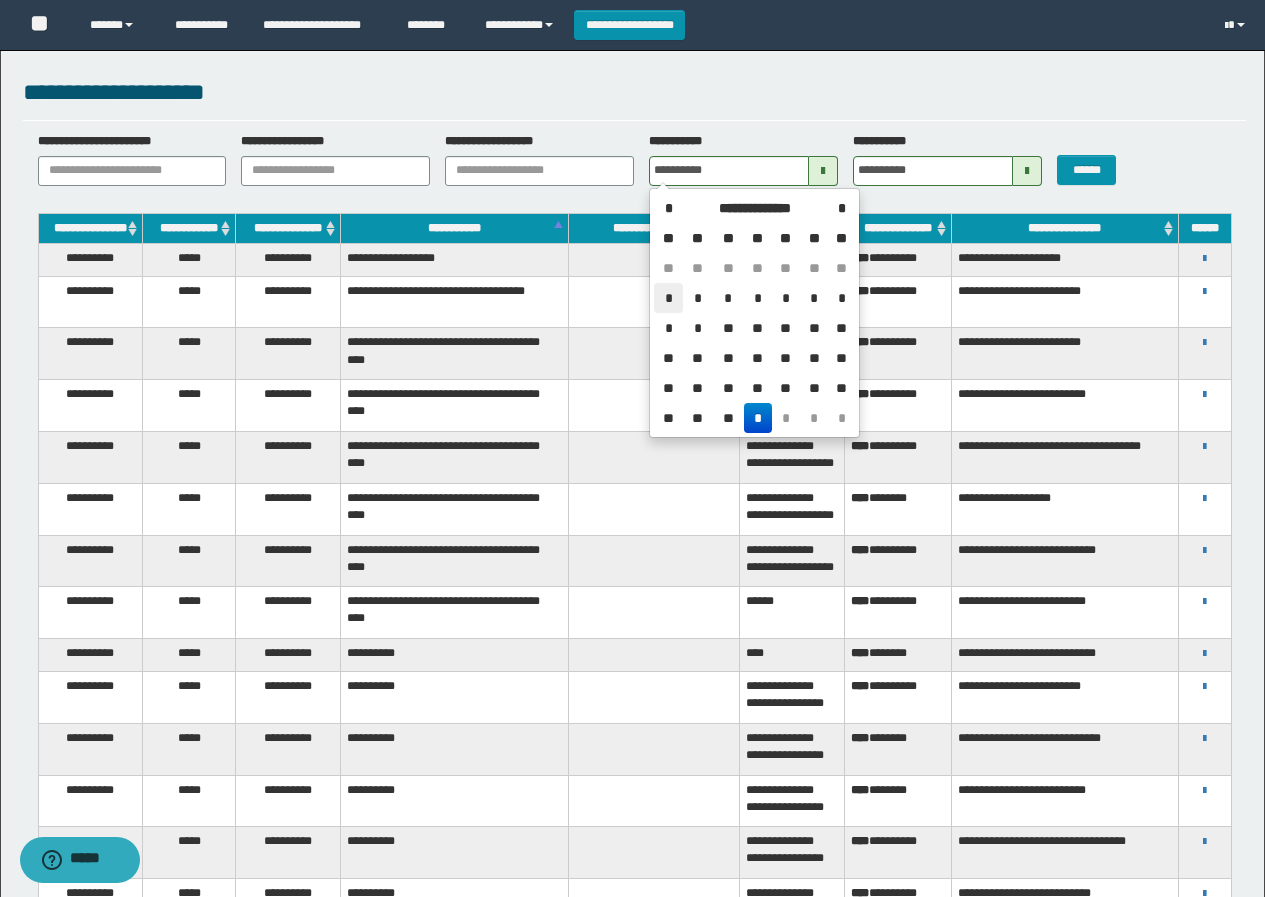 click on "*" at bounding box center (668, 298) 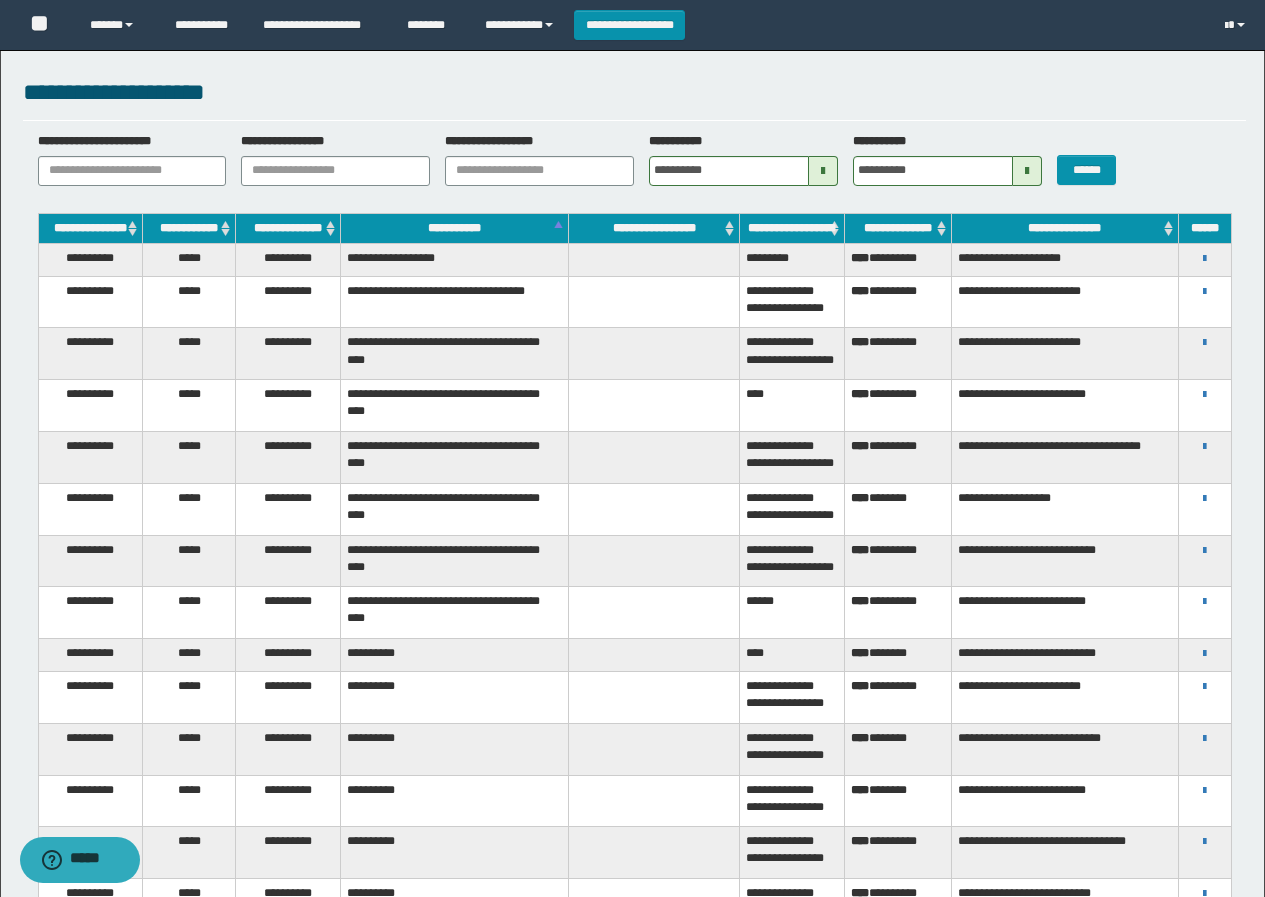 click at bounding box center [1027, 171] 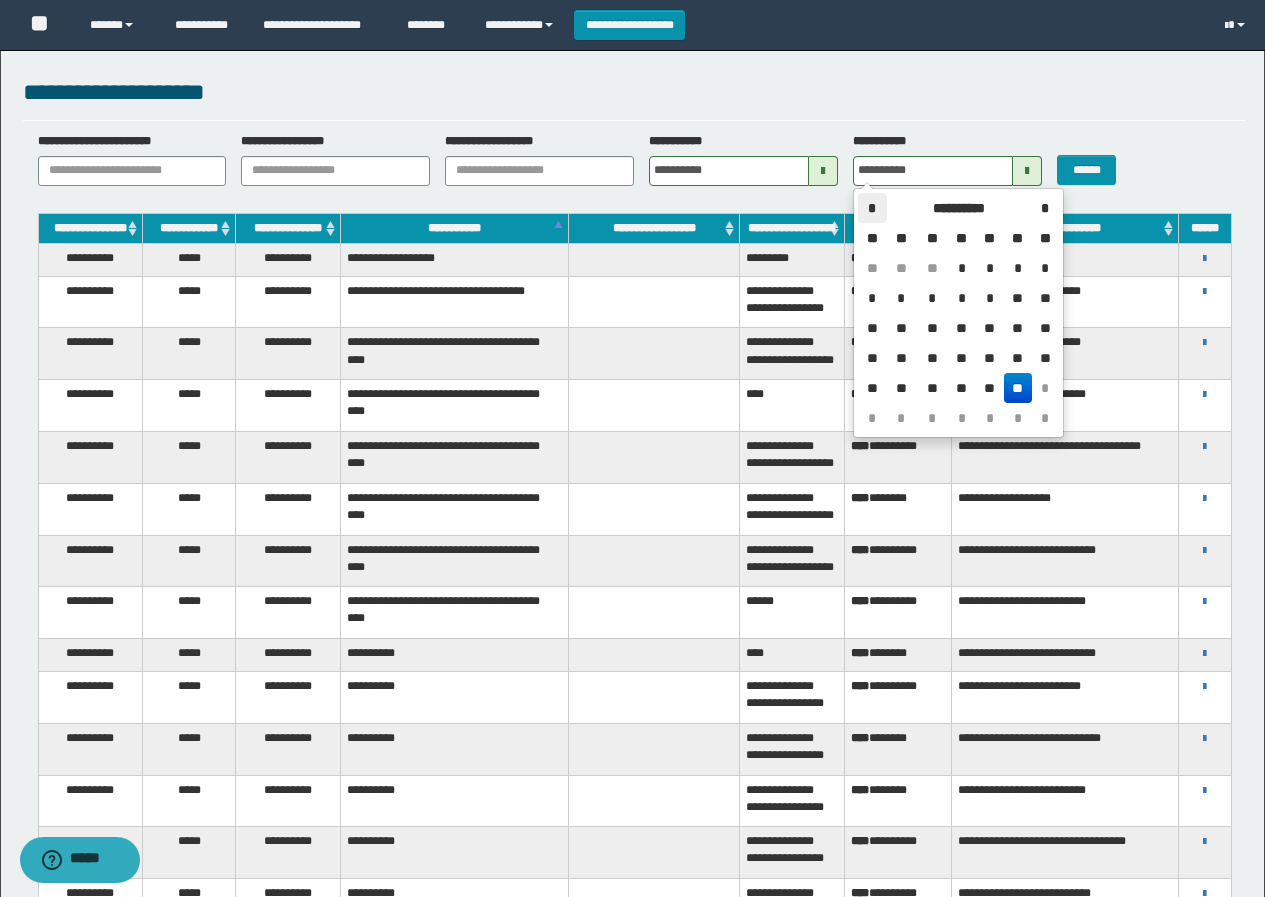 click on "*" at bounding box center [872, 208] 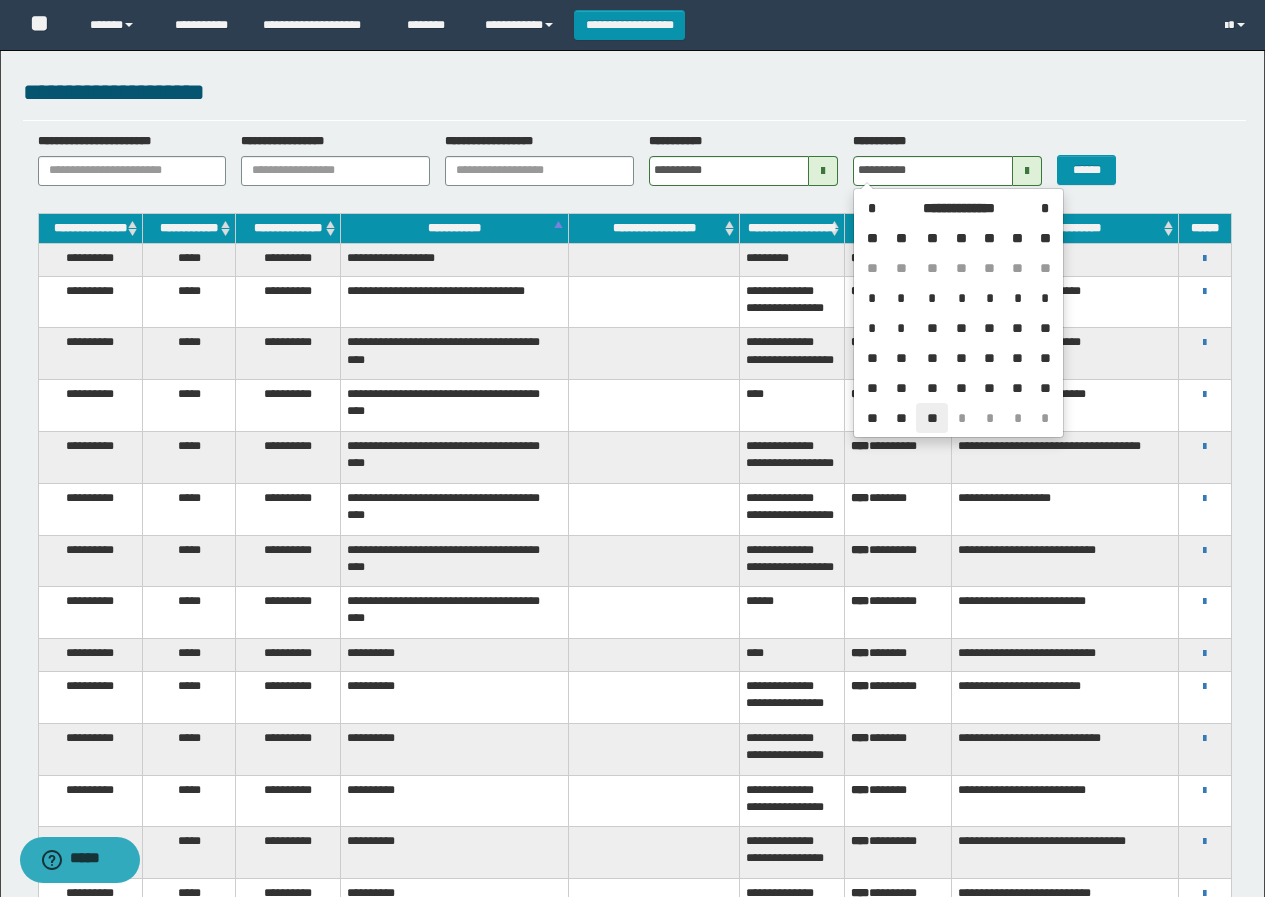 click on "**" at bounding box center (932, 418) 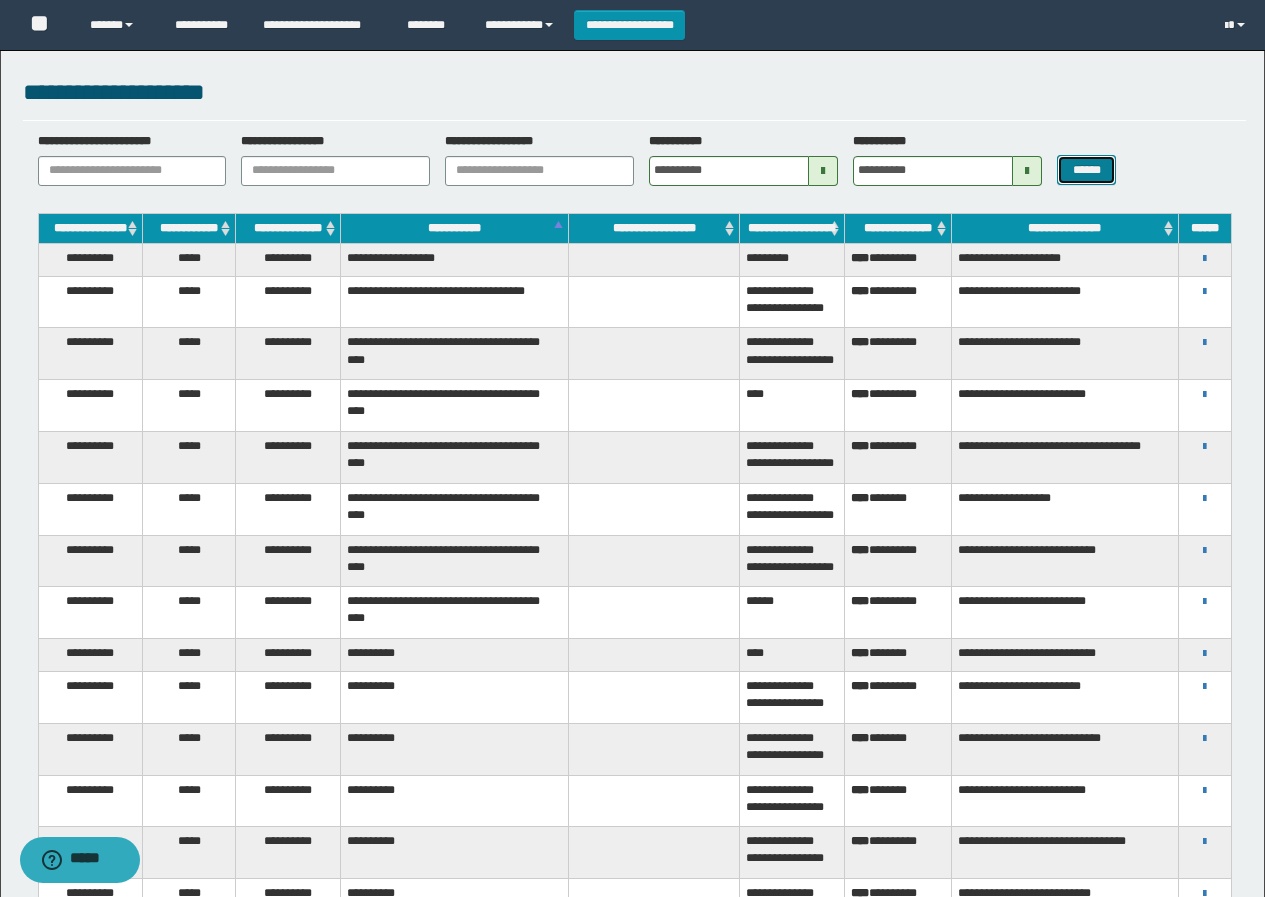 click on "******" at bounding box center (1086, 170) 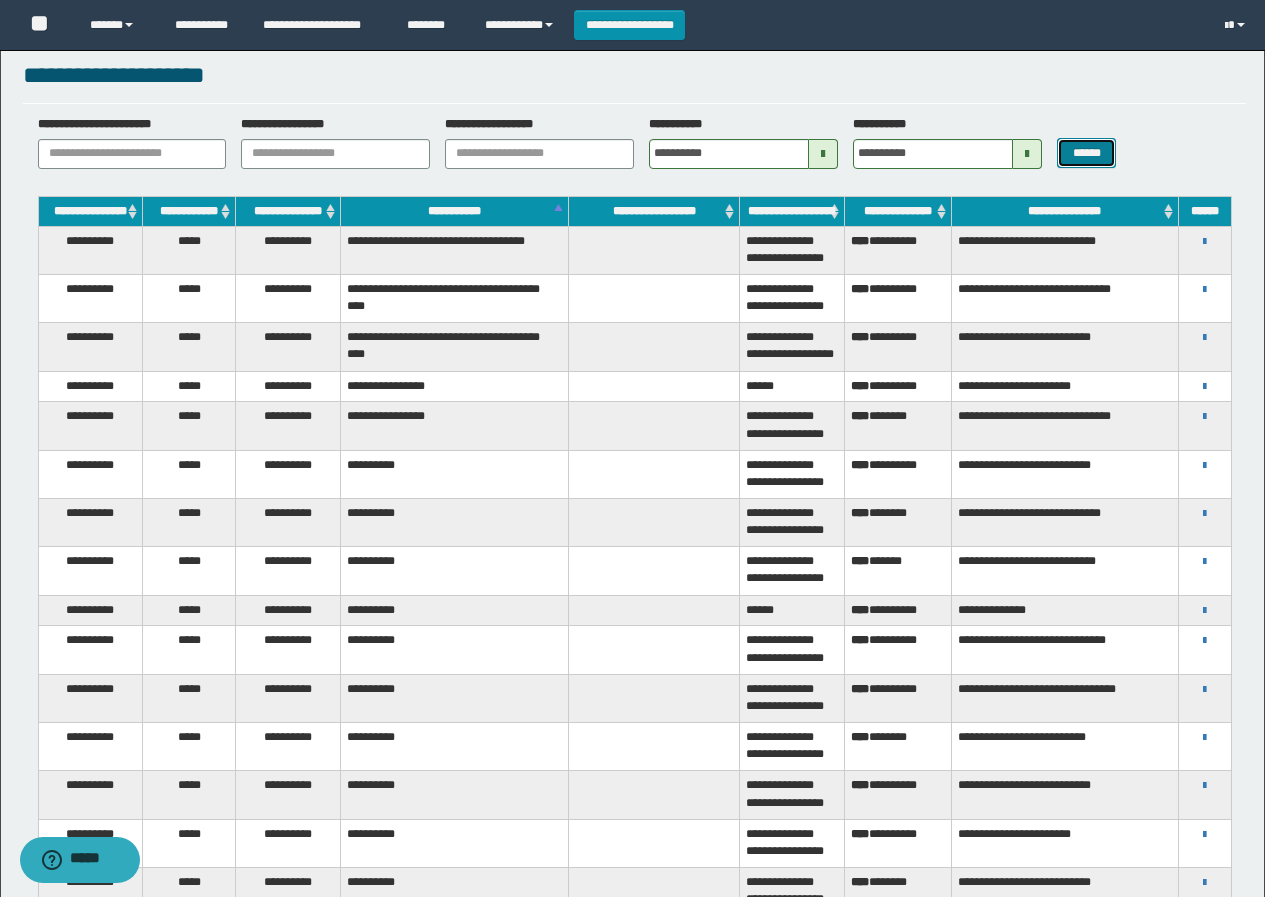 scroll, scrollTop: 1, scrollLeft: 0, axis: vertical 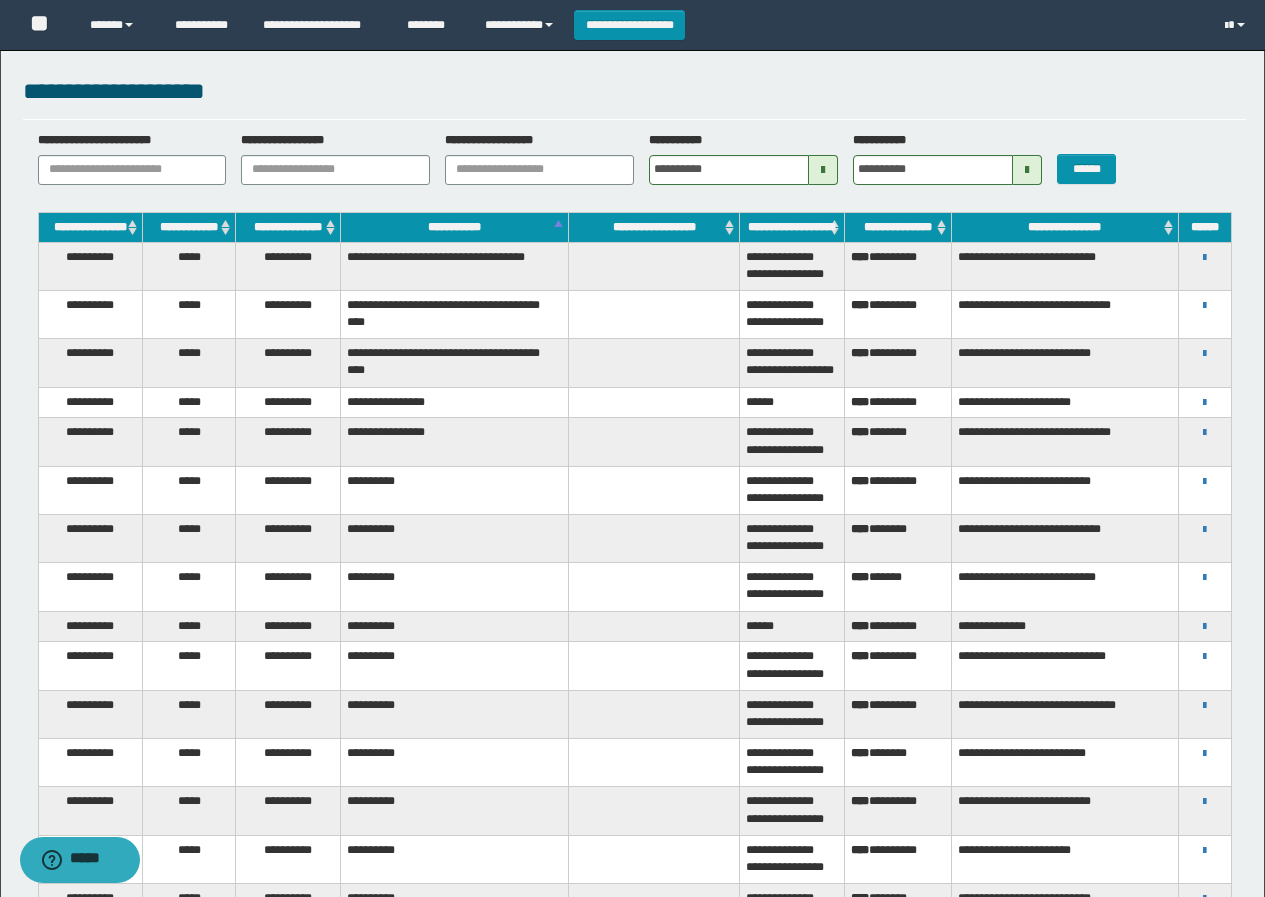 click at bounding box center [823, 170] 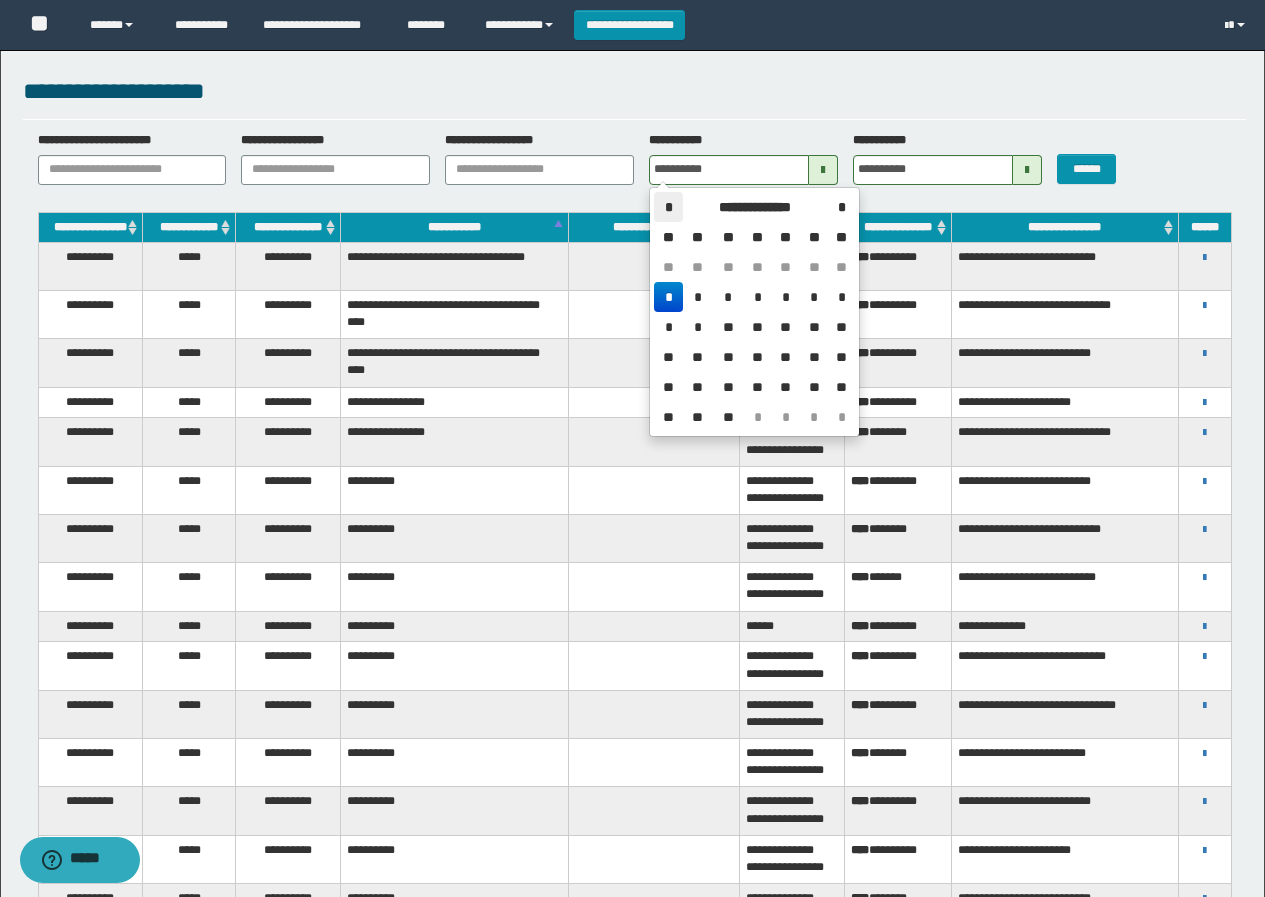click on "*" at bounding box center [668, 207] 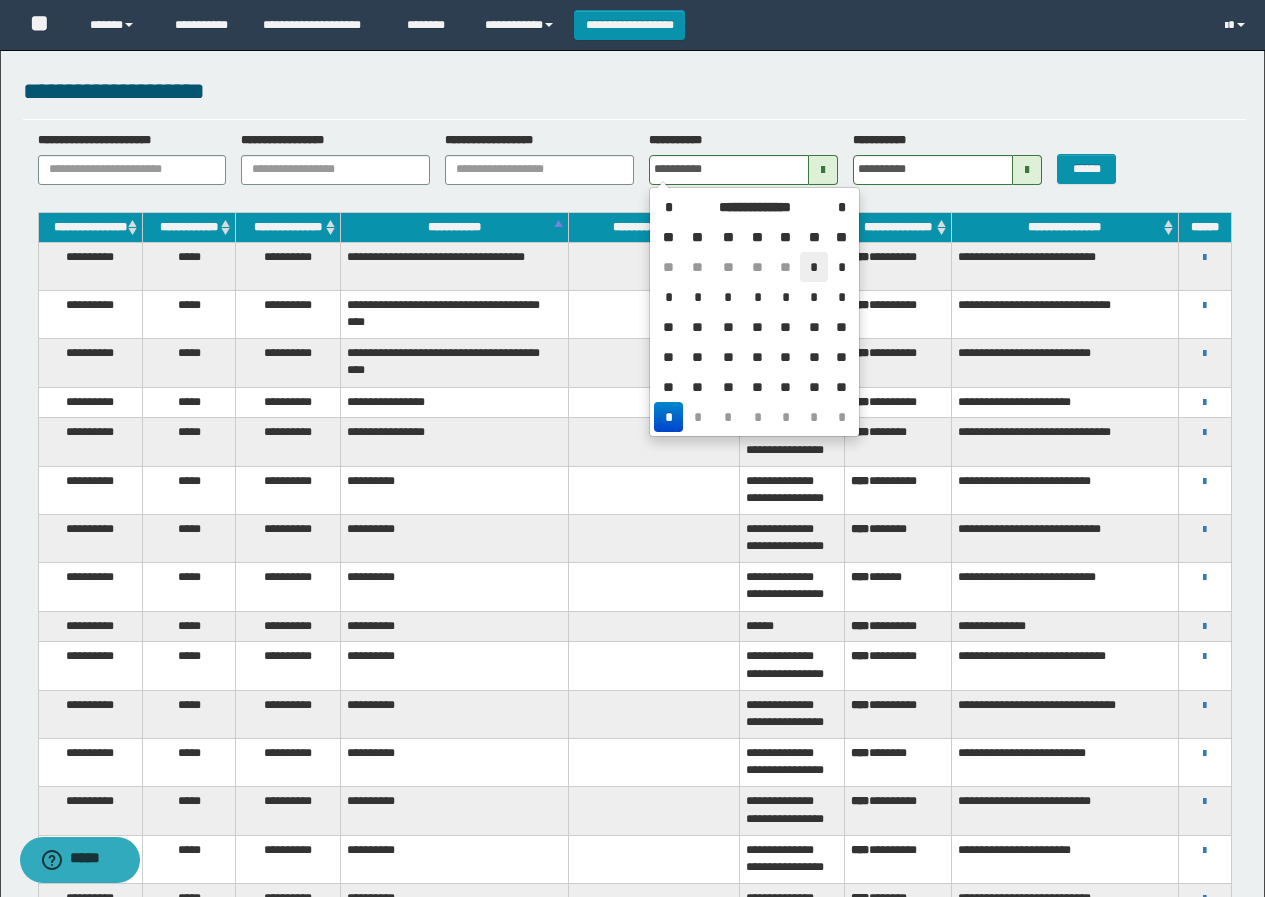 click on "*" at bounding box center (814, 267) 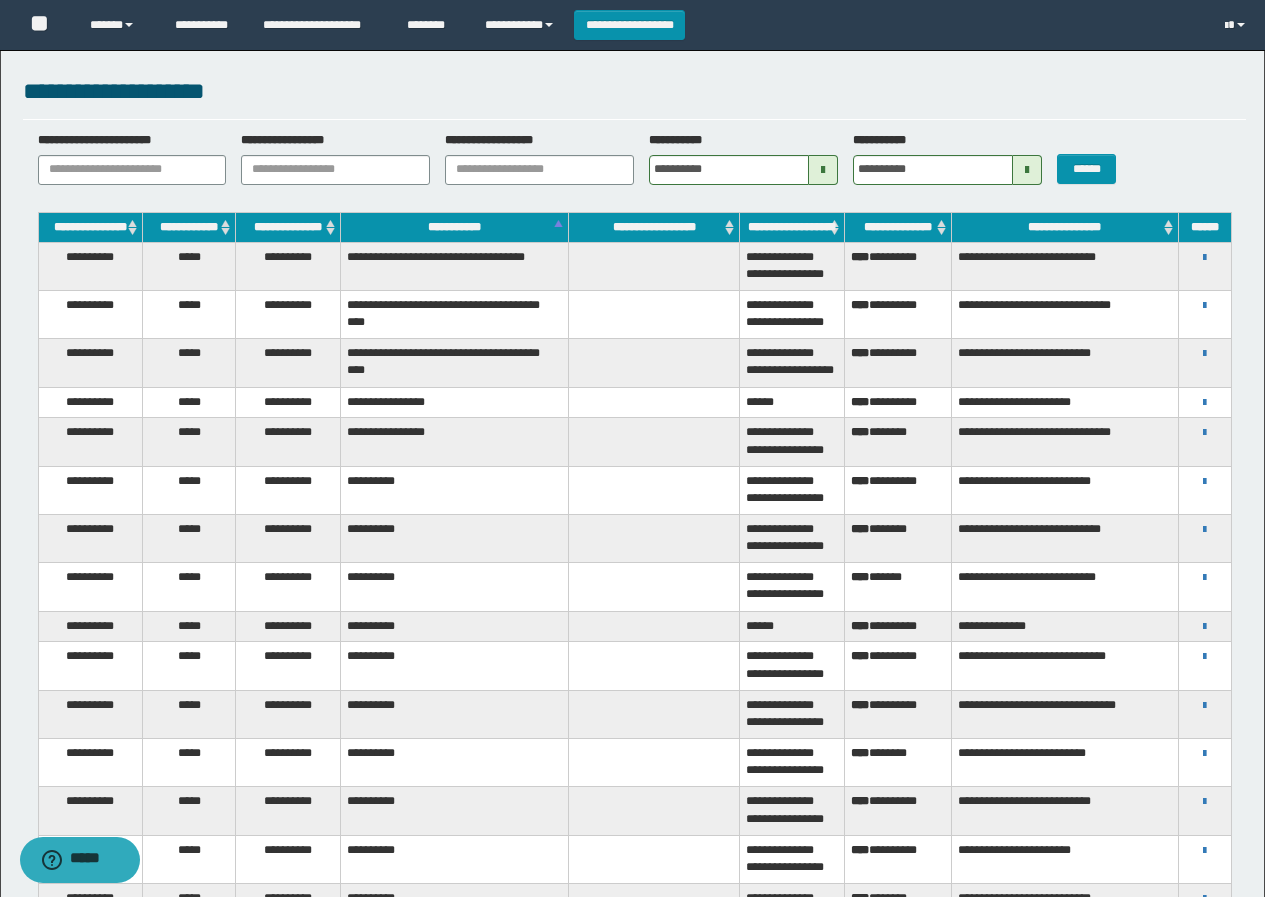 click at bounding box center (1027, 170) 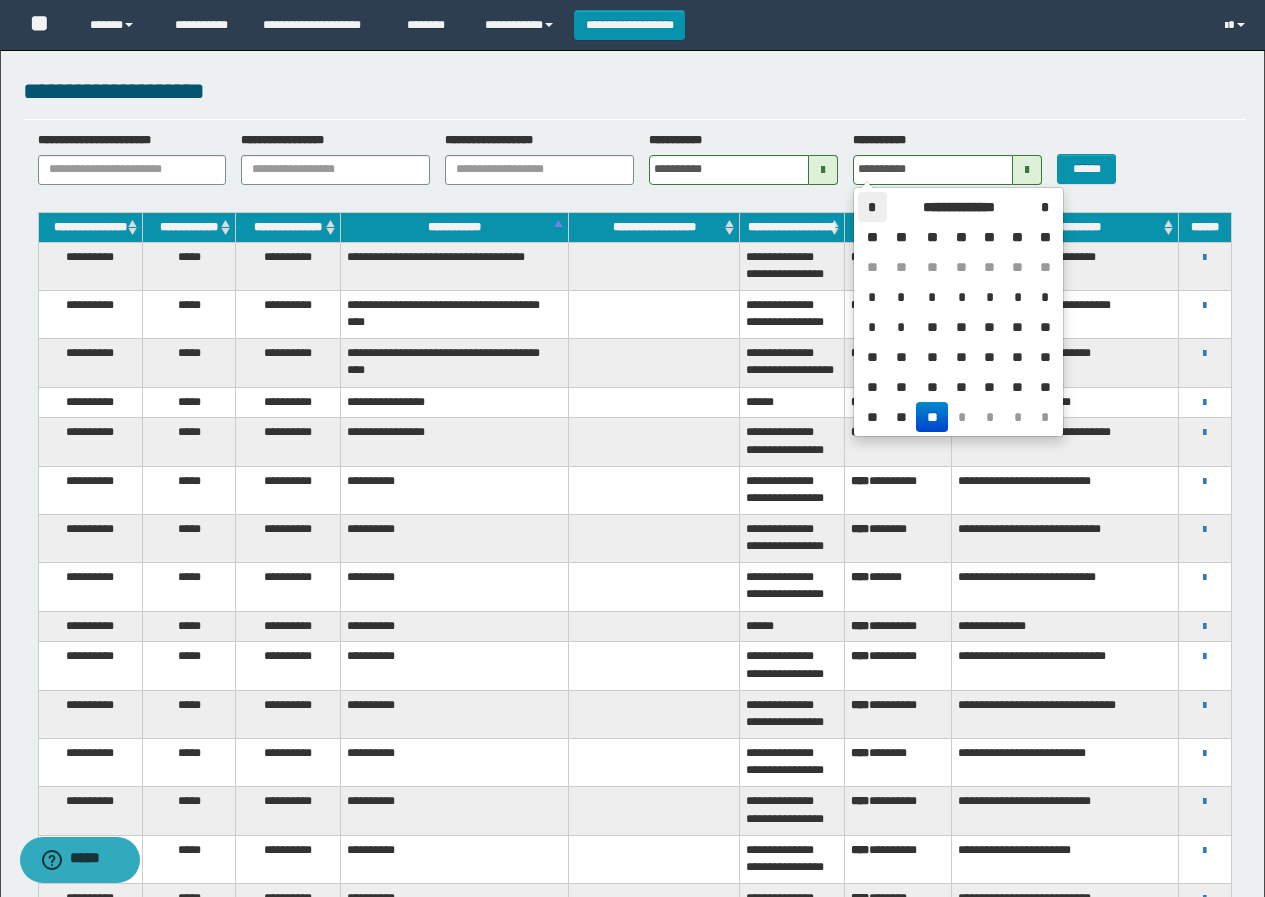click on "*" at bounding box center (872, 207) 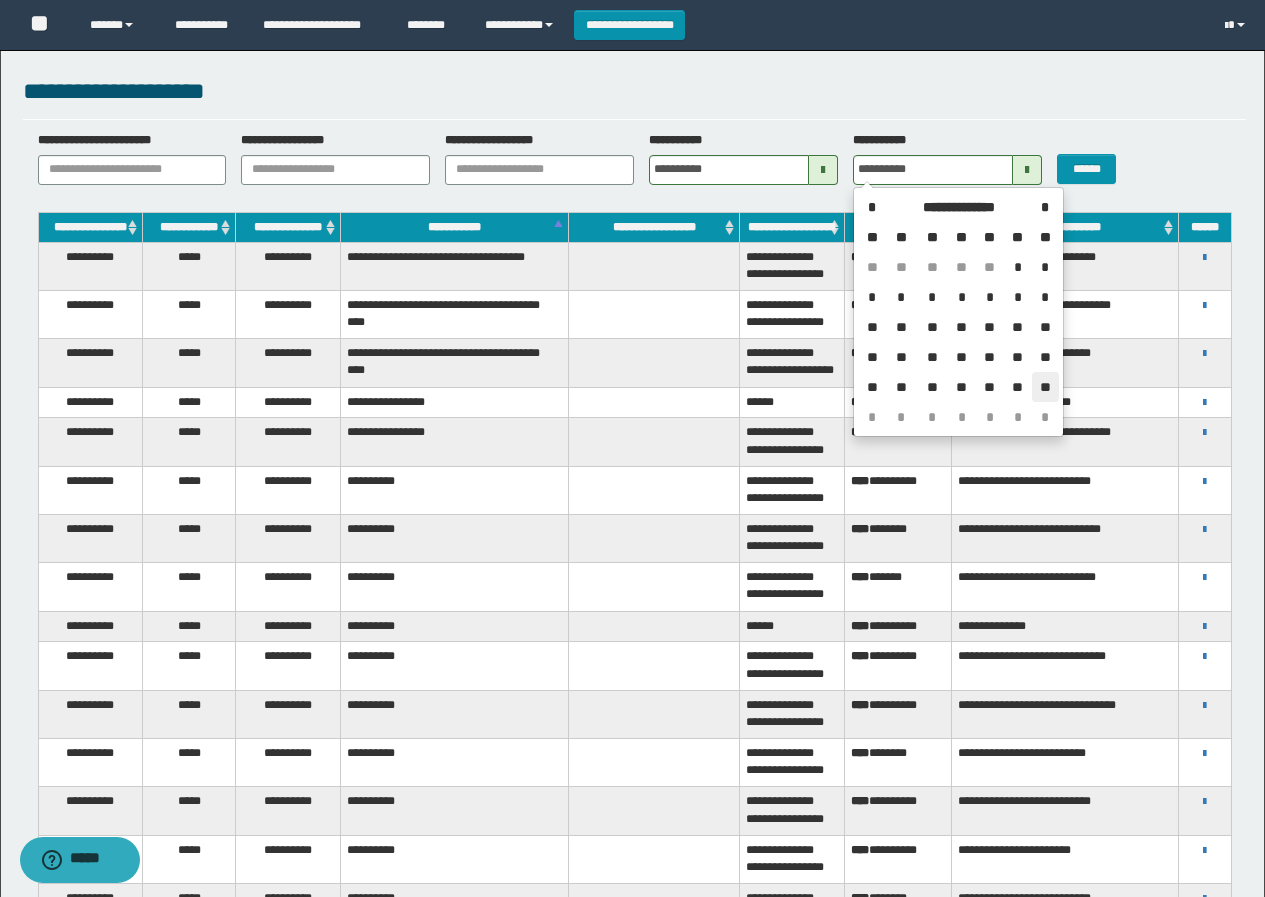 click on "**" at bounding box center (1045, 387) 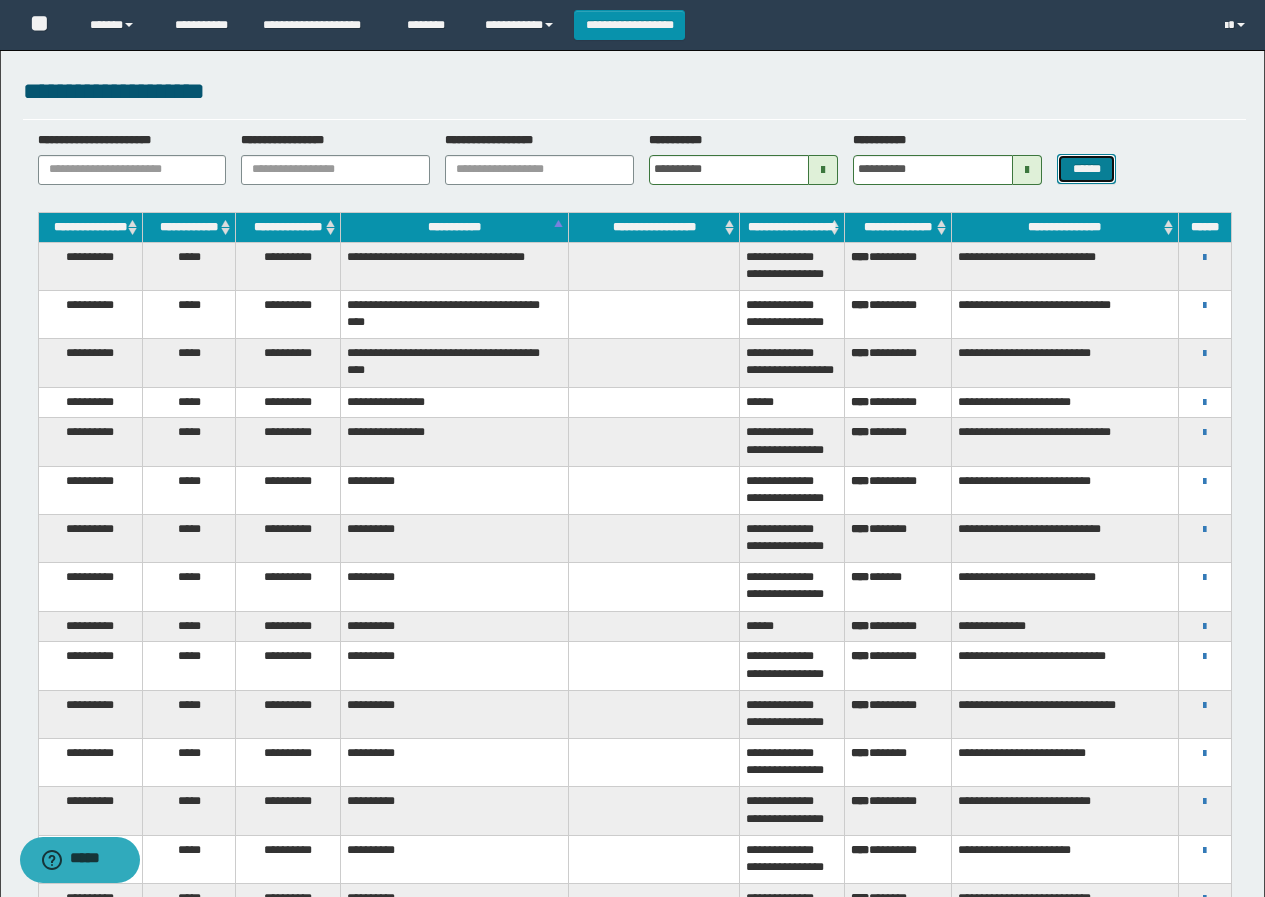 click on "******" at bounding box center (1086, 169) 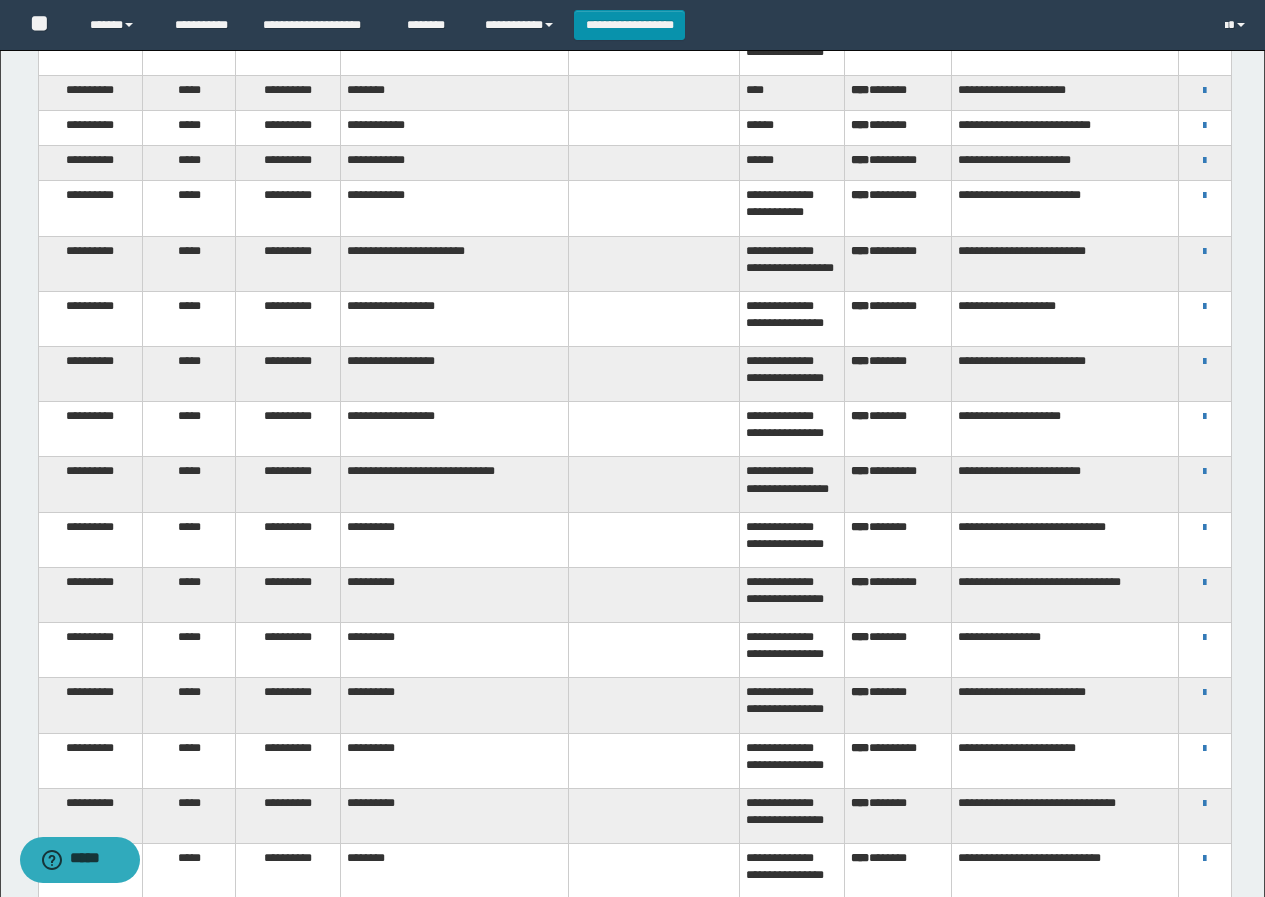 scroll, scrollTop: 3501, scrollLeft: 0, axis: vertical 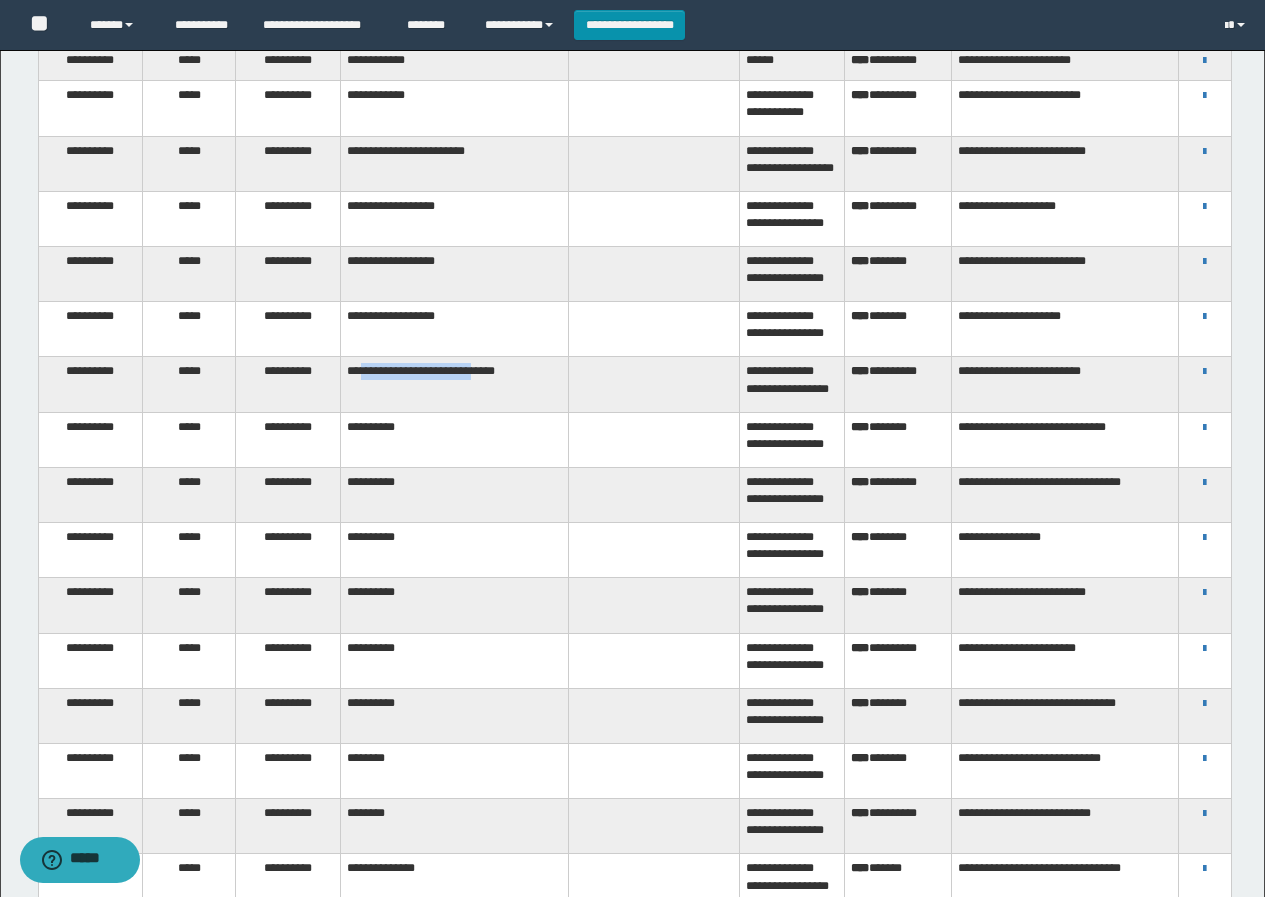 drag, startPoint x: 373, startPoint y: 287, endPoint x: 520, endPoint y: 285, distance: 147.01361 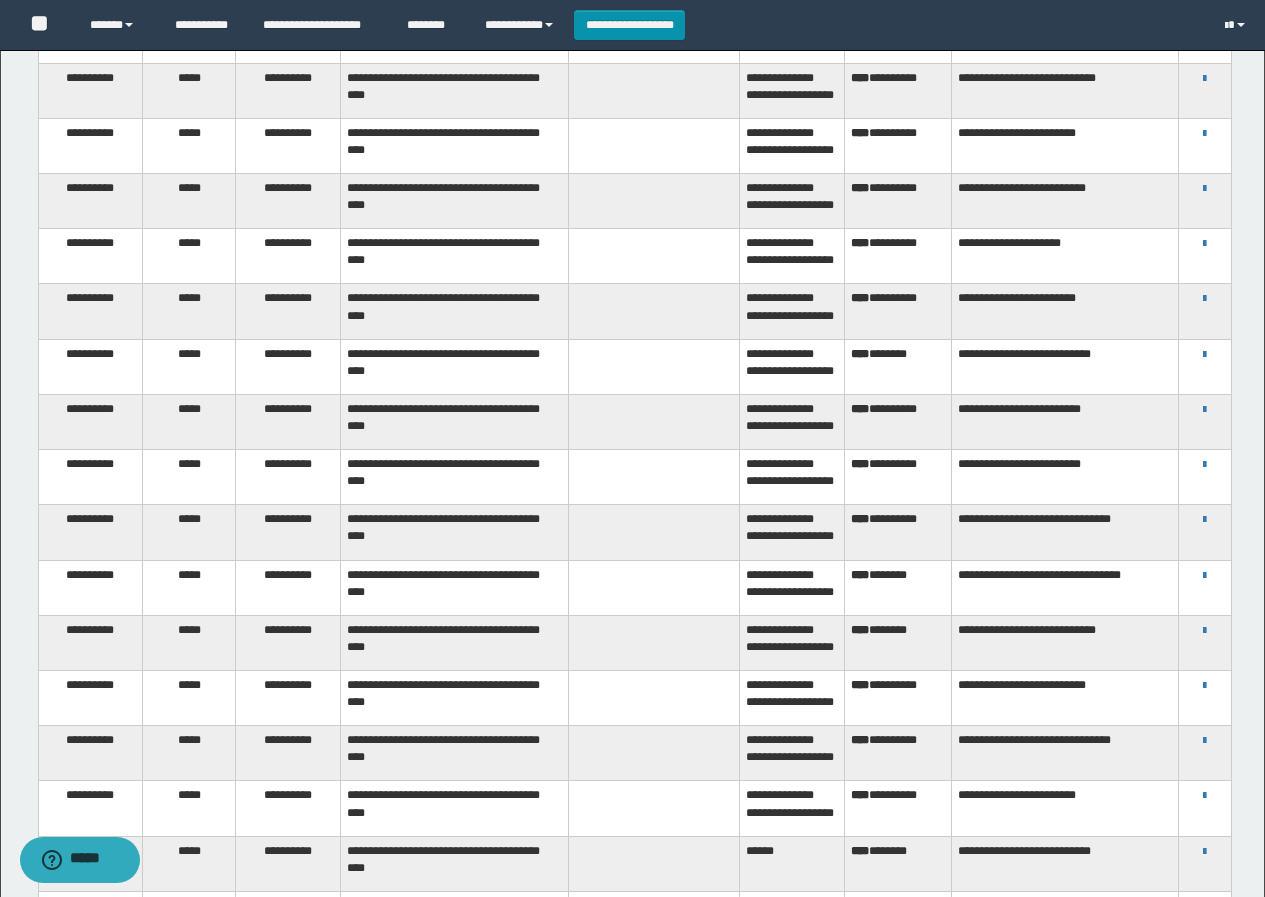 scroll, scrollTop: 0, scrollLeft: 0, axis: both 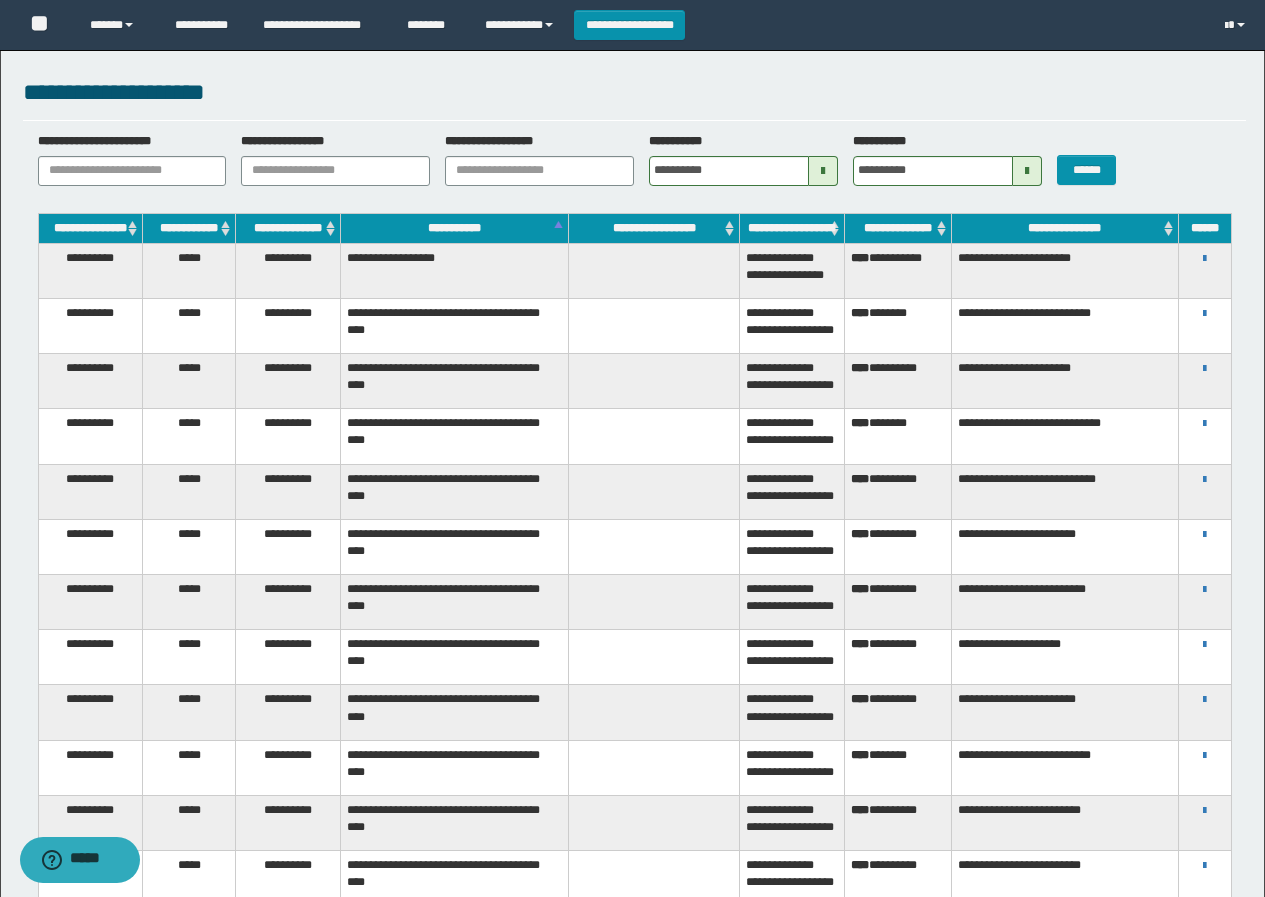 click at bounding box center (823, 171) 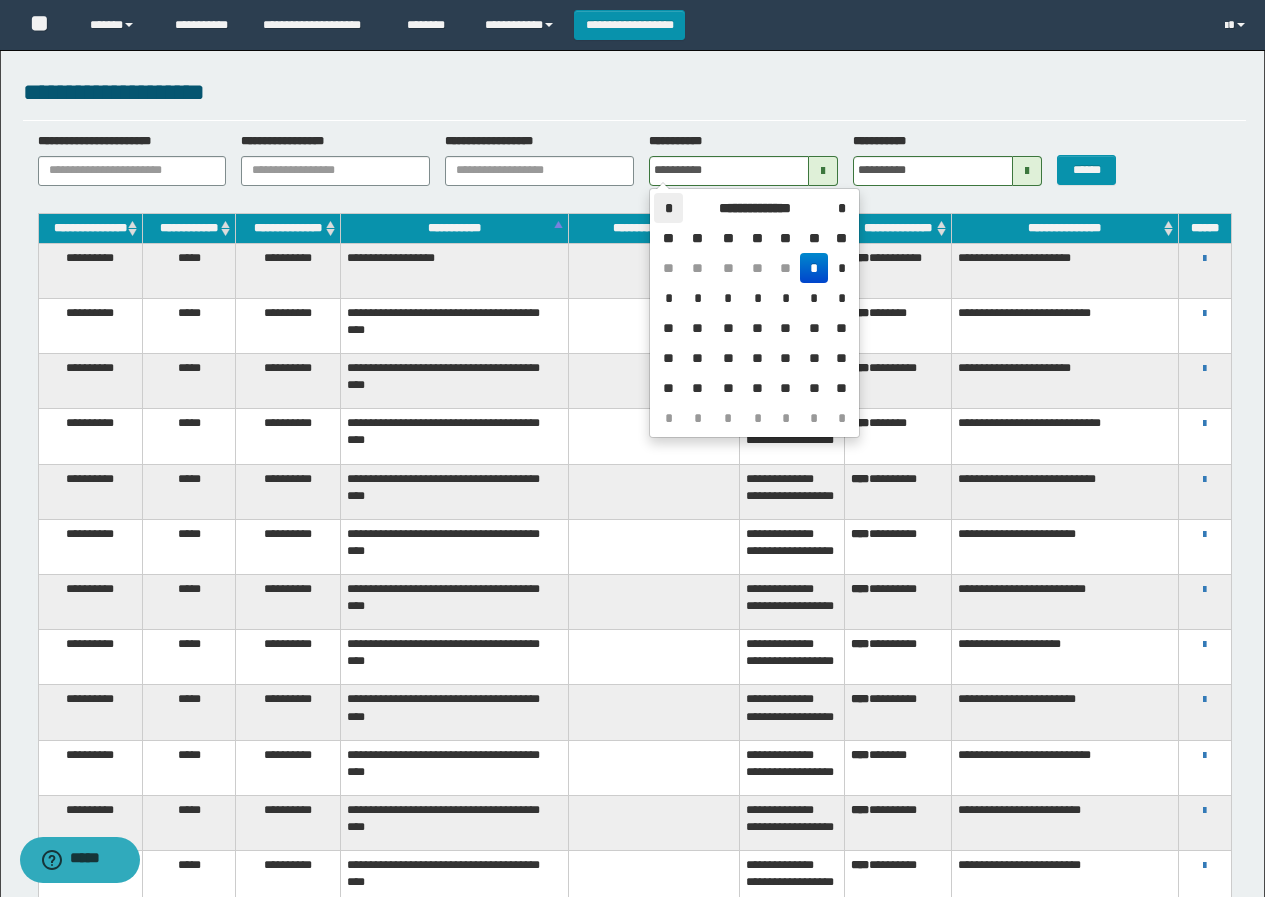 click on "*" at bounding box center (668, 208) 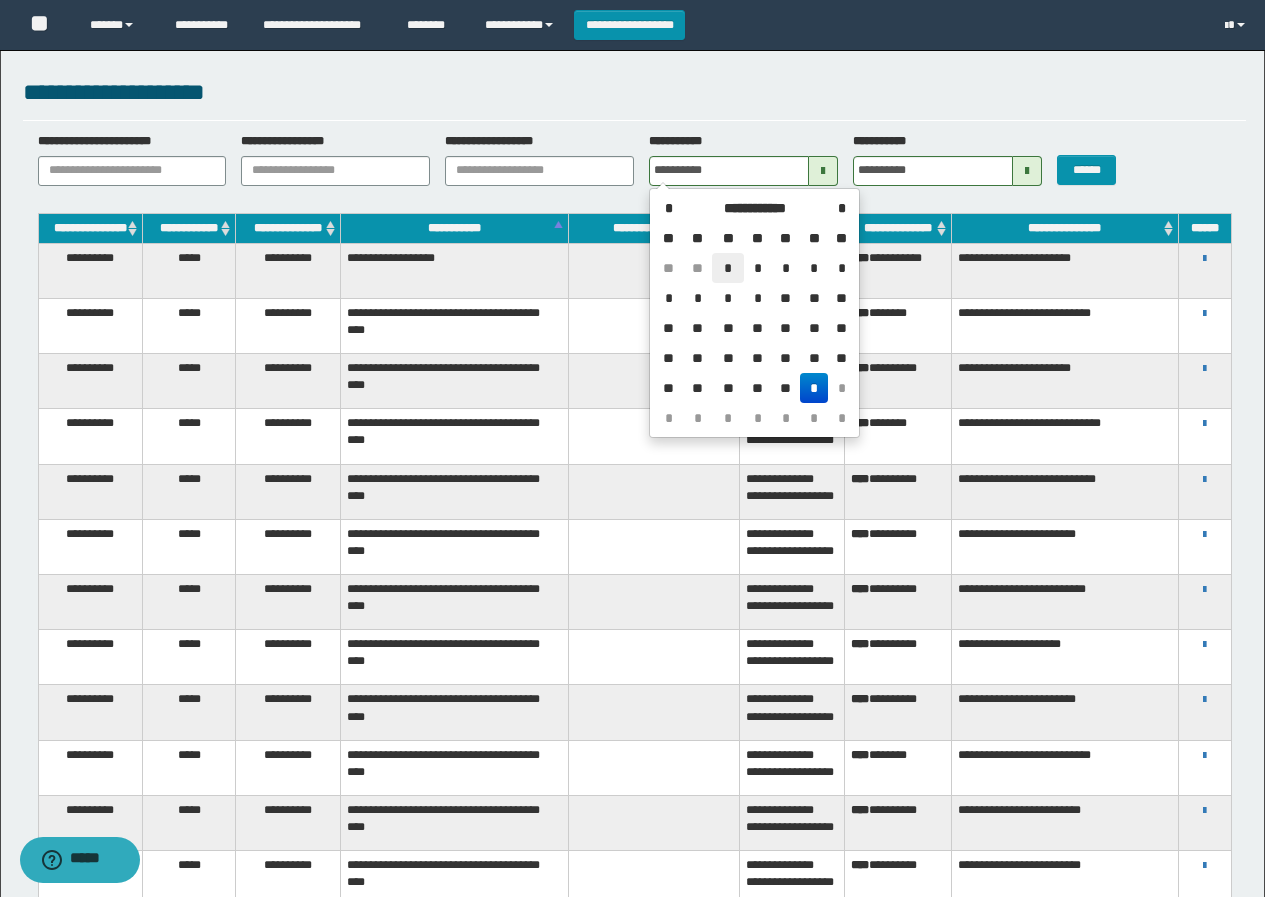 click on "*" at bounding box center (728, 268) 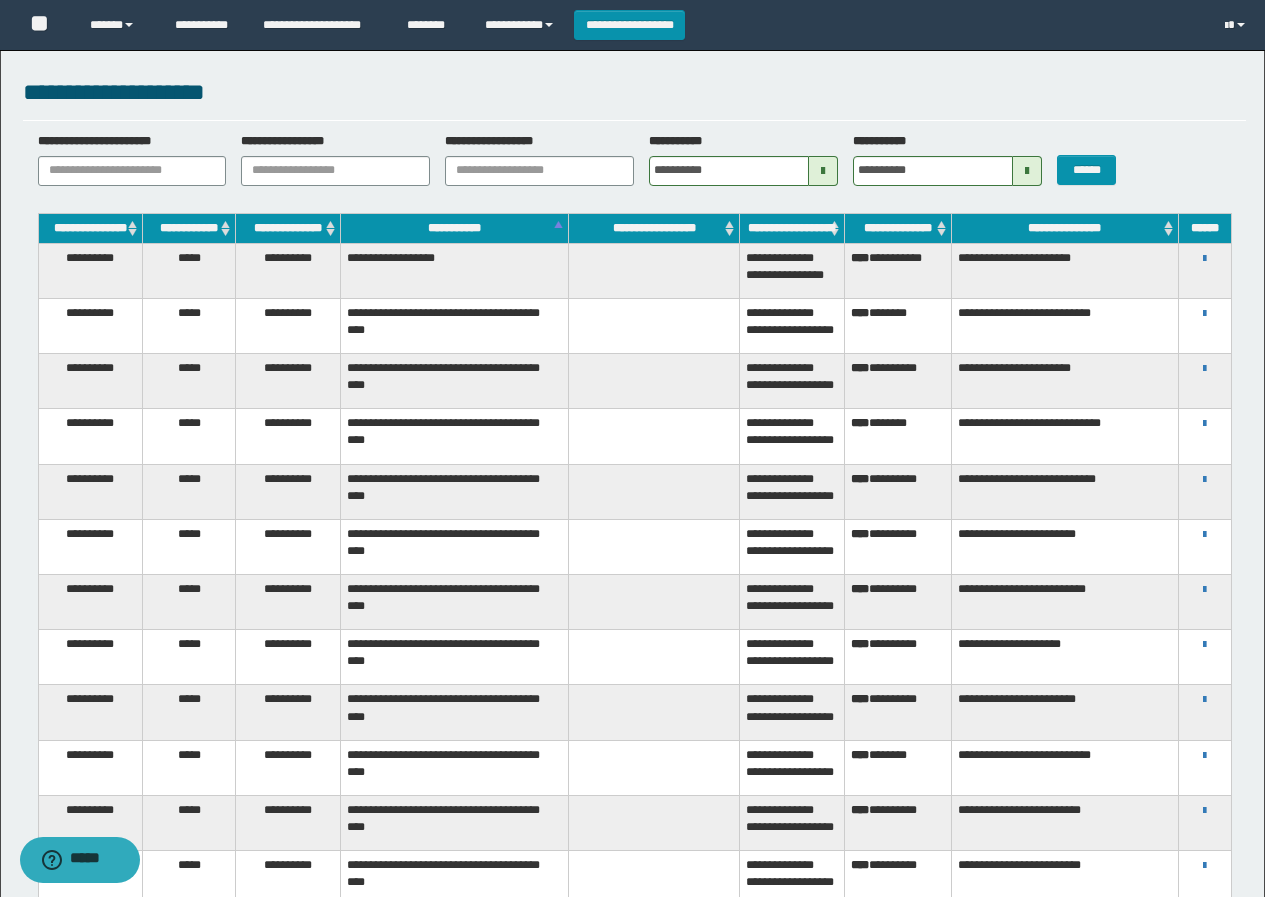 click at bounding box center (1027, 171) 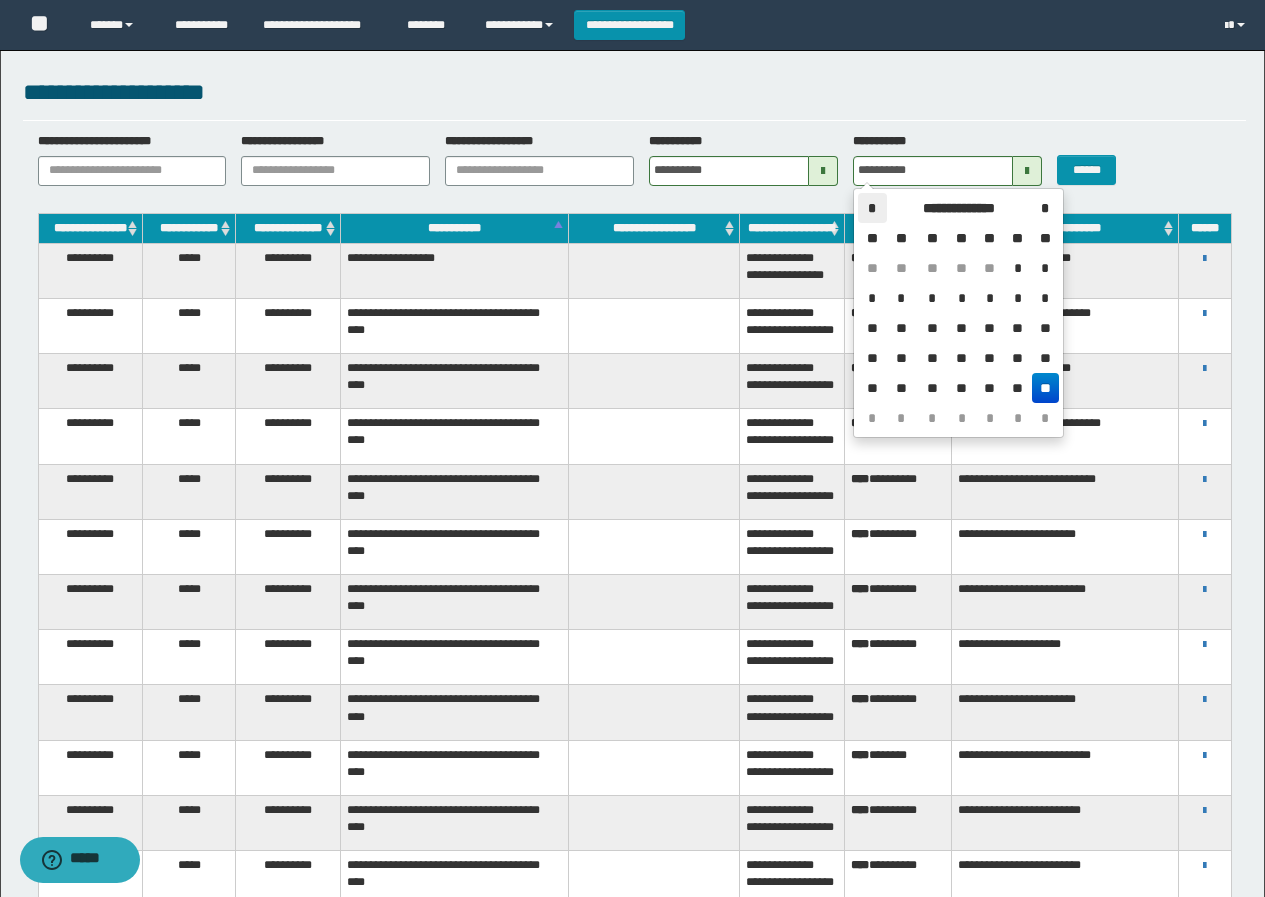 click on "*" at bounding box center [872, 208] 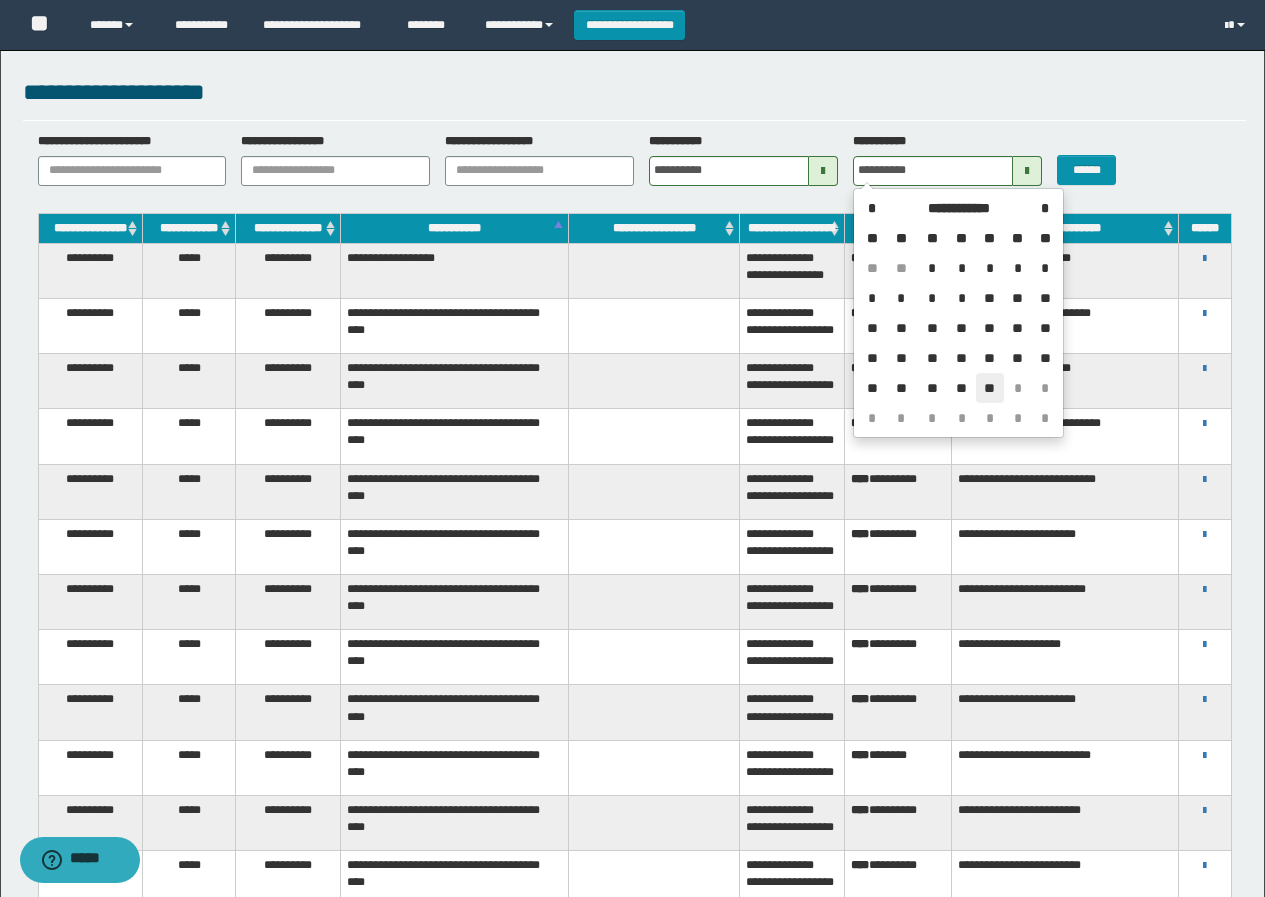 click on "**" at bounding box center (990, 388) 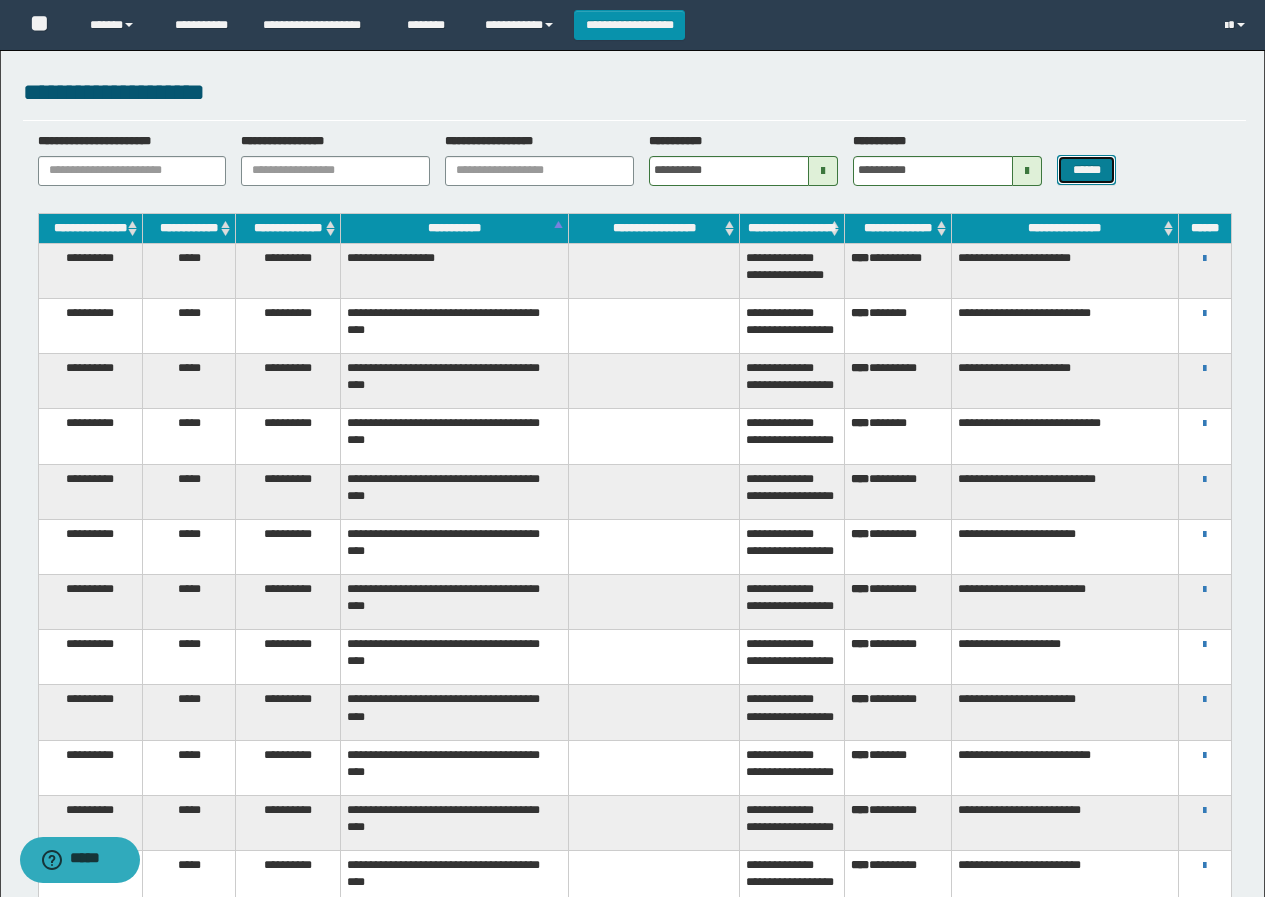 click on "******" at bounding box center (1086, 170) 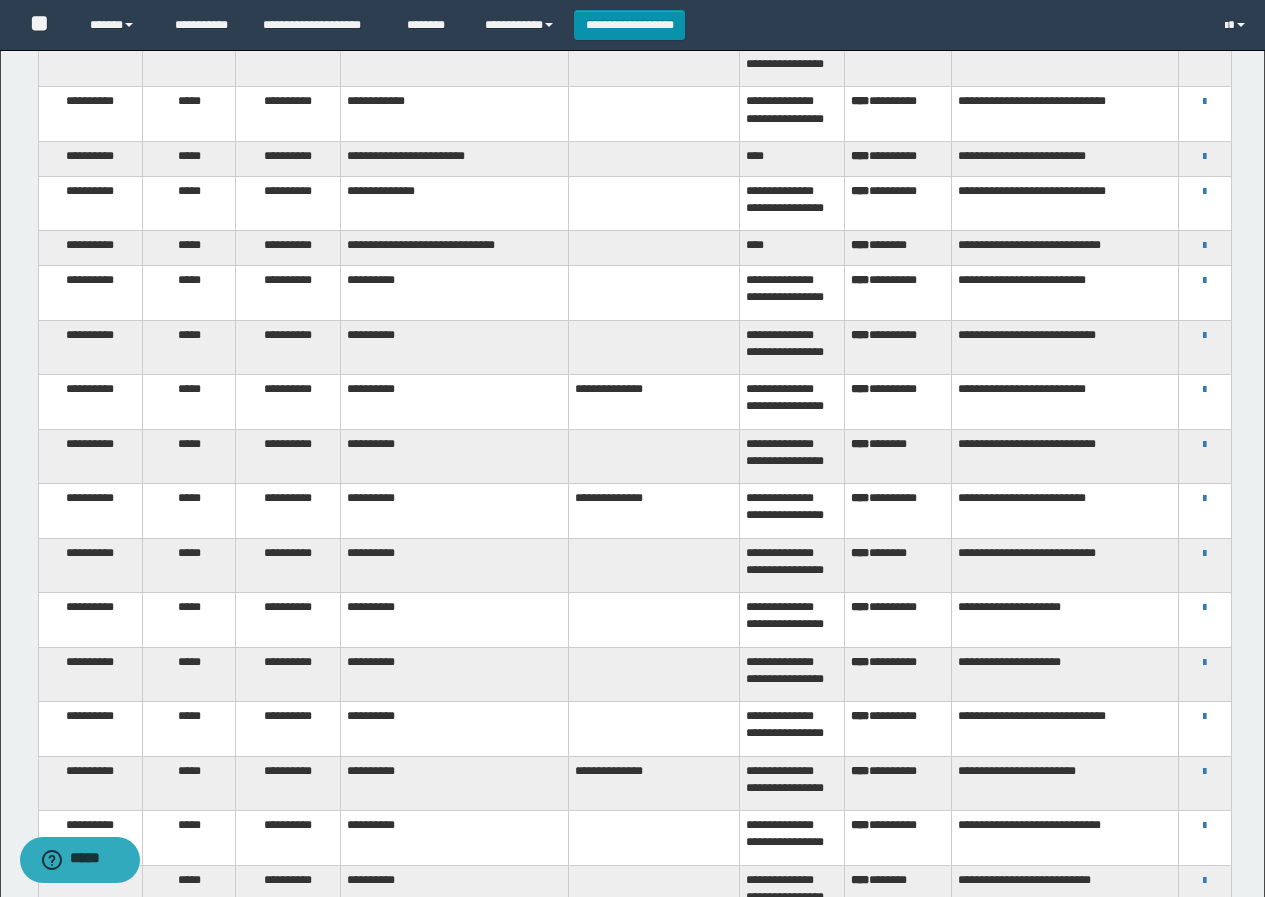 scroll, scrollTop: 4100, scrollLeft: 0, axis: vertical 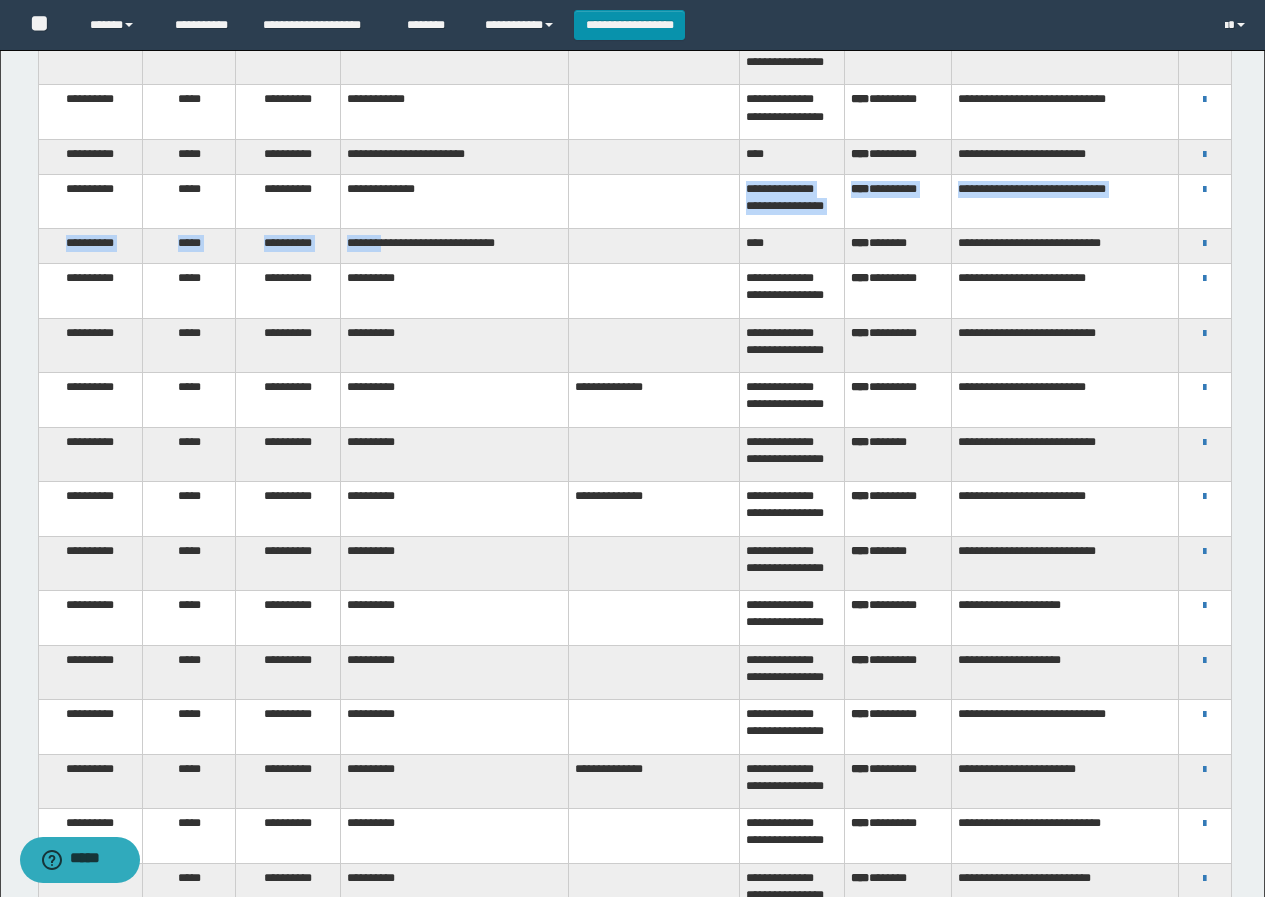 drag, startPoint x: 401, startPoint y: 349, endPoint x: 479, endPoint y: 333, distance: 79.624115 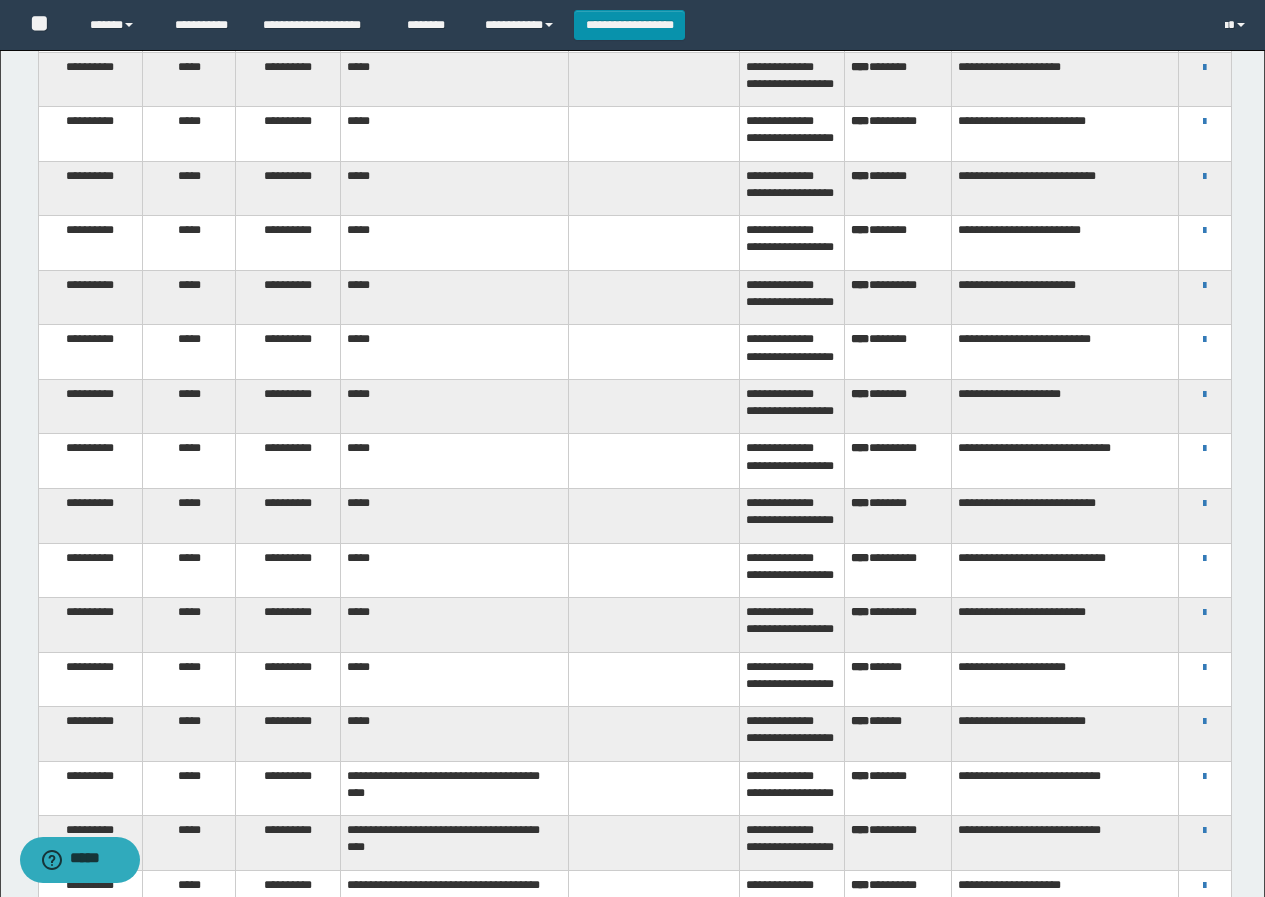 scroll, scrollTop: 0, scrollLeft: 0, axis: both 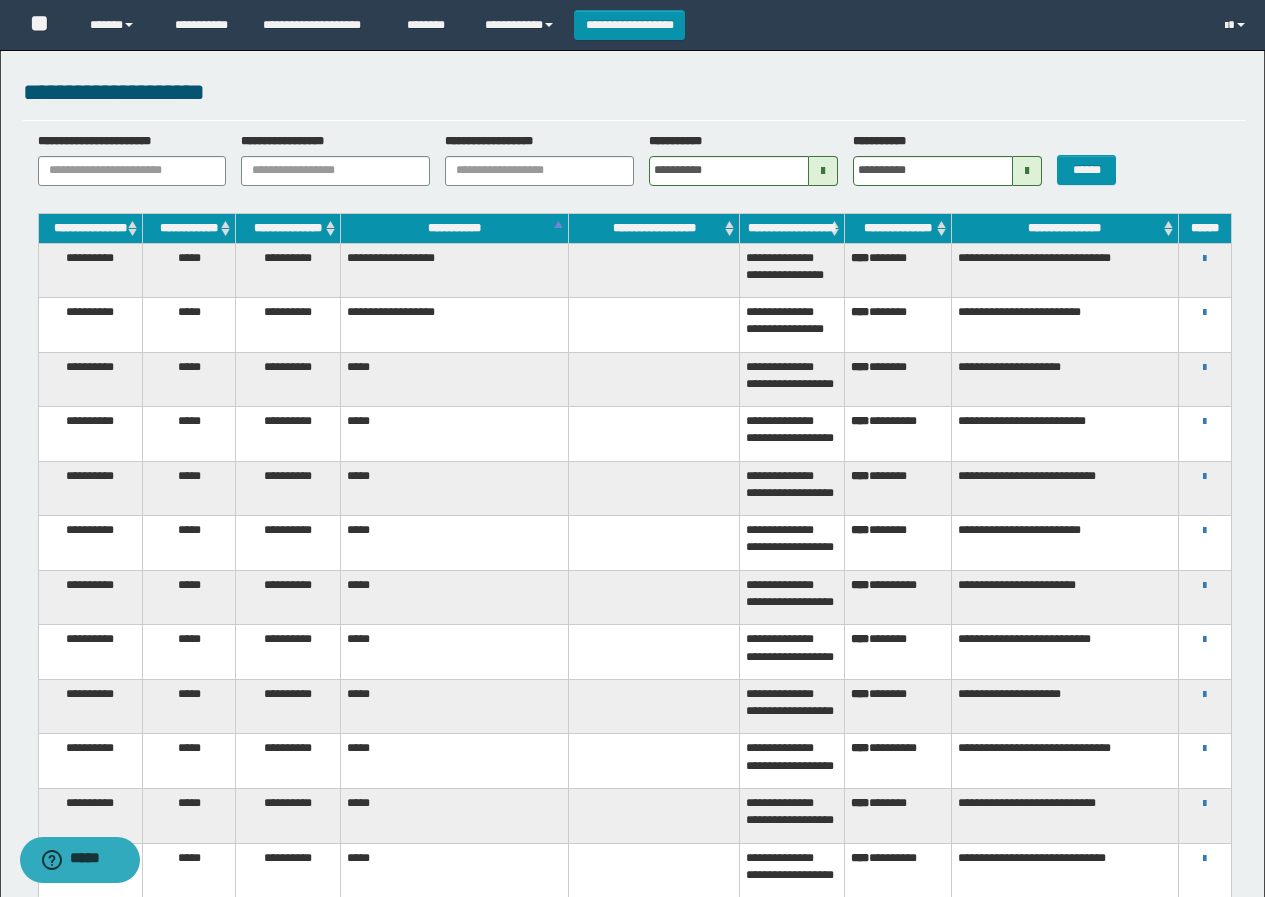 click at bounding box center [823, 171] 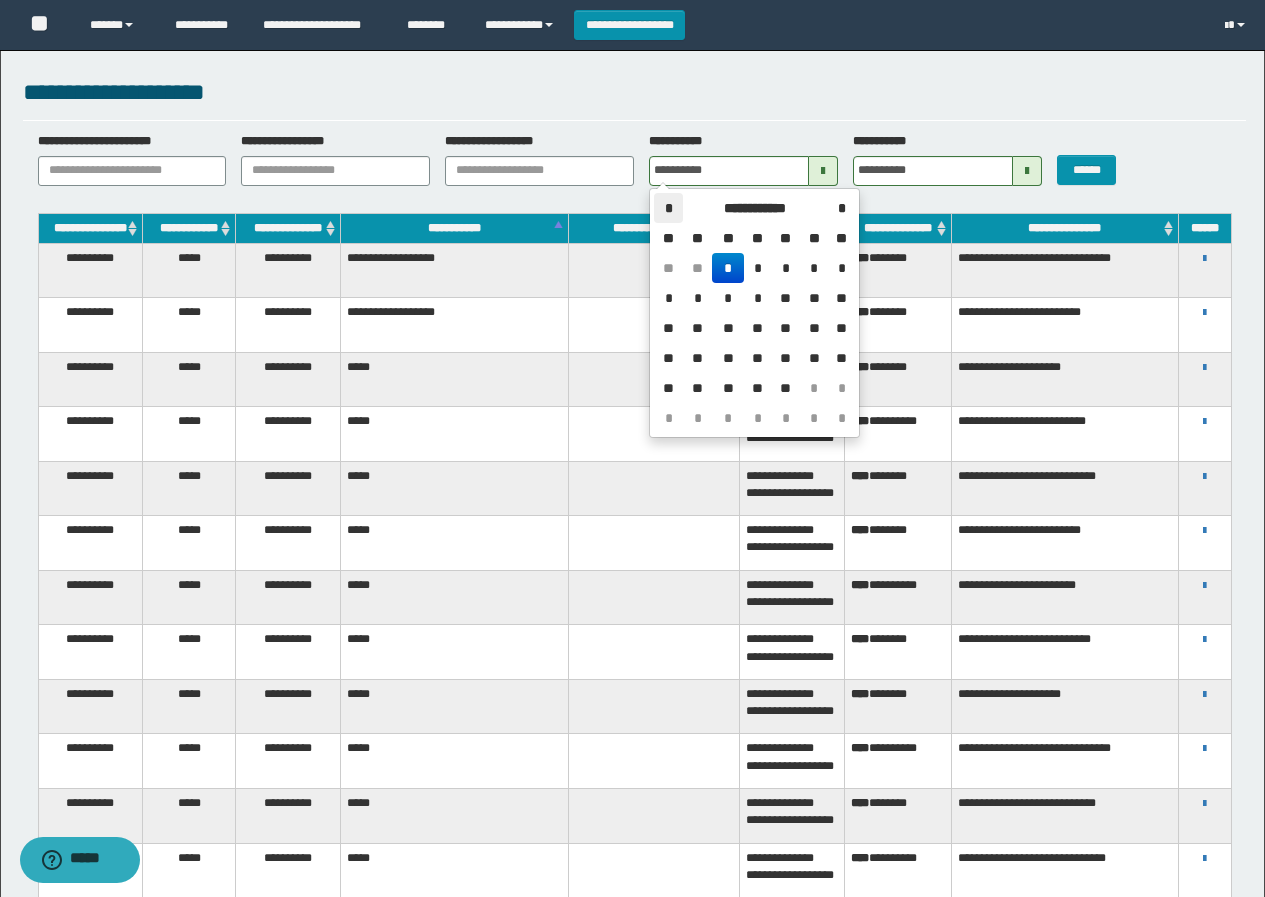 click on "*" at bounding box center (668, 208) 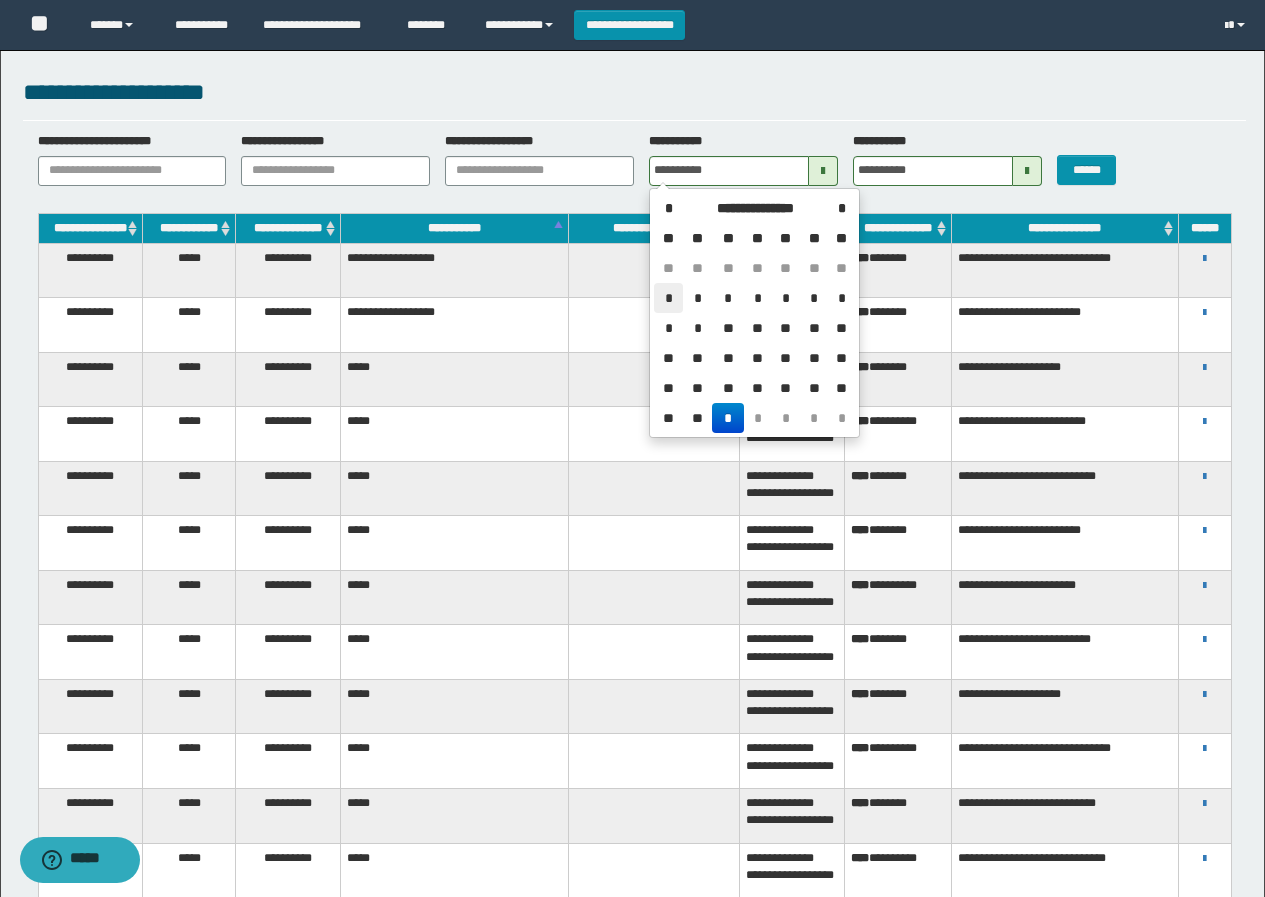 click on "*" at bounding box center [668, 298] 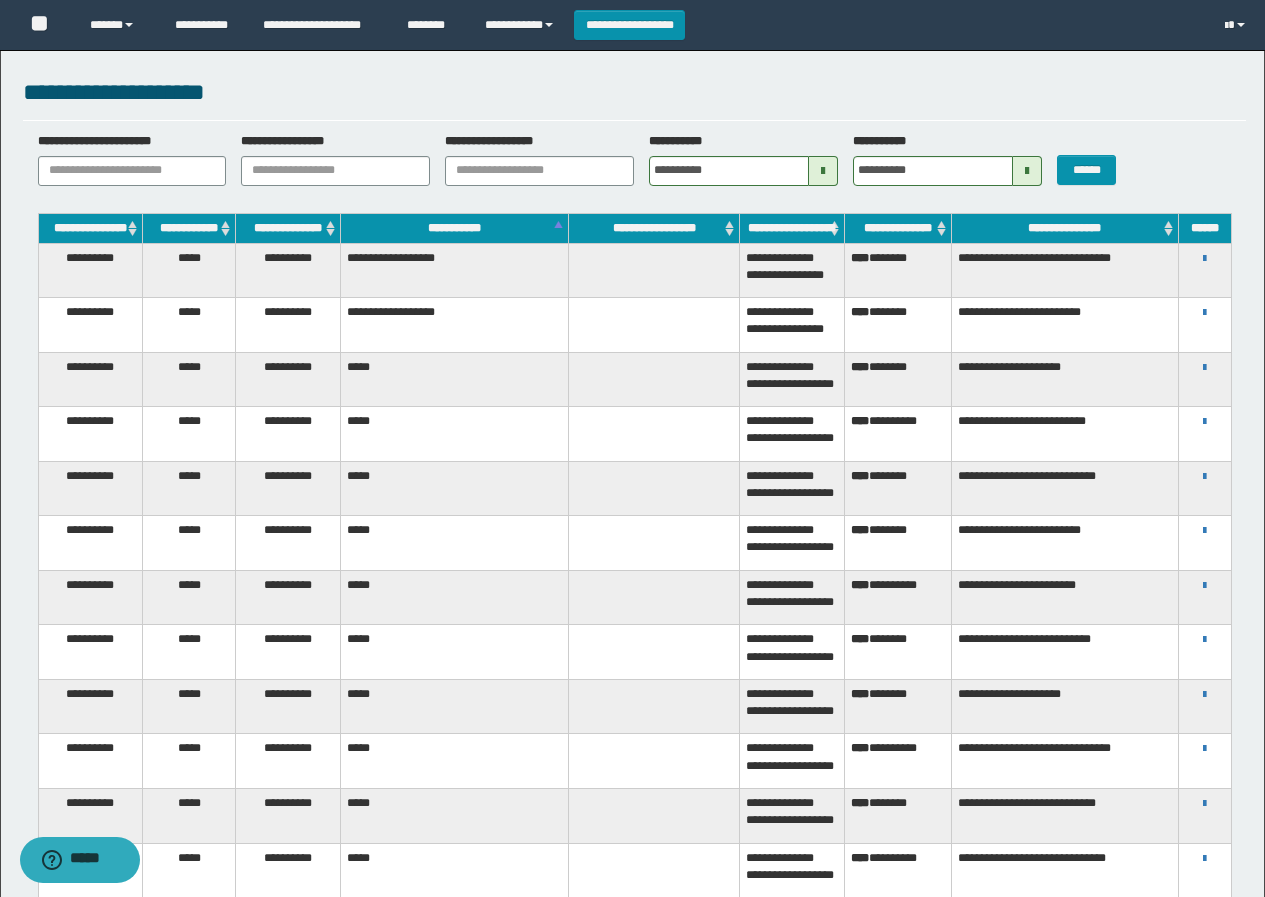 click at bounding box center (1027, 171) 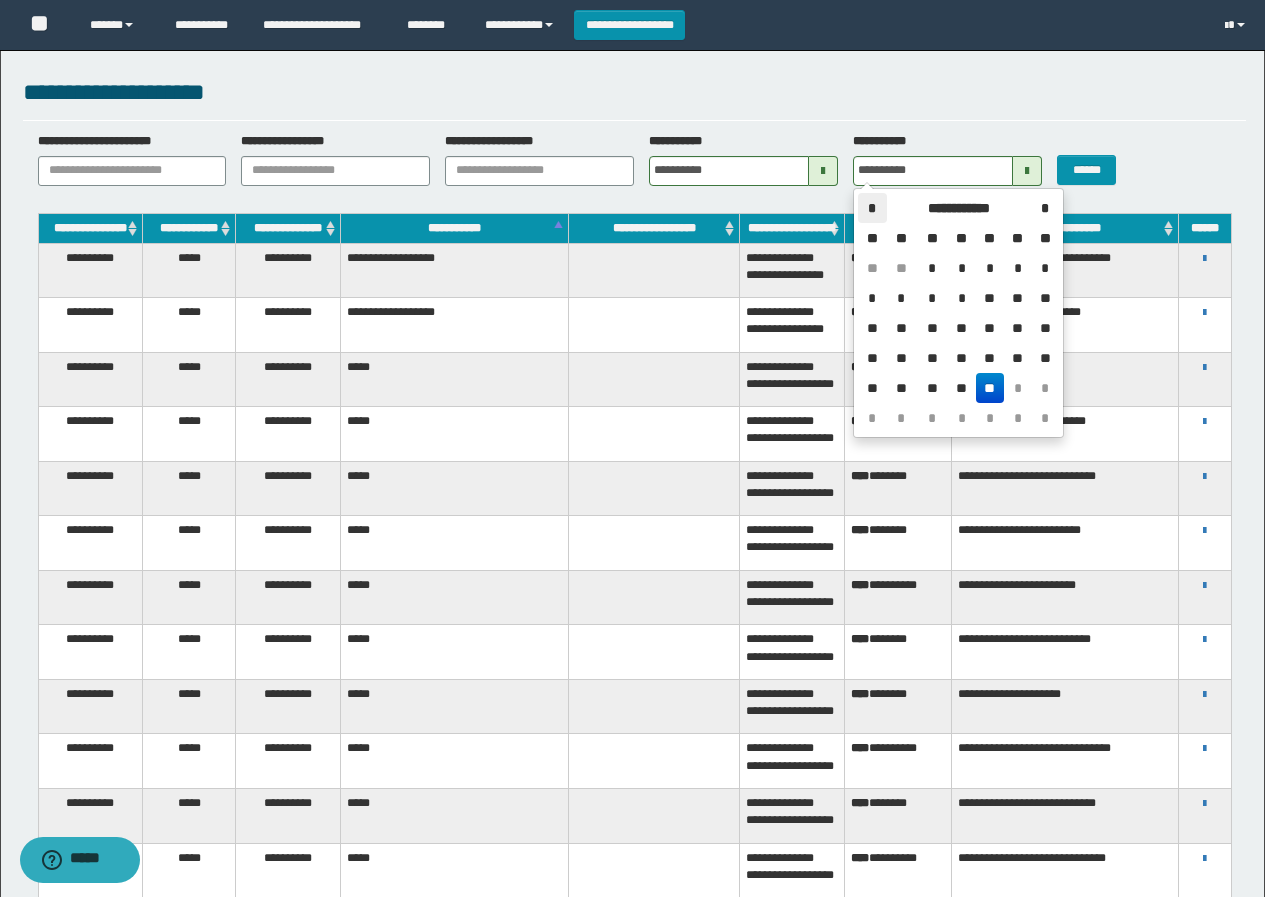 click on "*" at bounding box center [872, 208] 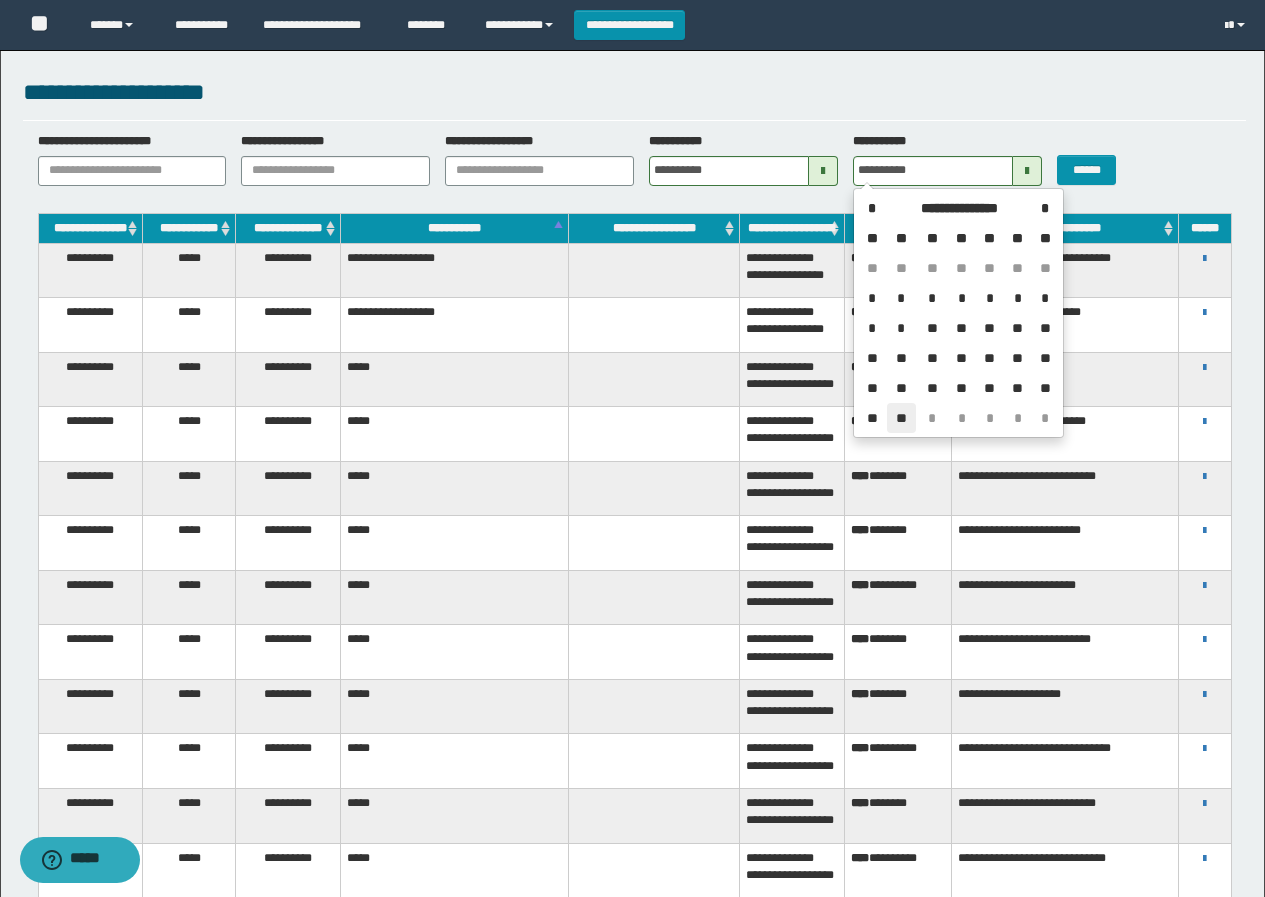 click on "**" at bounding box center (901, 418) 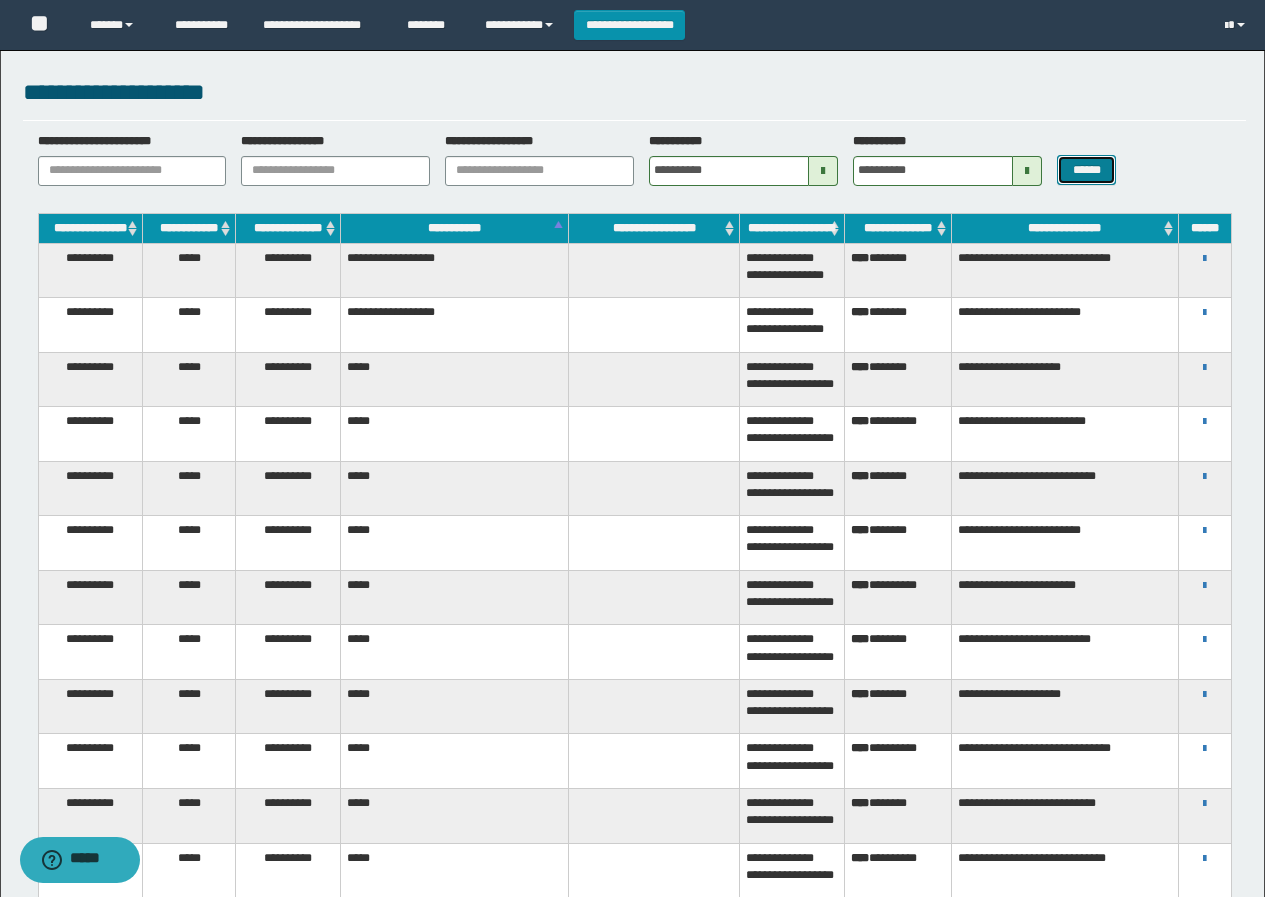 click on "******" at bounding box center [1086, 170] 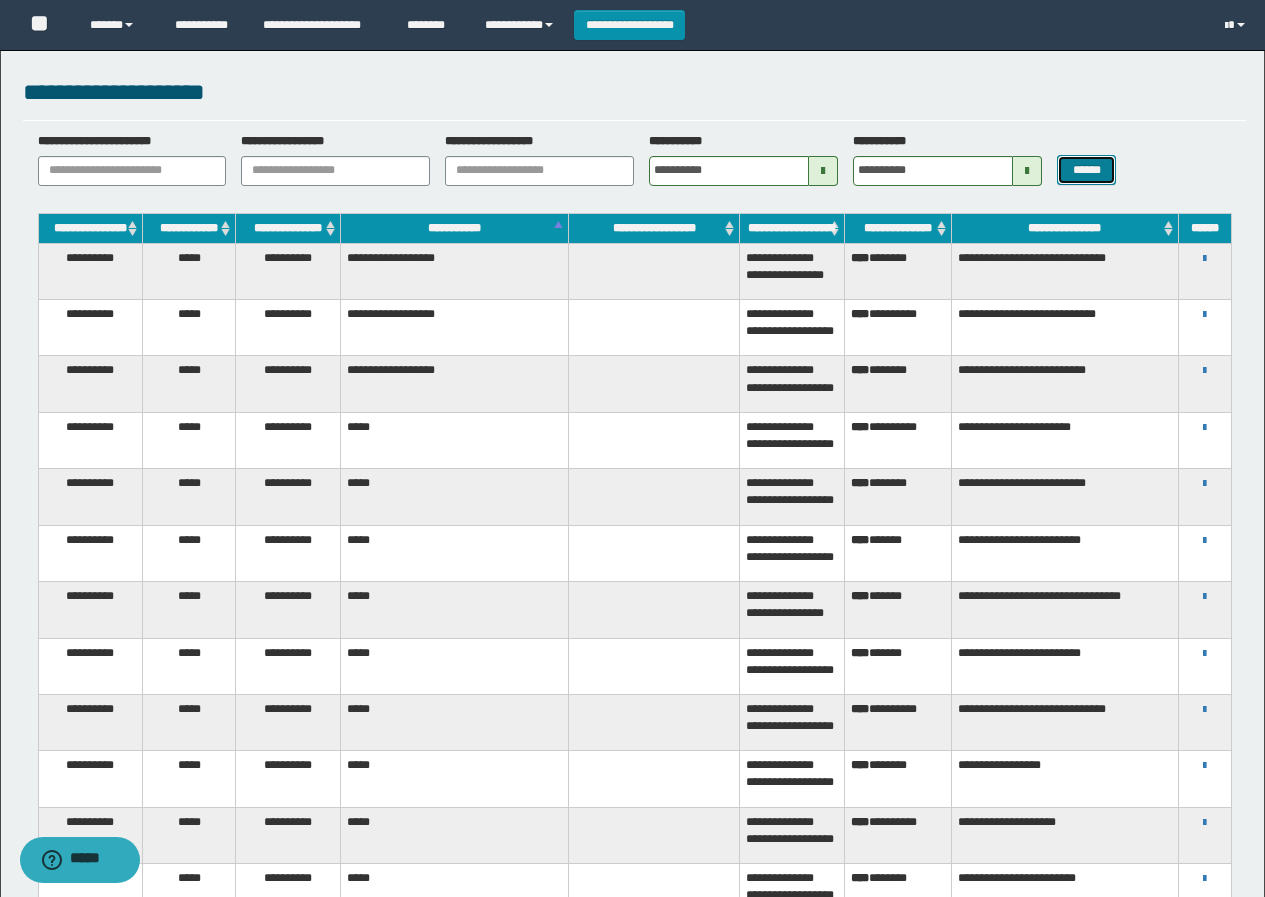 click on "******" at bounding box center (1086, 170) 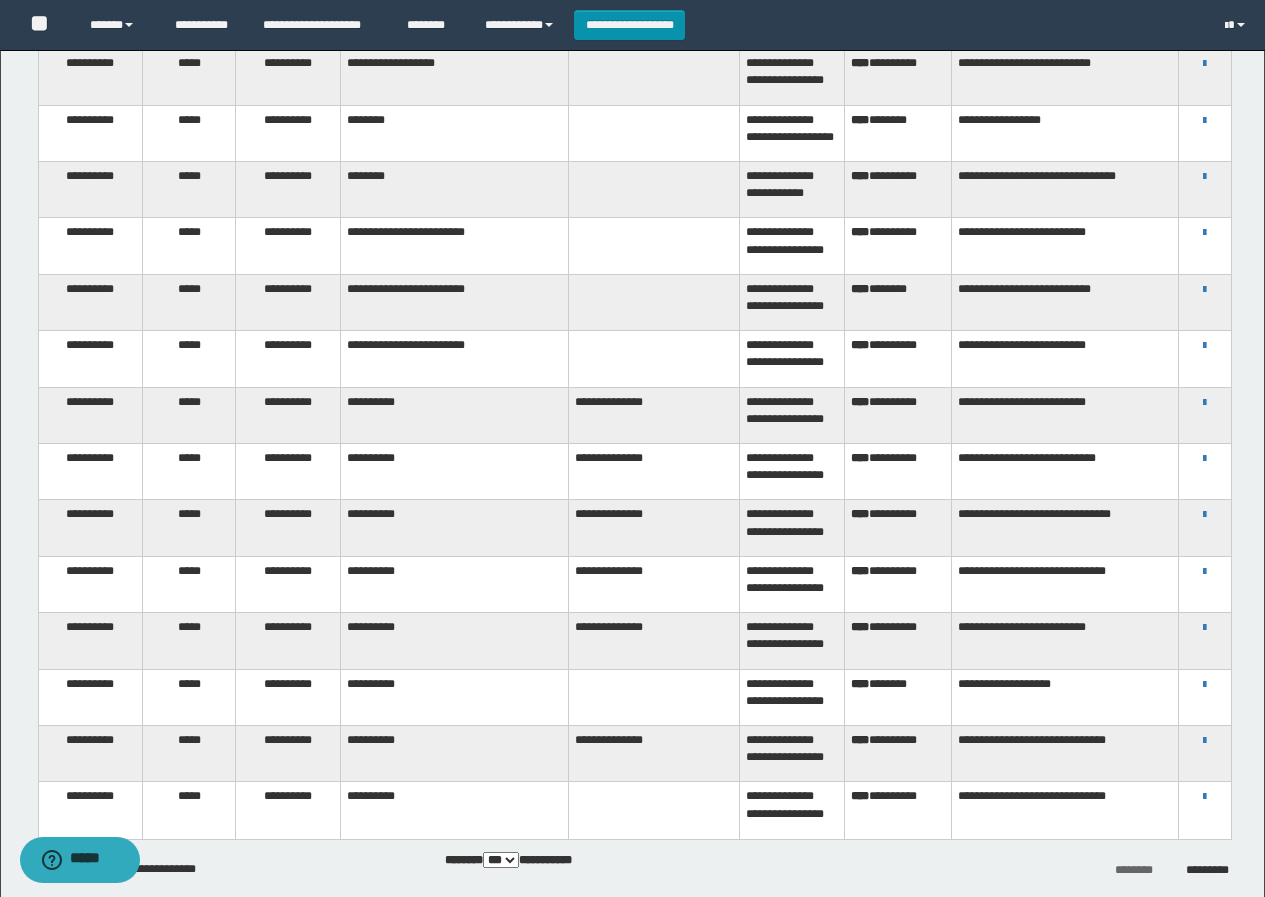 scroll, scrollTop: 4895, scrollLeft: 0, axis: vertical 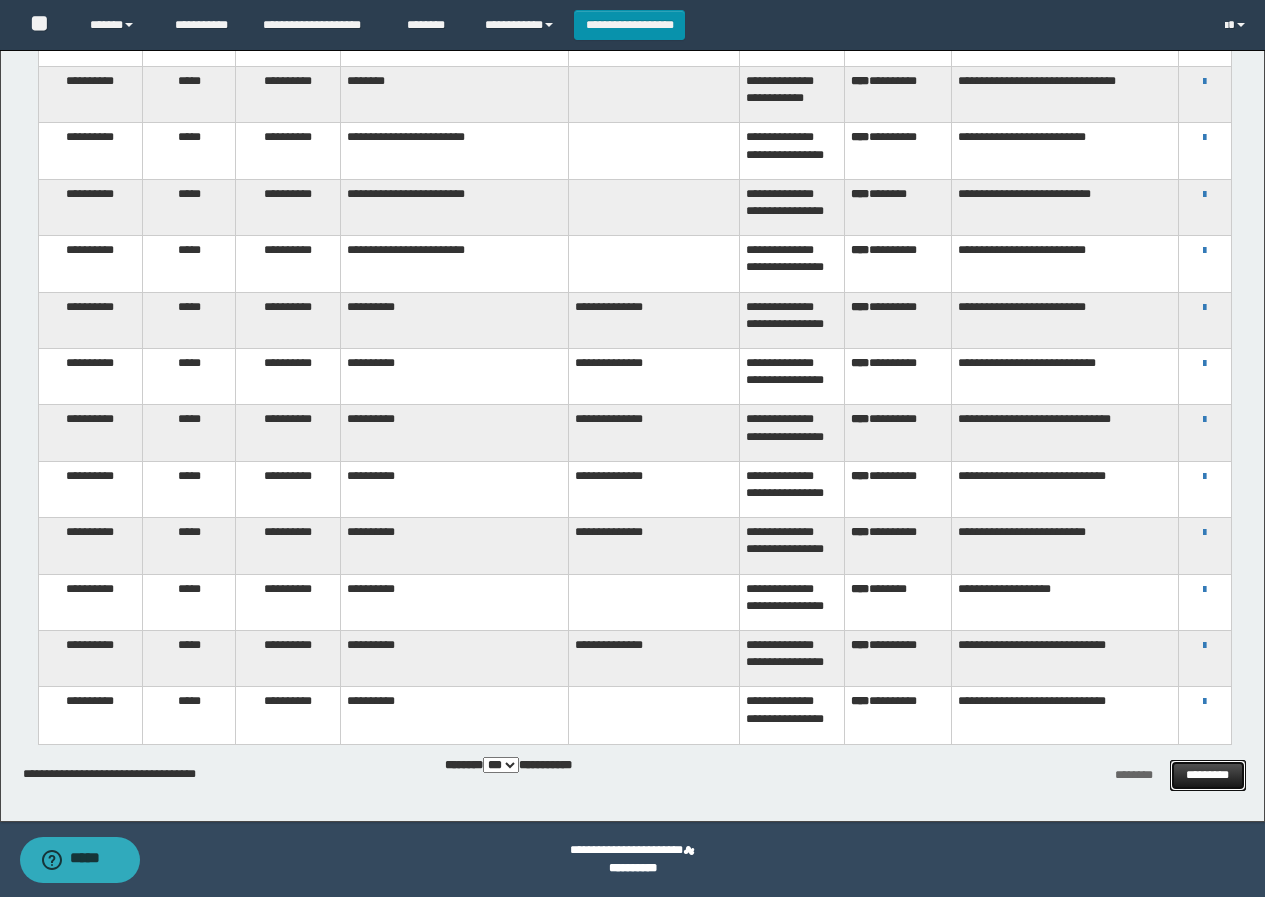 click on "*********" at bounding box center (1208, 775) 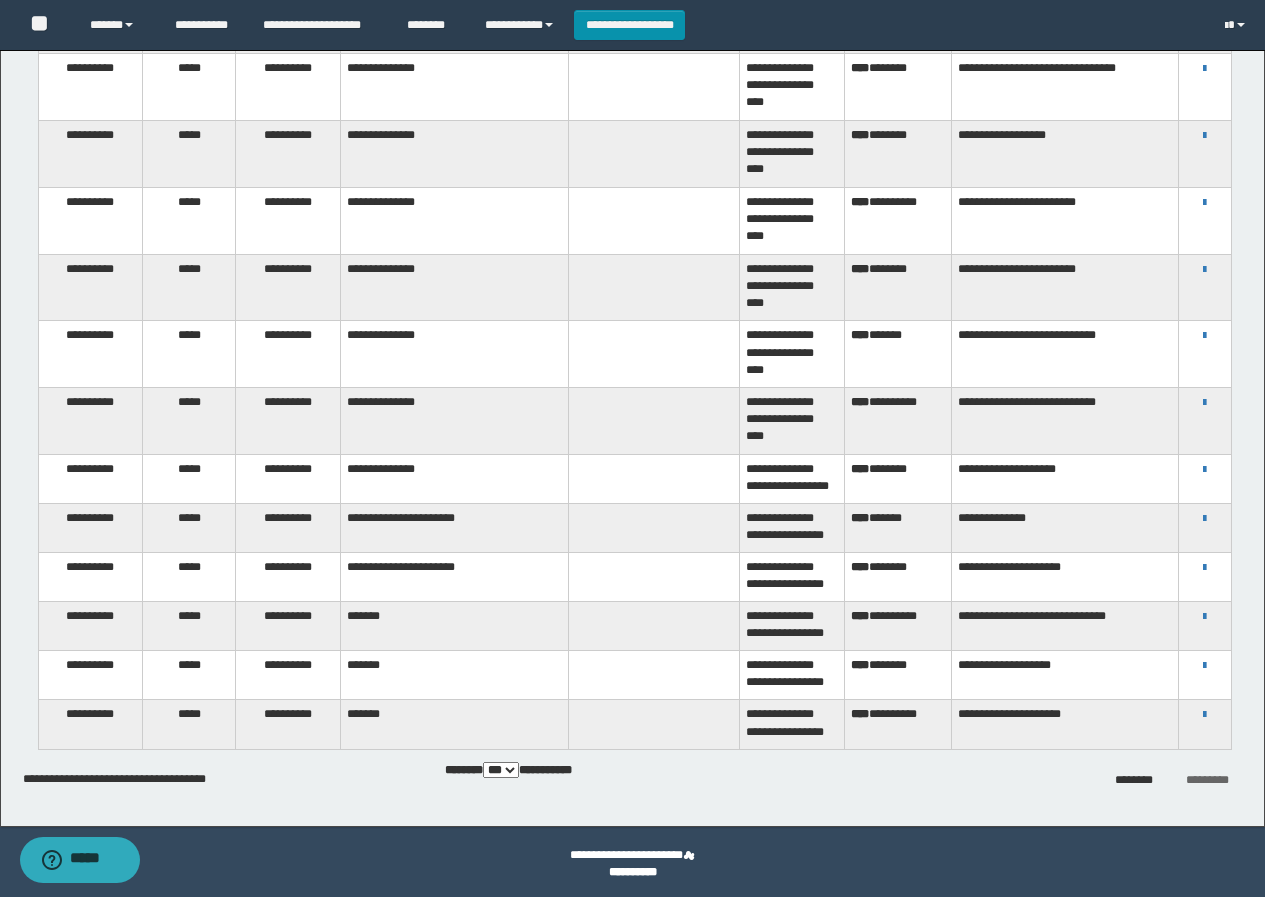 scroll, scrollTop: 439, scrollLeft: 0, axis: vertical 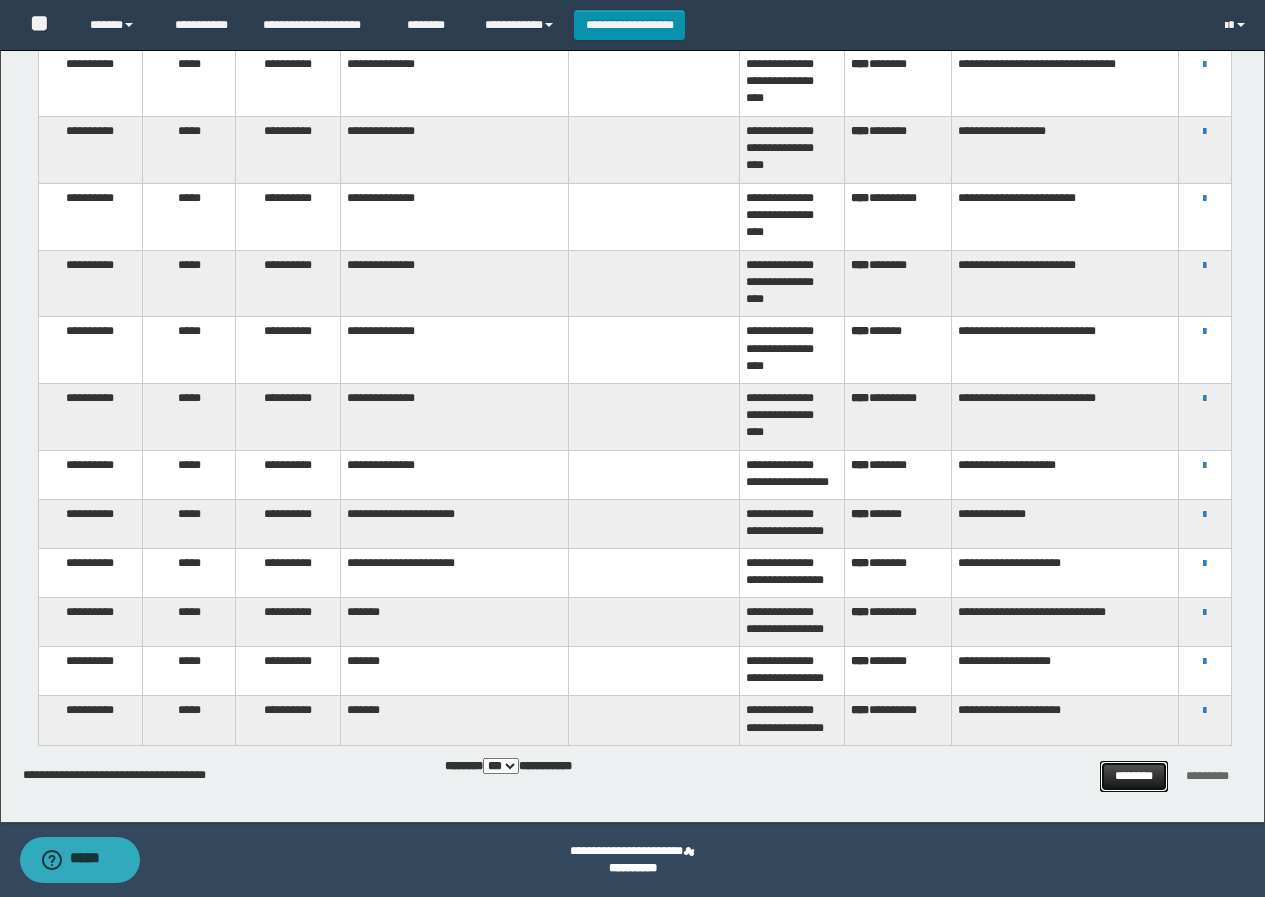 drag, startPoint x: 1145, startPoint y: 778, endPoint x: 1134, endPoint y: 772, distance: 12.529964 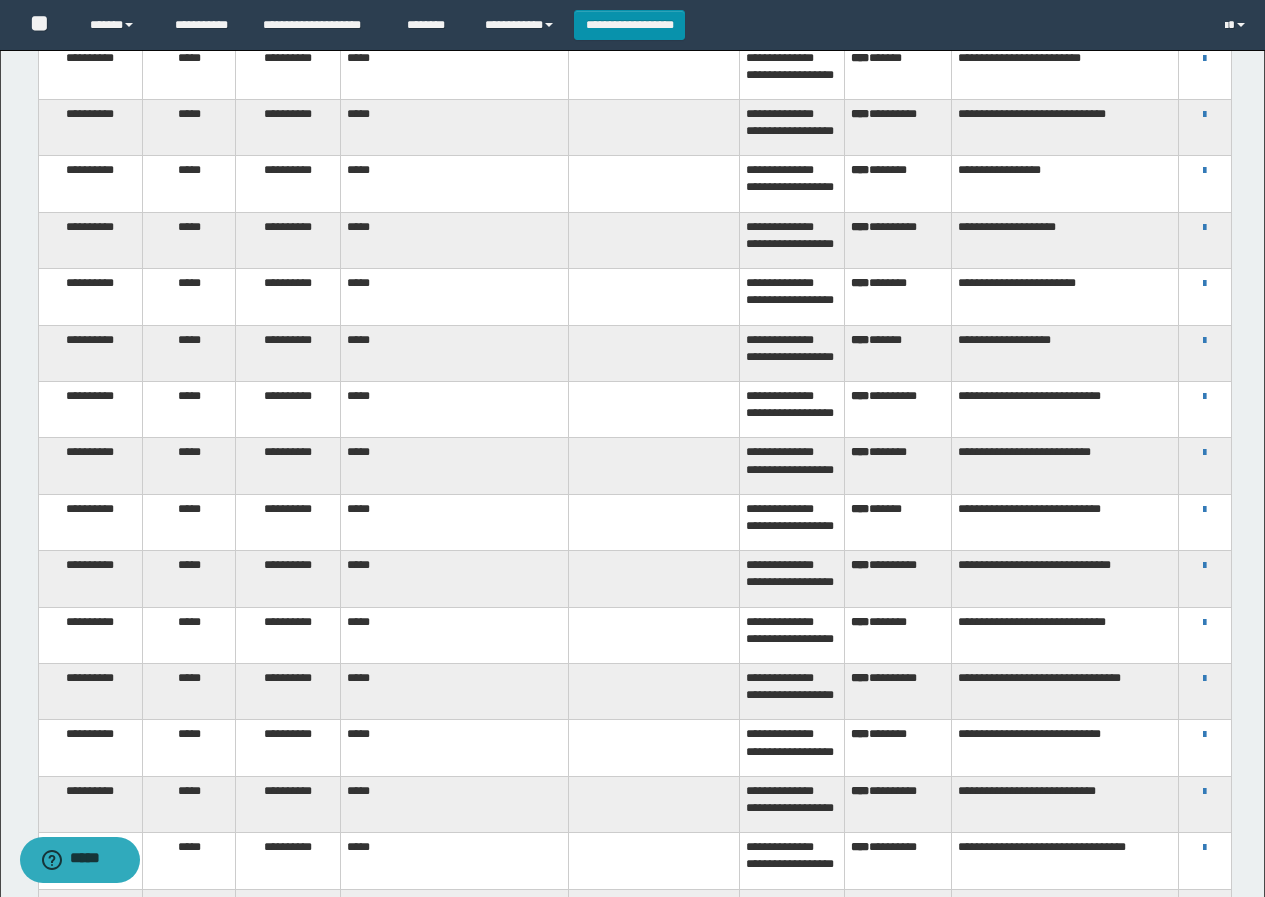 scroll, scrollTop: 0, scrollLeft: 0, axis: both 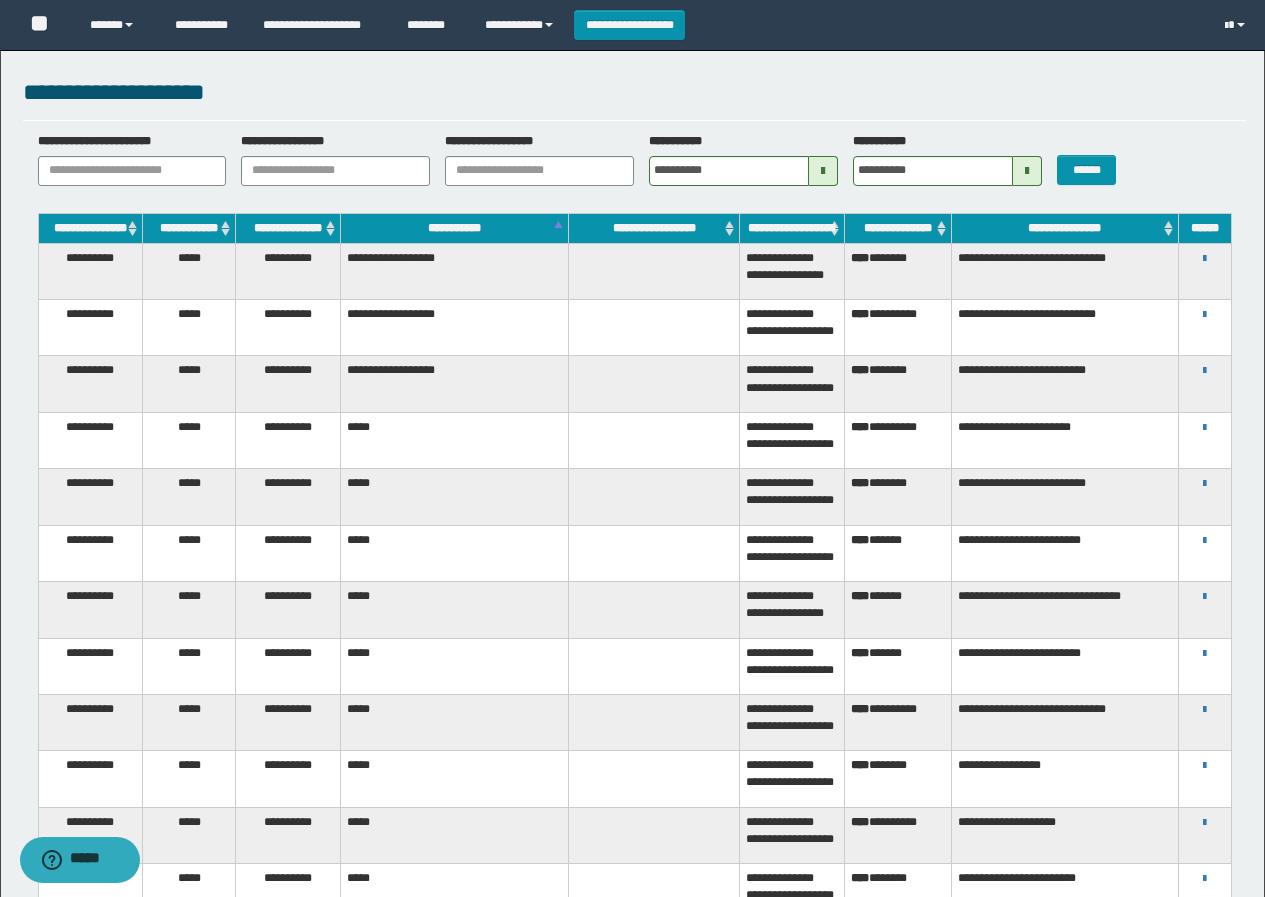 click at bounding box center (823, 171) 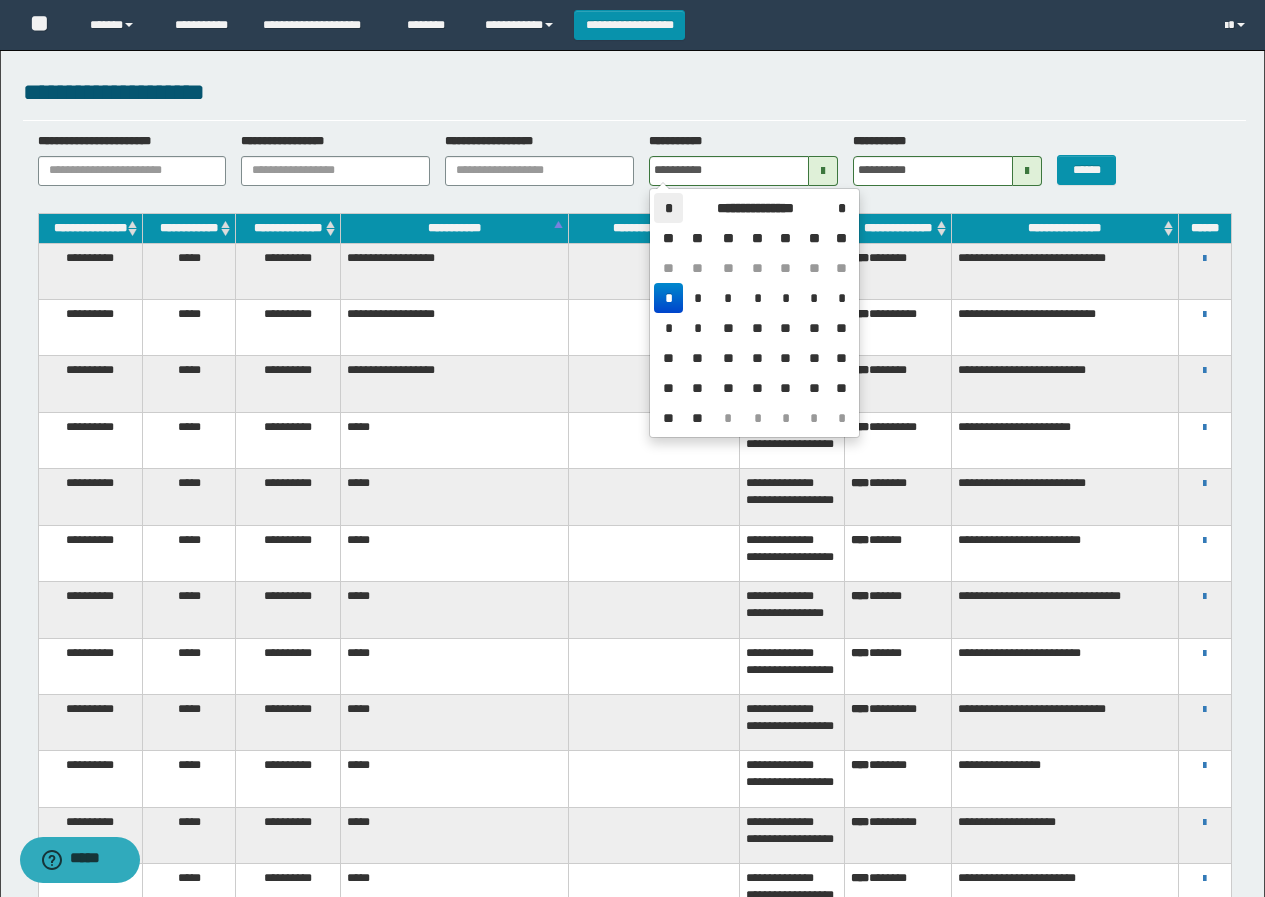 click on "*" at bounding box center [668, 208] 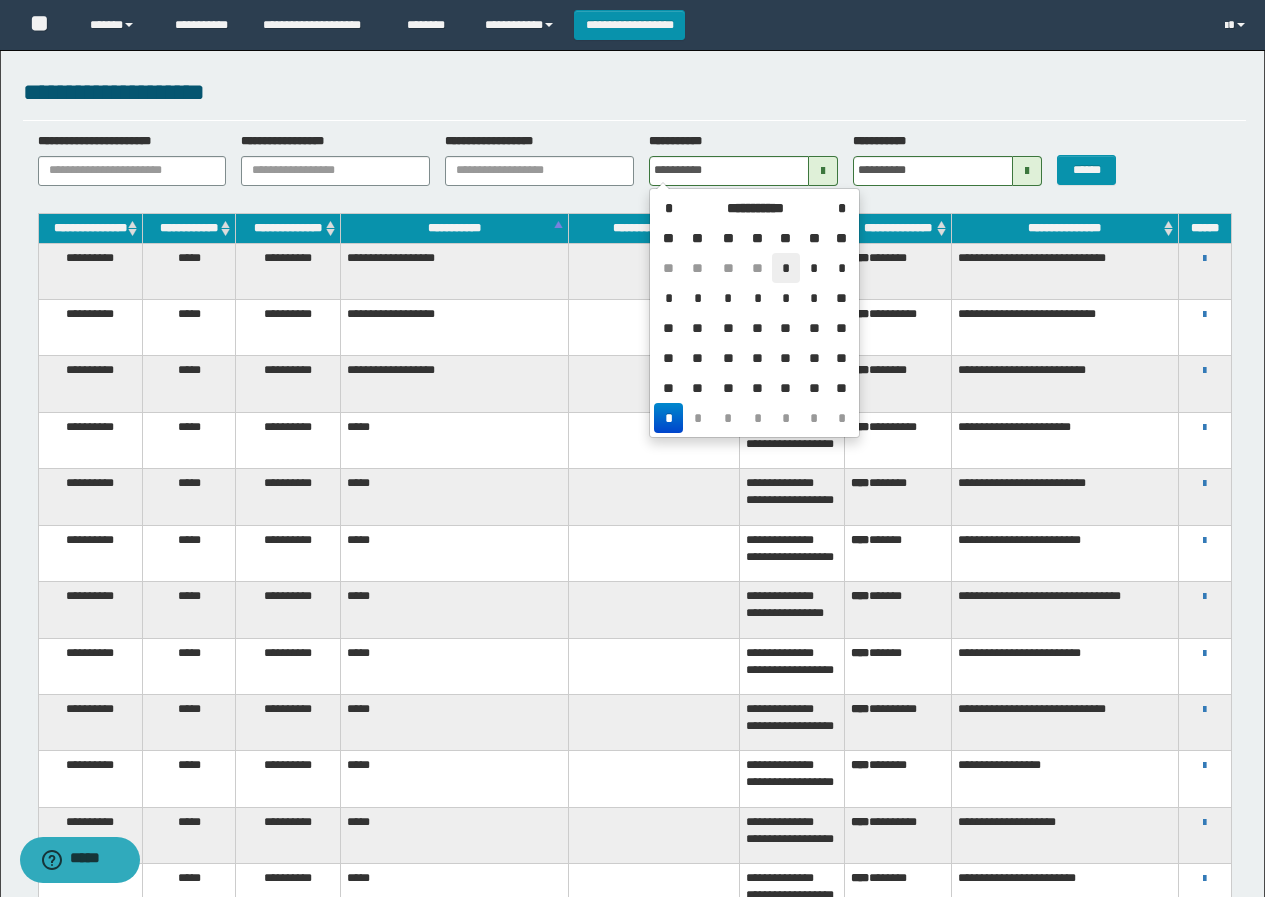 click on "*" at bounding box center (786, 268) 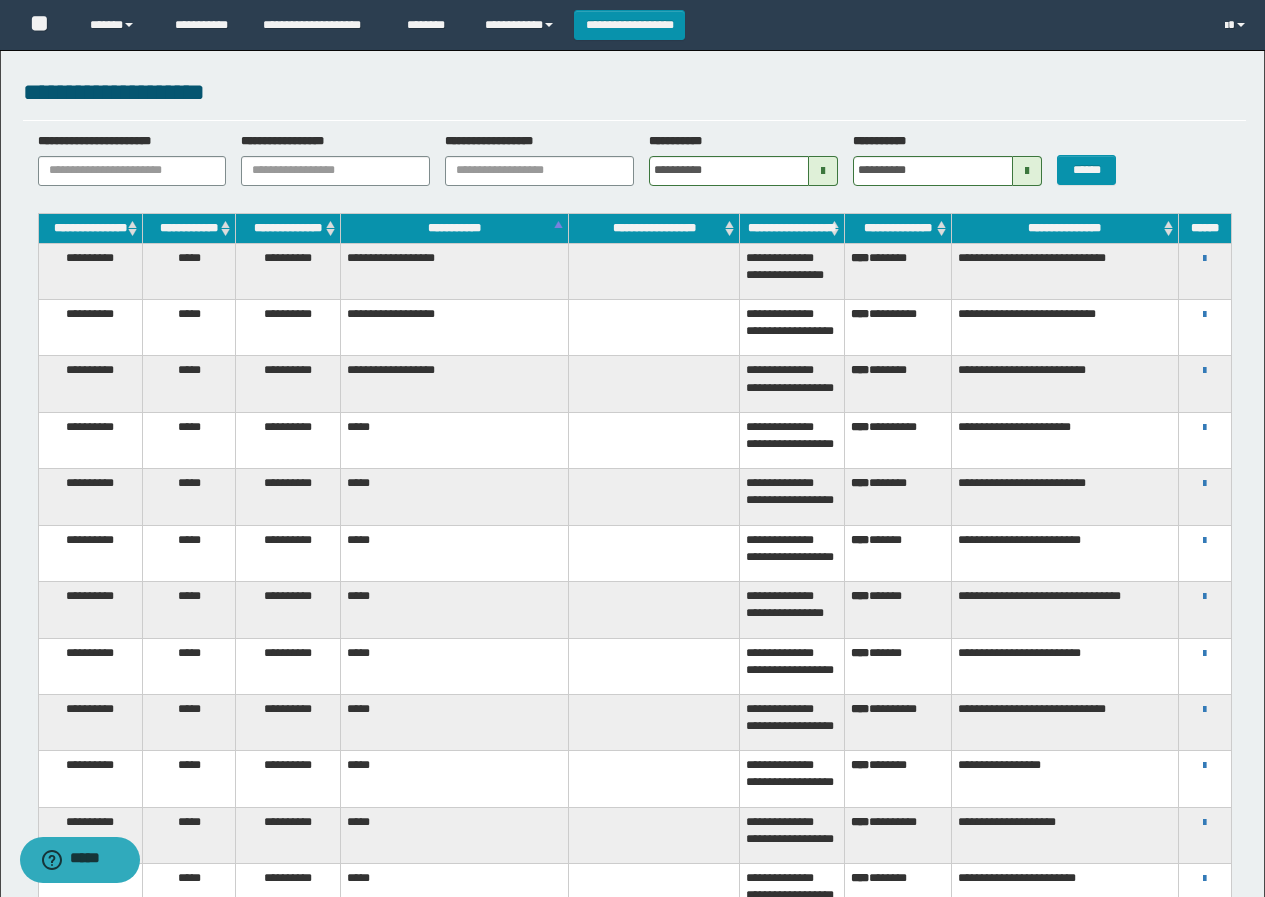 click at bounding box center (1027, 171) 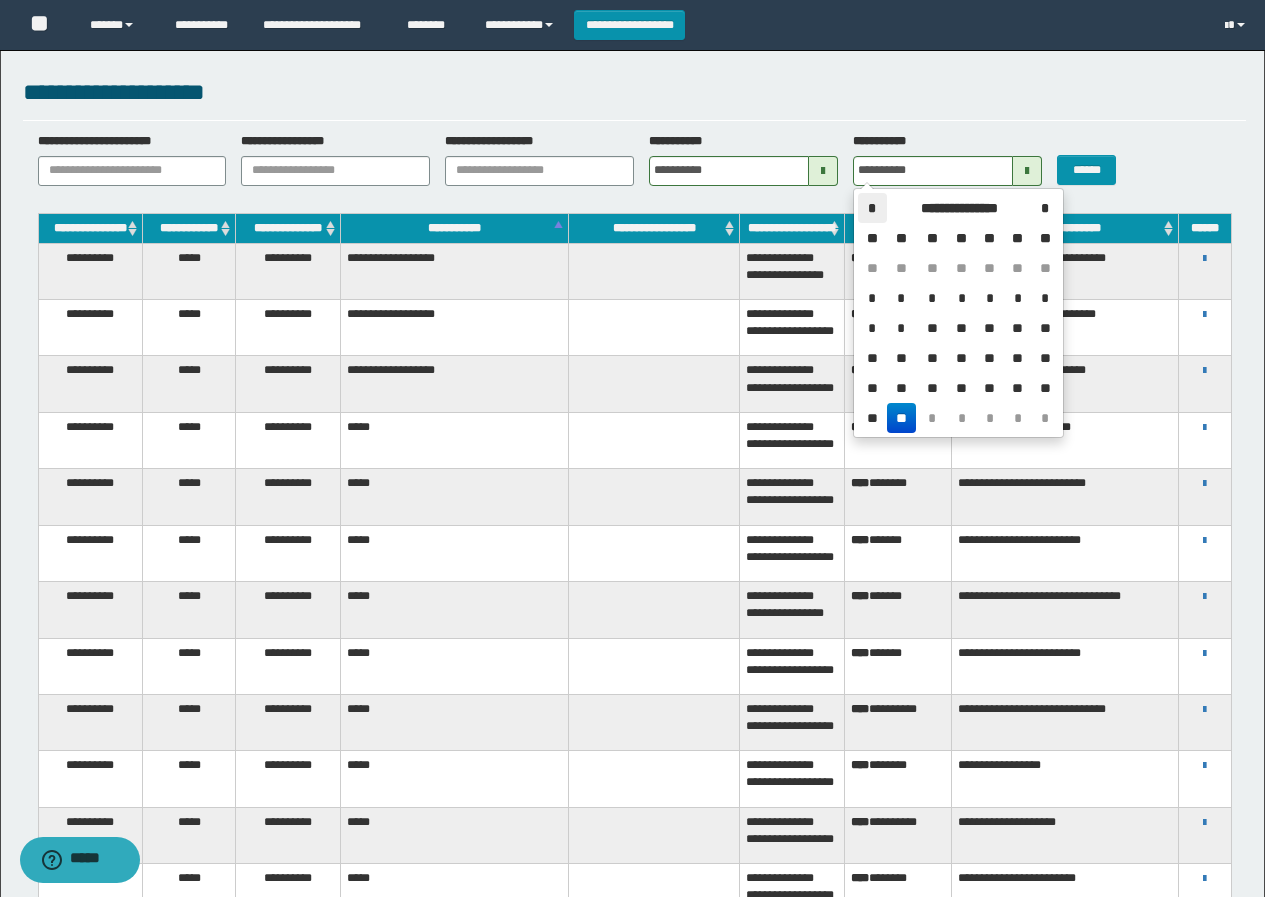 click on "*" at bounding box center (872, 208) 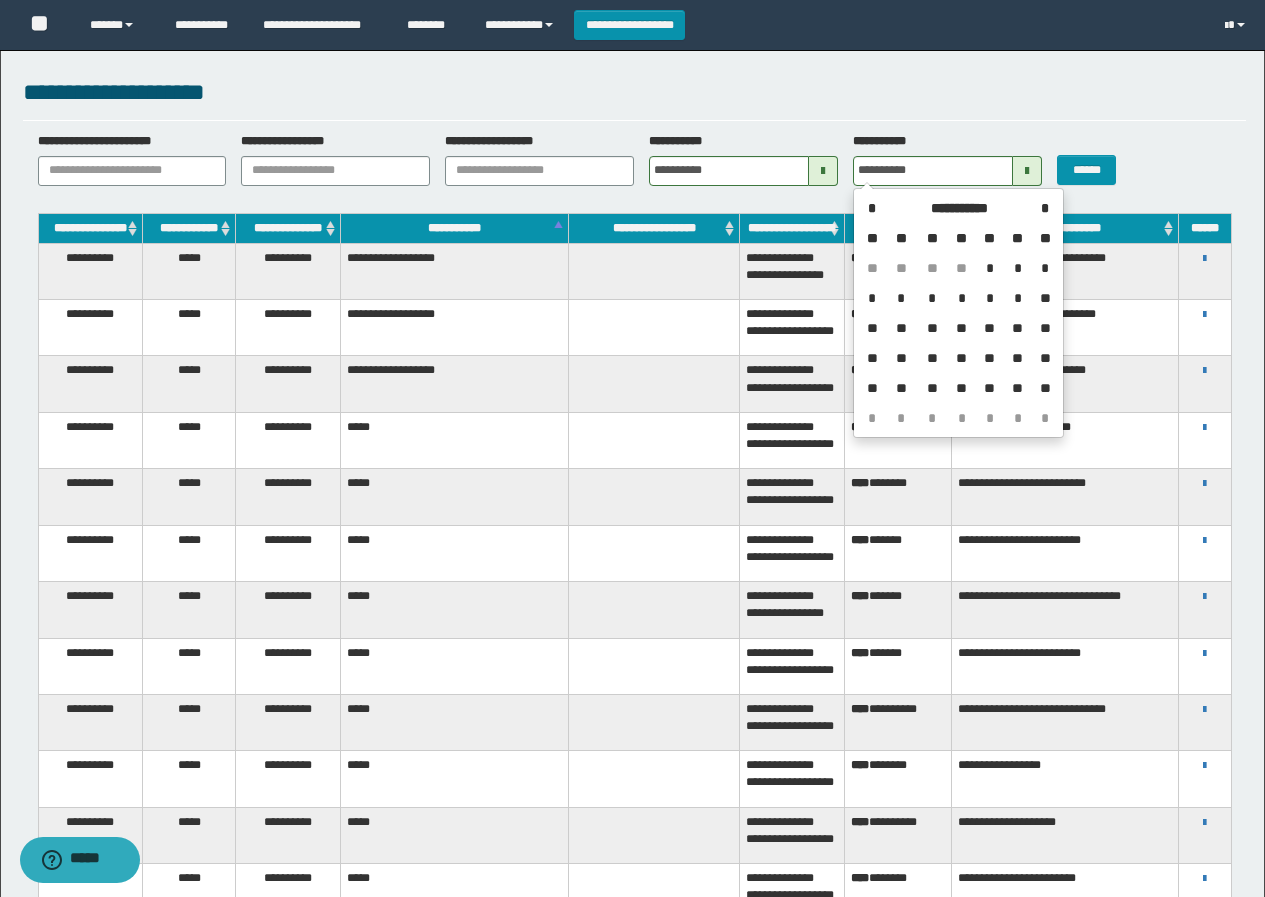 click on "**" at bounding box center (1045, 388) 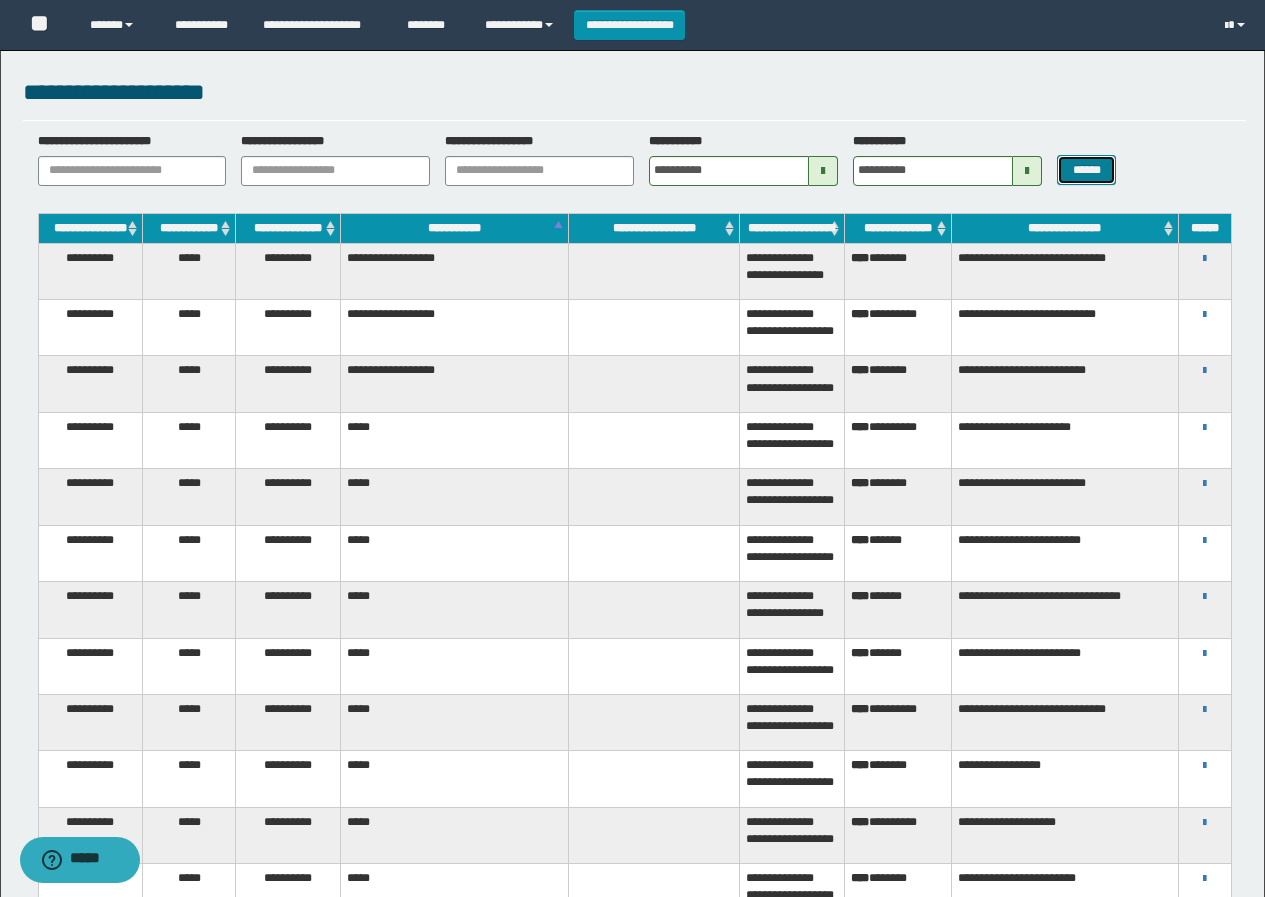 click on "******" at bounding box center (1086, 170) 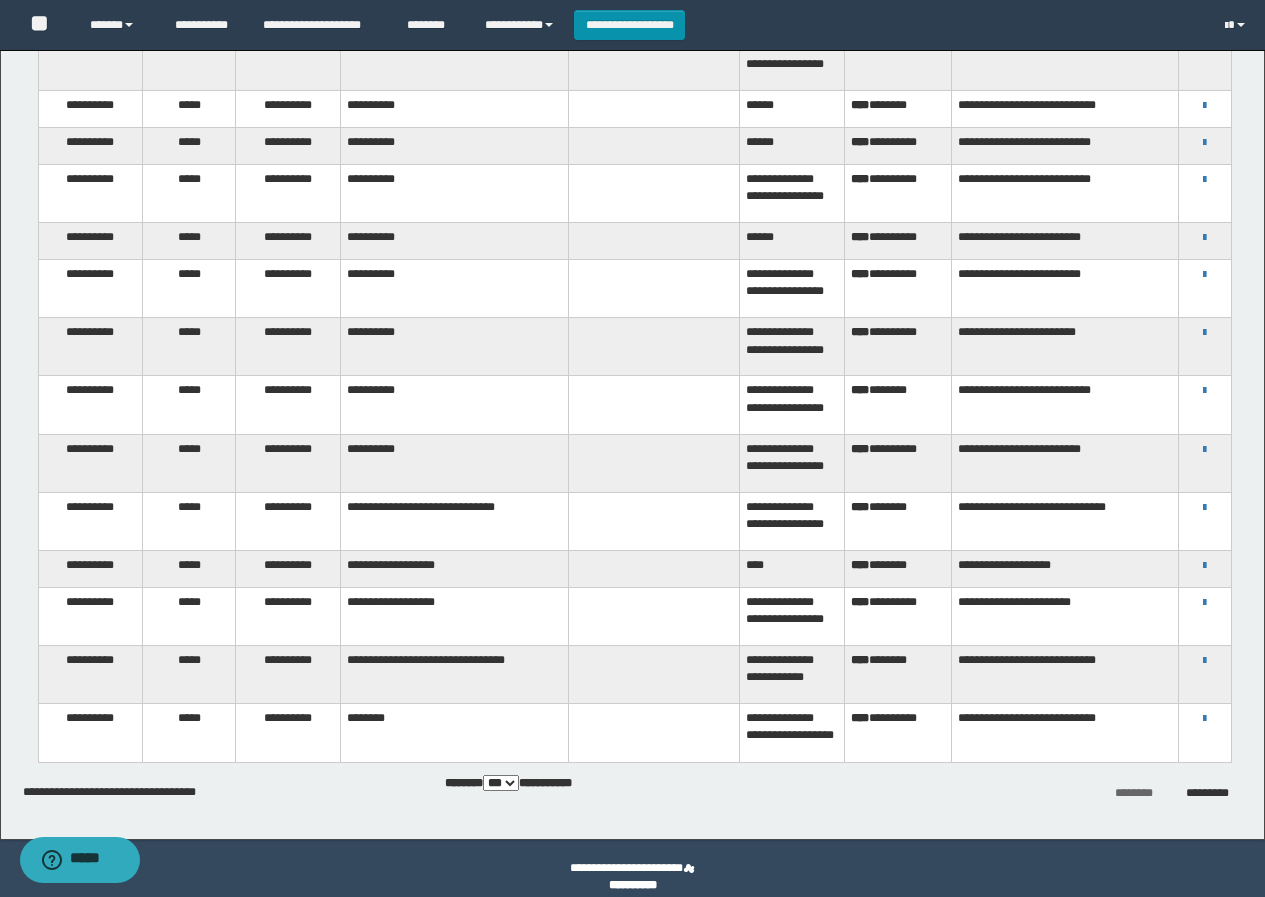 scroll, scrollTop: 5118, scrollLeft: 0, axis: vertical 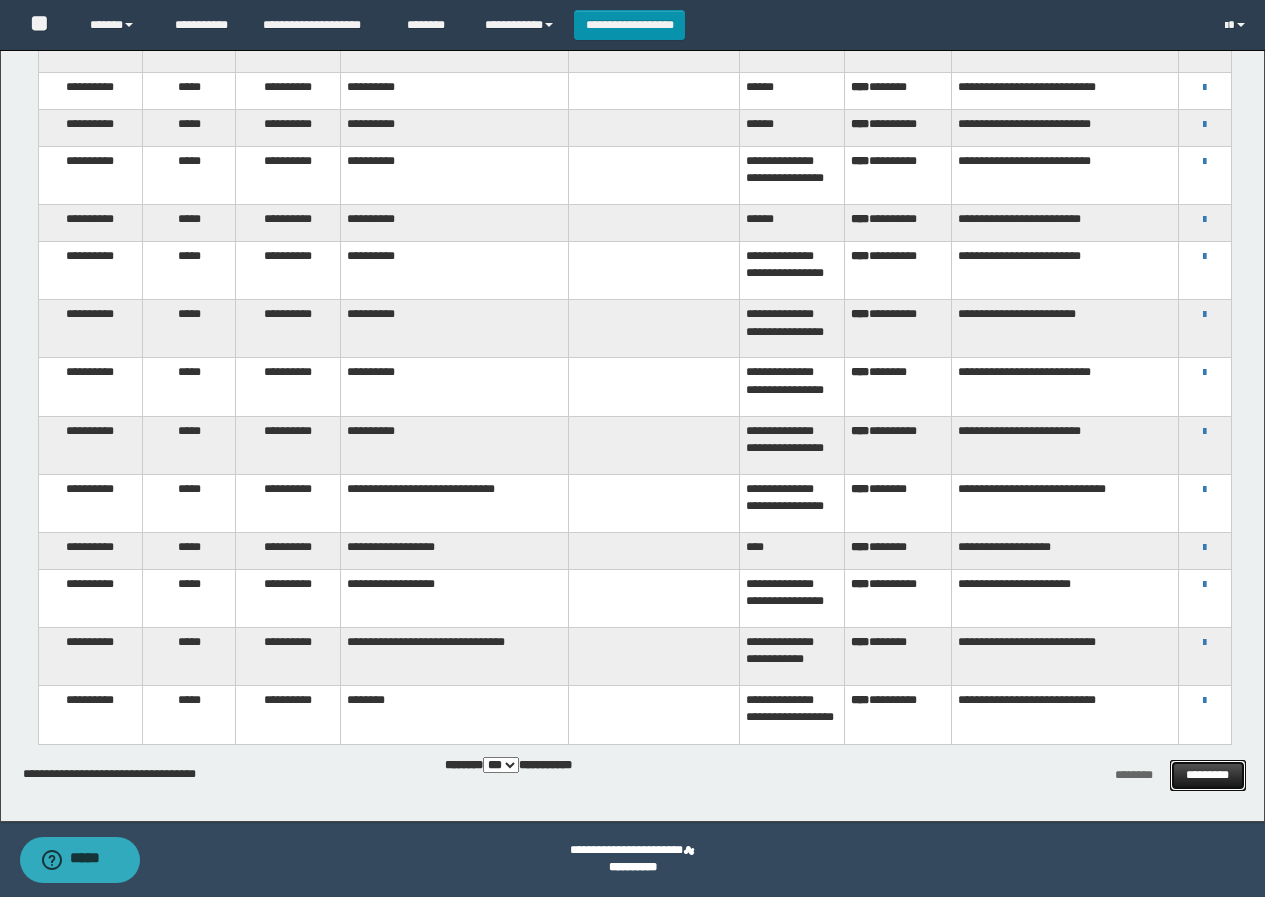 click on "*********" at bounding box center (1208, 775) 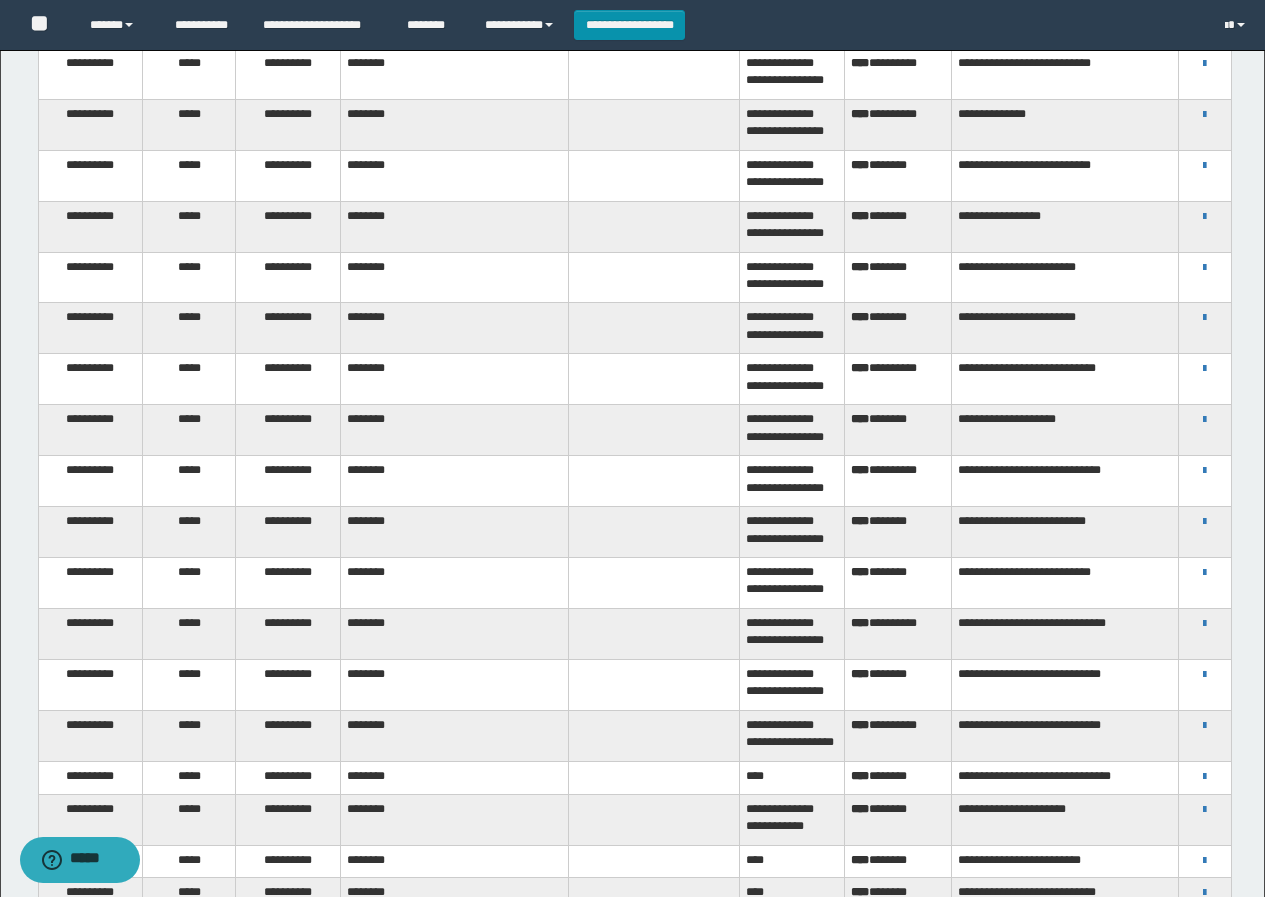 scroll, scrollTop: 0, scrollLeft: 0, axis: both 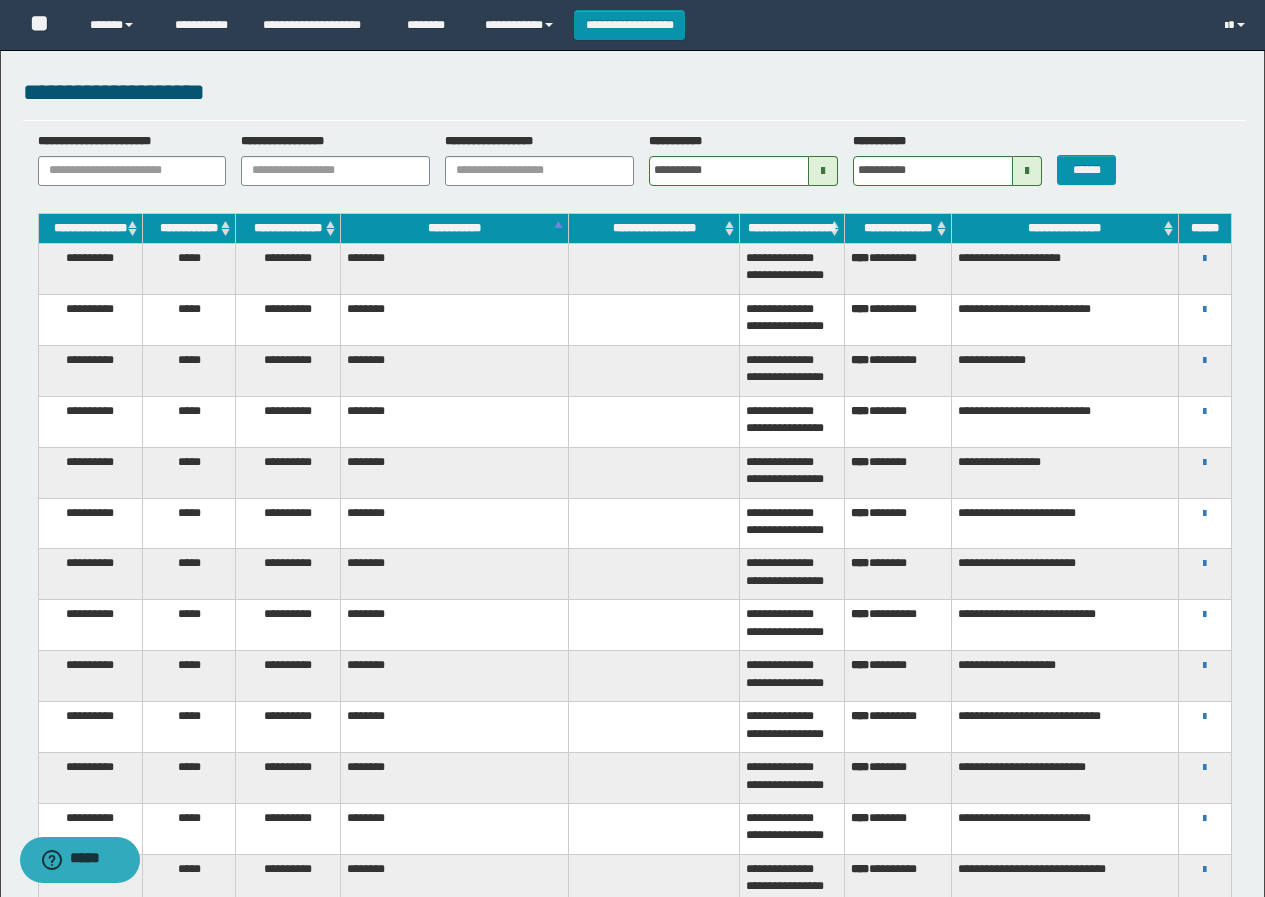 click at bounding box center (823, 171) 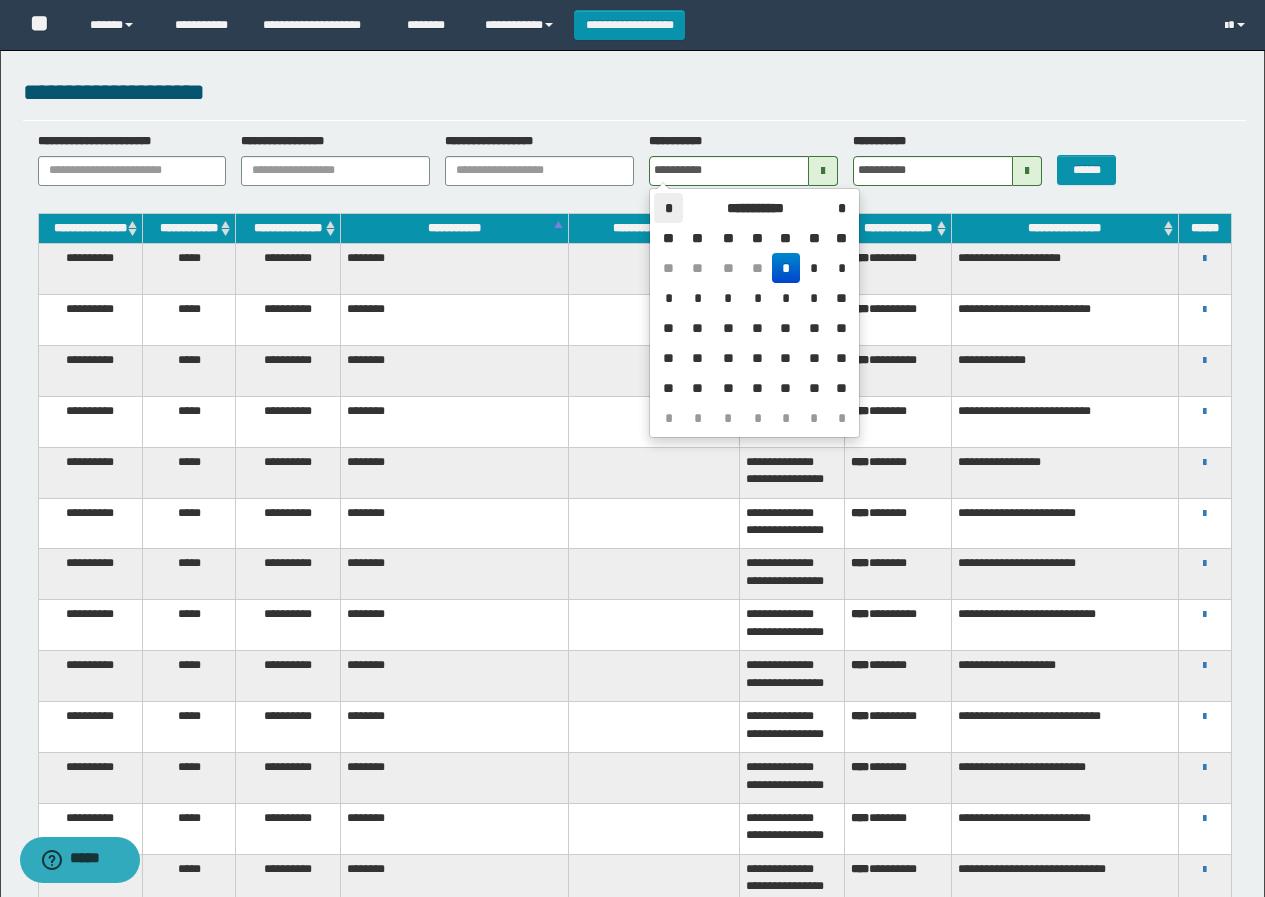click on "*" at bounding box center (668, 208) 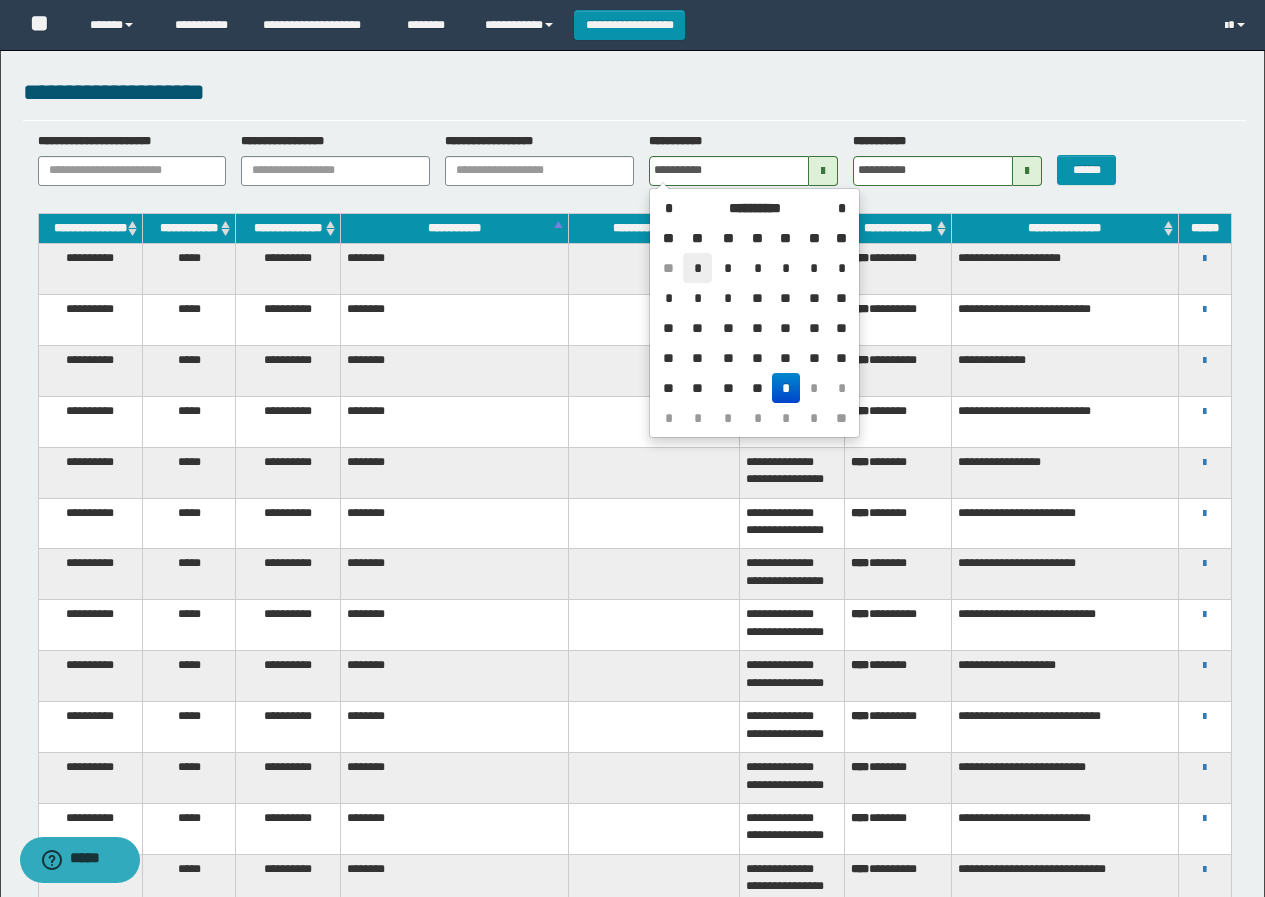 click on "*" at bounding box center (697, 268) 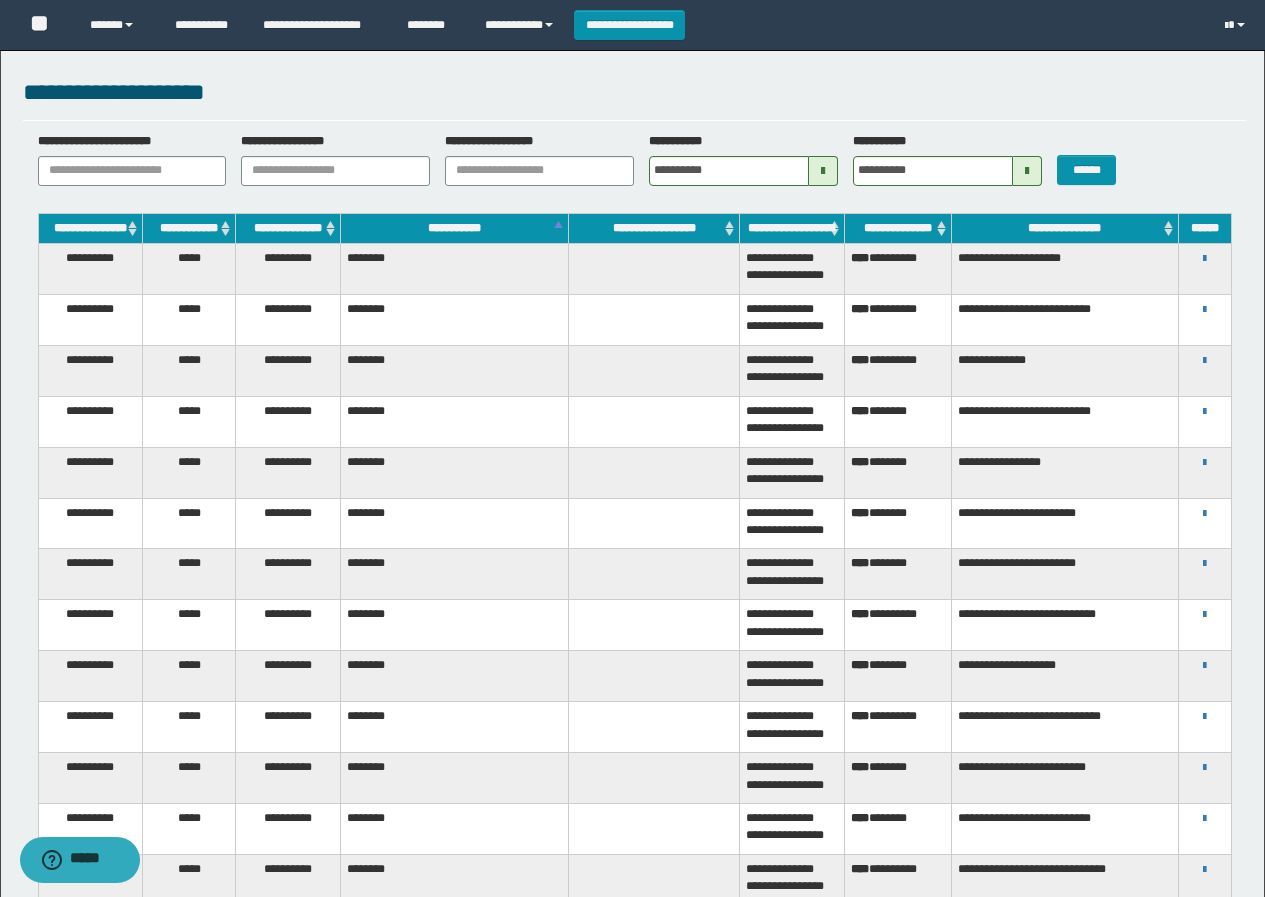 click at bounding box center (1027, 171) 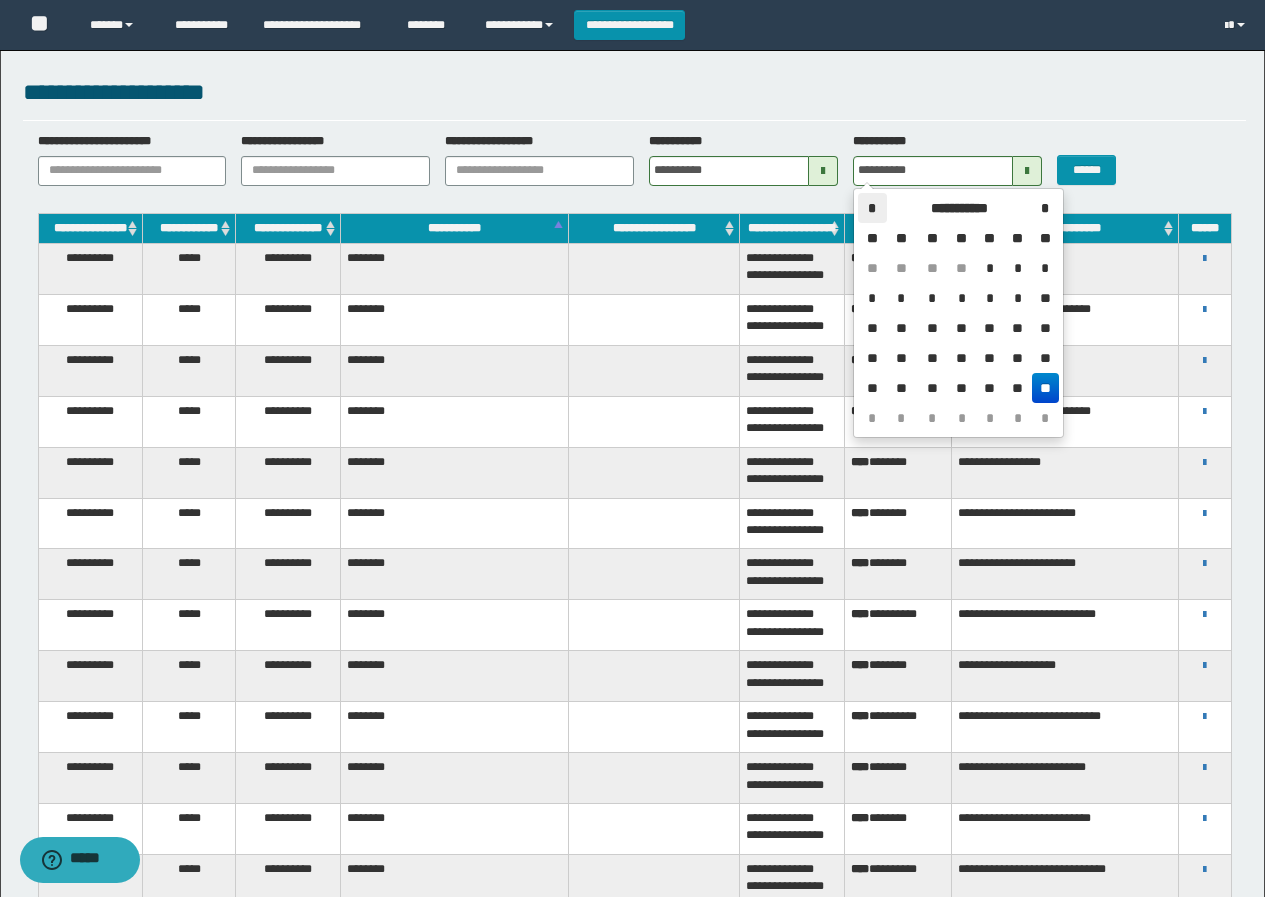 click on "*" at bounding box center (872, 208) 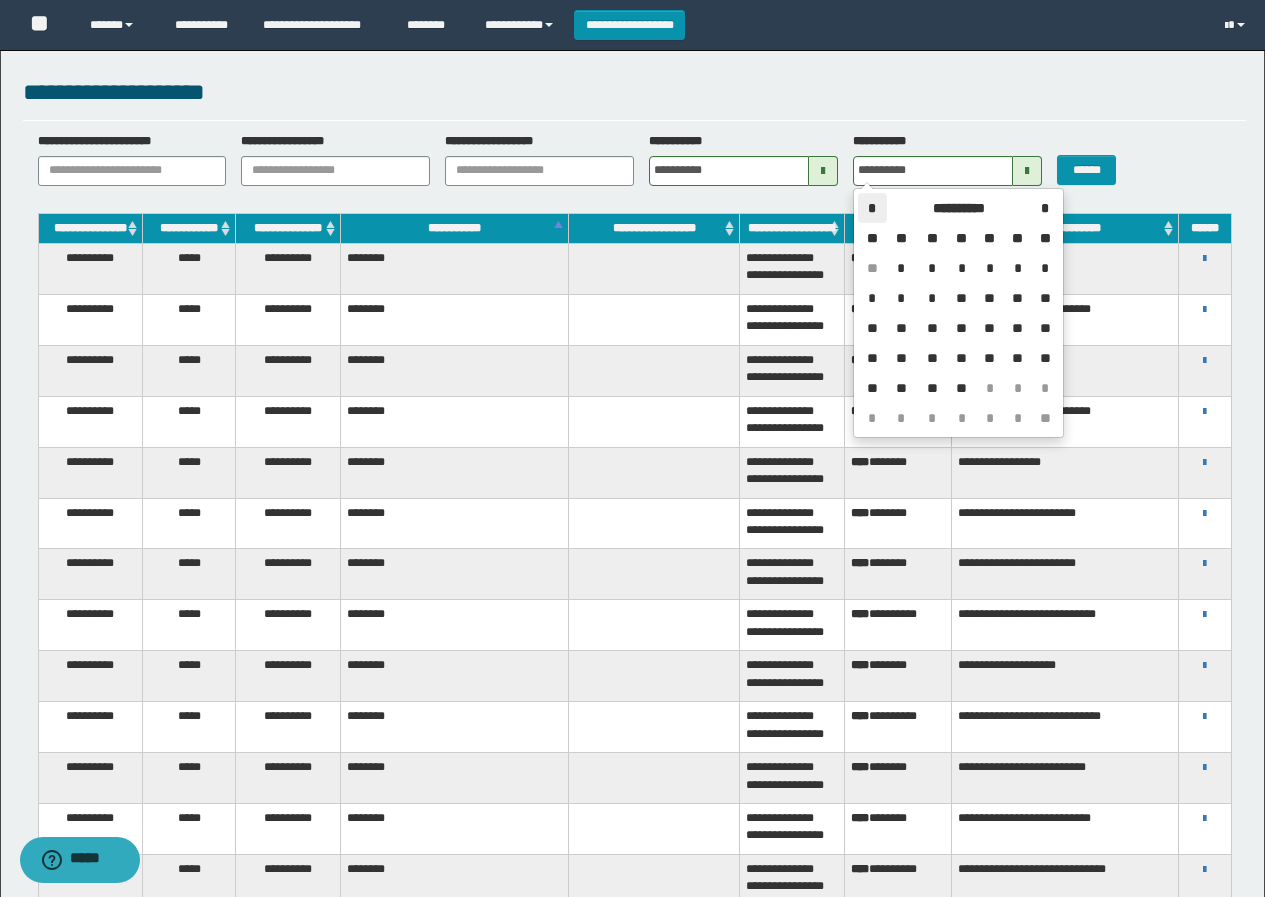 click on "*" at bounding box center (872, 208) 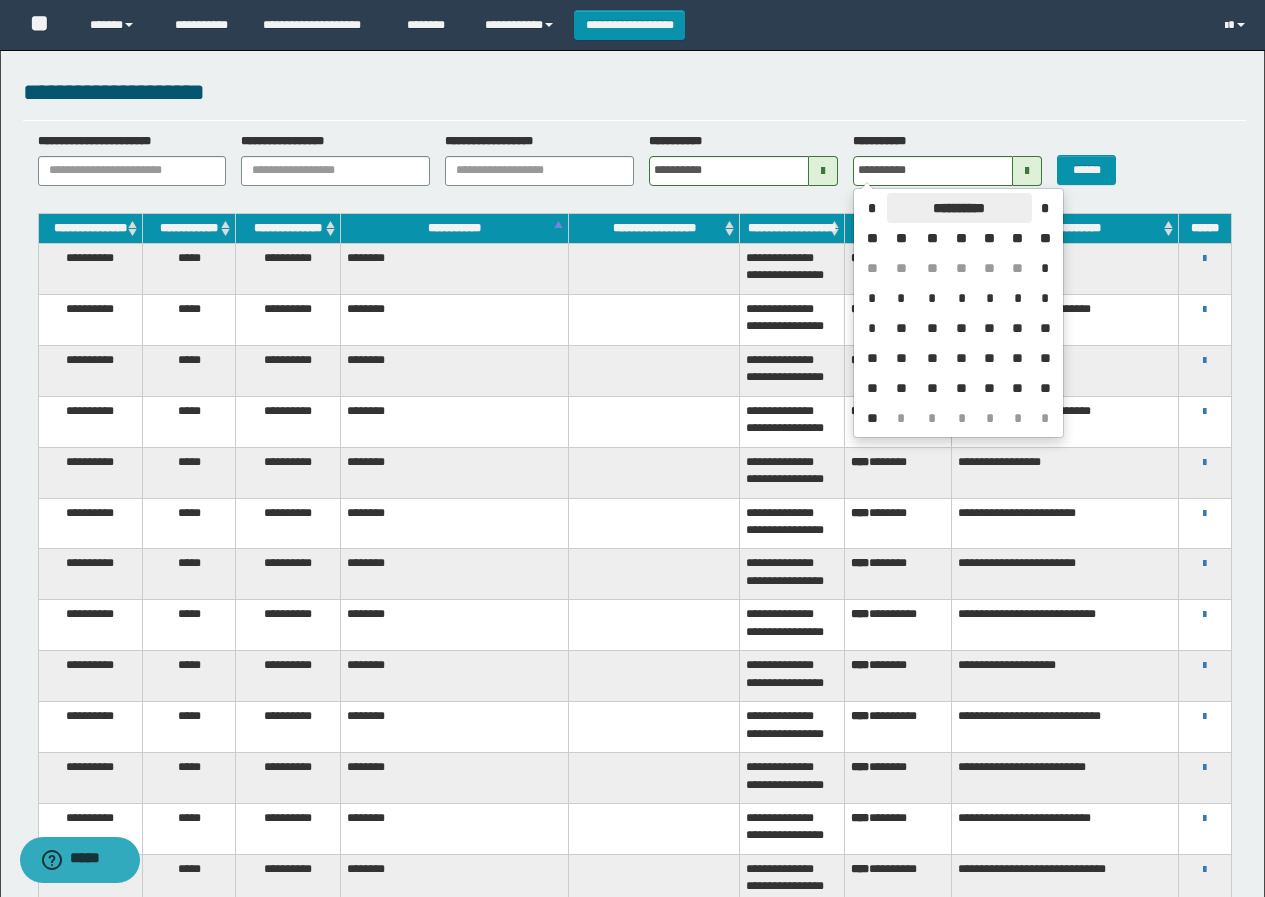 drag, startPoint x: 875, startPoint y: 208, endPoint x: 985, endPoint y: 200, distance: 110.29053 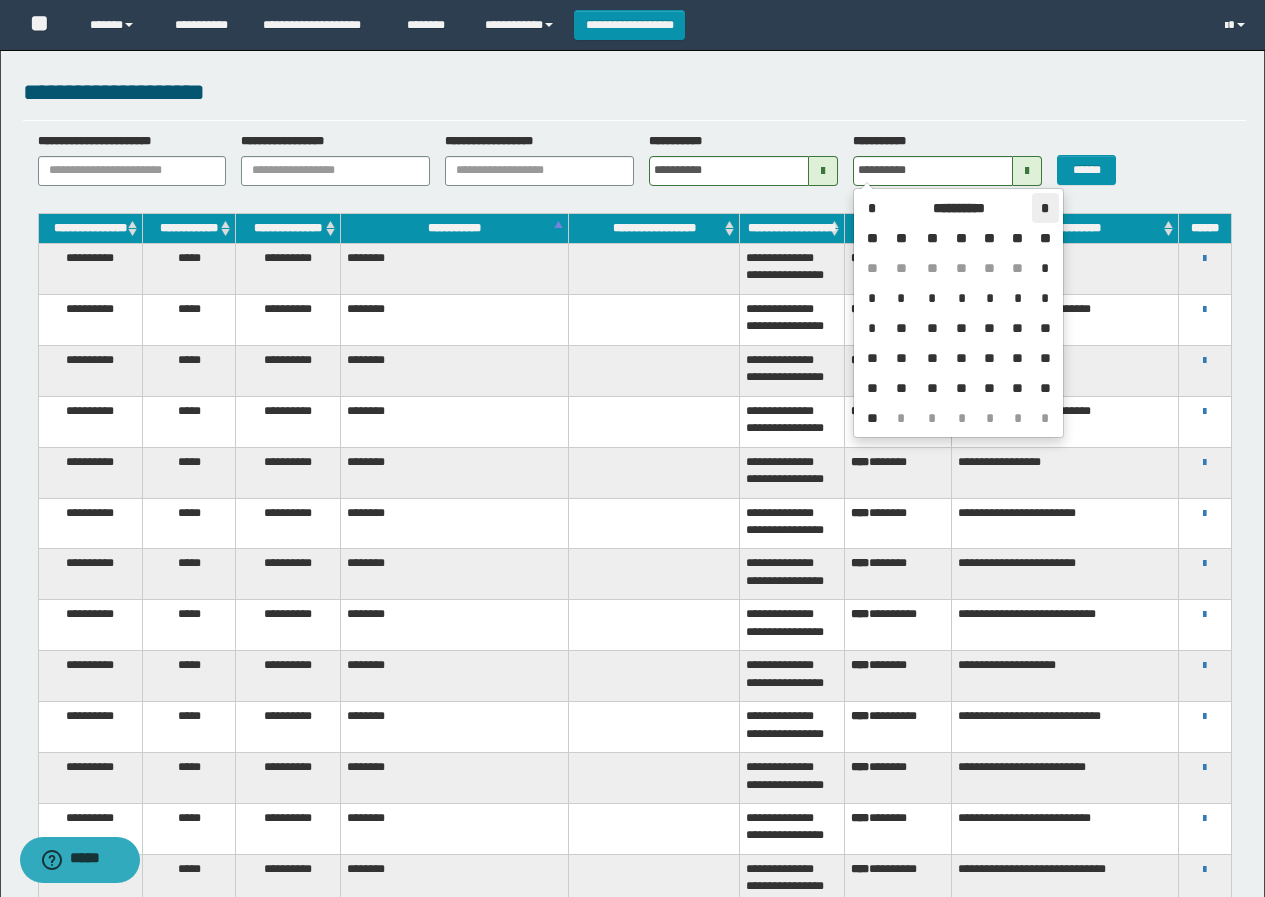 click on "*" at bounding box center (1045, 208) 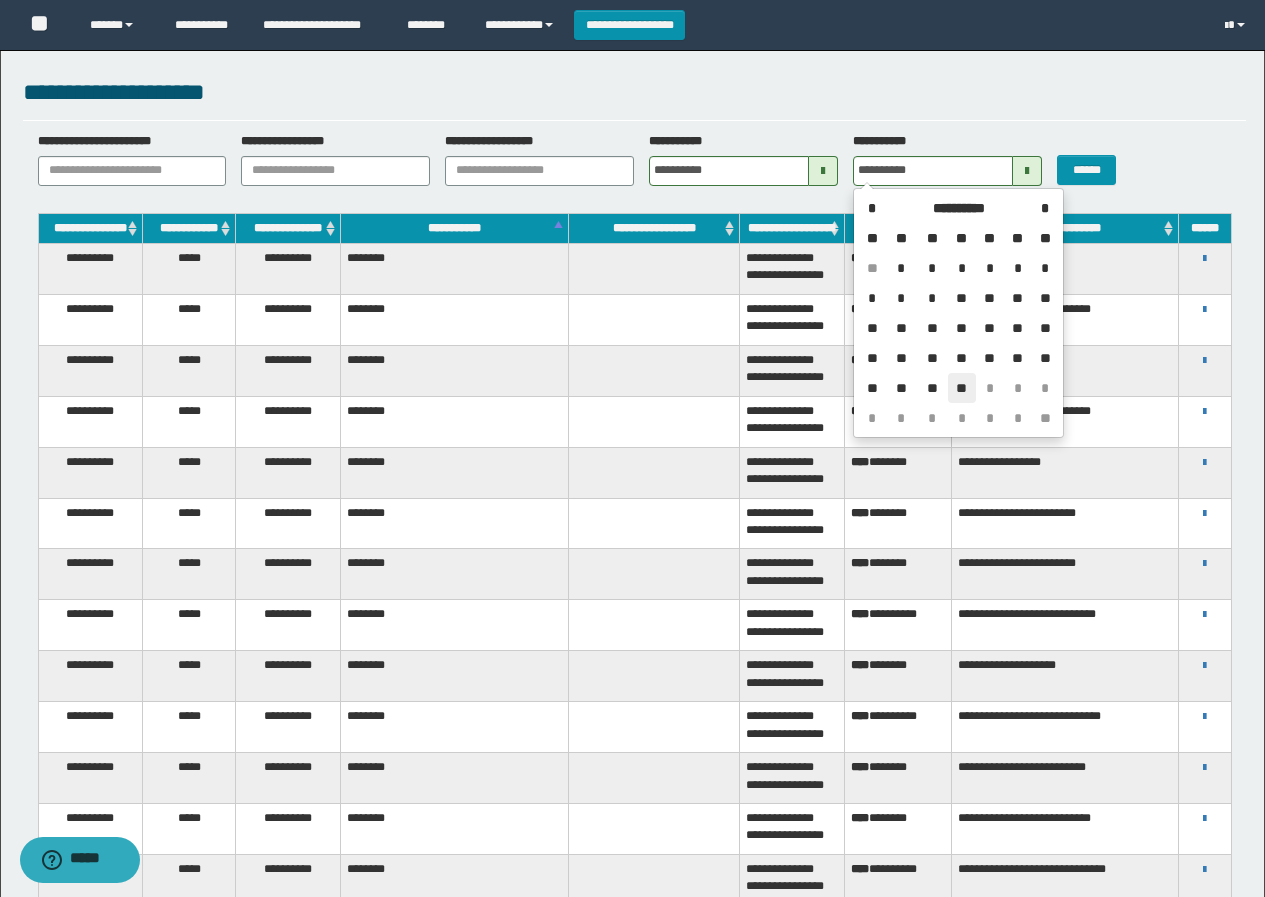 click on "**" at bounding box center (962, 388) 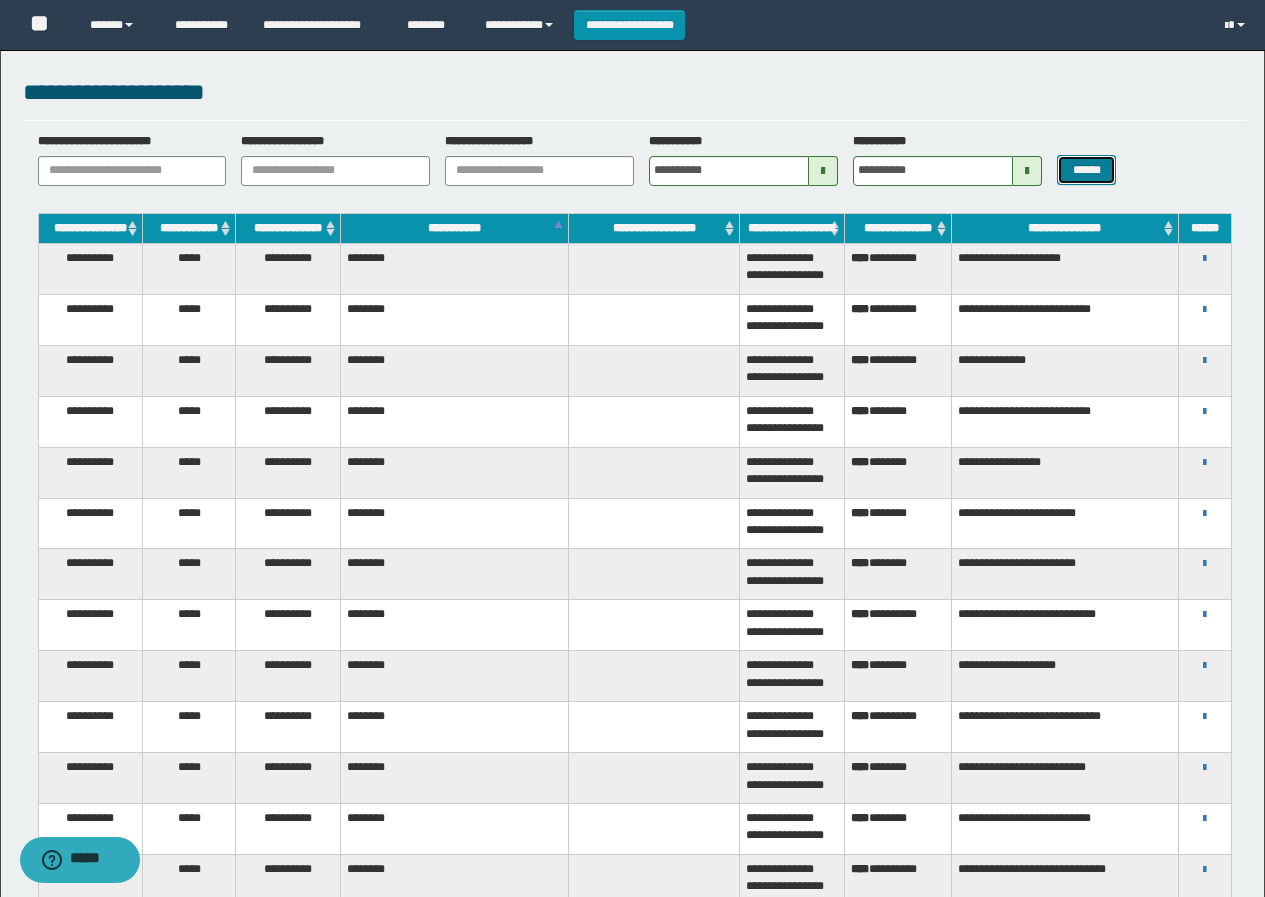 click on "******" at bounding box center [1086, 170] 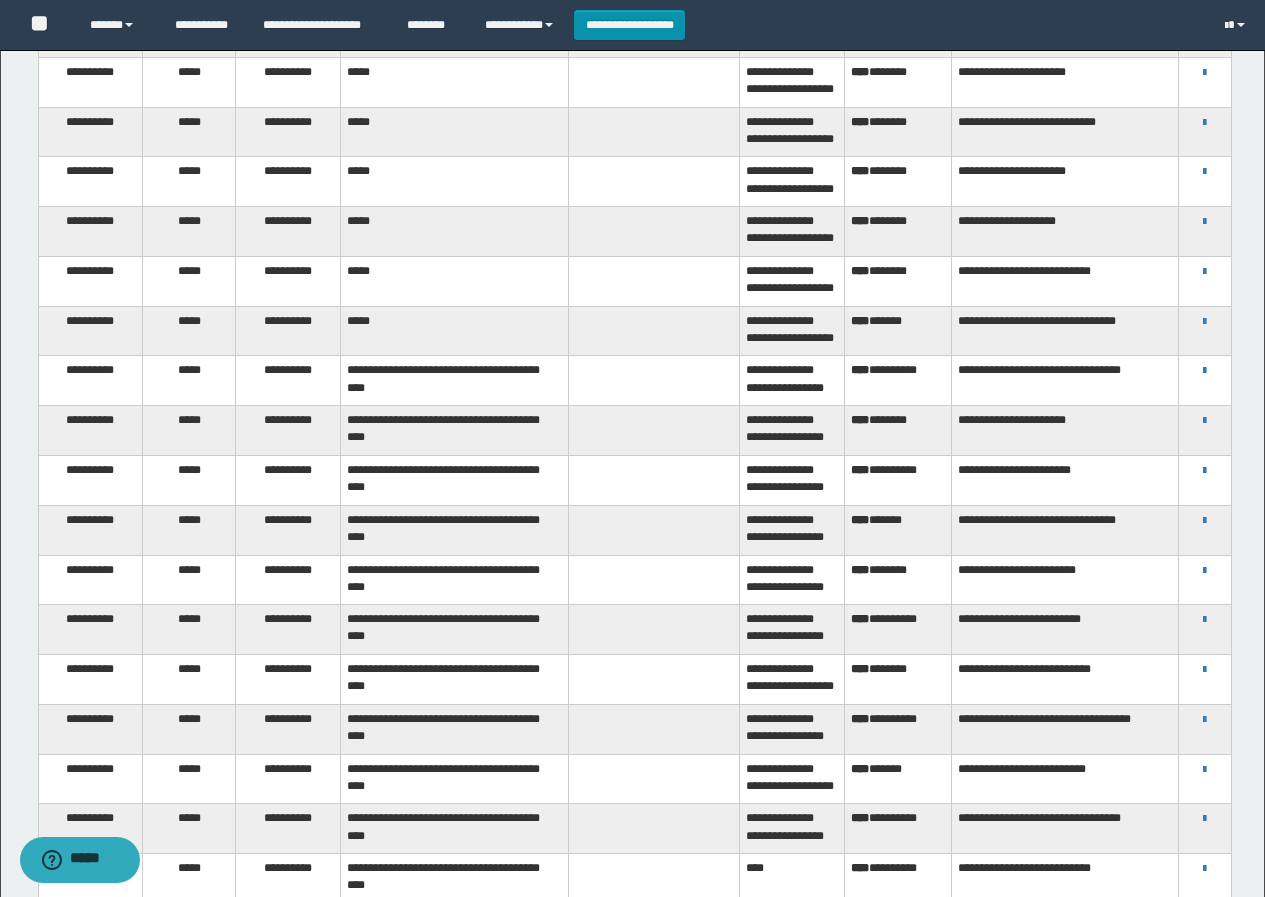 scroll, scrollTop: 0, scrollLeft: 0, axis: both 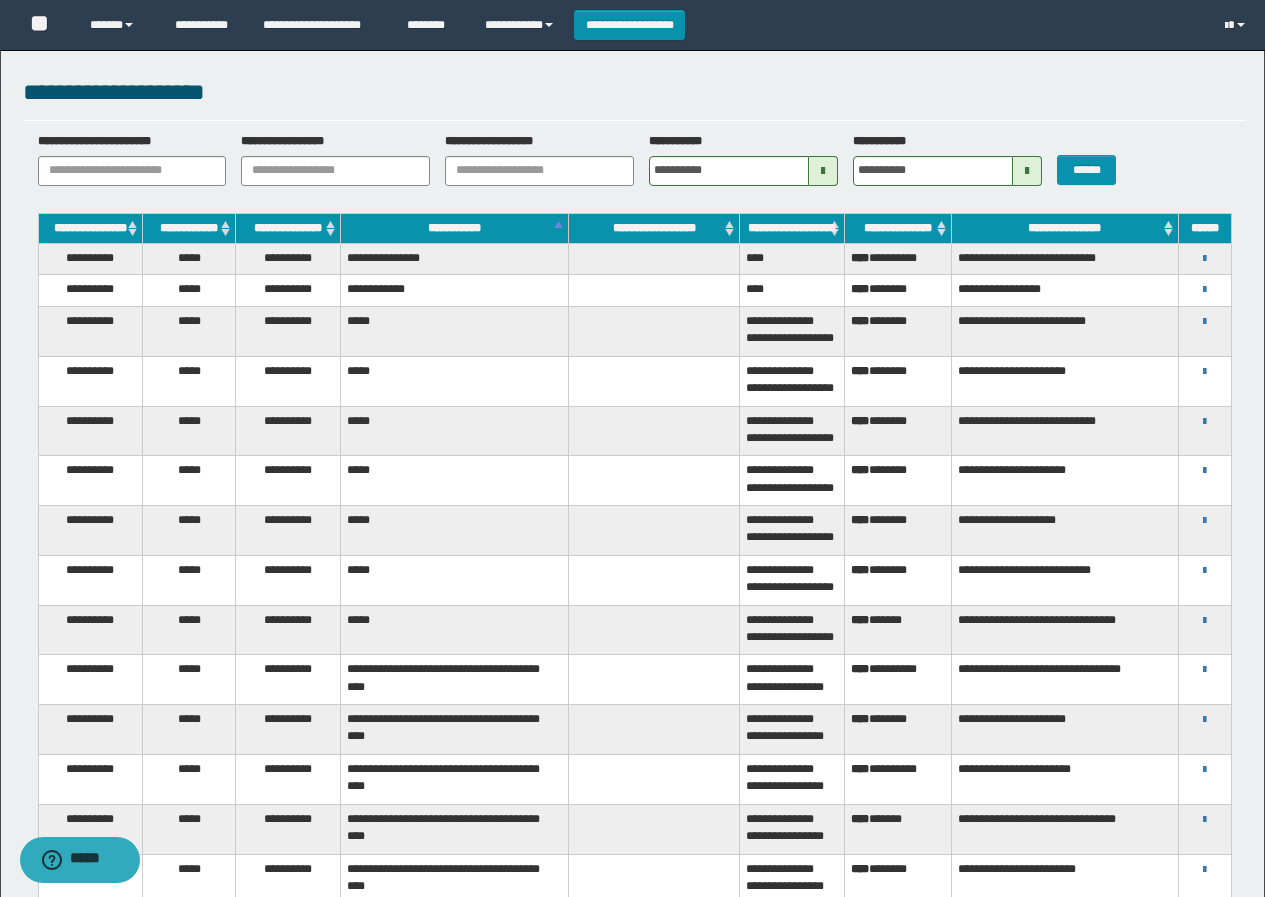 click at bounding box center (823, 171) 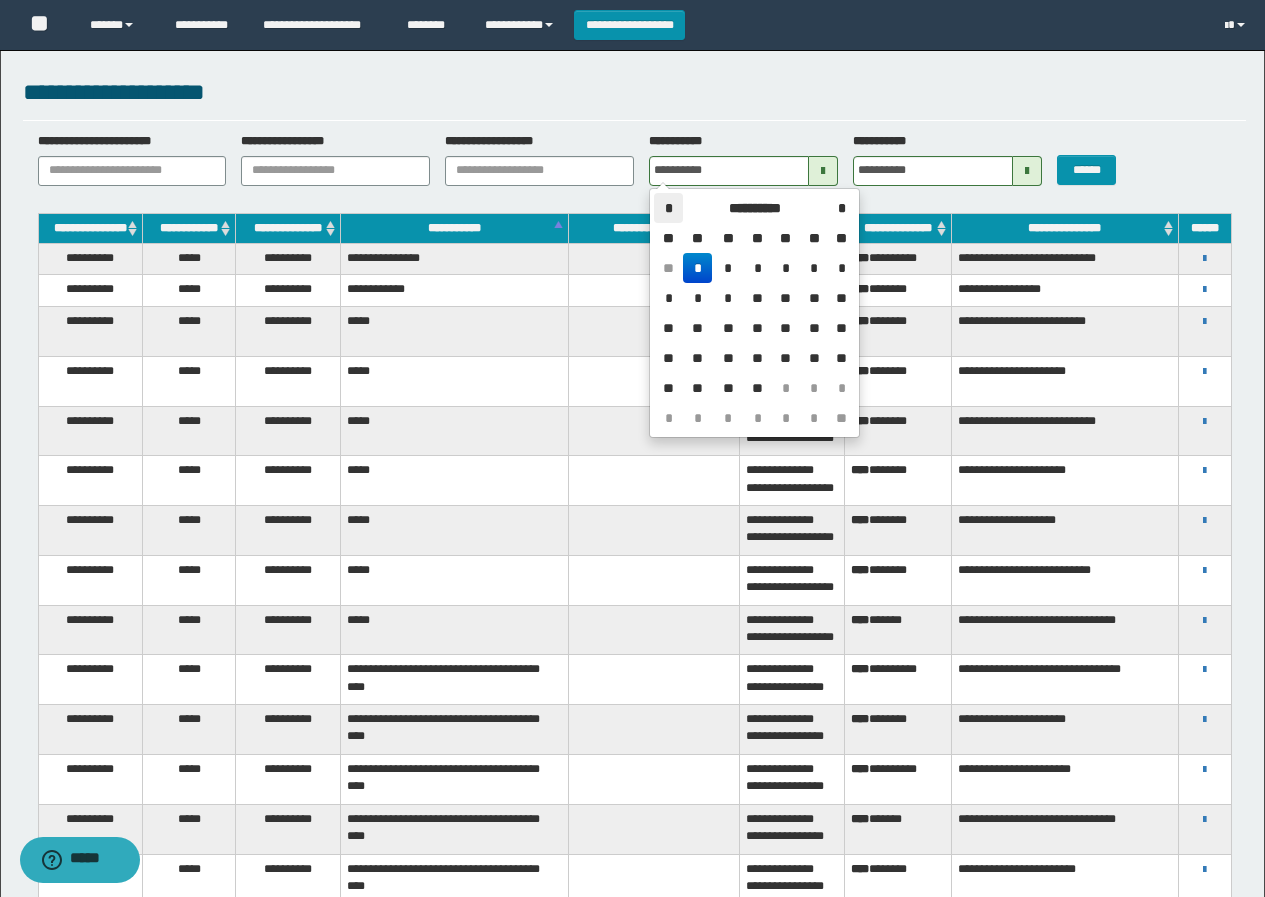 click on "*" at bounding box center [668, 208] 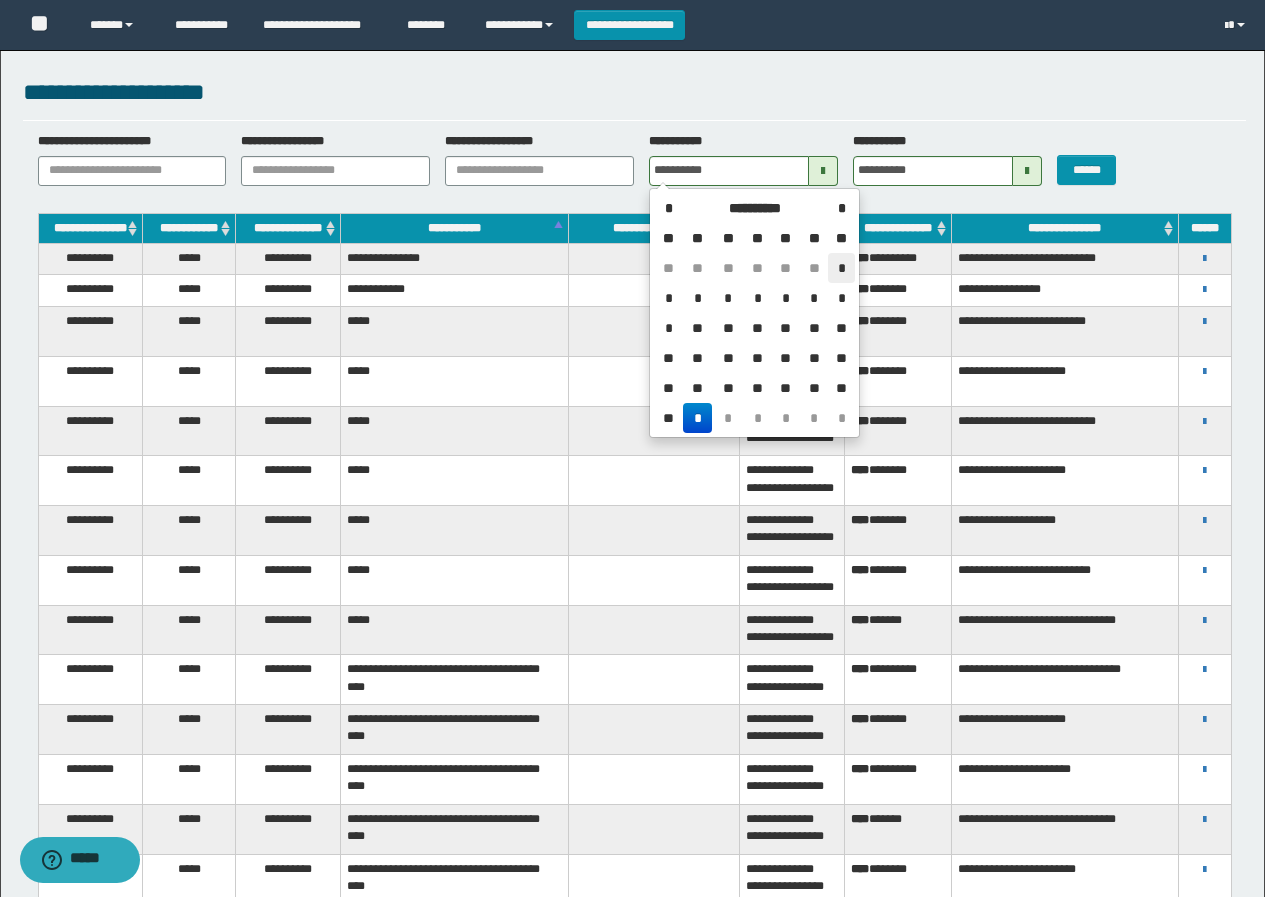 click on "*" at bounding box center [841, 268] 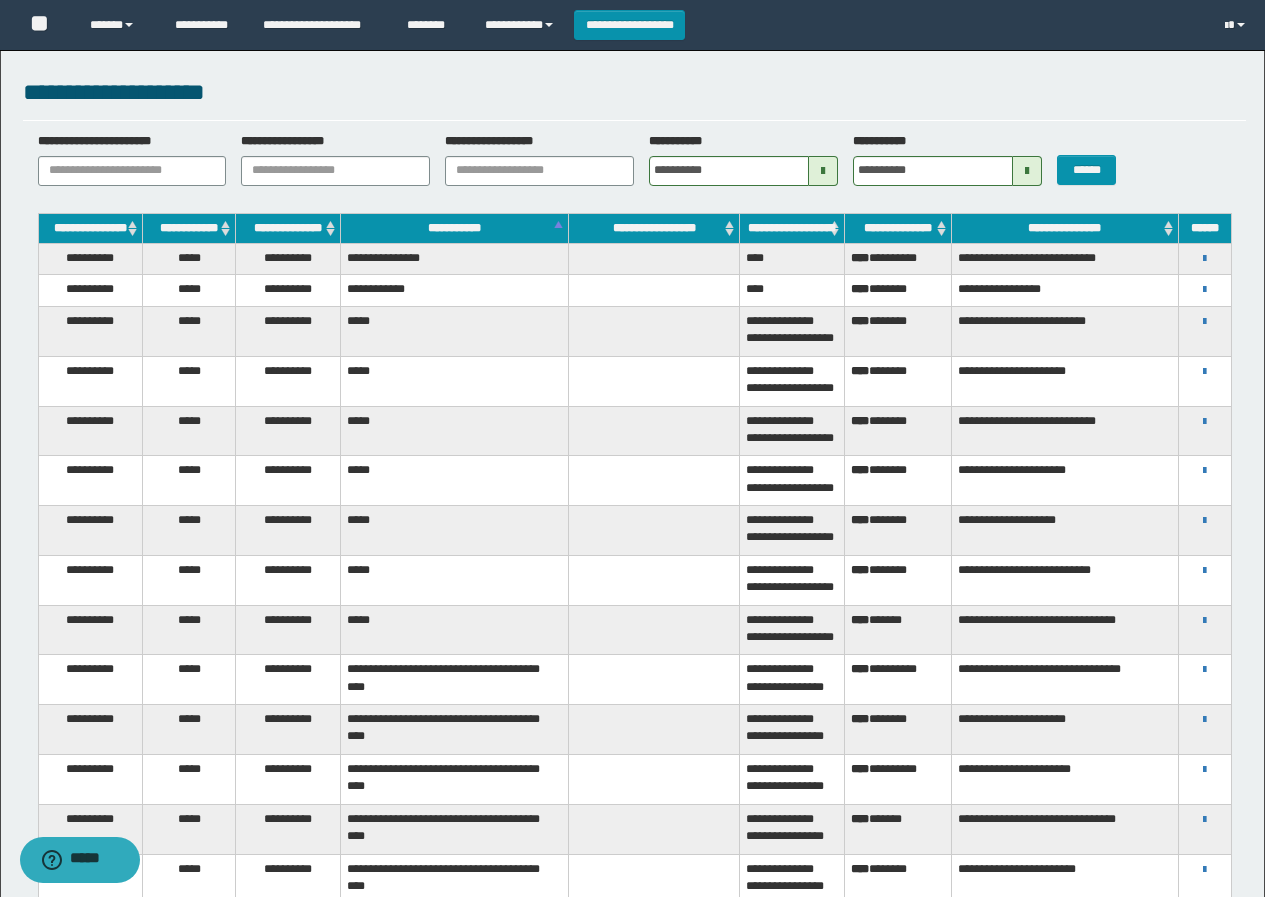 click at bounding box center (1027, 171) 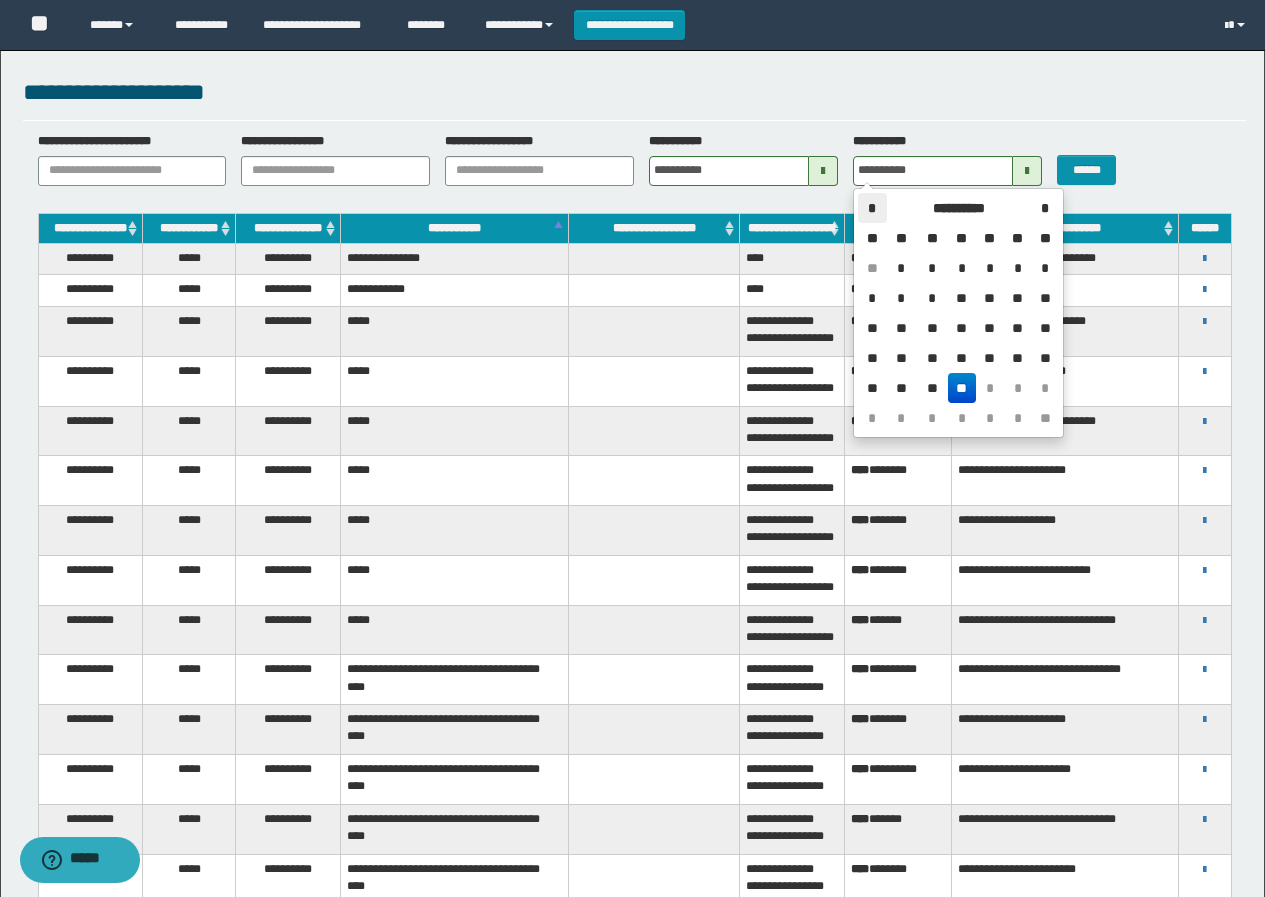 click on "*" at bounding box center (872, 208) 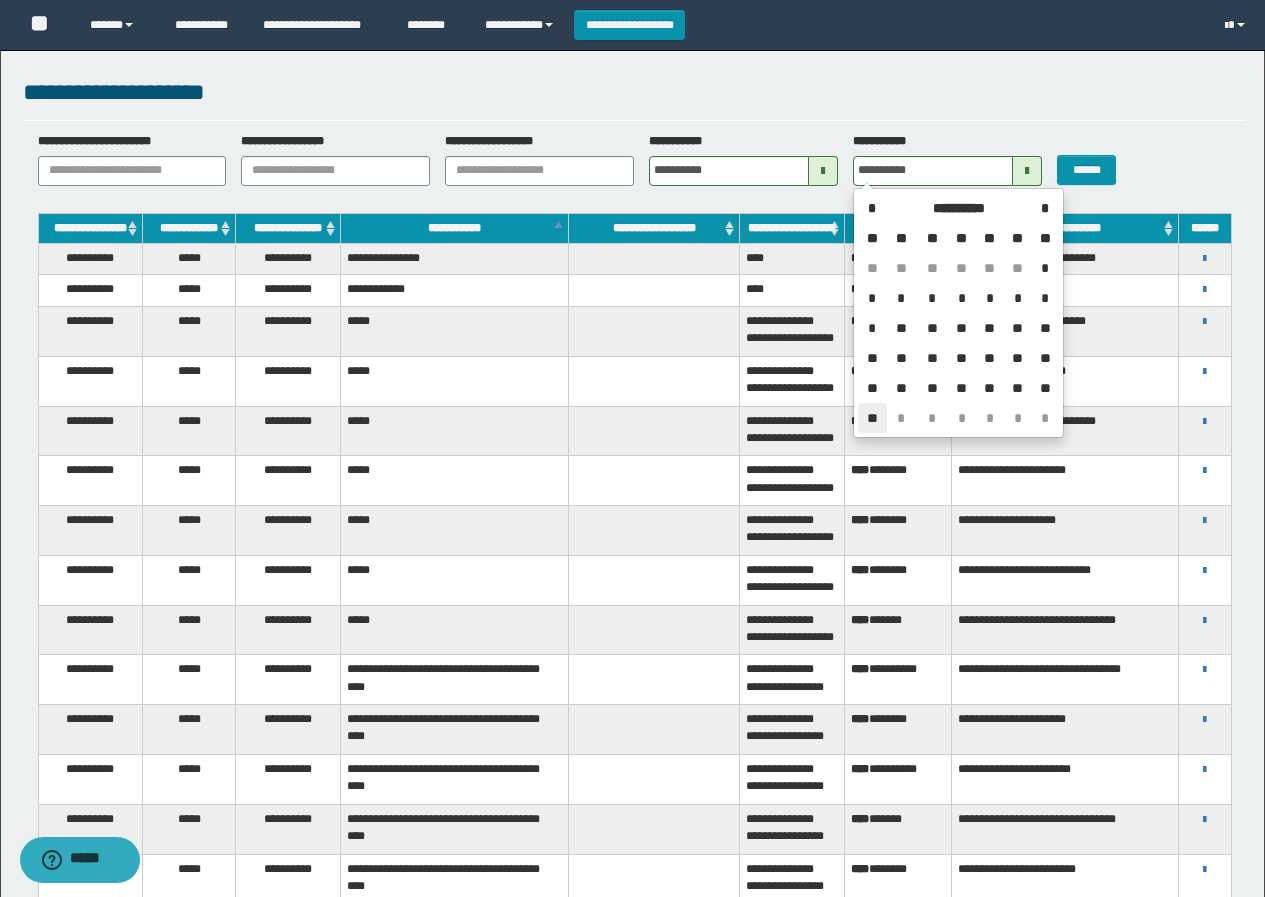 click on "**" at bounding box center [872, 418] 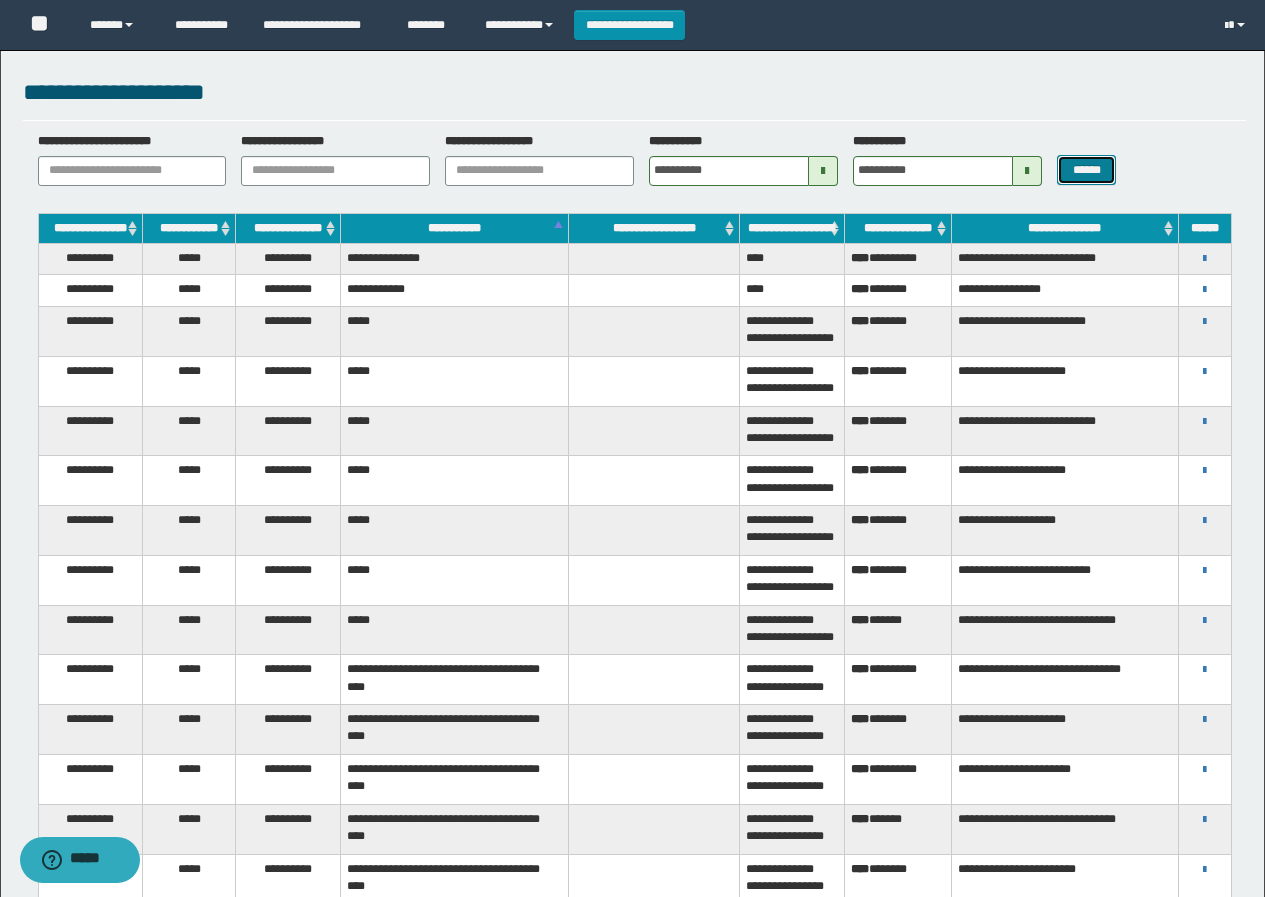 click on "******" at bounding box center [1086, 170] 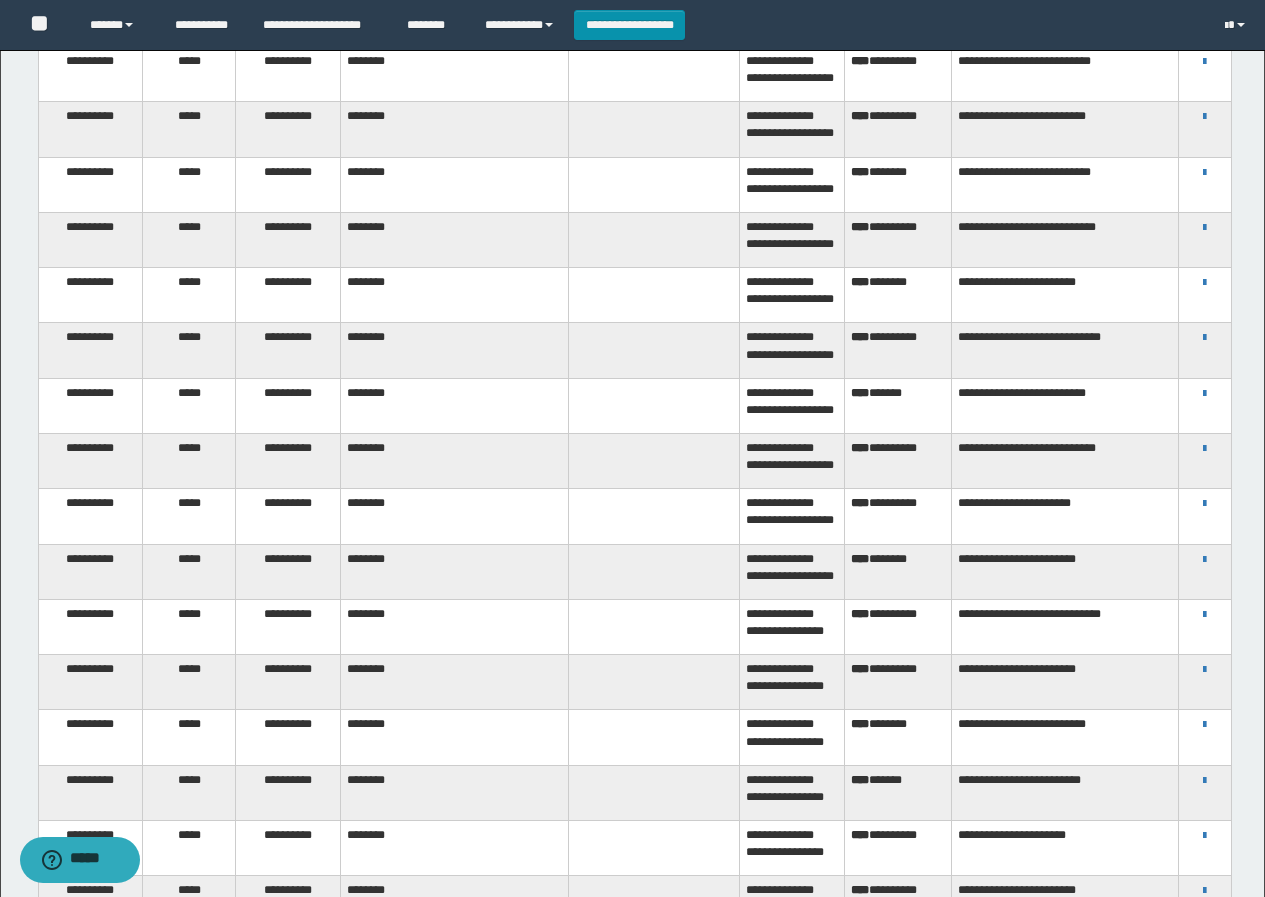 scroll, scrollTop: 4826, scrollLeft: 0, axis: vertical 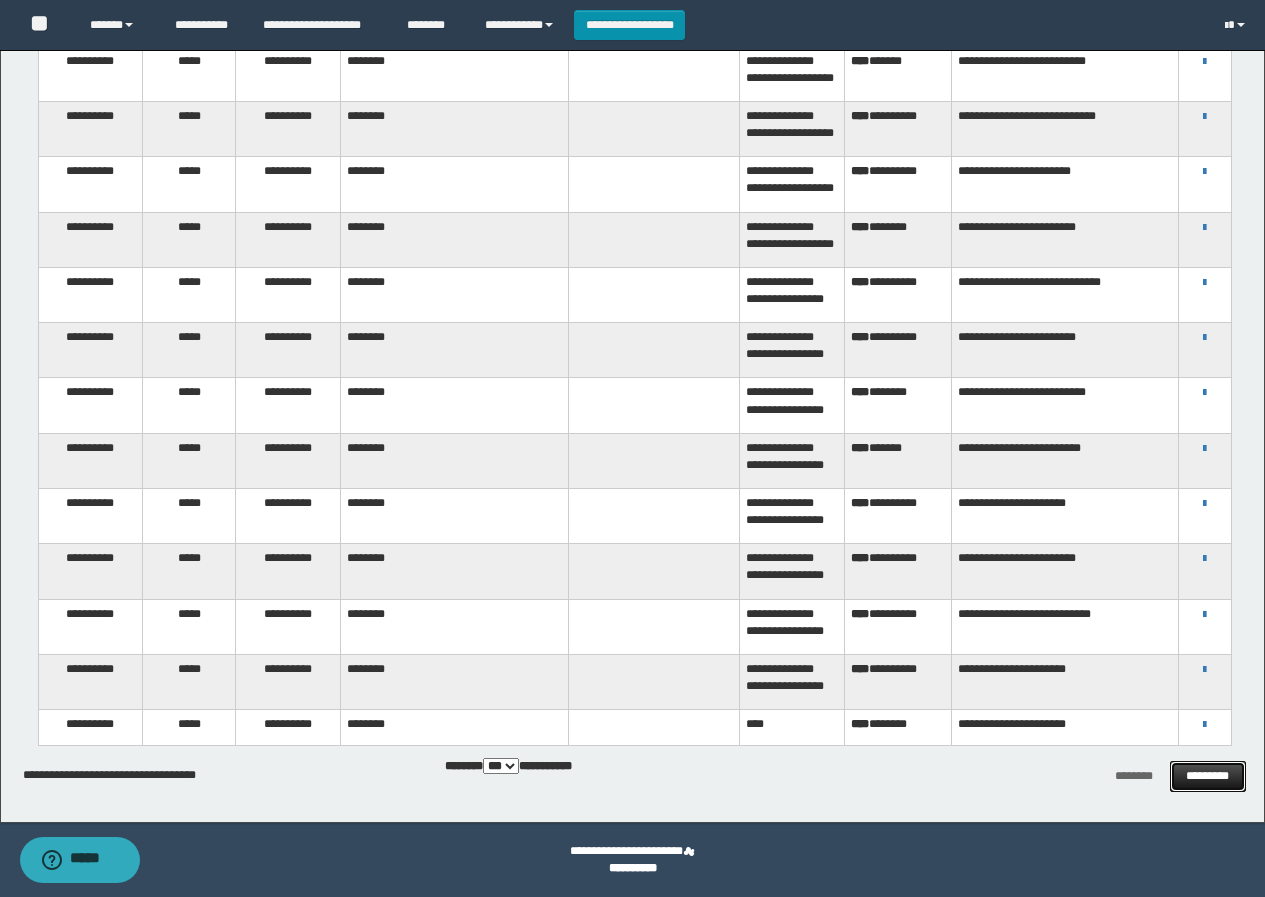 click on "*********" at bounding box center (1208, 776) 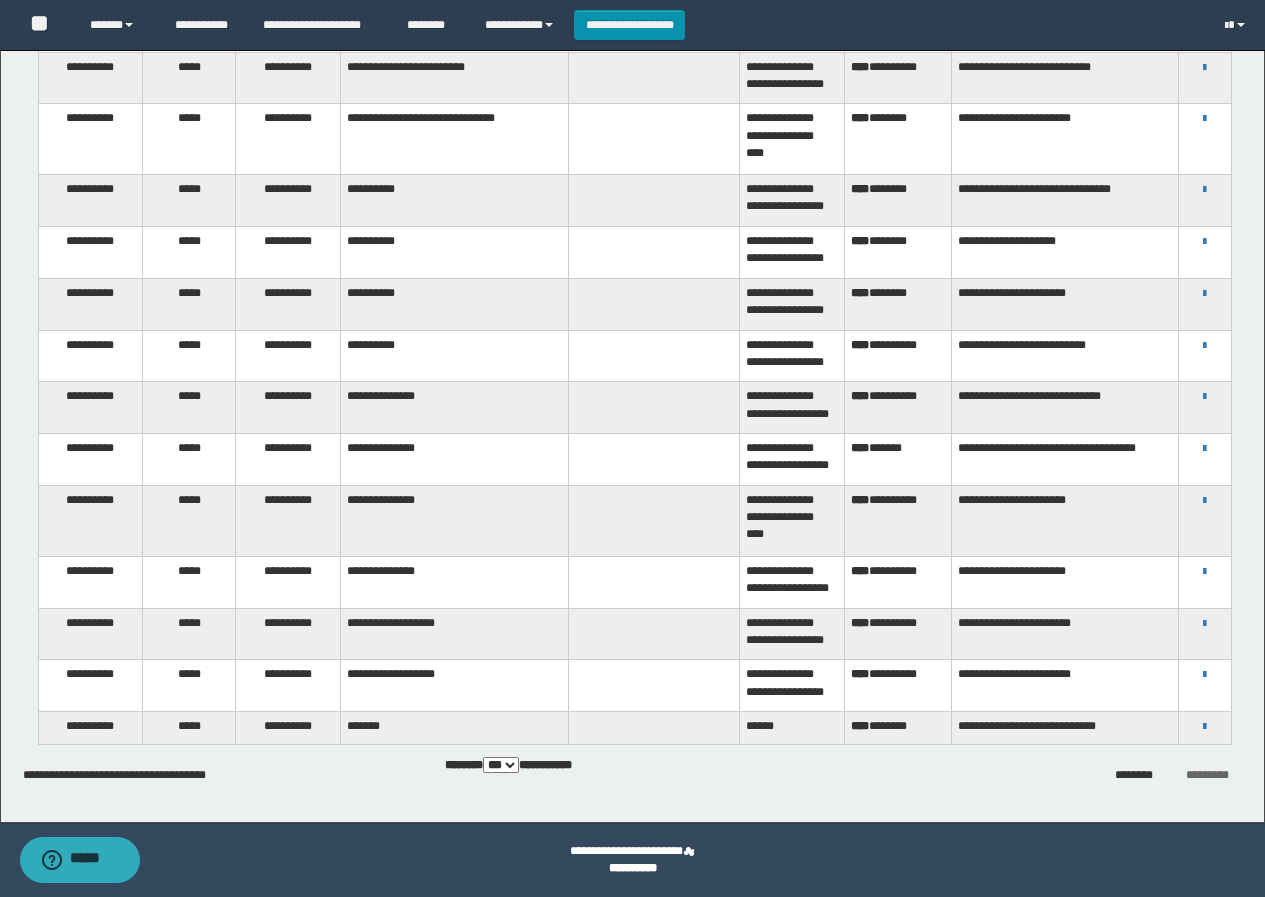 scroll, scrollTop: 0, scrollLeft: 0, axis: both 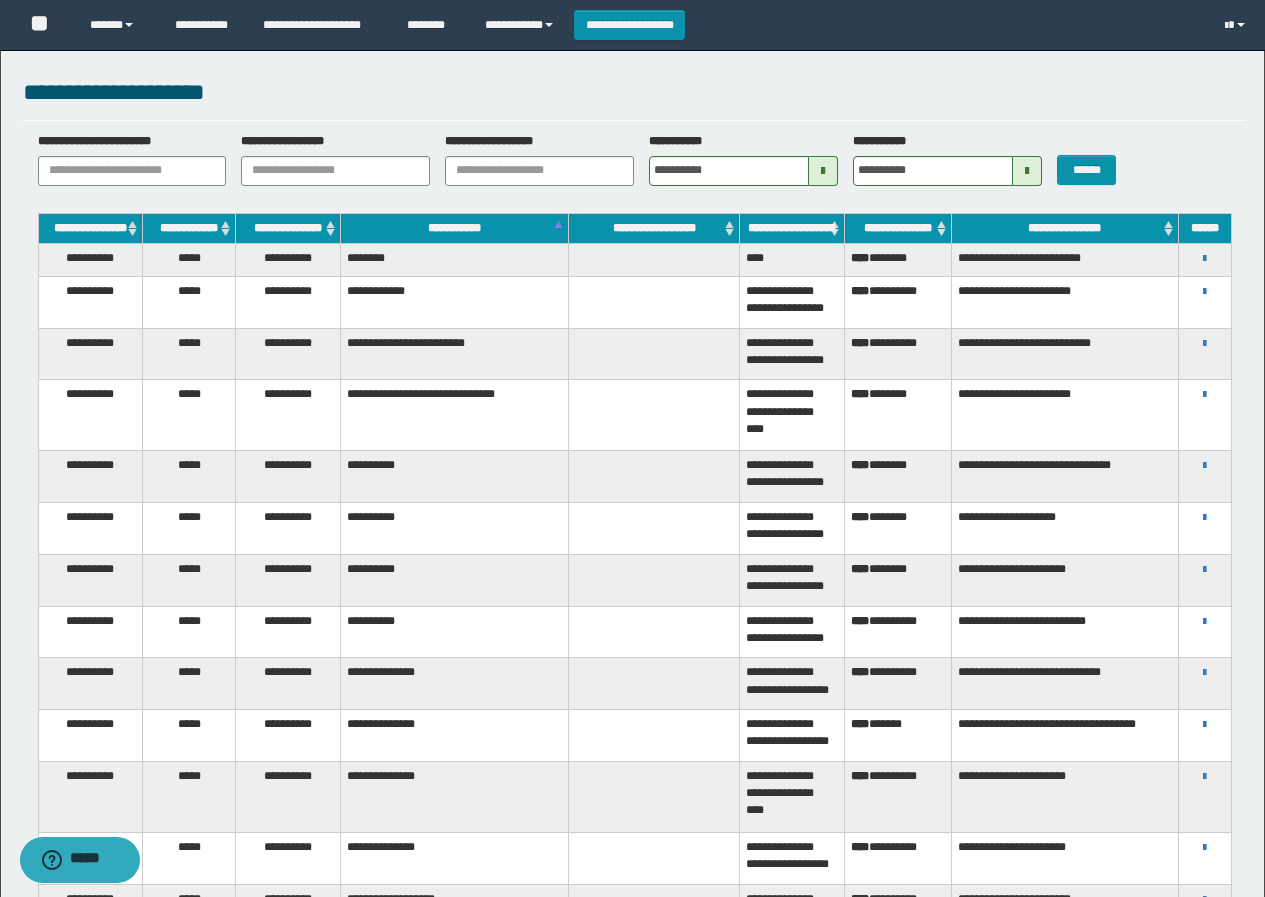 click on "**********" at bounding box center [454, 354] 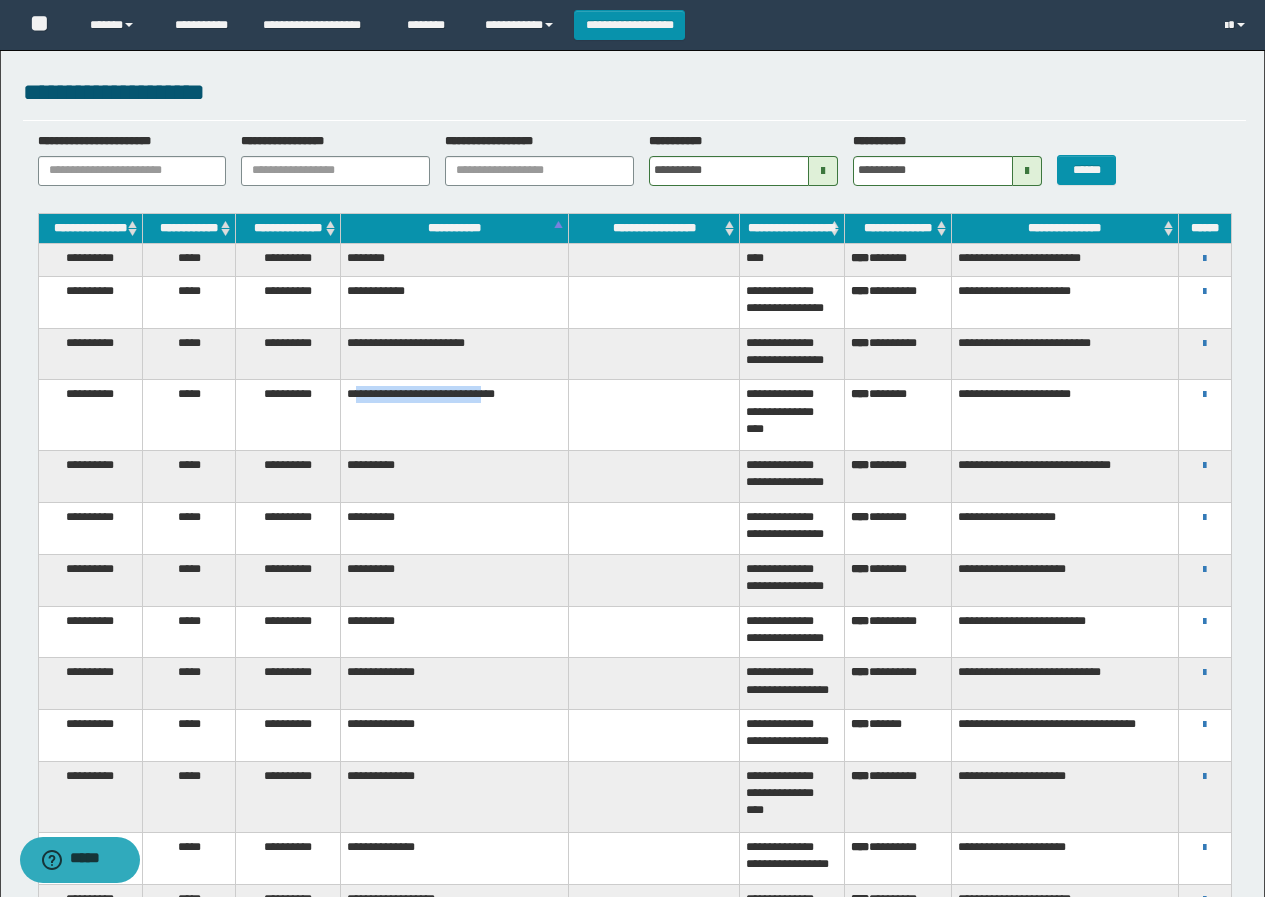 drag, startPoint x: 374, startPoint y: 403, endPoint x: 532, endPoint y: 401, distance: 158.01266 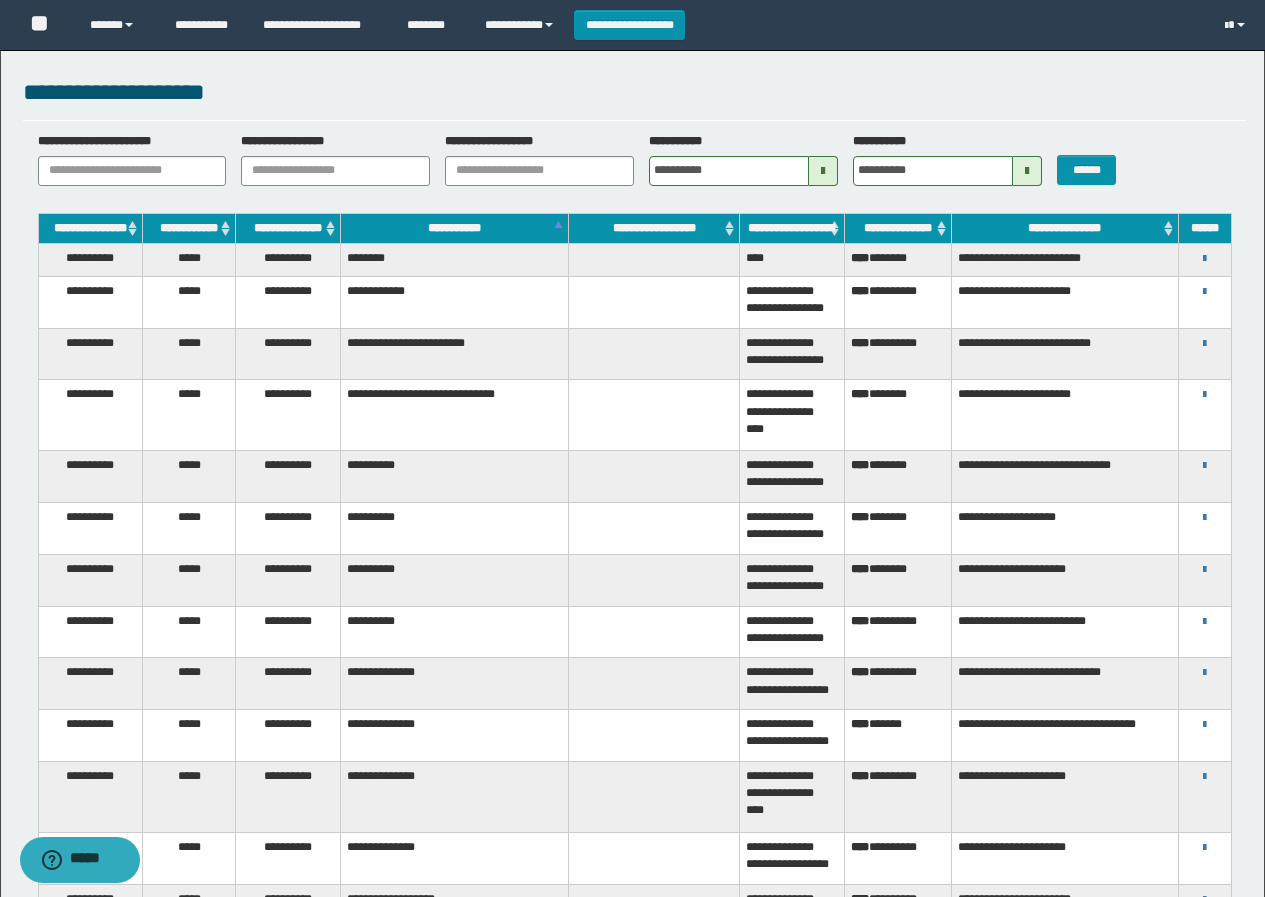 click at bounding box center (823, 171) 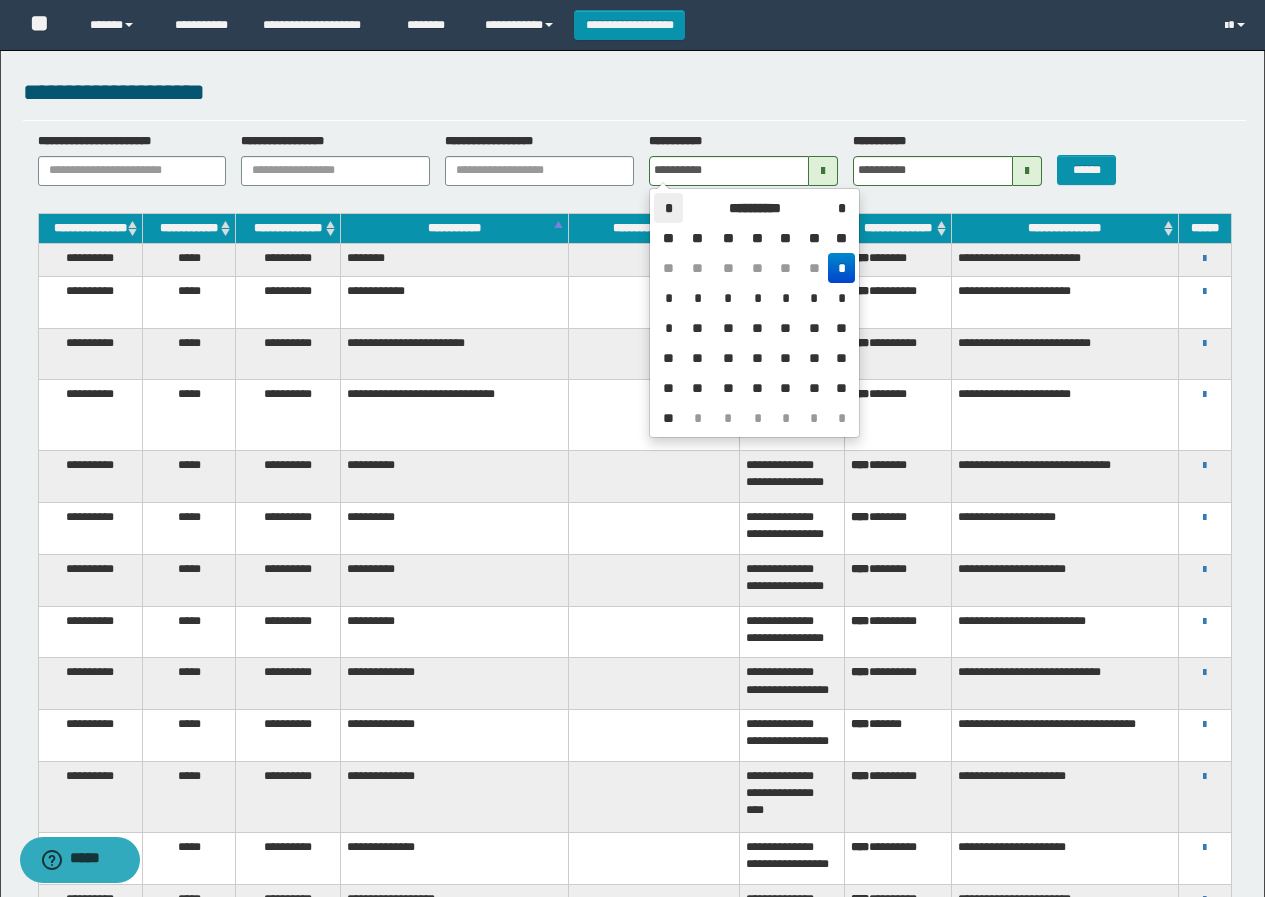 click on "*" at bounding box center (668, 208) 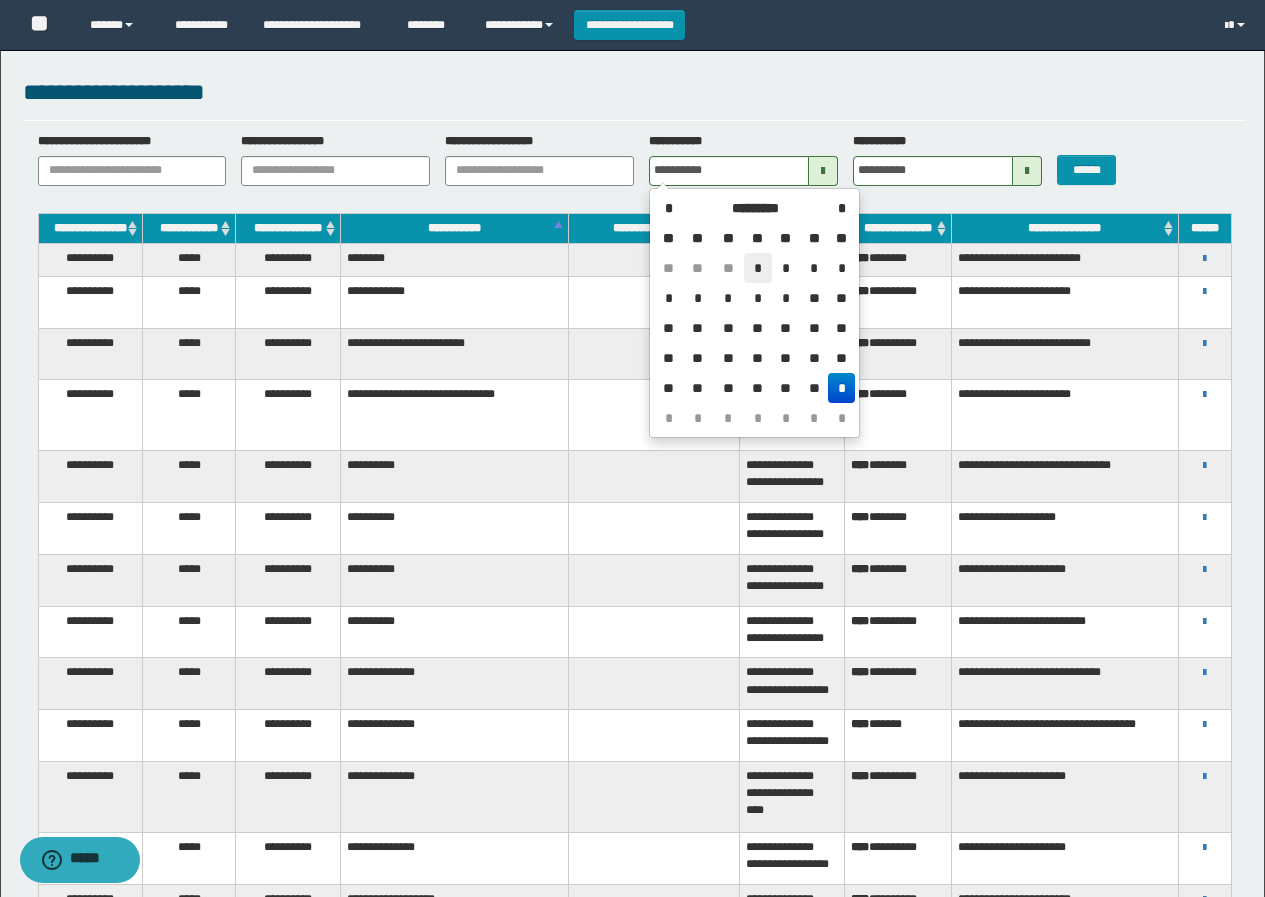 click on "*" at bounding box center (758, 268) 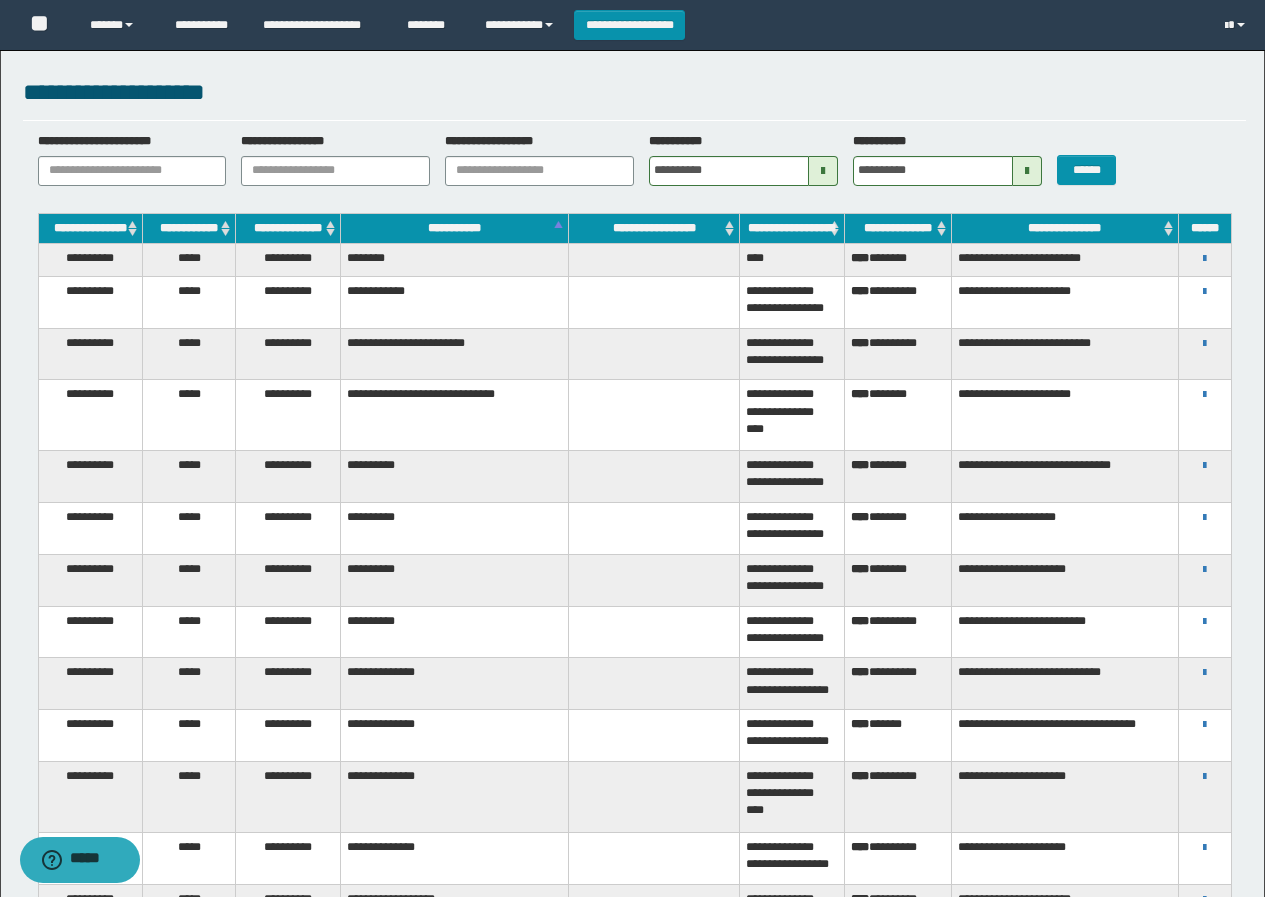 click at bounding box center [1027, 171] 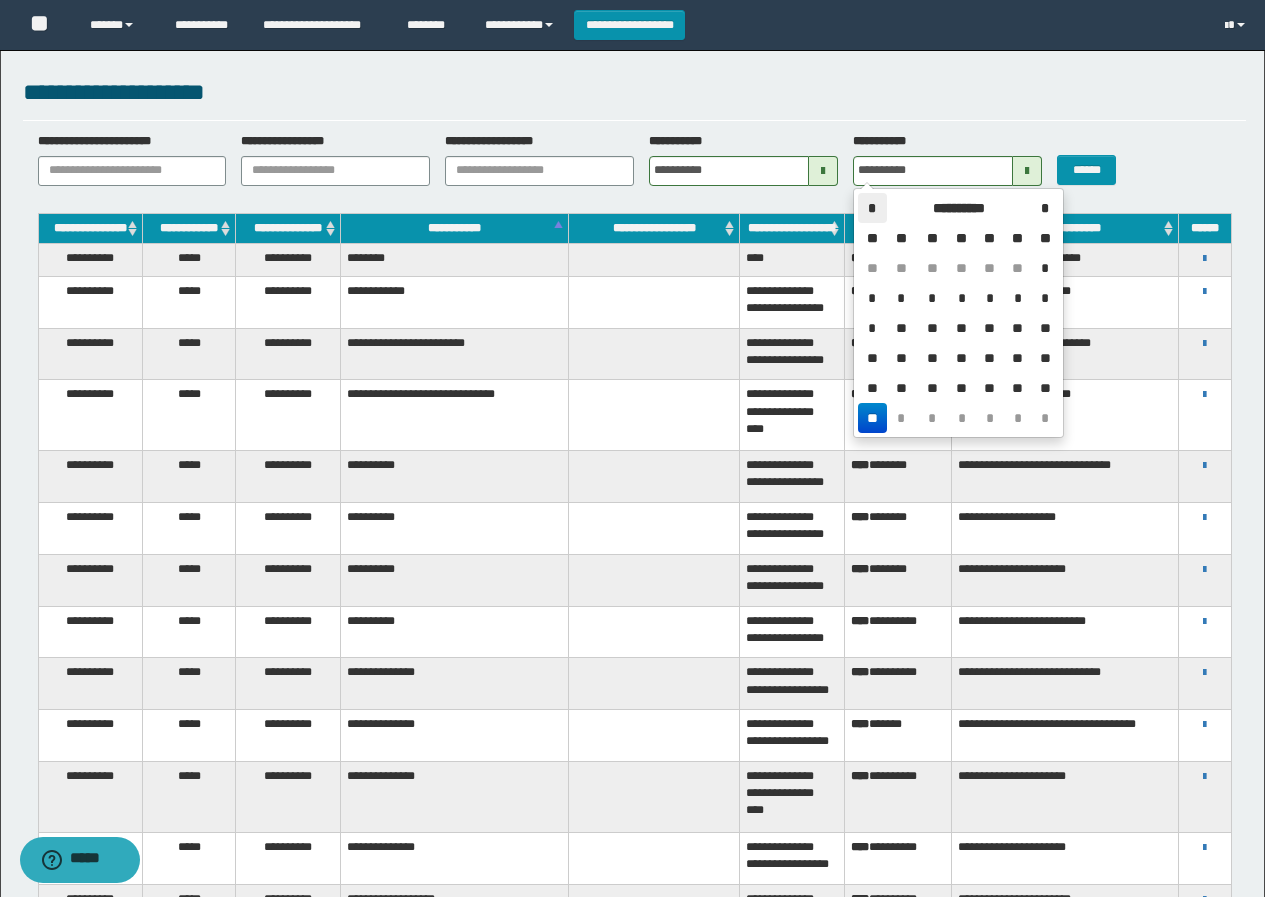 click on "*" at bounding box center (872, 208) 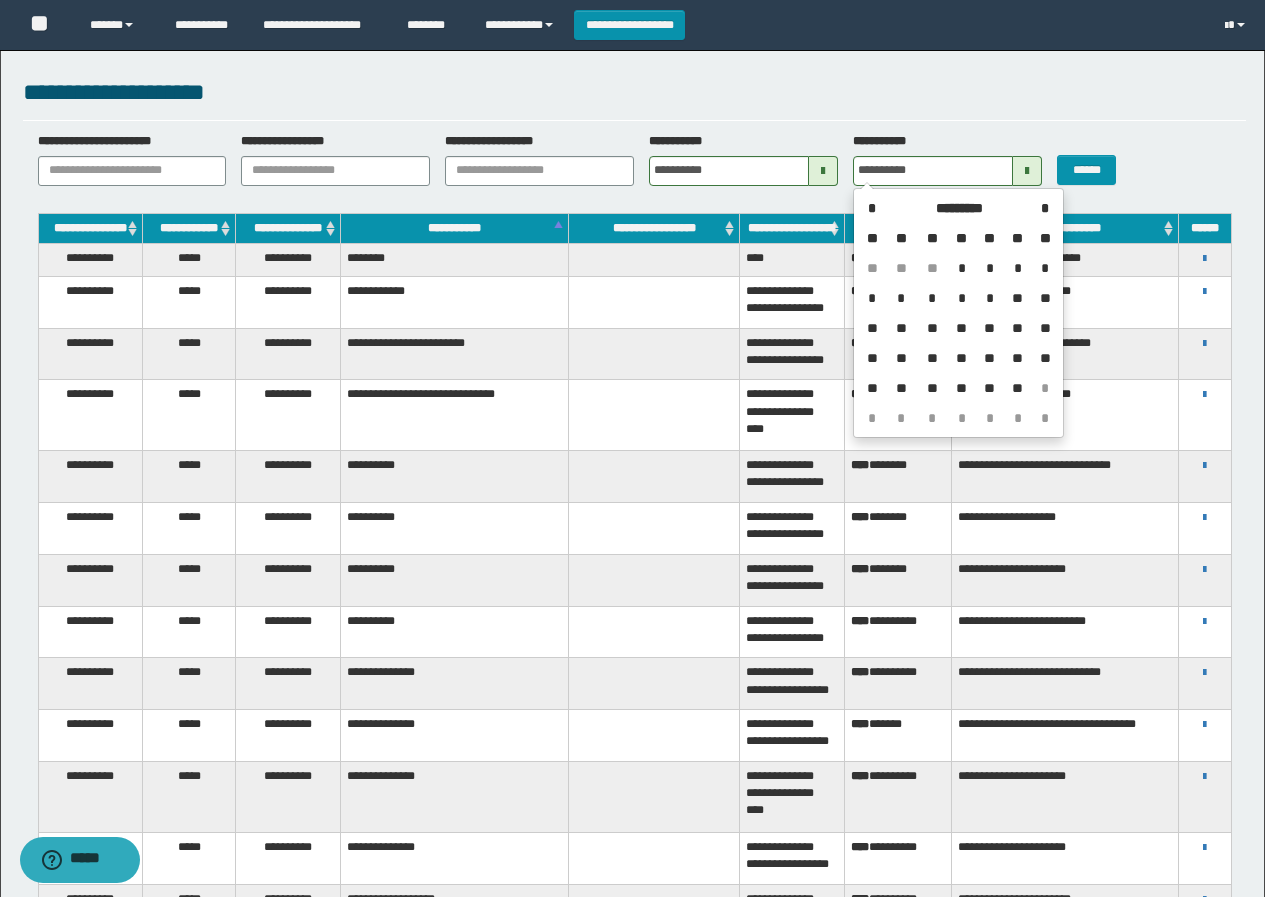 click on "**" at bounding box center [1018, 388] 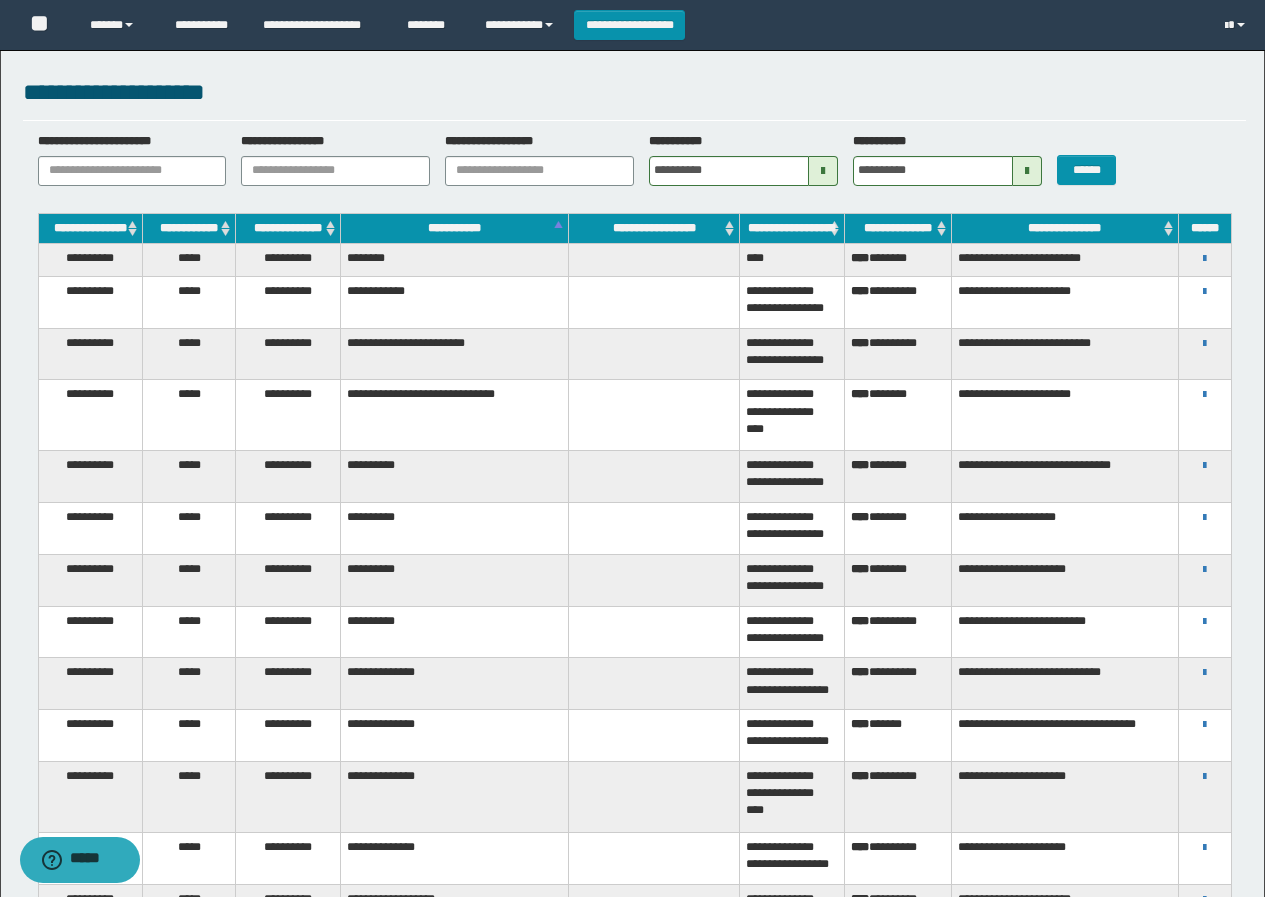 click on "******" at bounding box center [1093, 159] 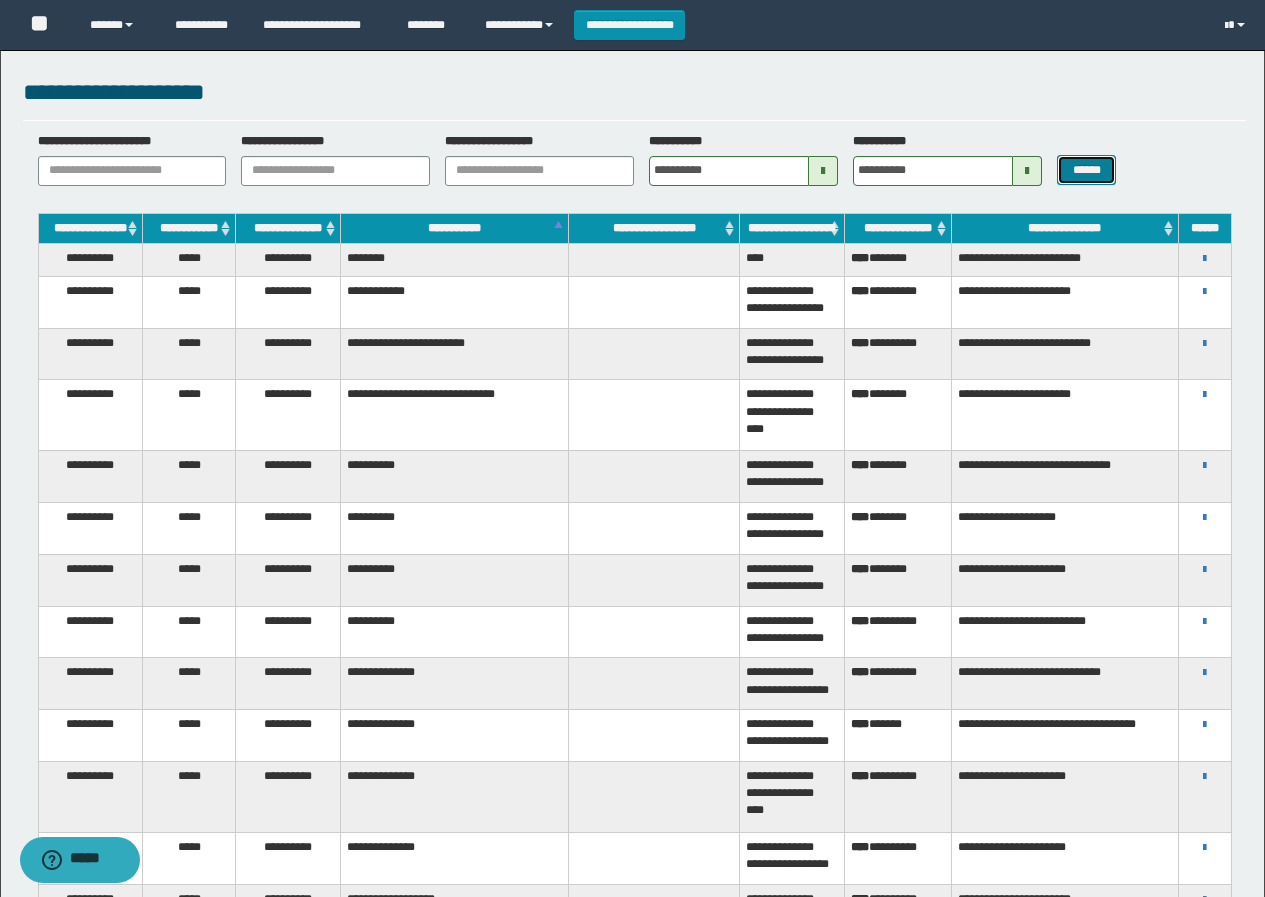 click on "******" at bounding box center [1086, 170] 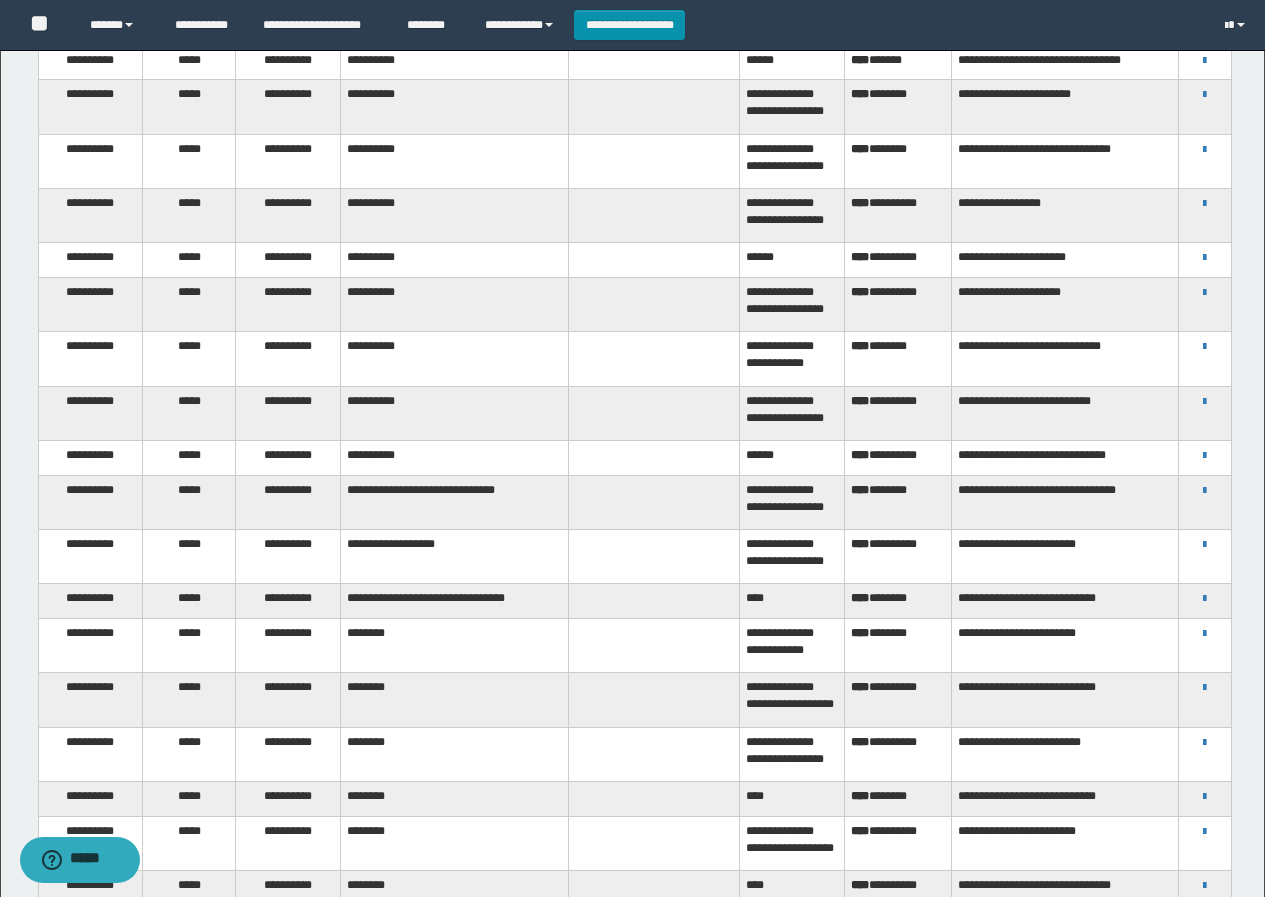 scroll, scrollTop: 2218, scrollLeft: 0, axis: vertical 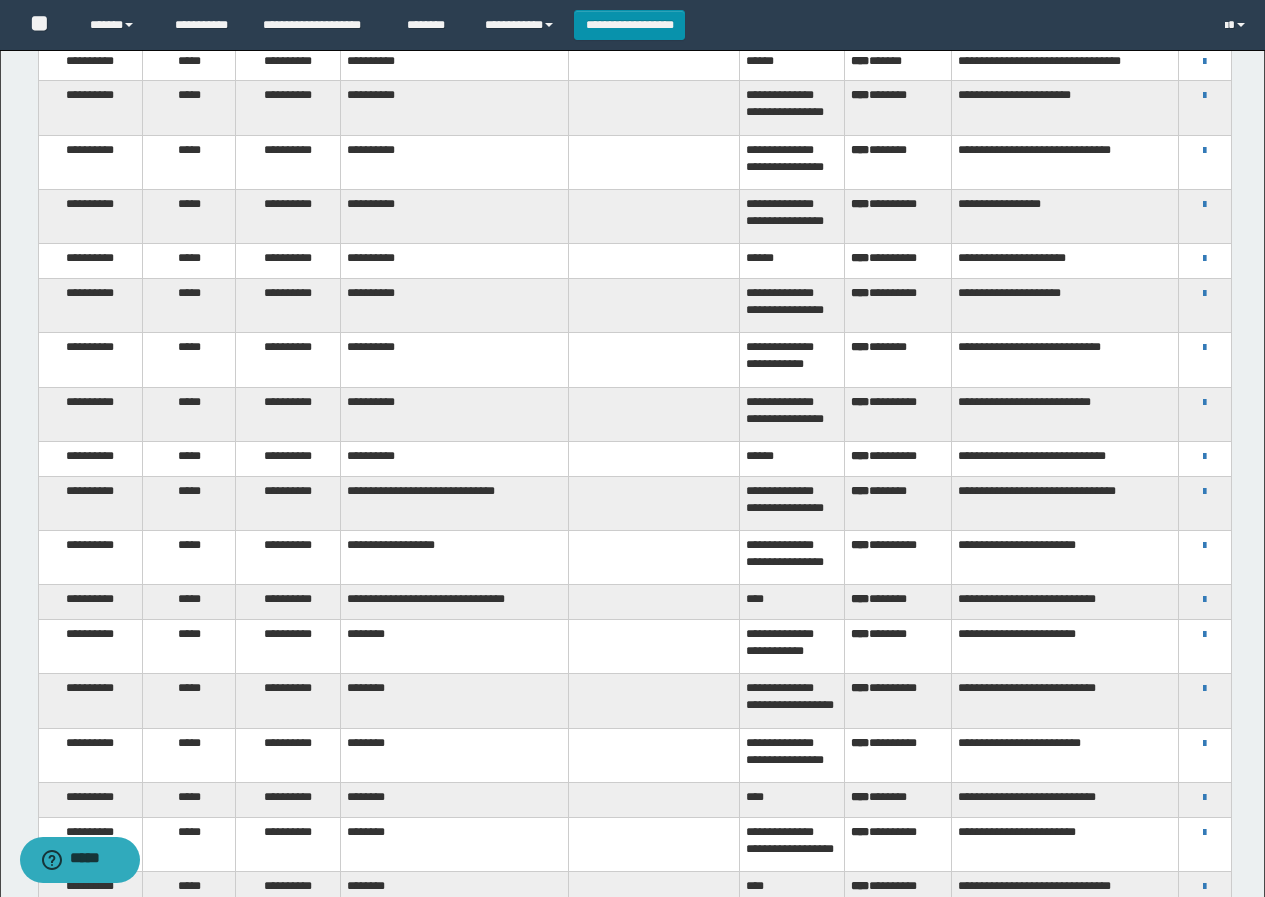 click on "**********" at bounding box center [454, 305] 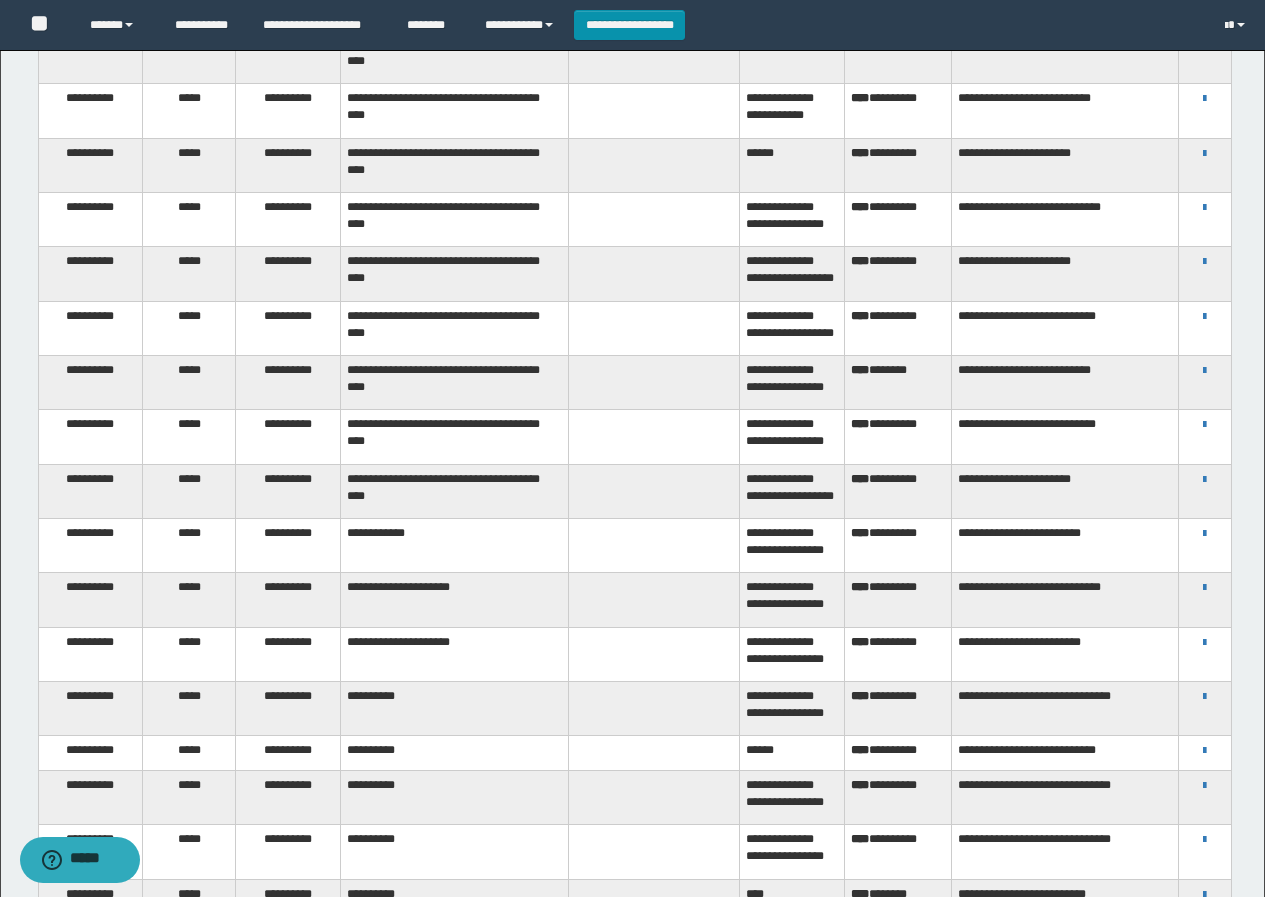 scroll, scrollTop: 1300, scrollLeft: 0, axis: vertical 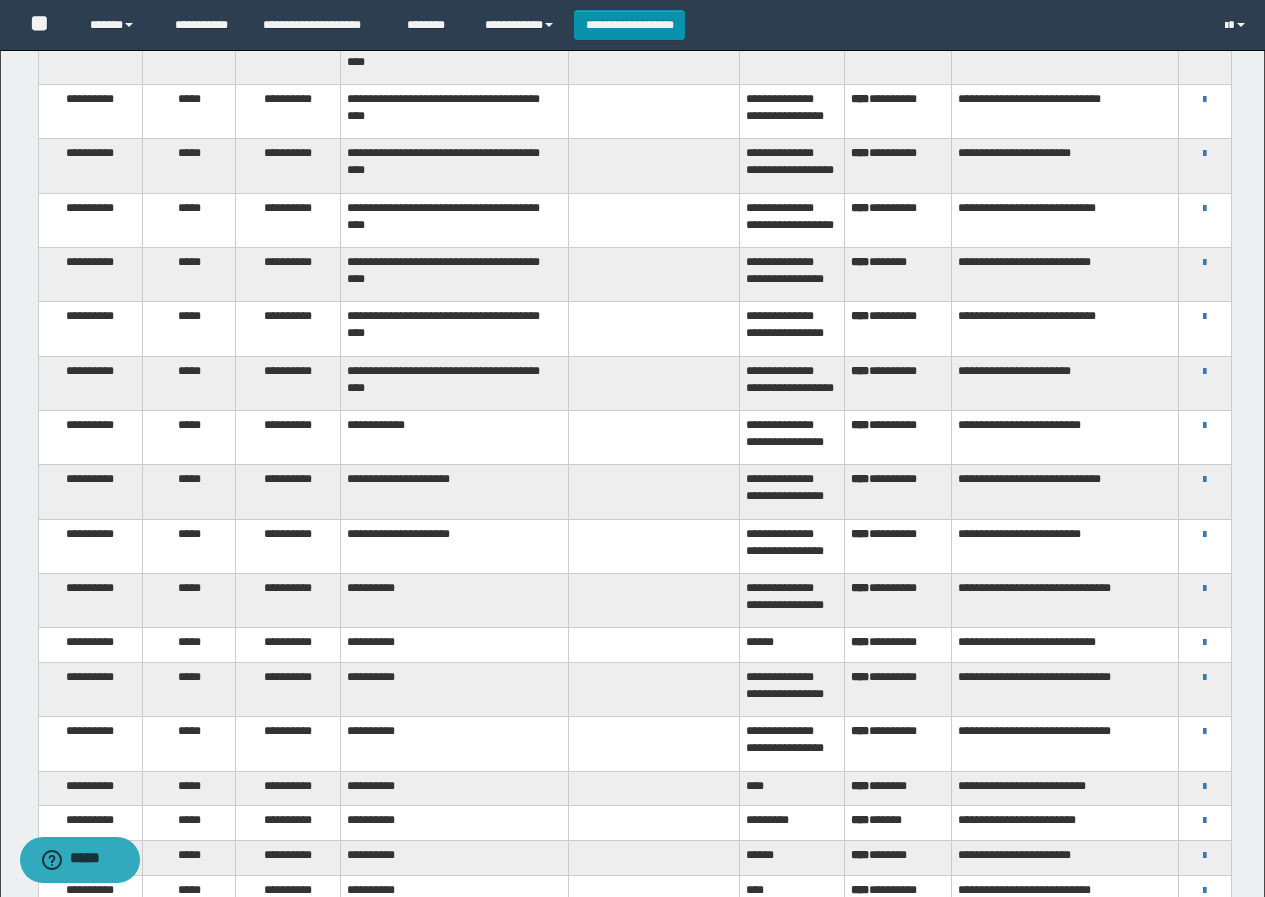click on "**********" at bounding box center (454, 274) 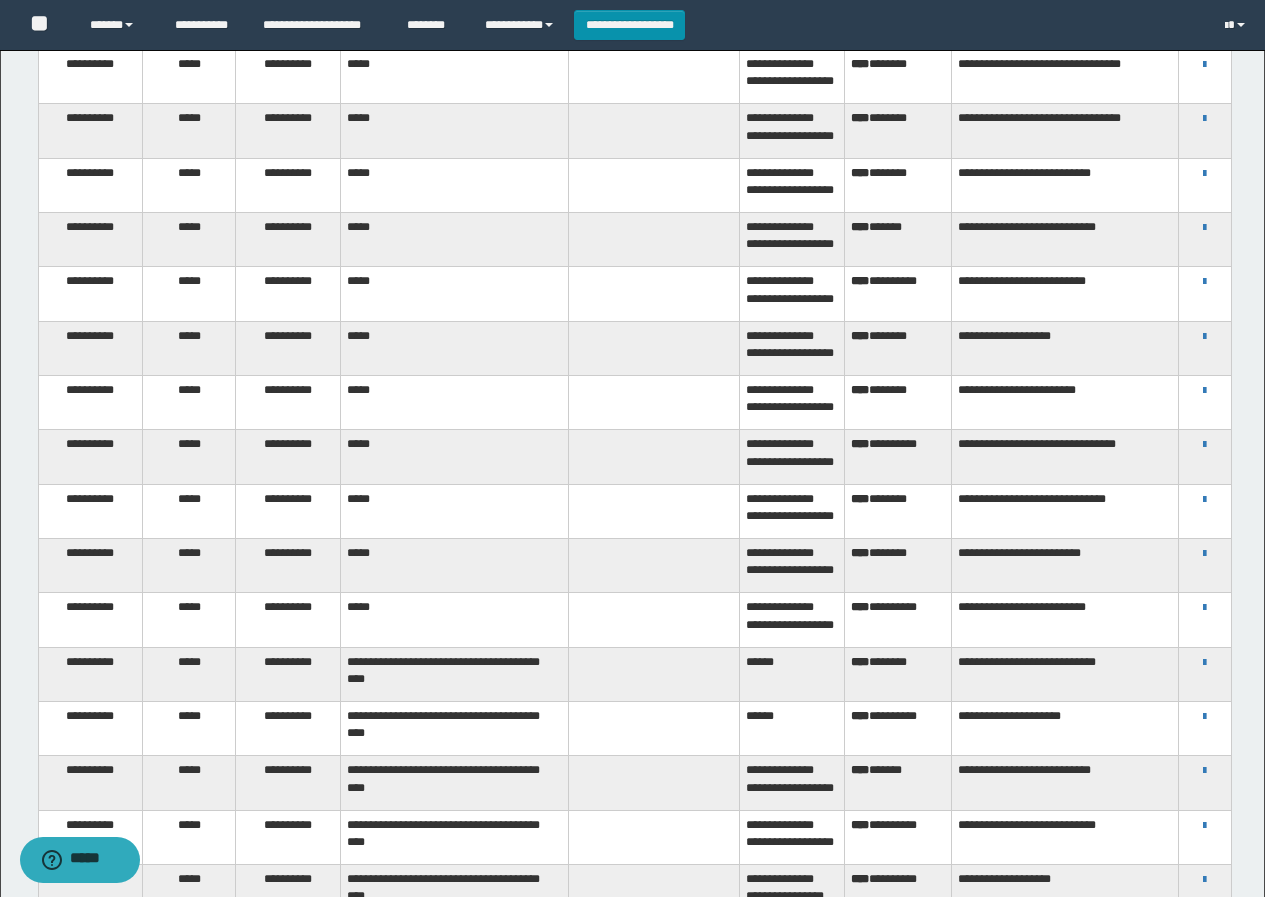 scroll, scrollTop: 0, scrollLeft: 0, axis: both 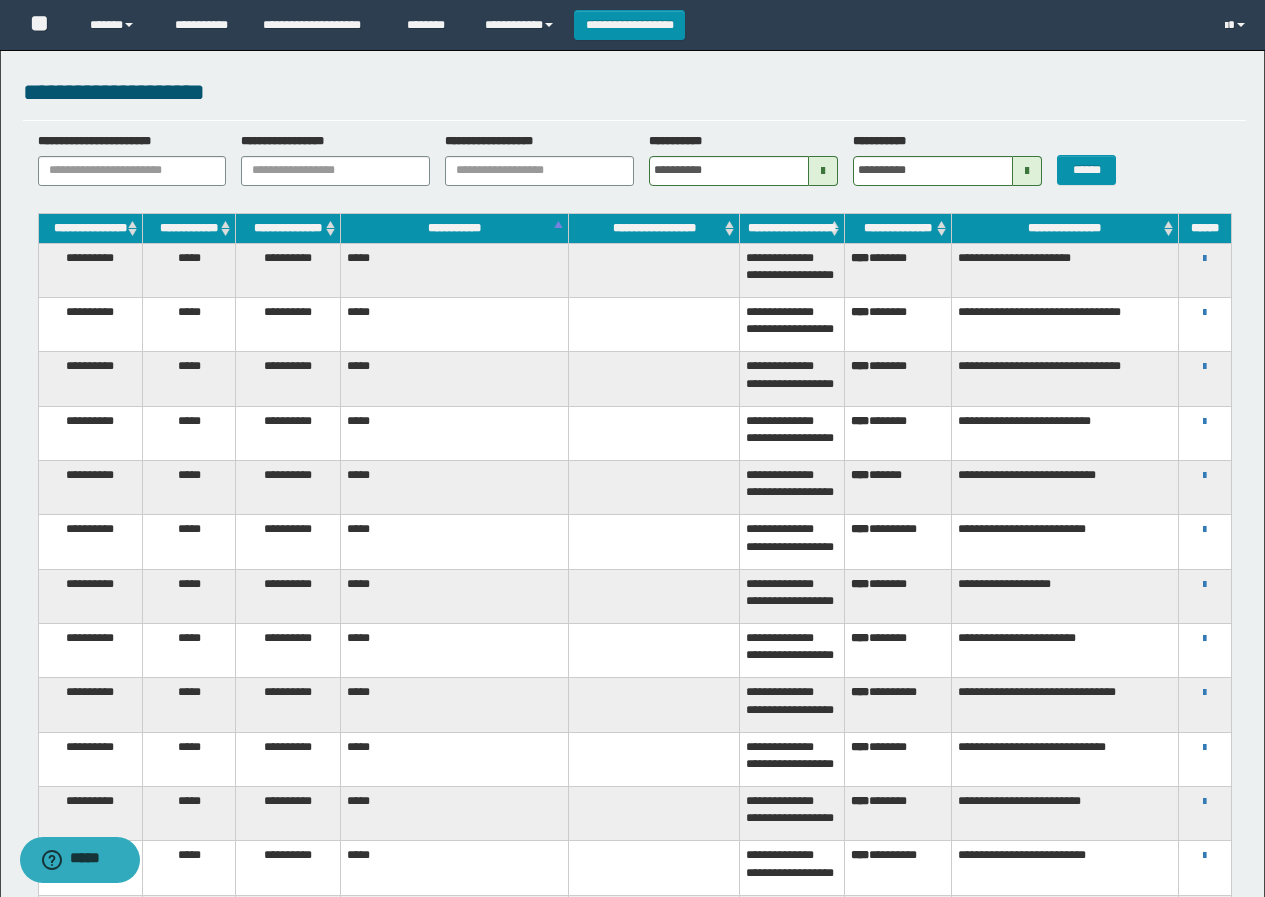 click at bounding box center (823, 171) 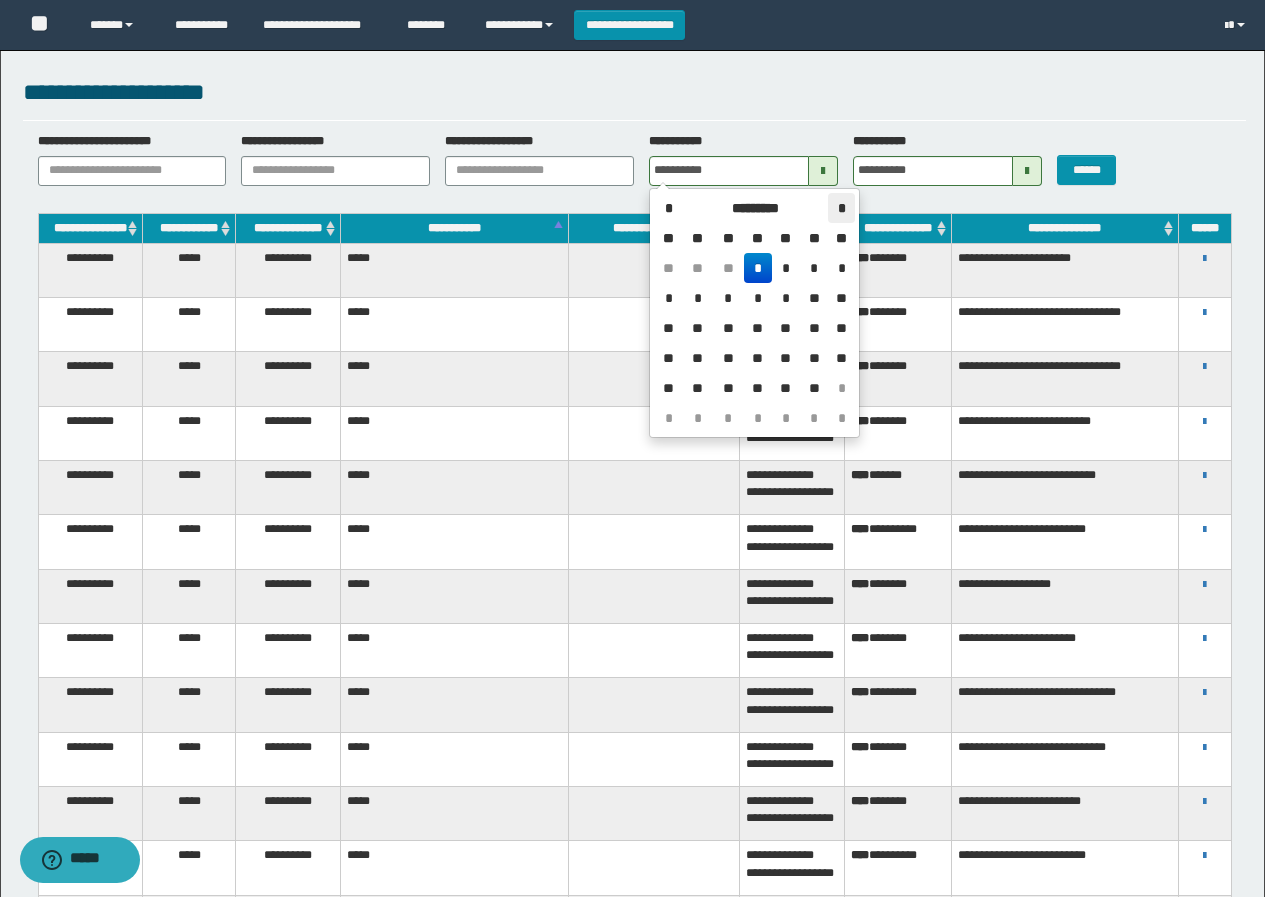 click on "*" at bounding box center (841, 208) 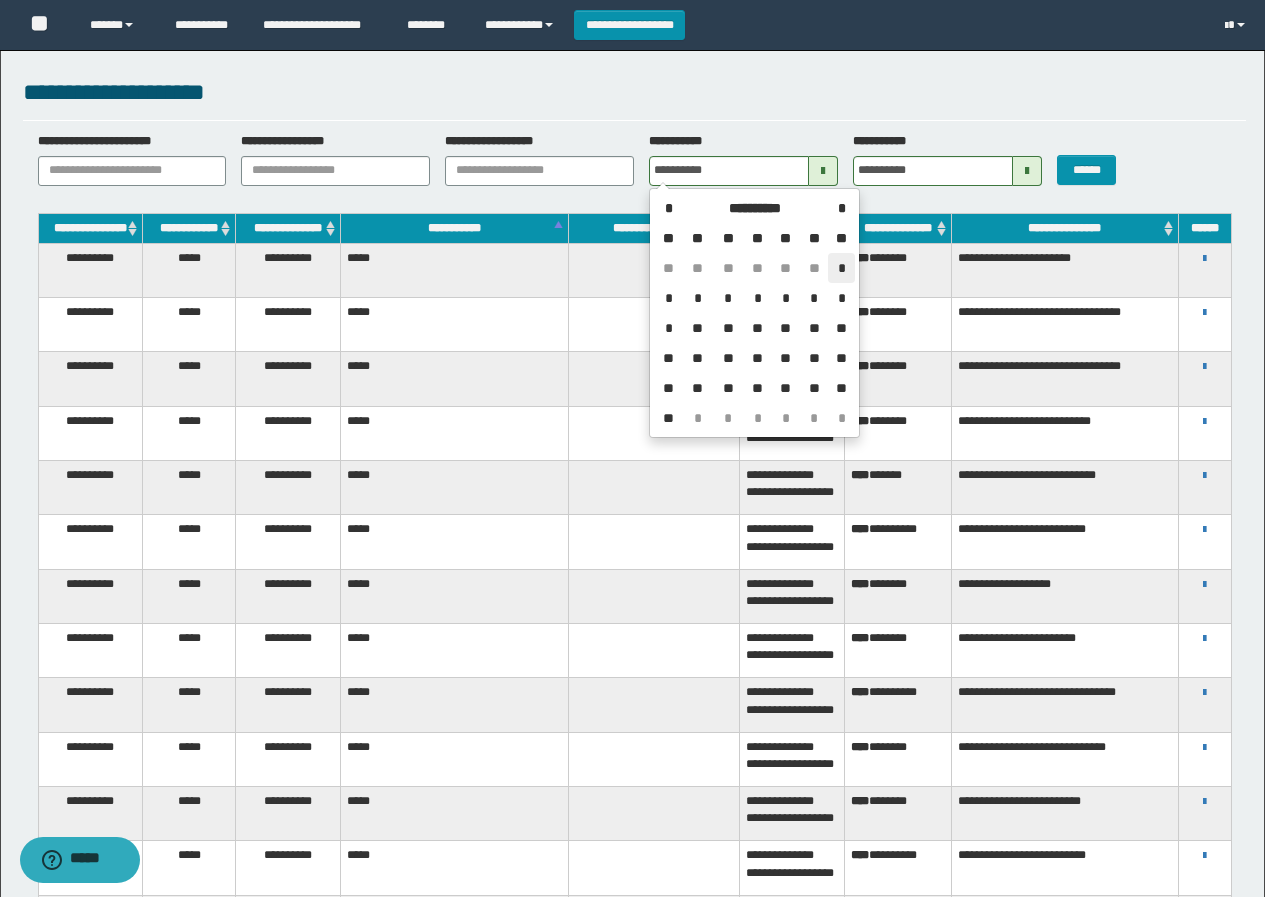 click on "*" at bounding box center [841, 268] 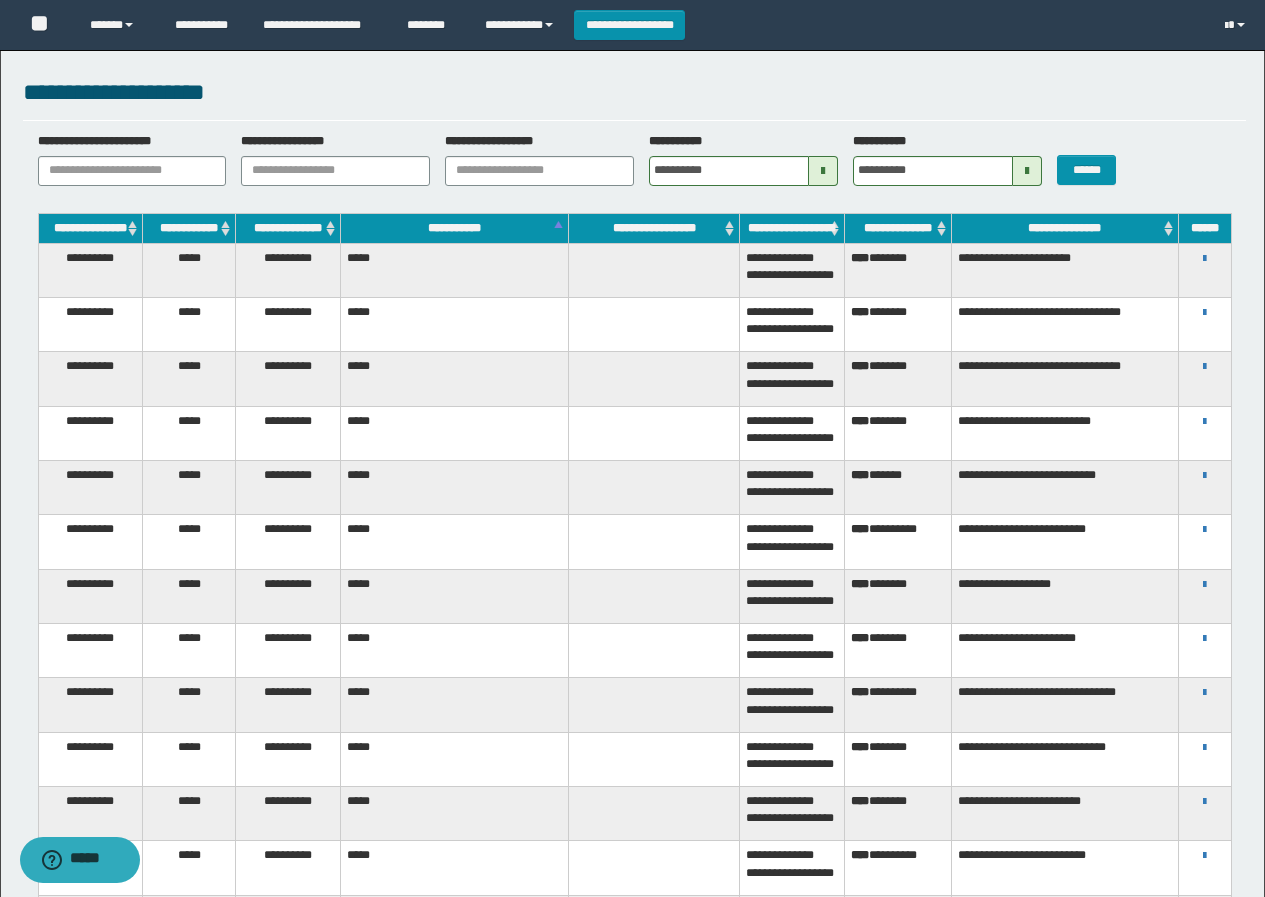 click at bounding box center [1027, 171] 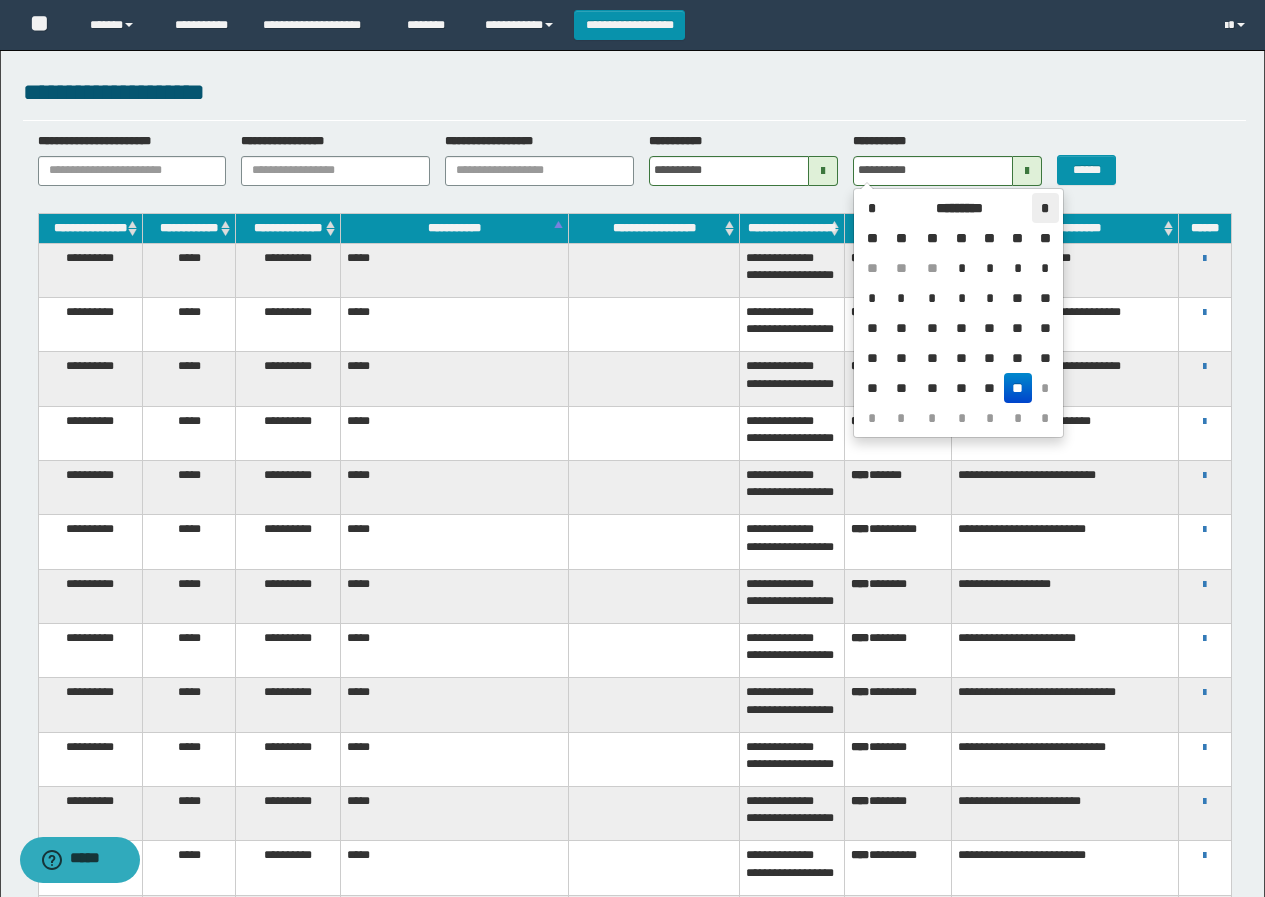 click on "*" at bounding box center [1045, 208] 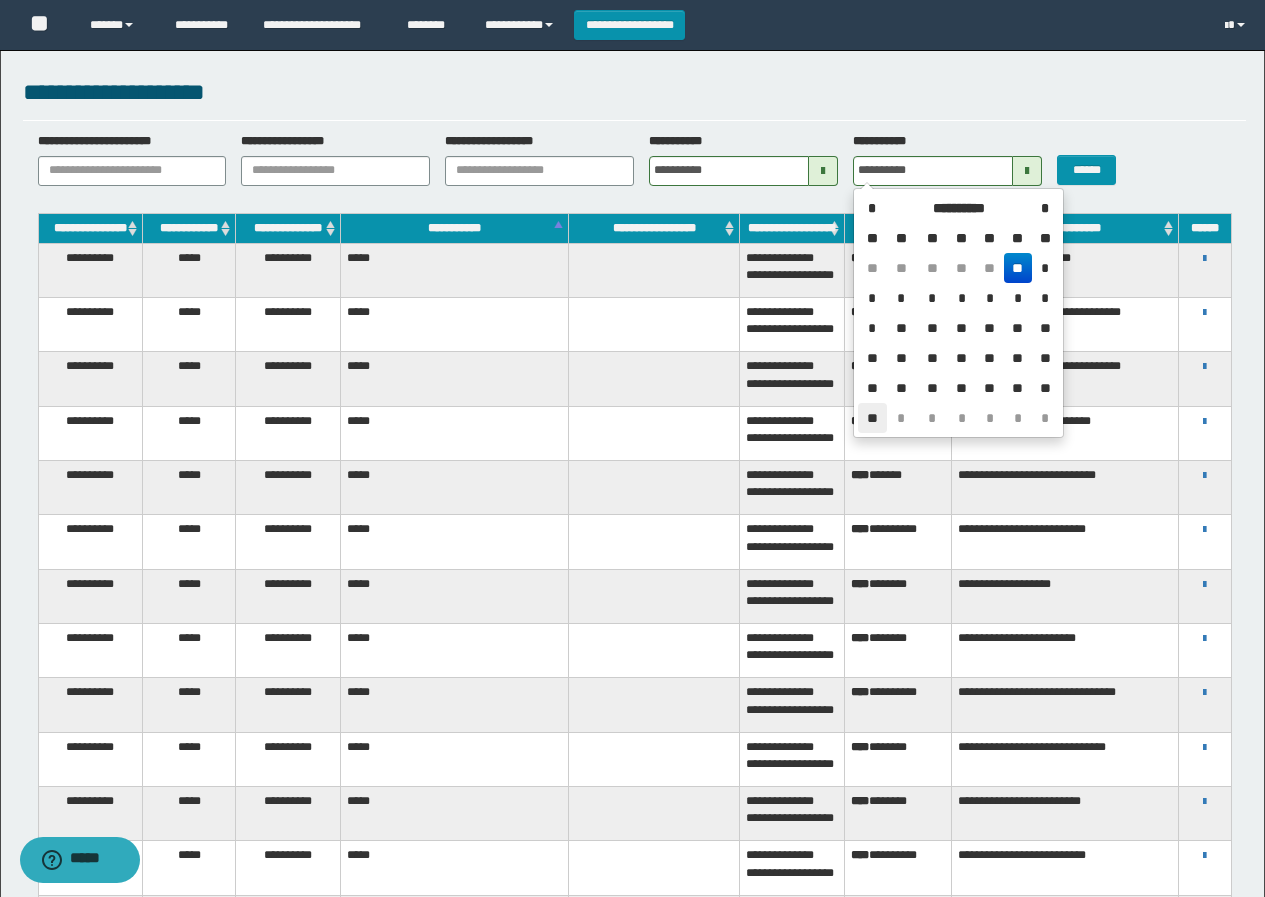 click on "**" at bounding box center [872, 418] 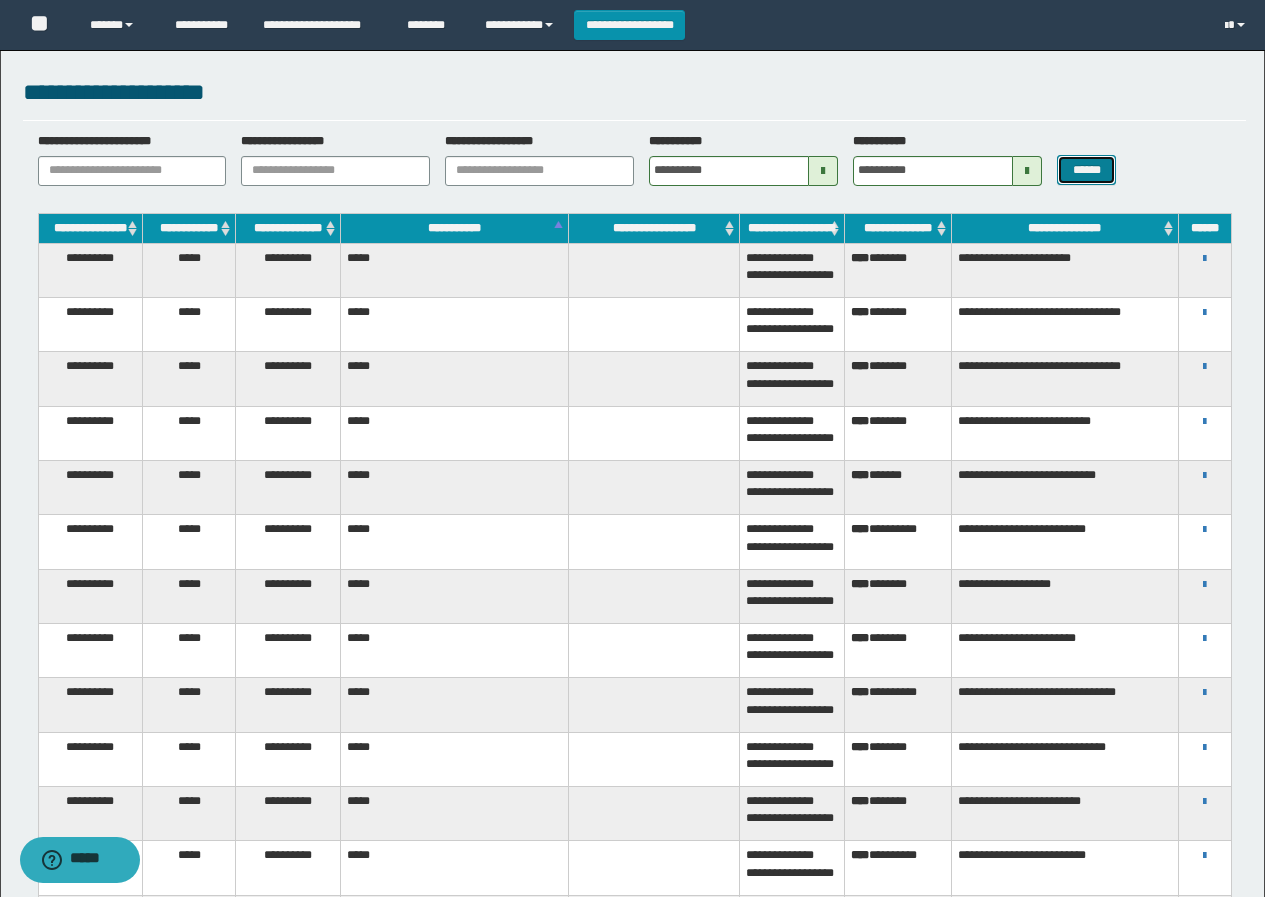 click on "******" at bounding box center [1086, 170] 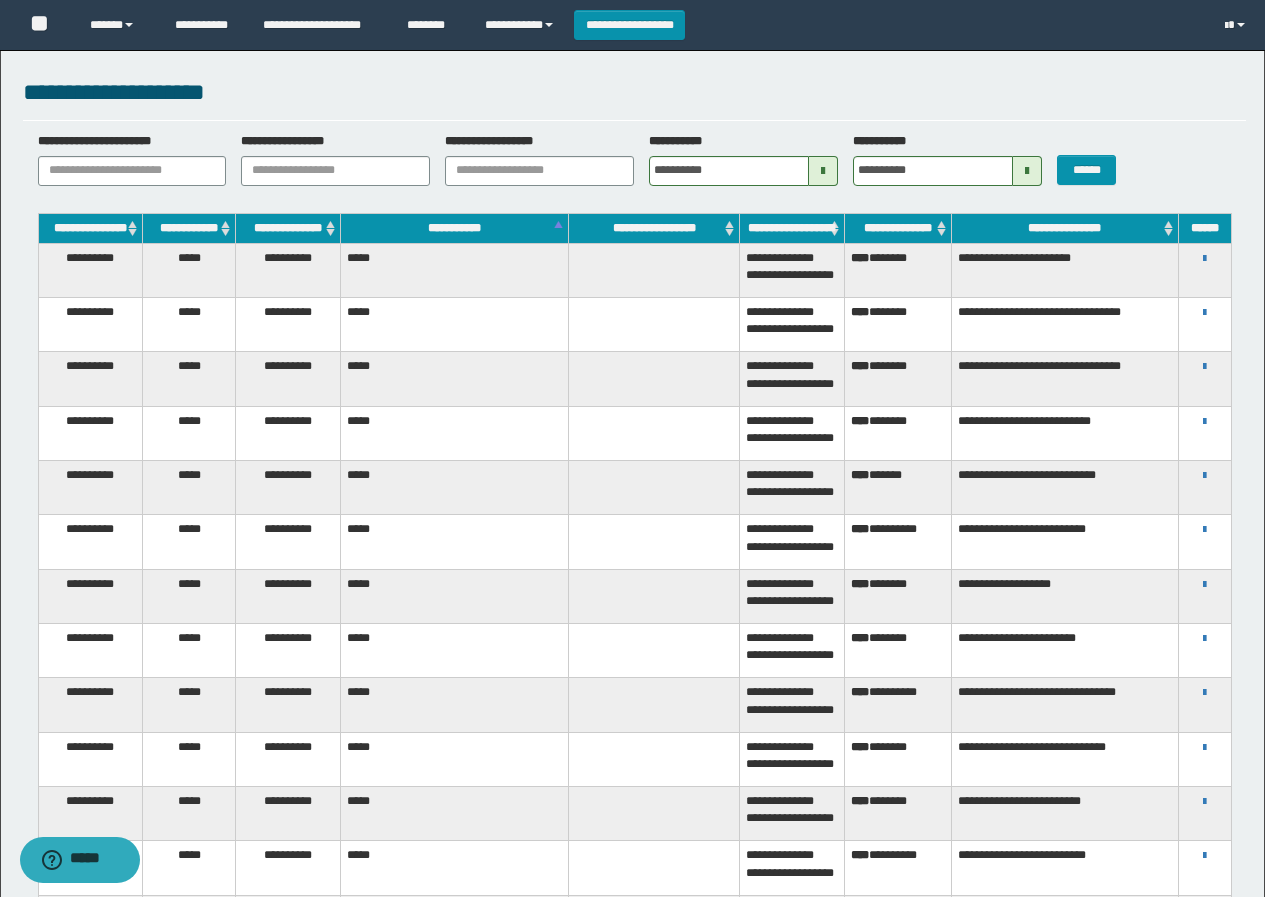 click at bounding box center [823, 171] 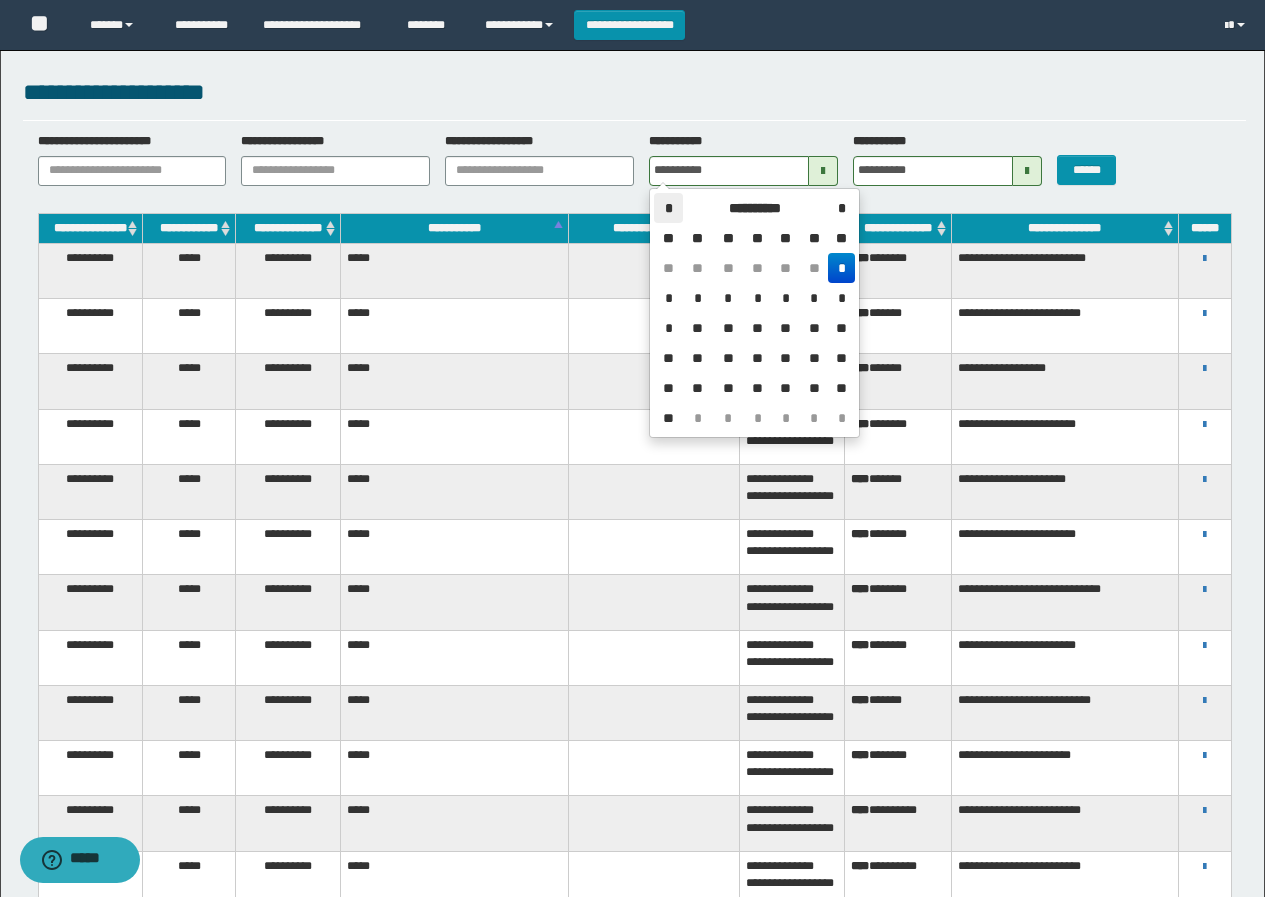 click on "*" at bounding box center (668, 208) 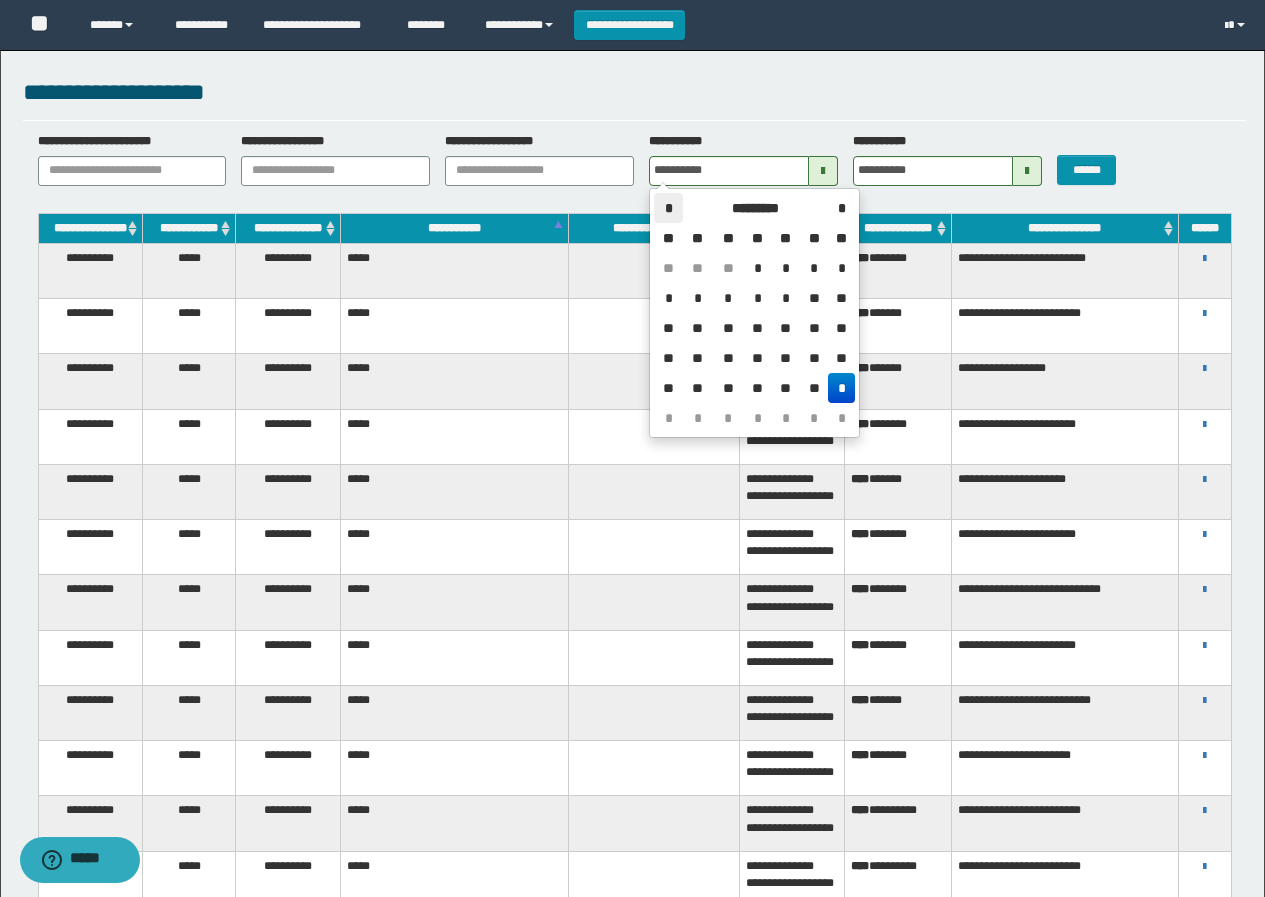 click on "*" at bounding box center [668, 208] 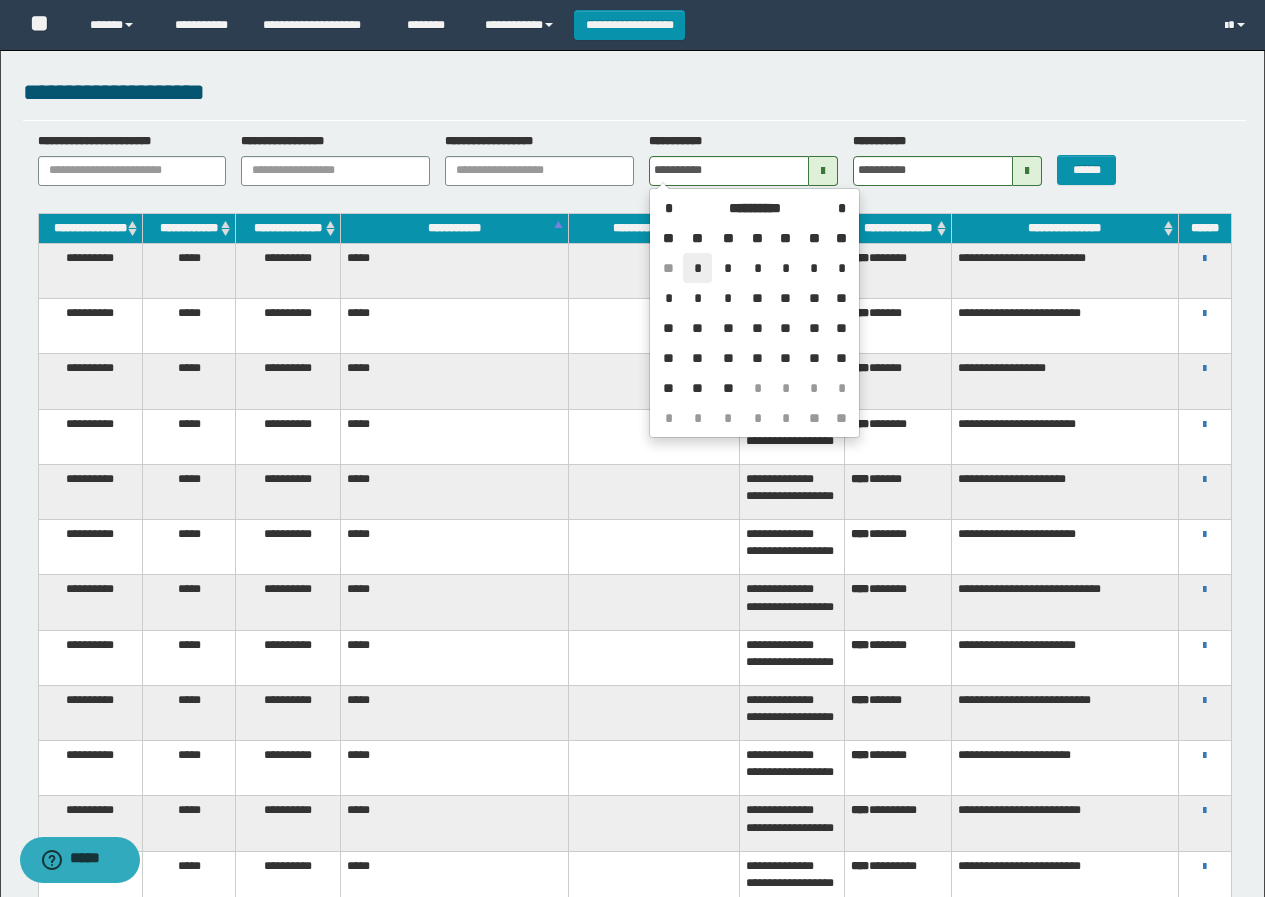 click on "*" at bounding box center [697, 268] 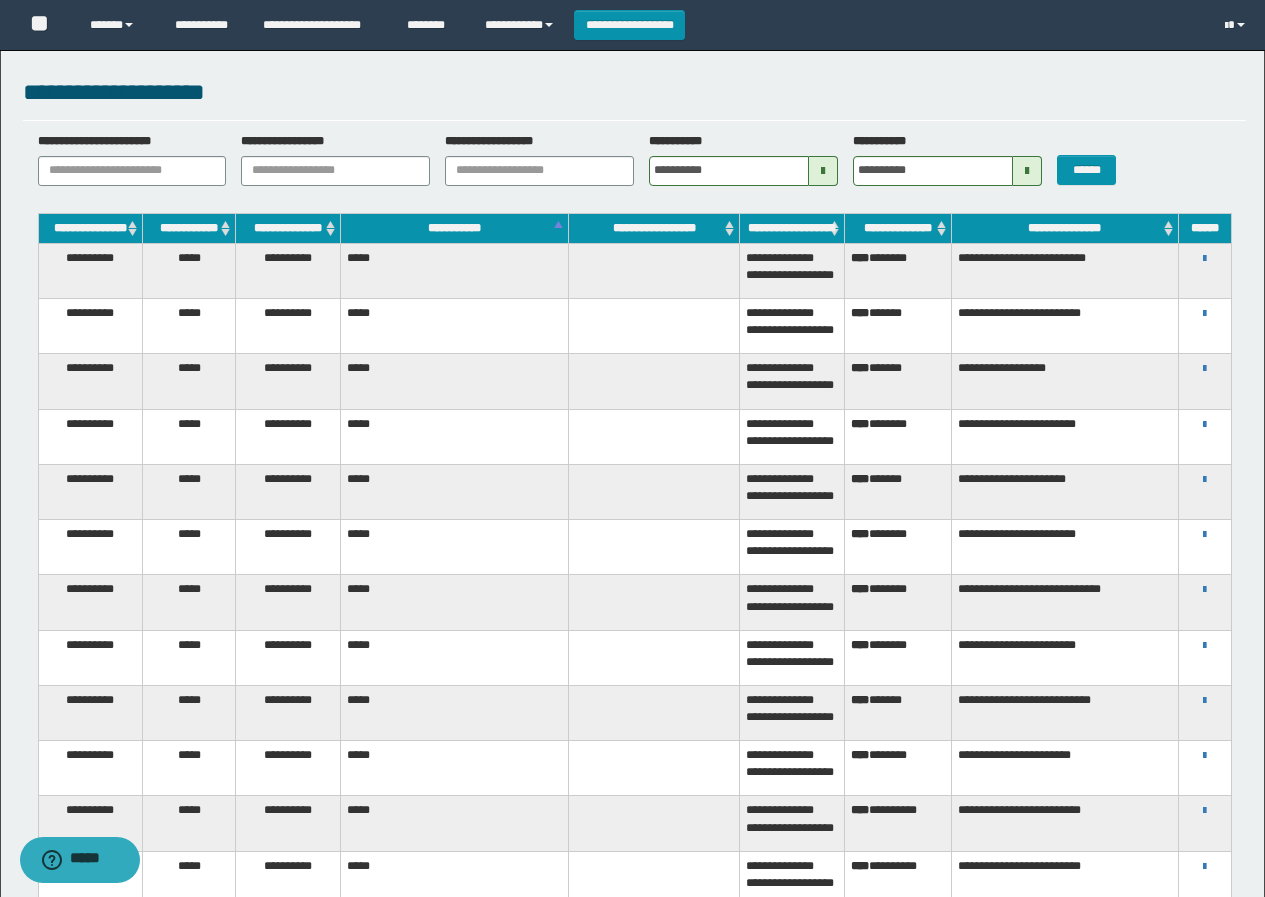 click at bounding box center [1027, 171] 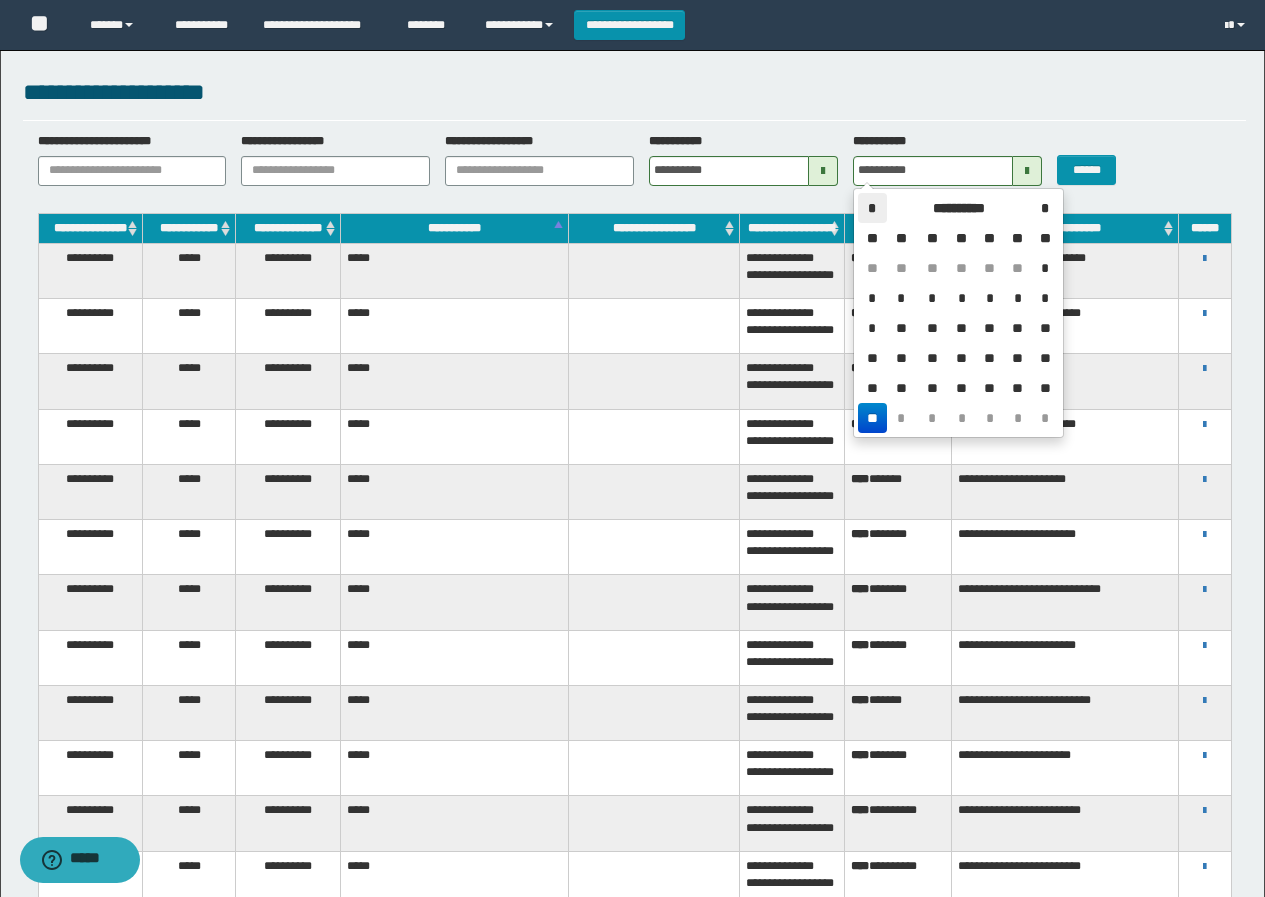 click on "*" at bounding box center (872, 208) 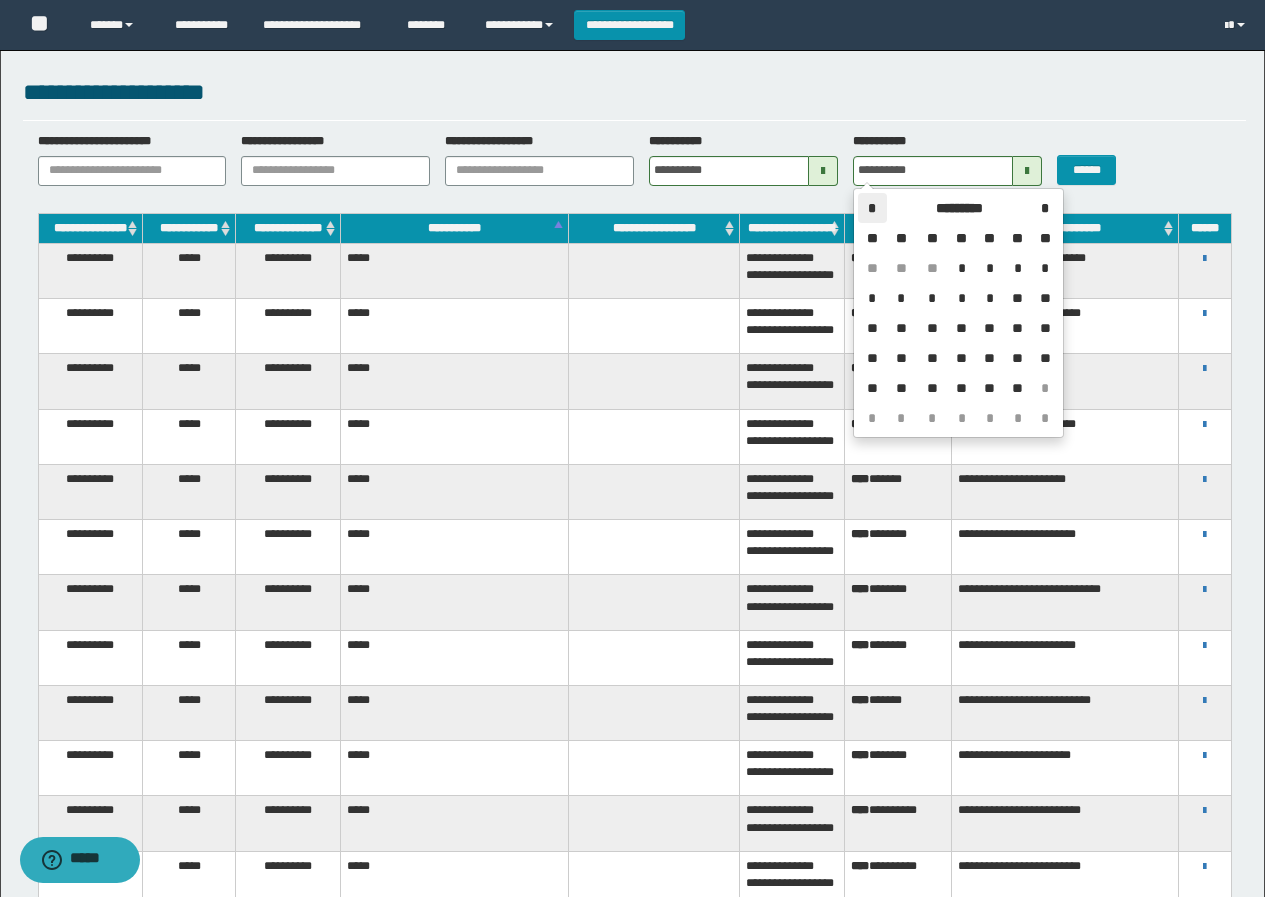 click on "*" at bounding box center [872, 208] 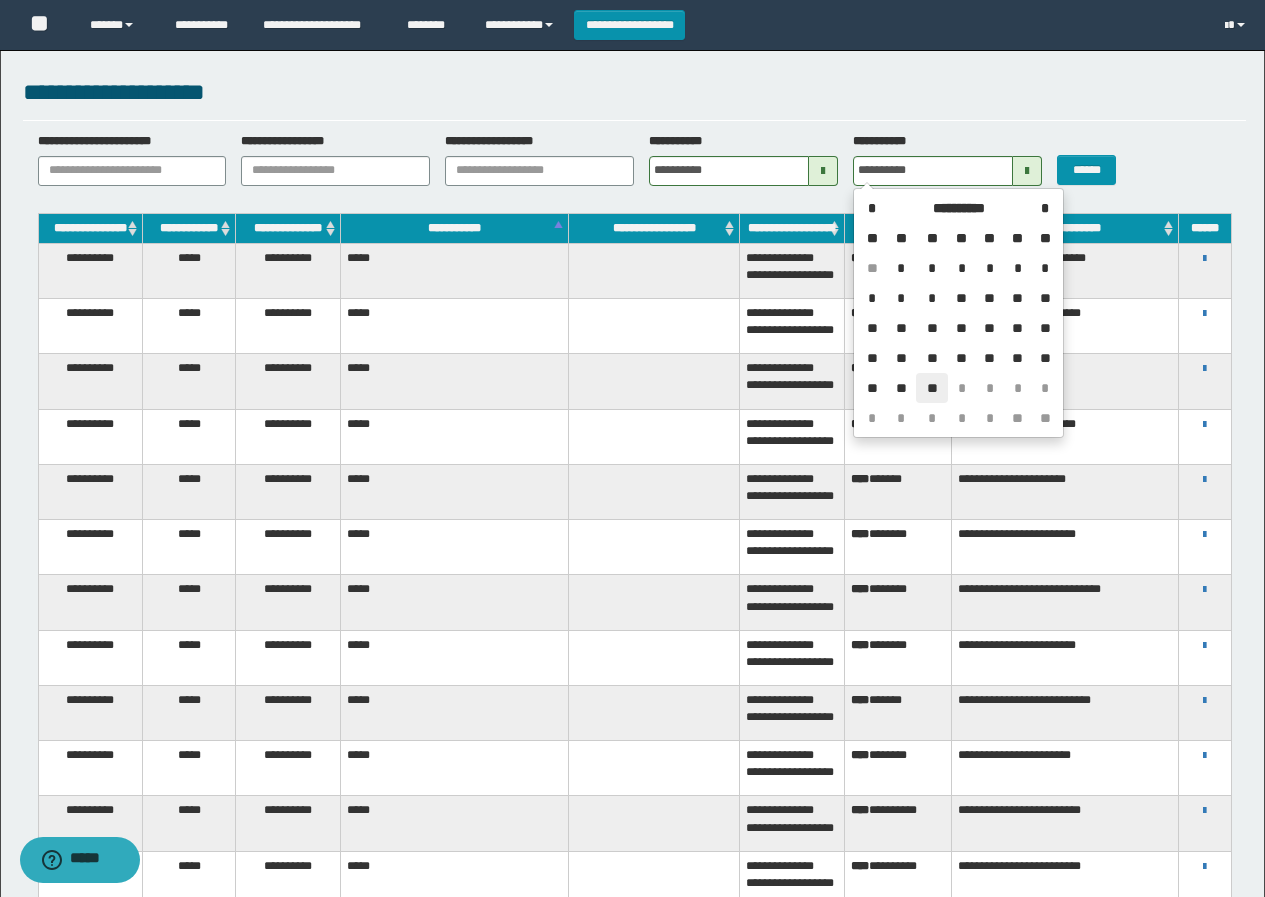 click on "**" at bounding box center [932, 388] 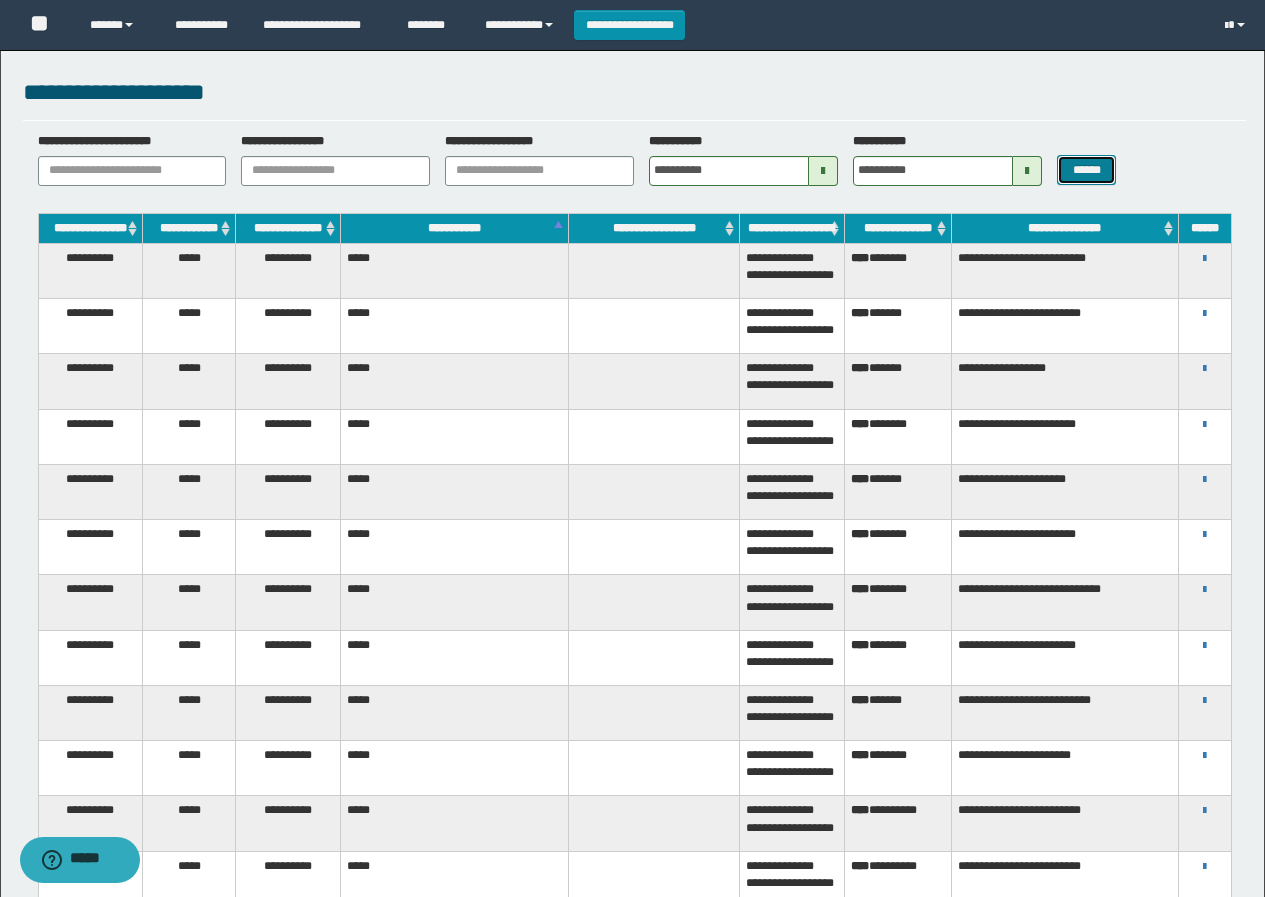 click on "******" at bounding box center [1086, 170] 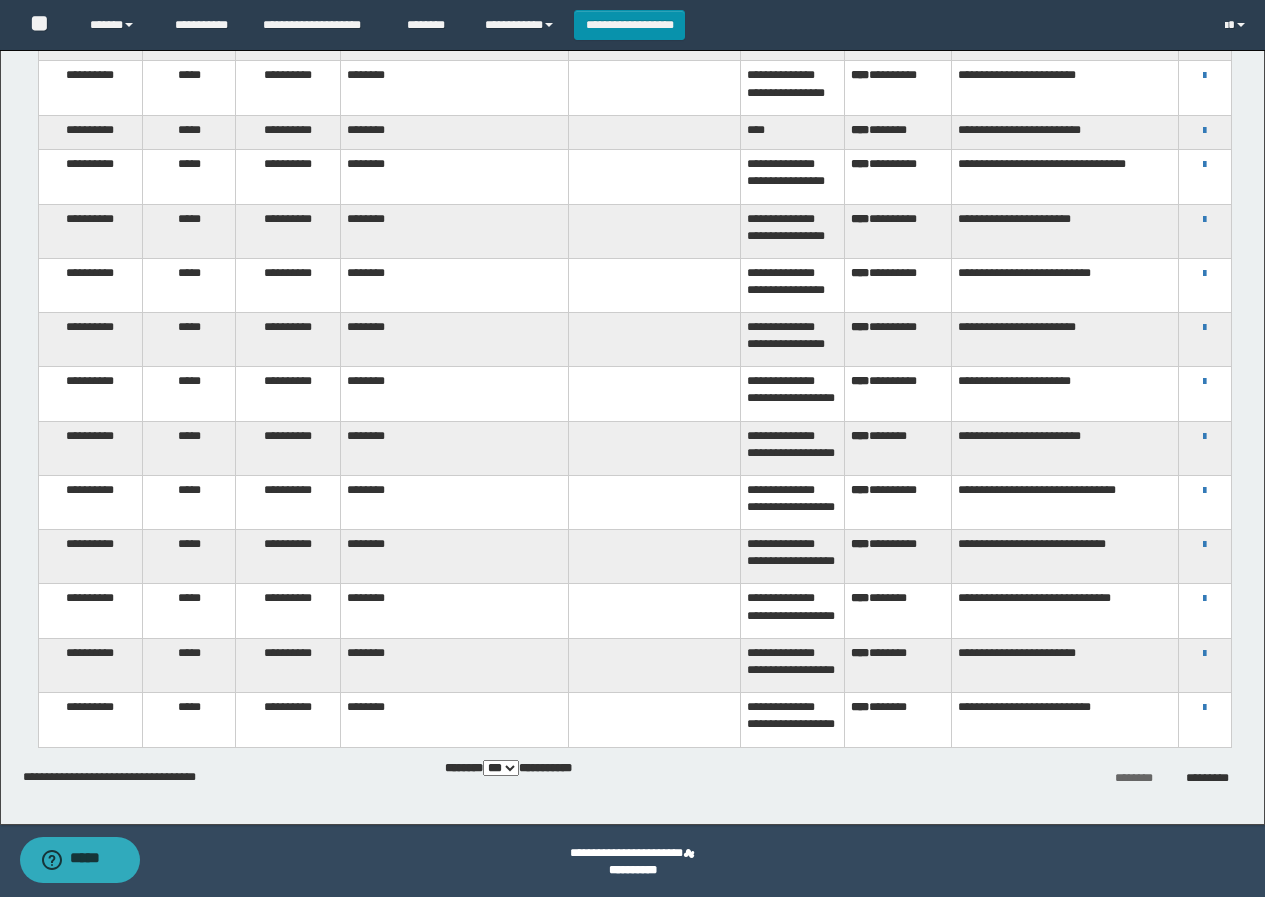 scroll, scrollTop: 4689, scrollLeft: 0, axis: vertical 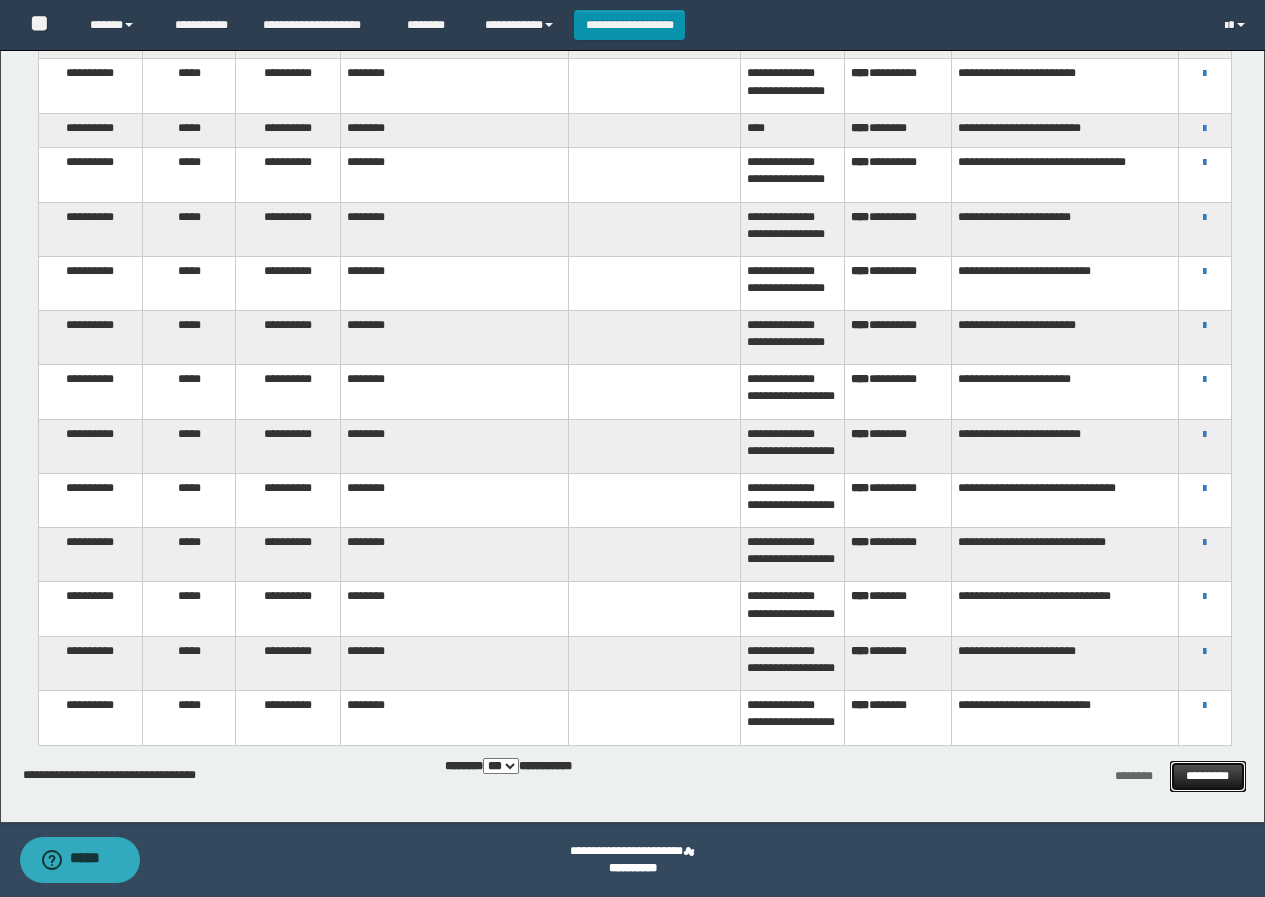 click on "*********" at bounding box center [1208, 776] 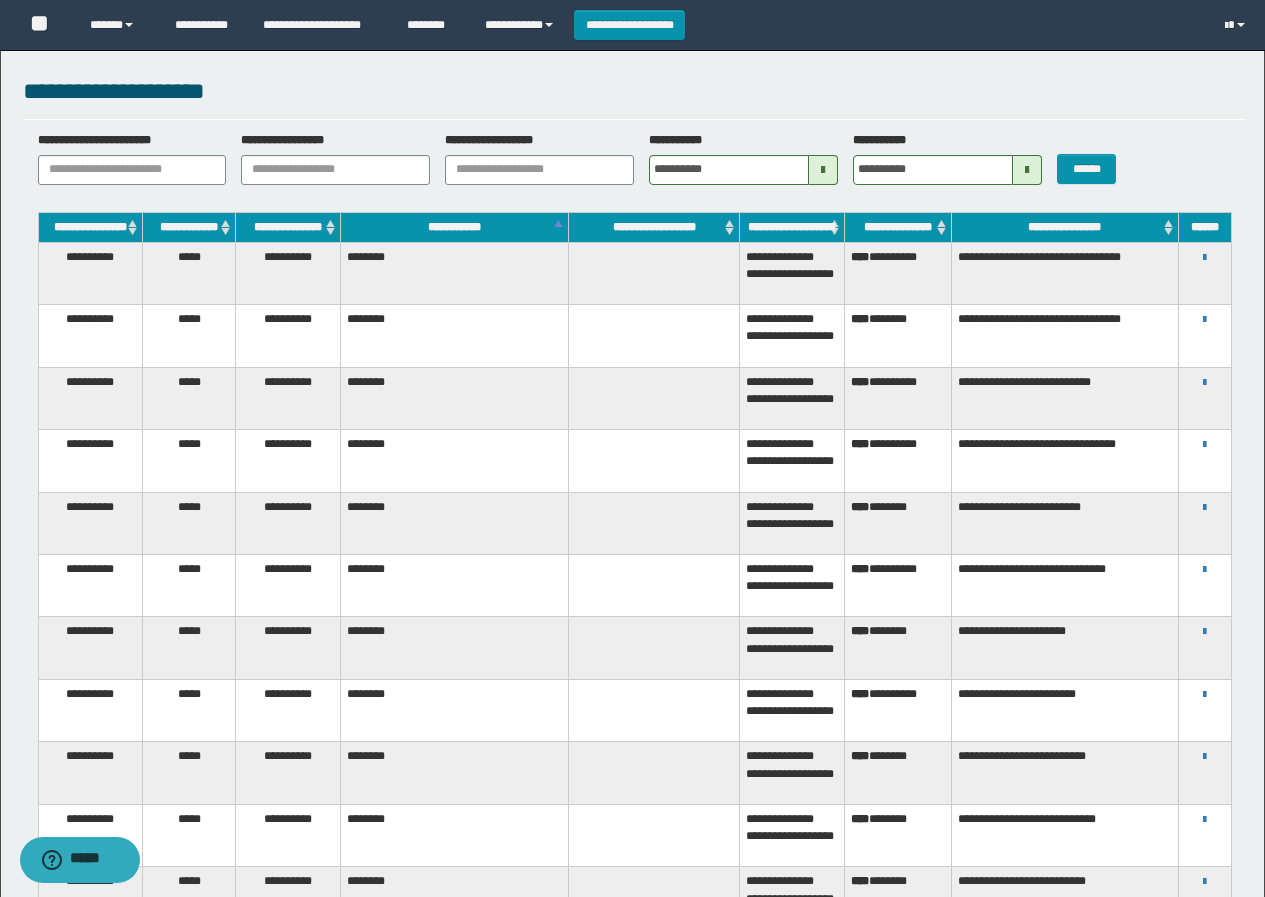 scroll, scrollTop: 0, scrollLeft: 0, axis: both 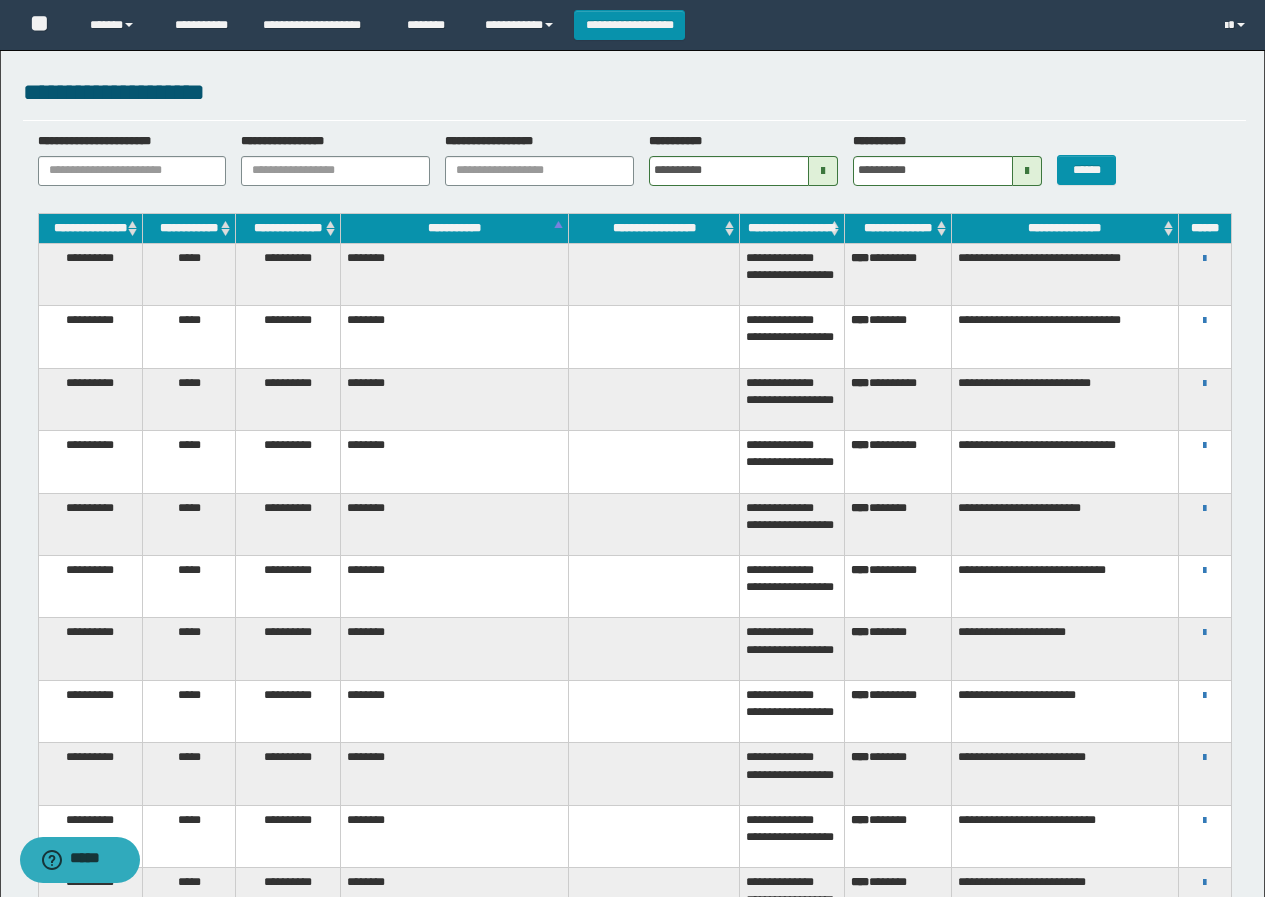 click at bounding box center (823, 171) 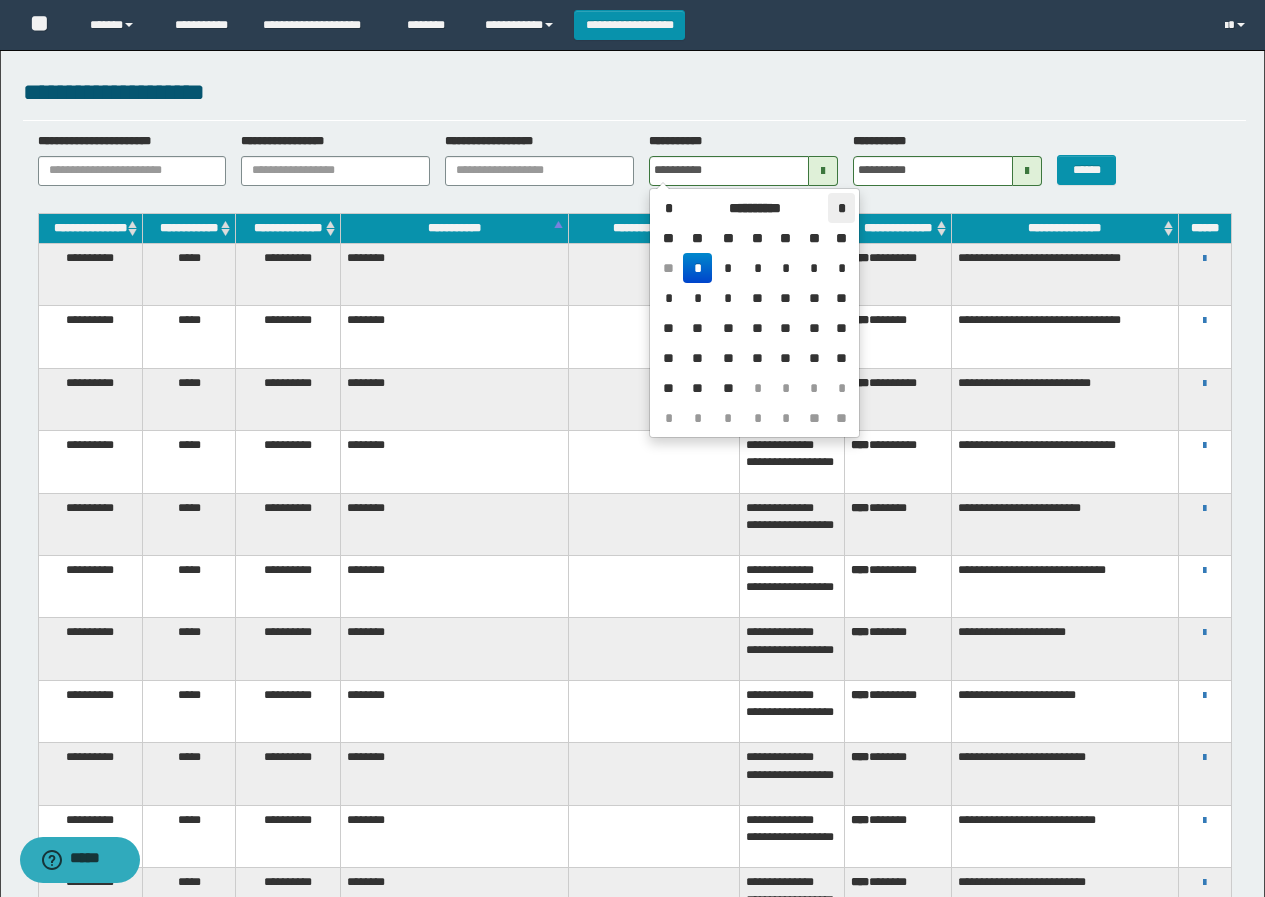 click on "*" at bounding box center (841, 208) 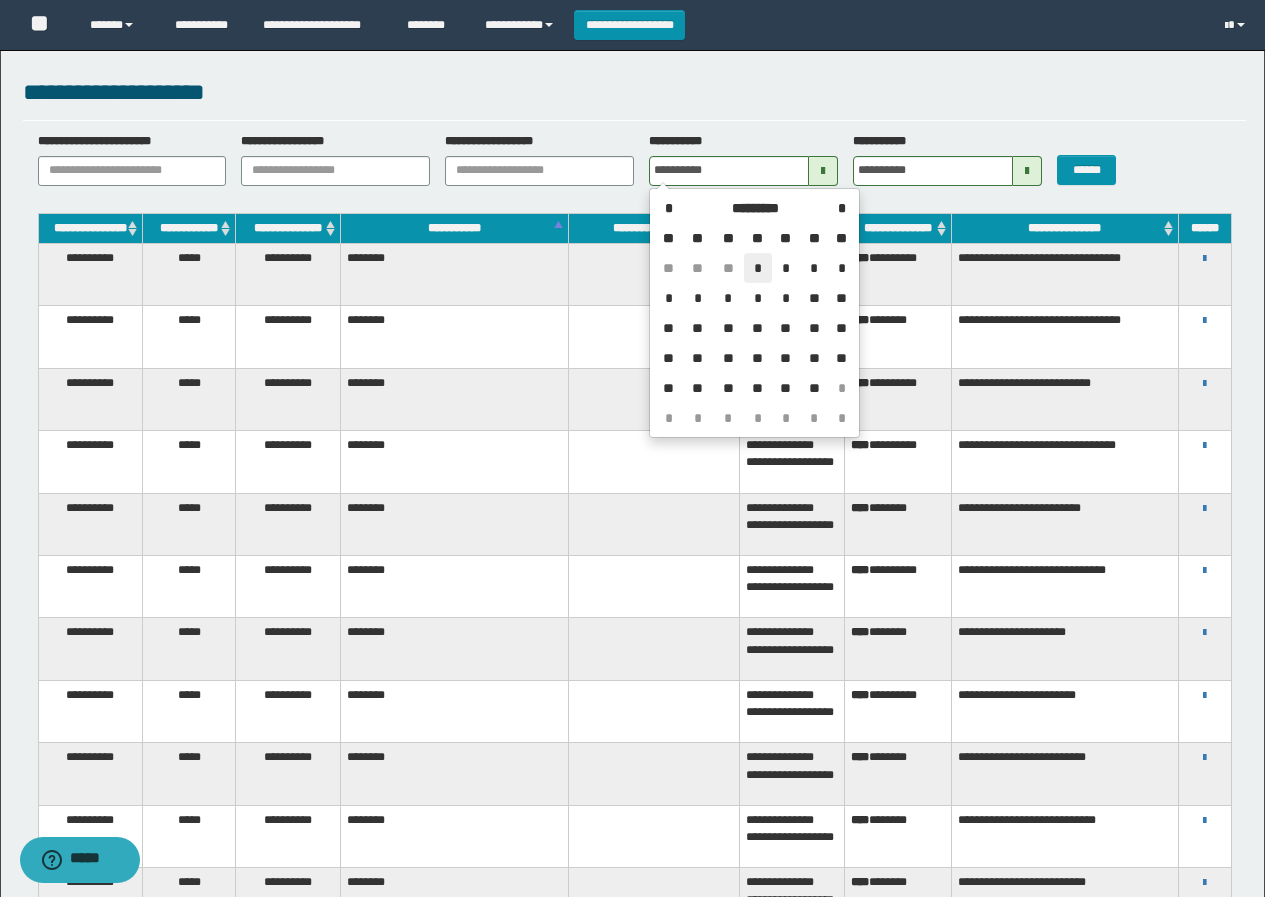 click on "*" at bounding box center (758, 268) 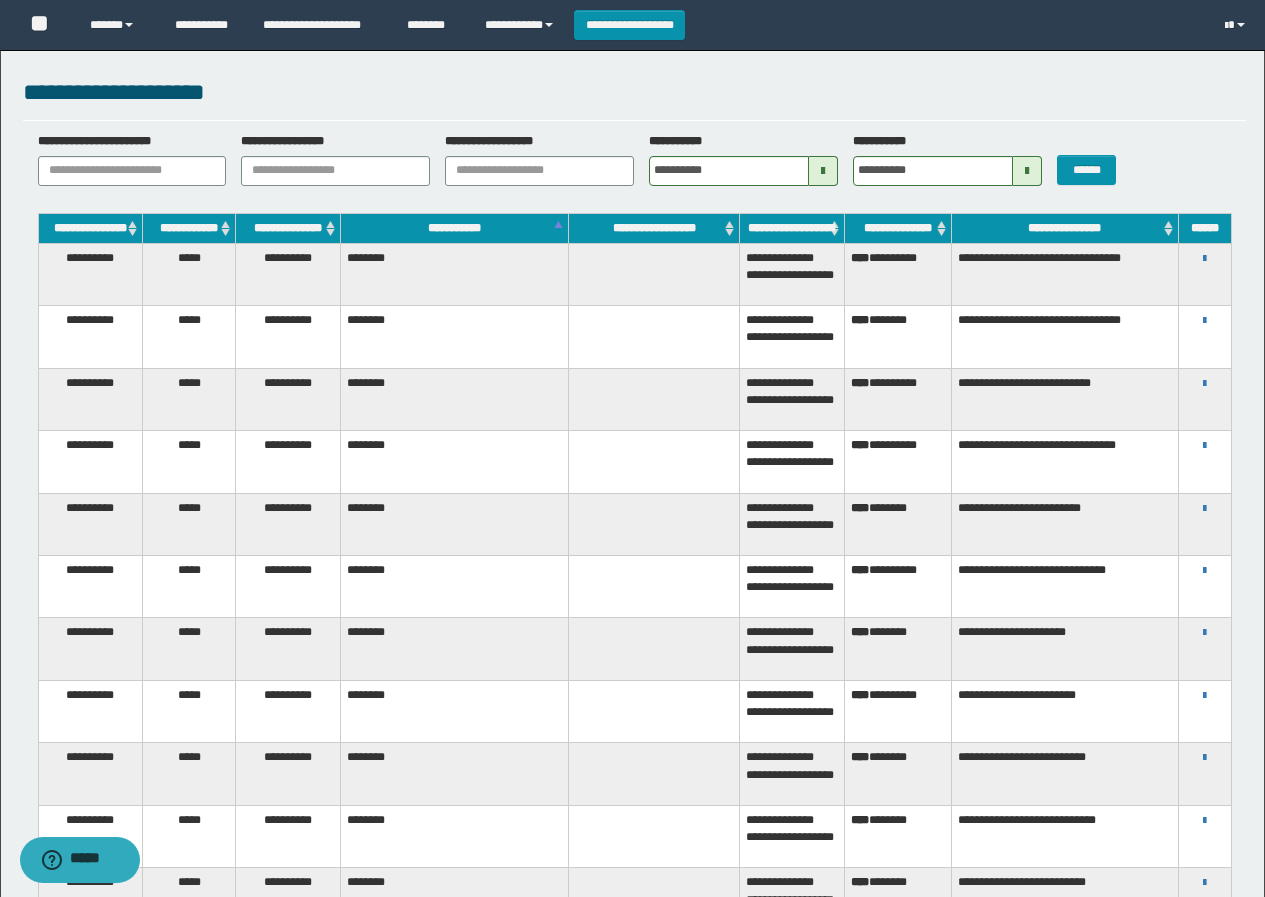 click at bounding box center [1027, 171] 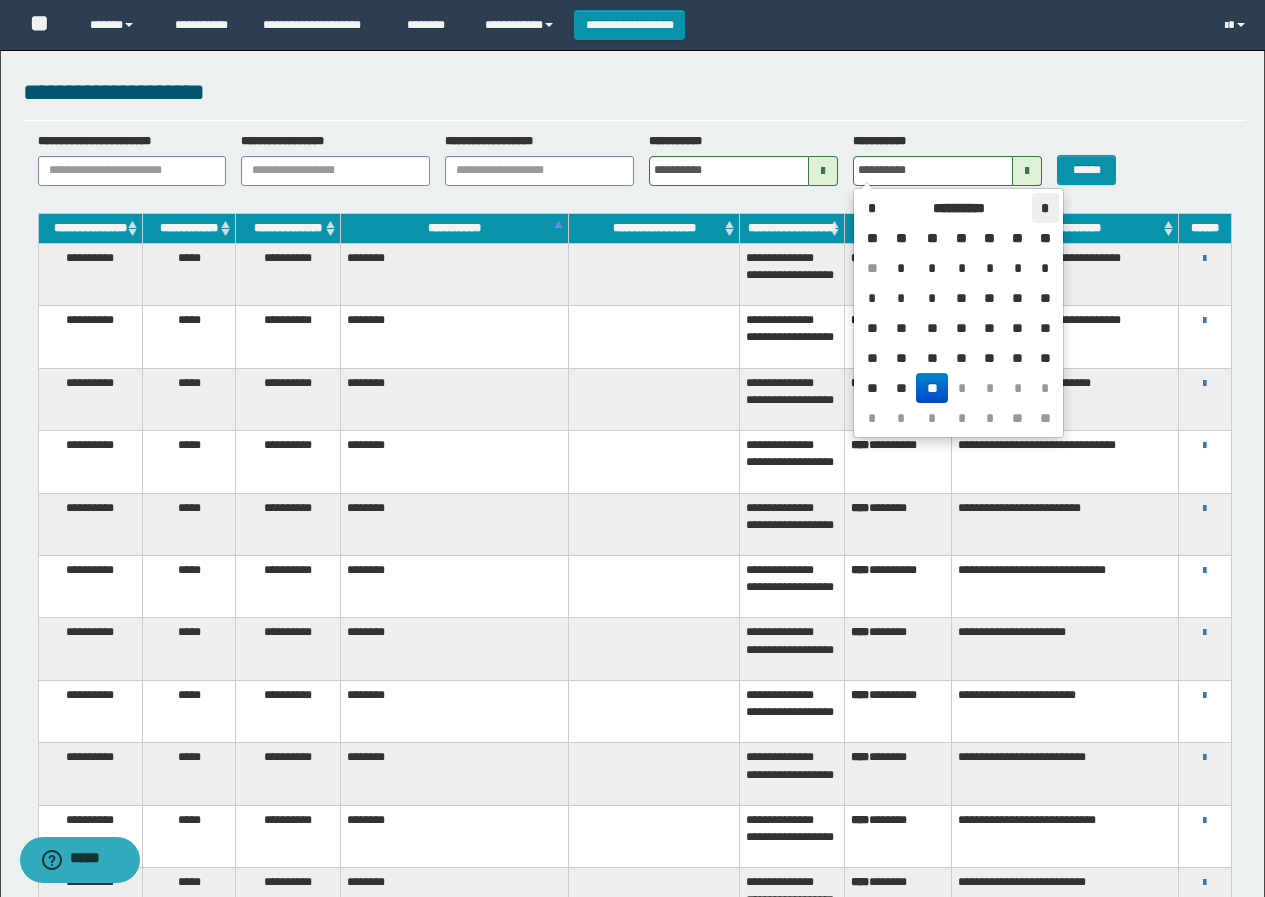click on "*" at bounding box center (1045, 208) 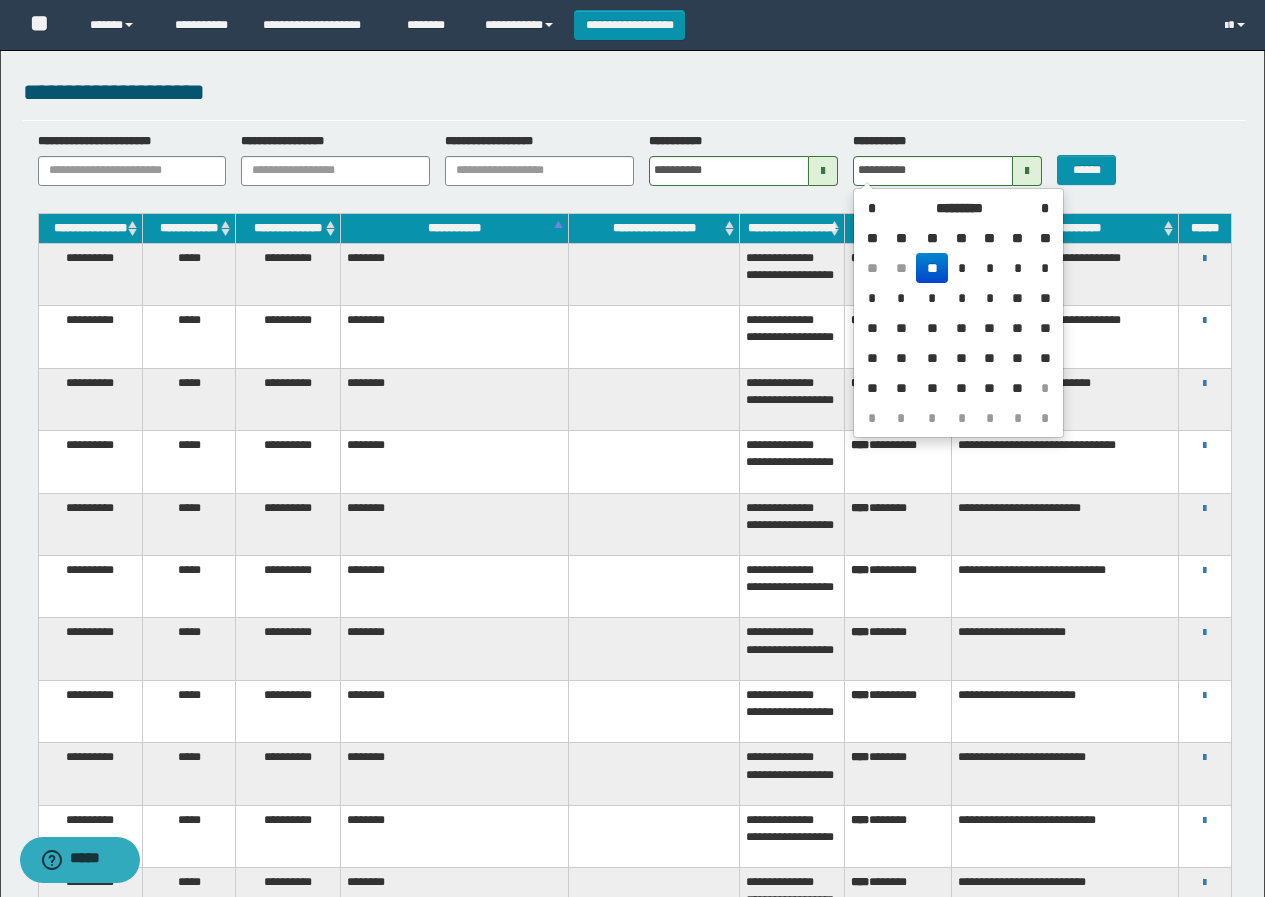 click on "**" at bounding box center [1018, 388] 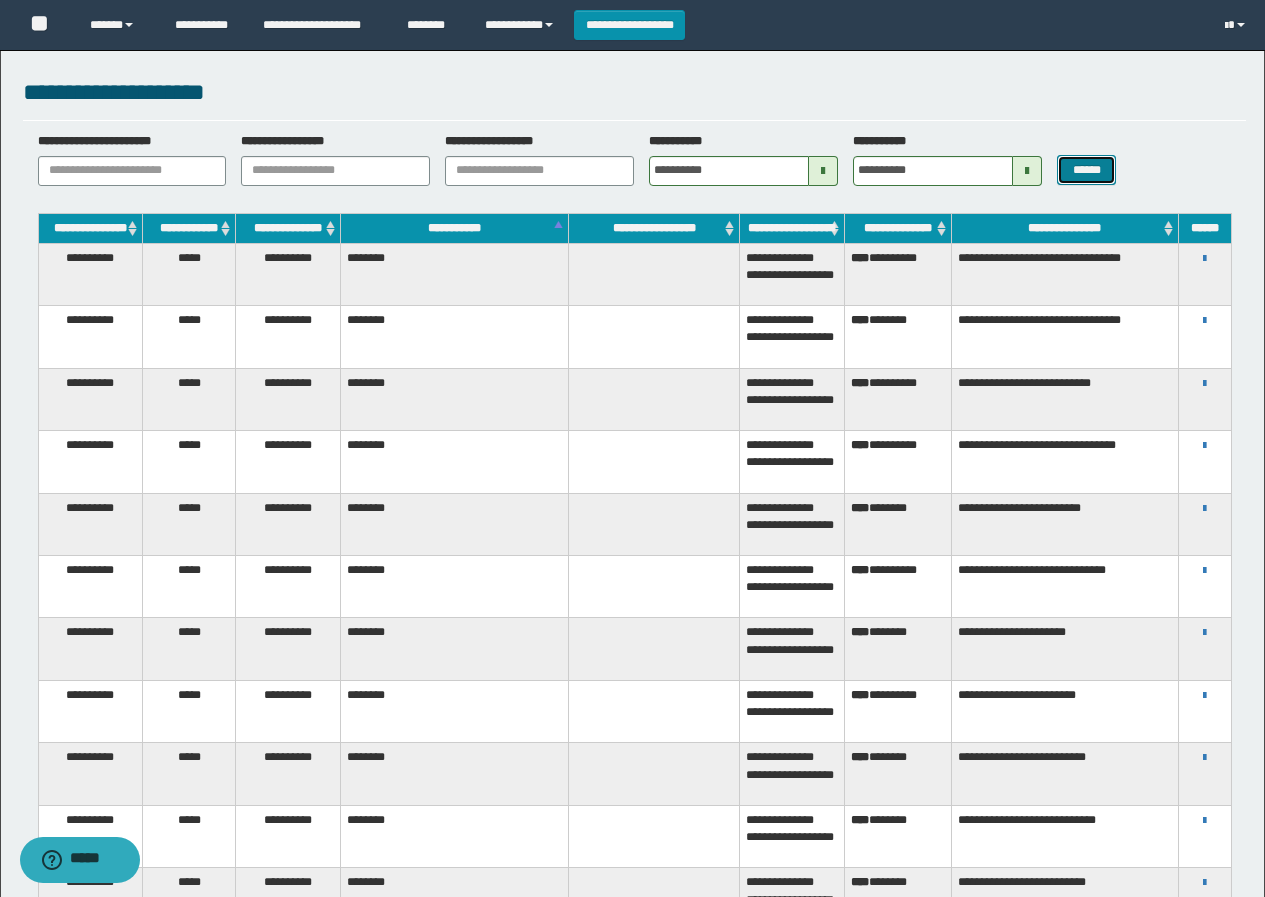 click on "******" at bounding box center [1086, 170] 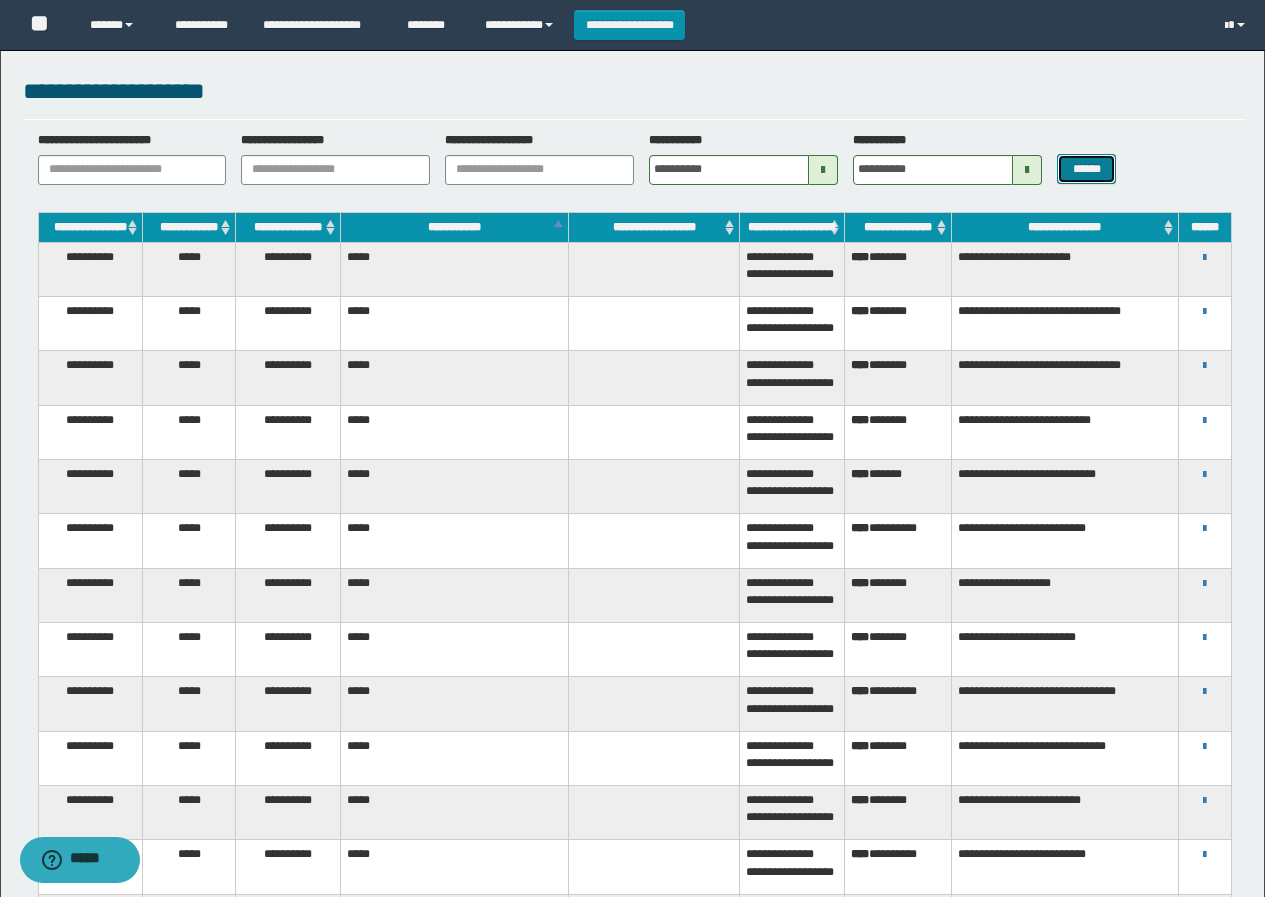 scroll, scrollTop: 0, scrollLeft: 0, axis: both 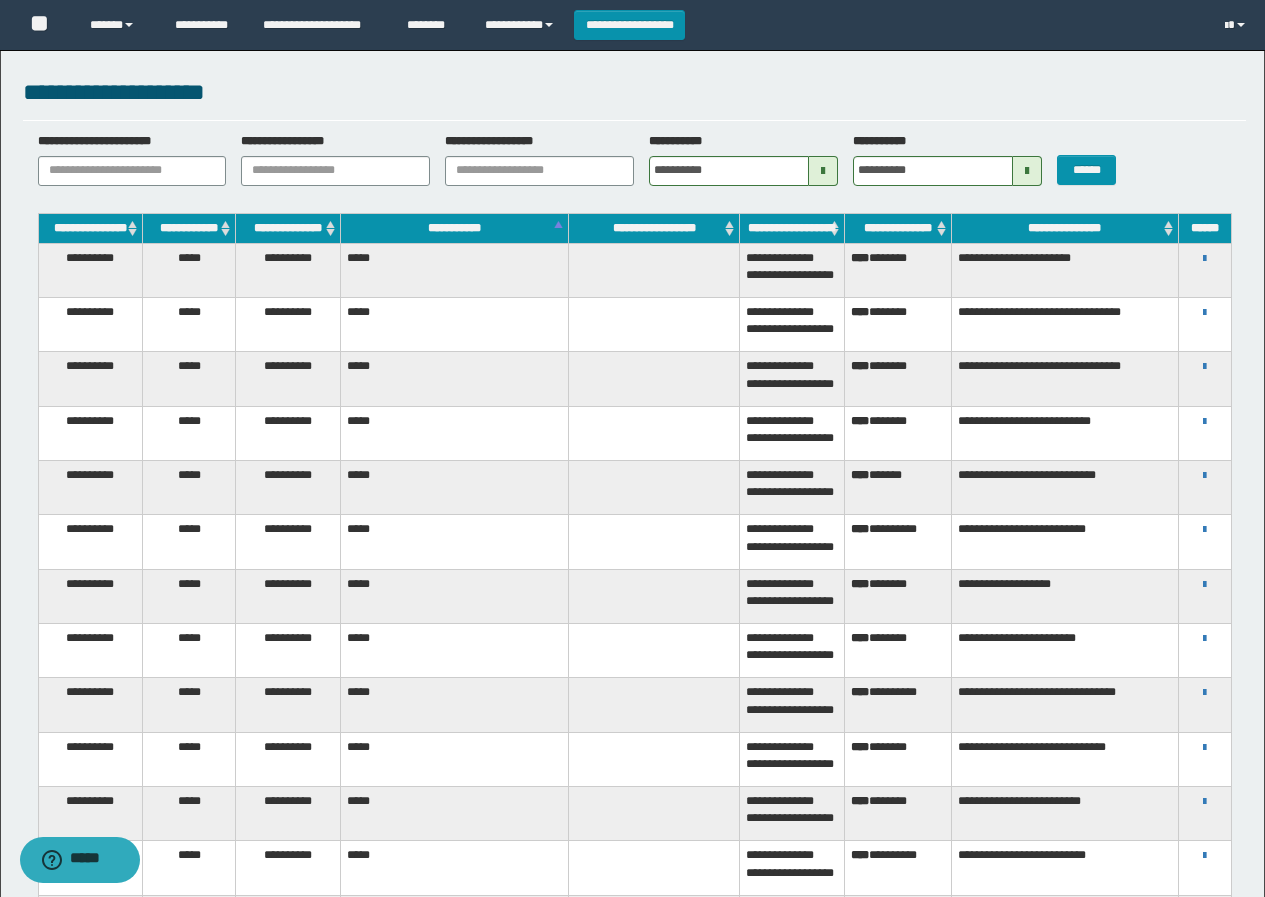 click at bounding box center [823, 171] 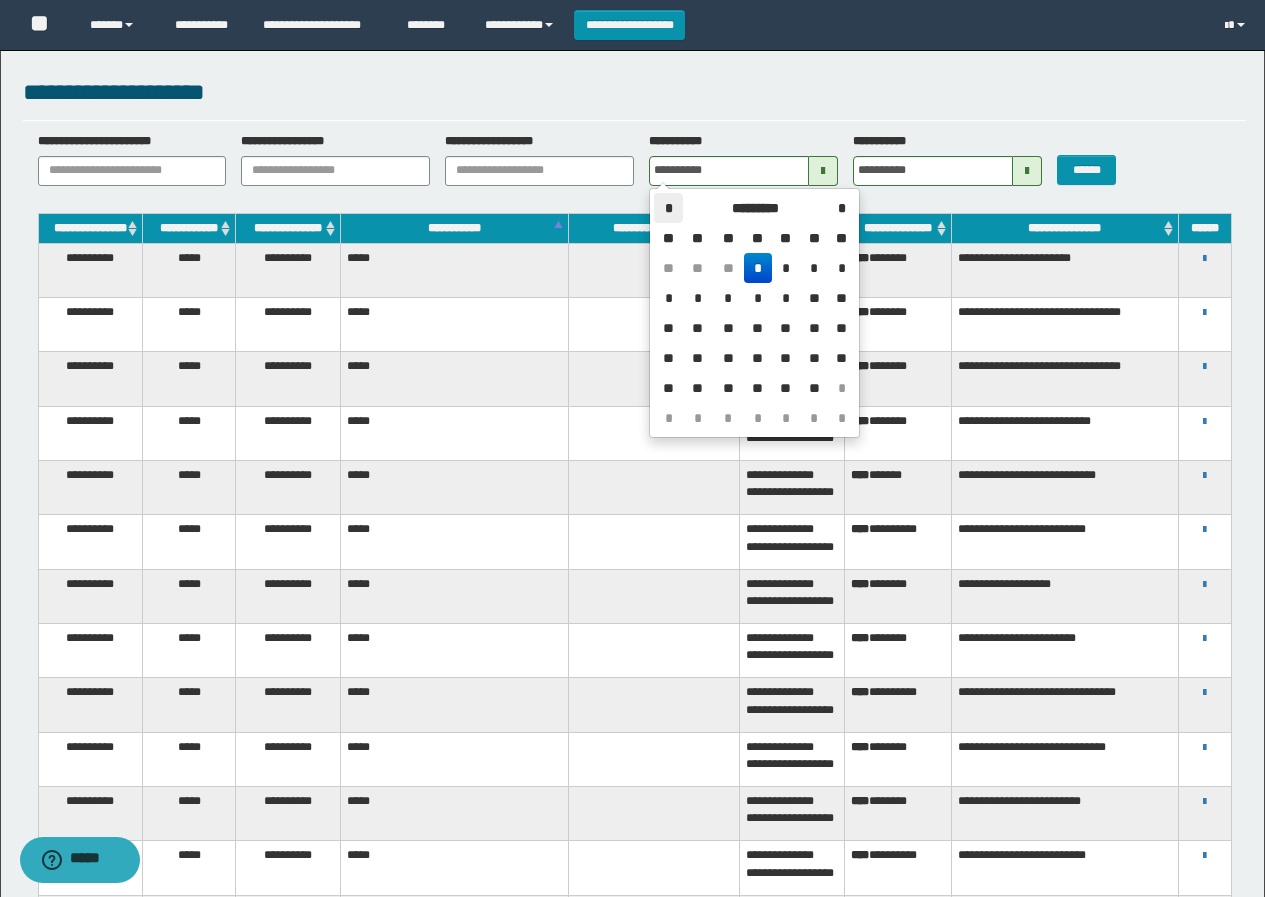 click on "*" at bounding box center (668, 208) 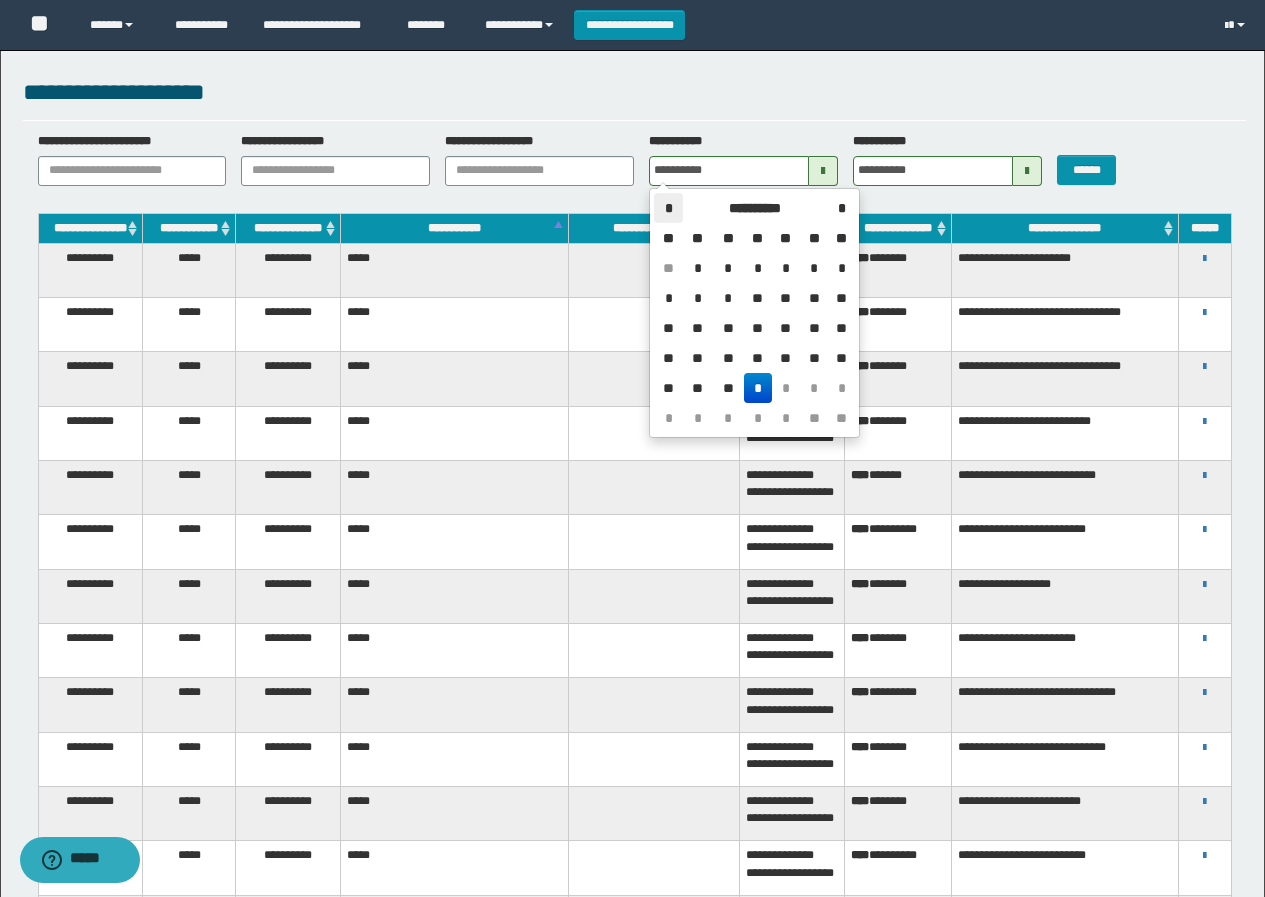 click on "*" at bounding box center (668, 208) 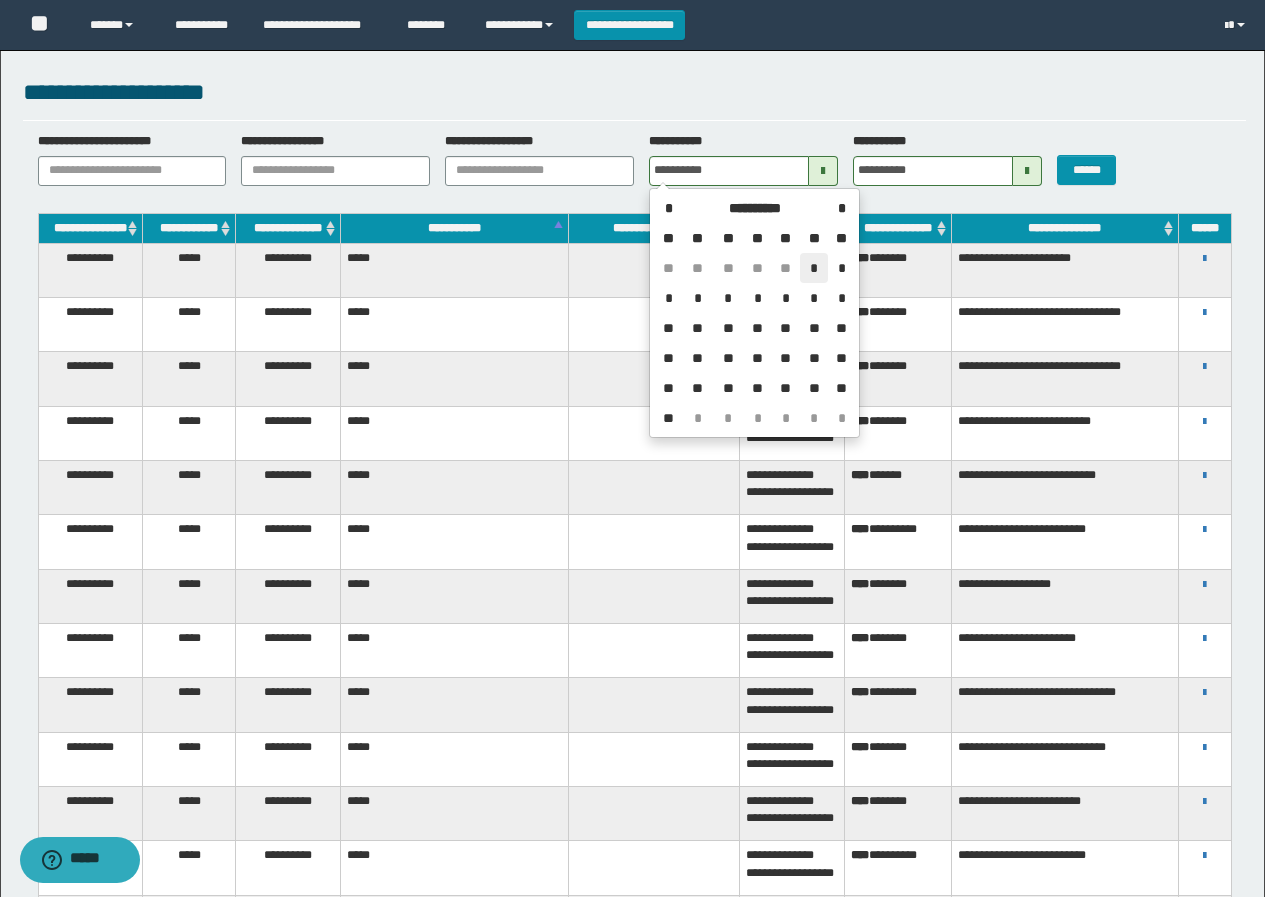click on "*" at bounding box center [814, 268] 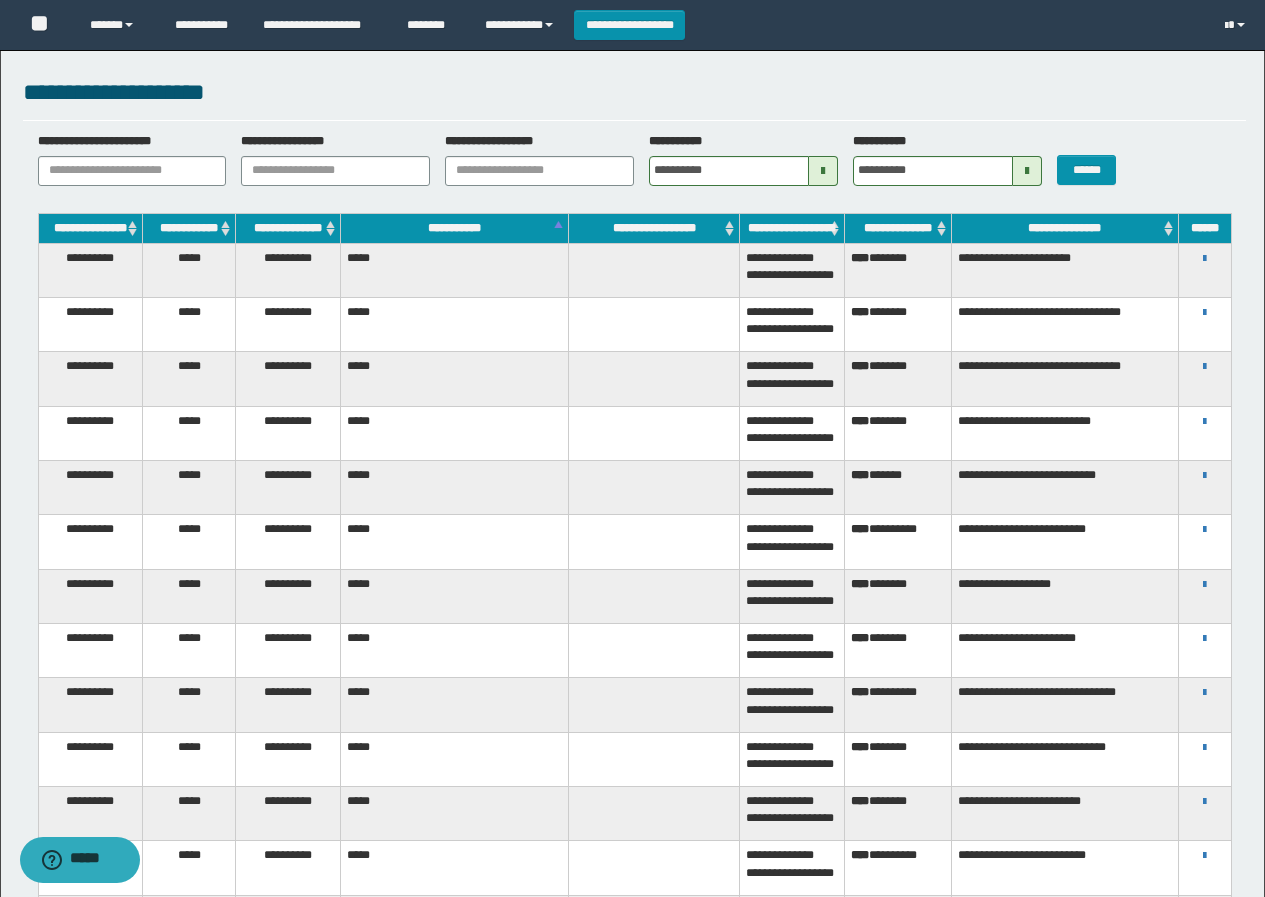 click at bounding box center [1027, 171] 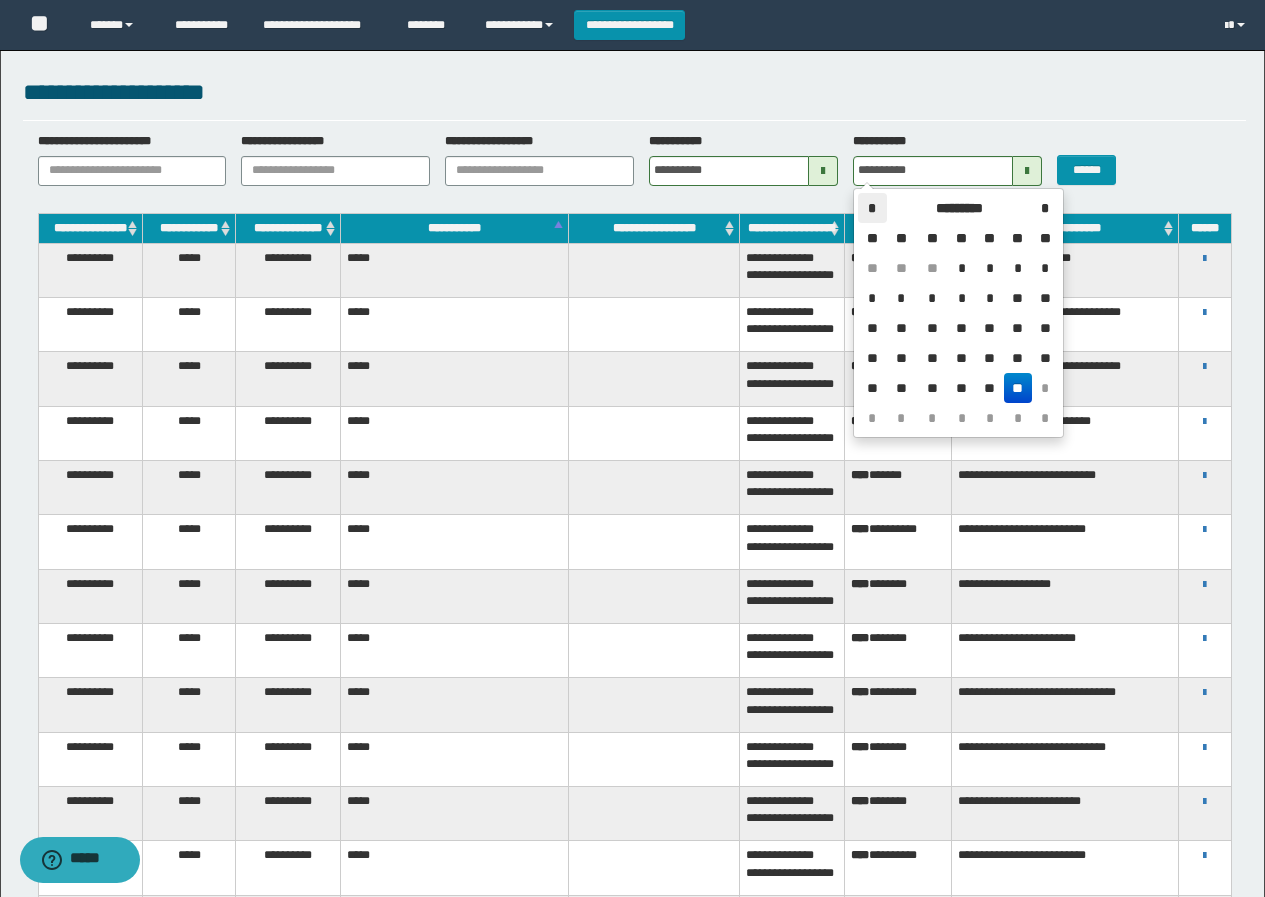 click on "*" at bounding box center [872, 208] 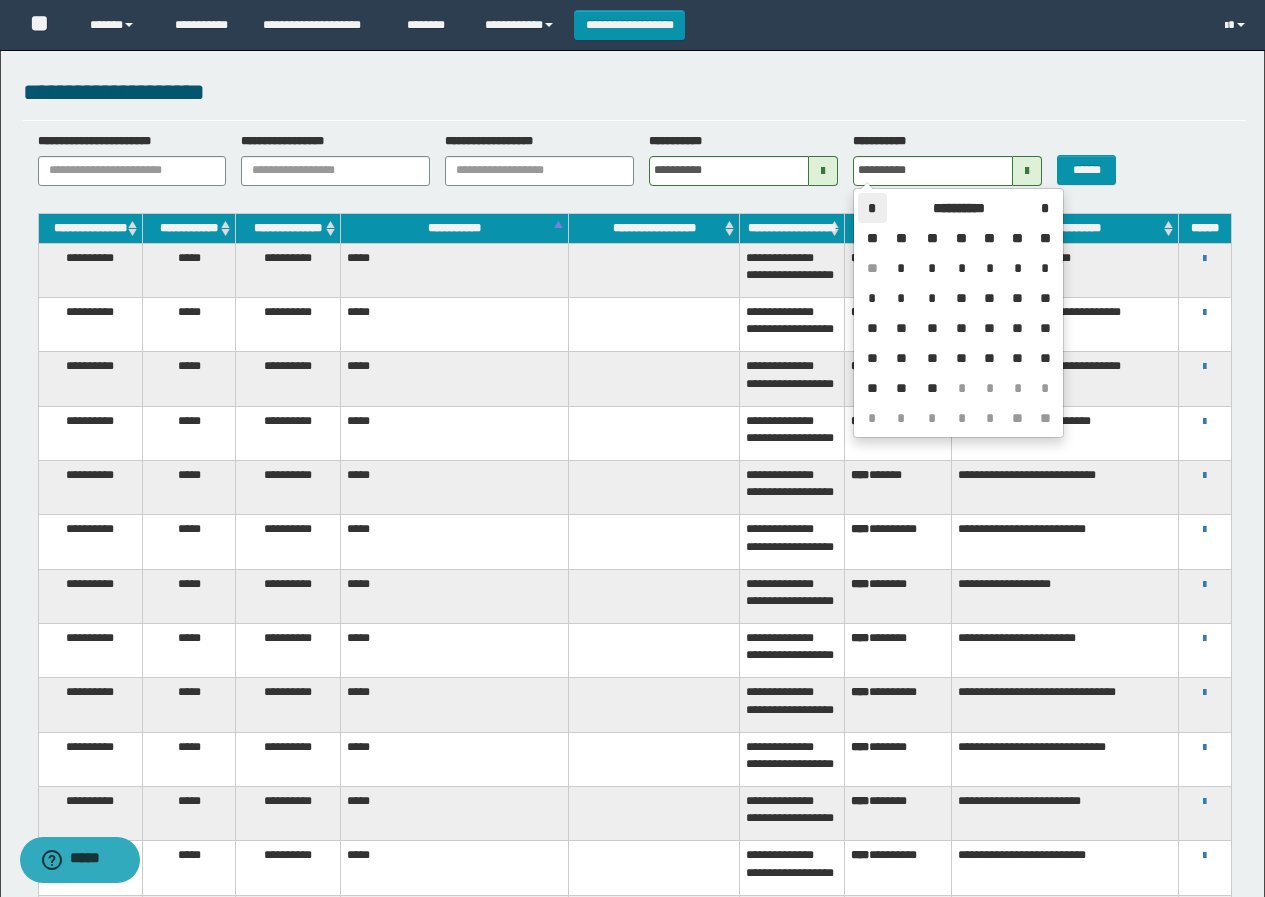 click on "*" at bounding box center [872, 208] 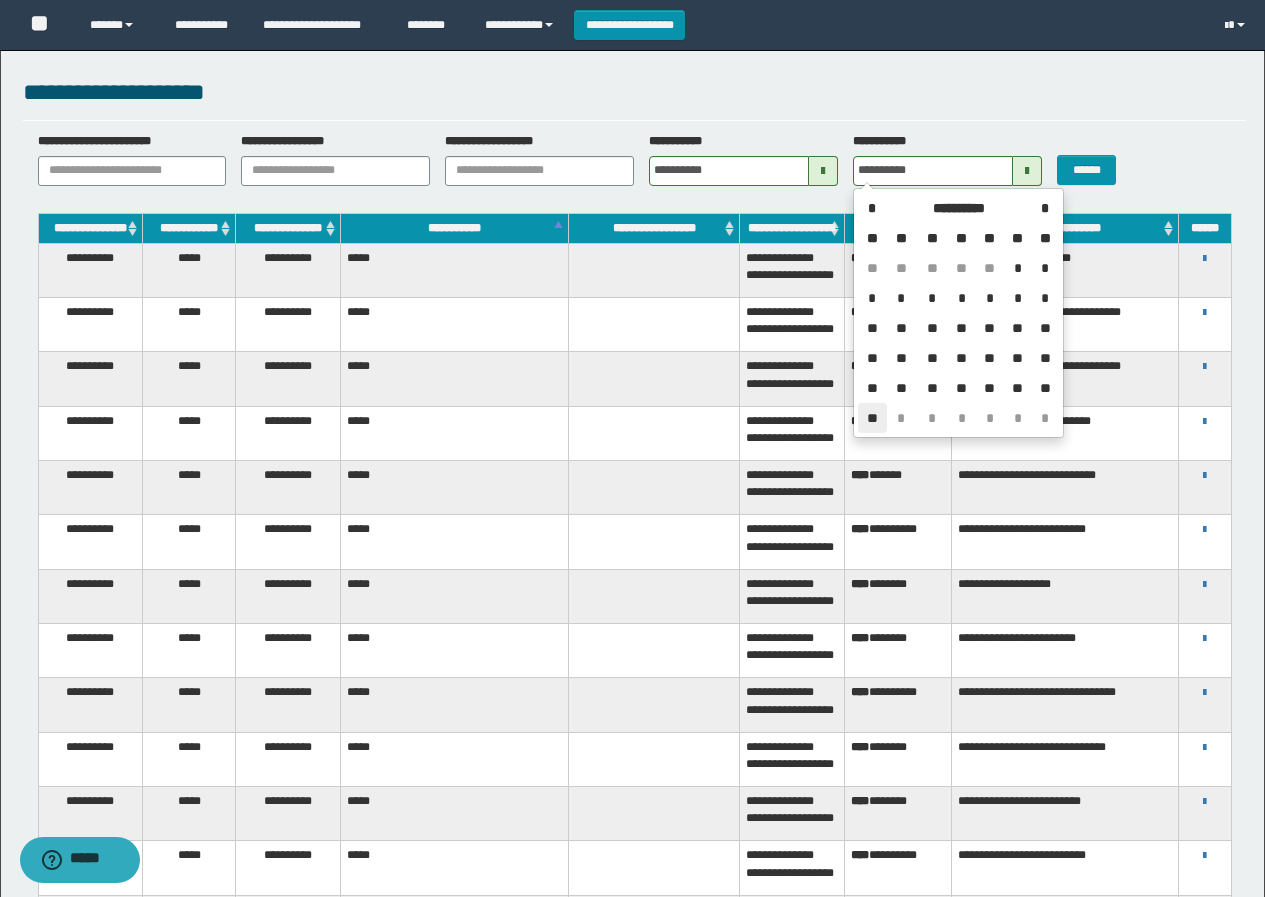 click on "**" at bounding box center (872, 418) 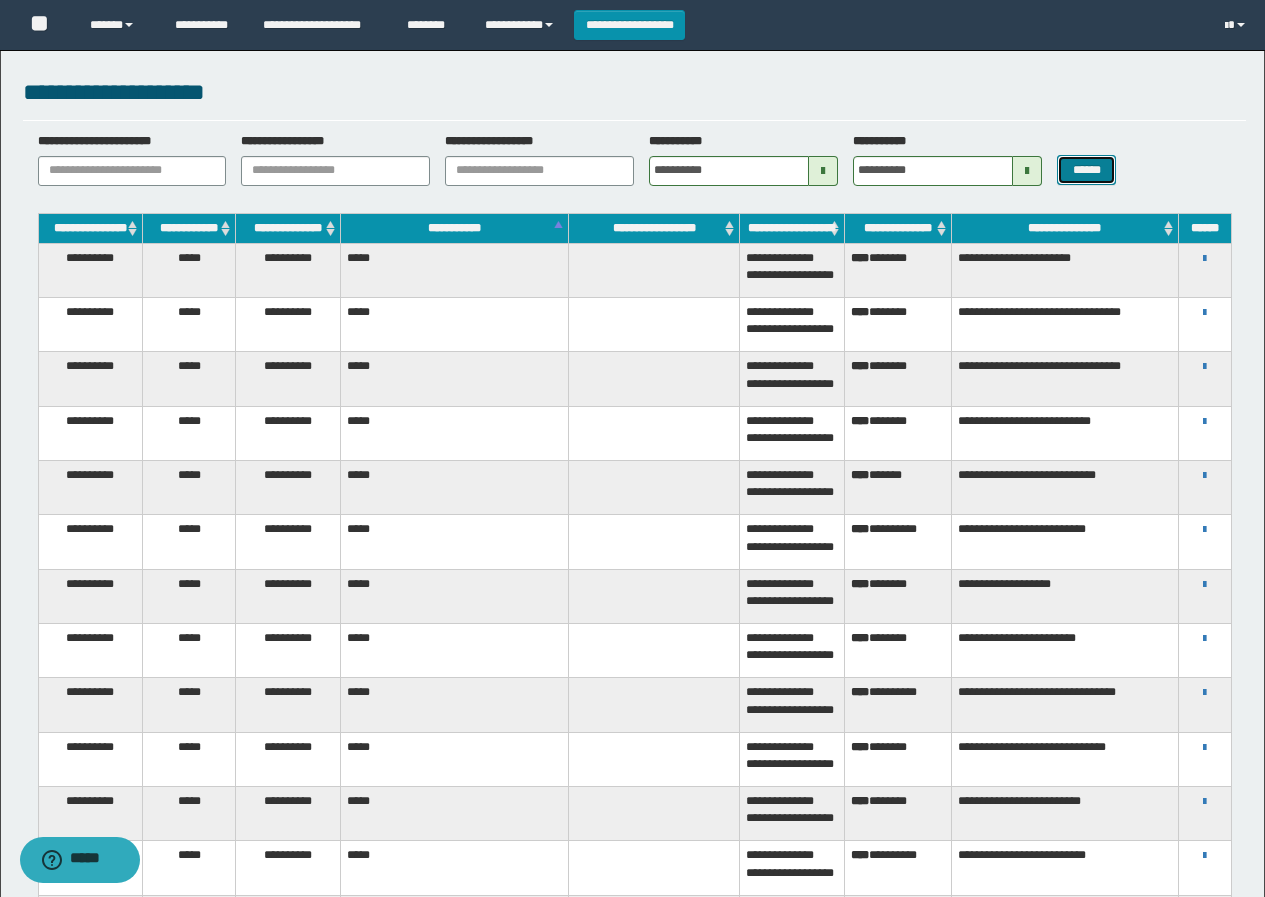 click on "******" at bounding box center [1086, 170] 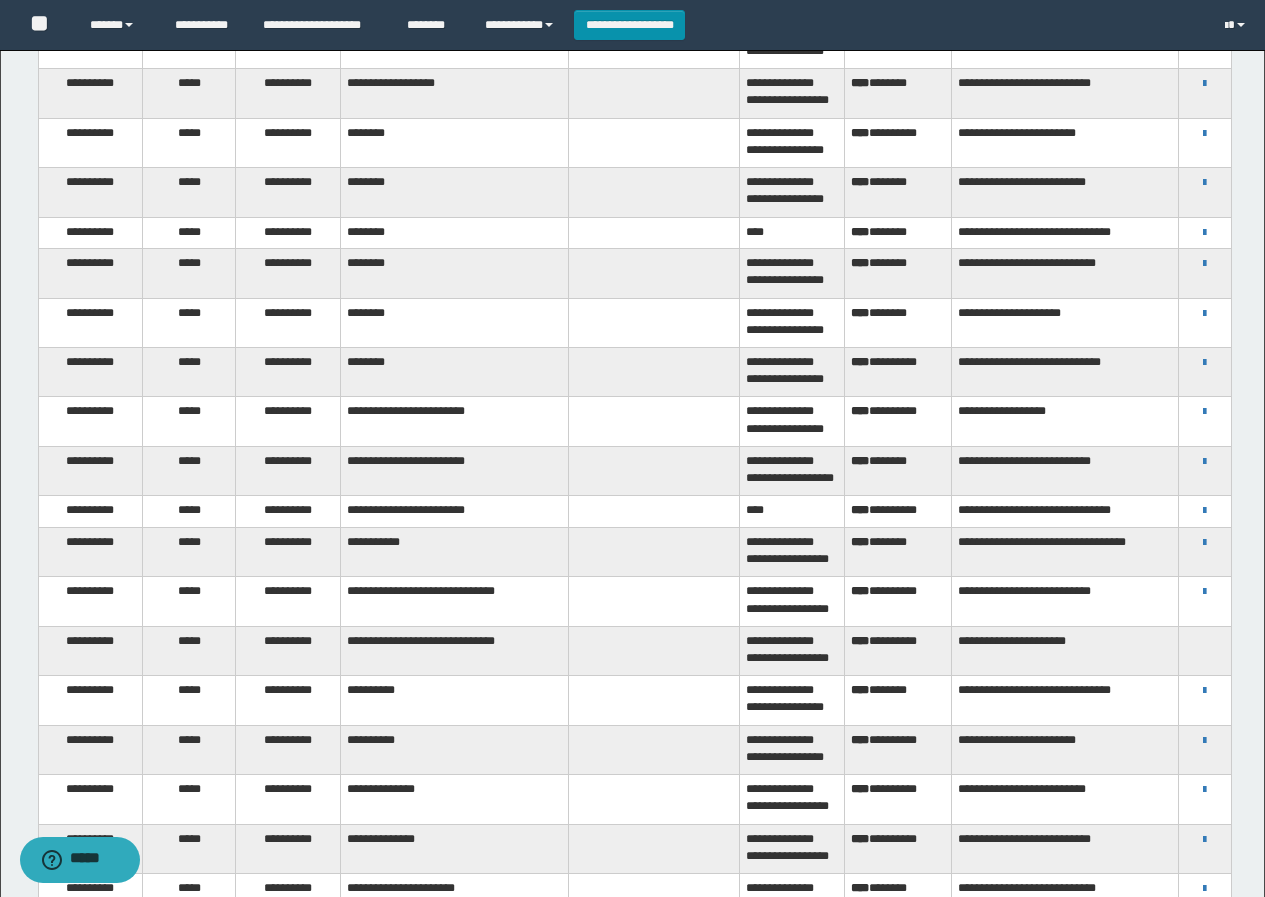 scroll, scrollTop: 2200, scrollLeft: 0, axis: vertical 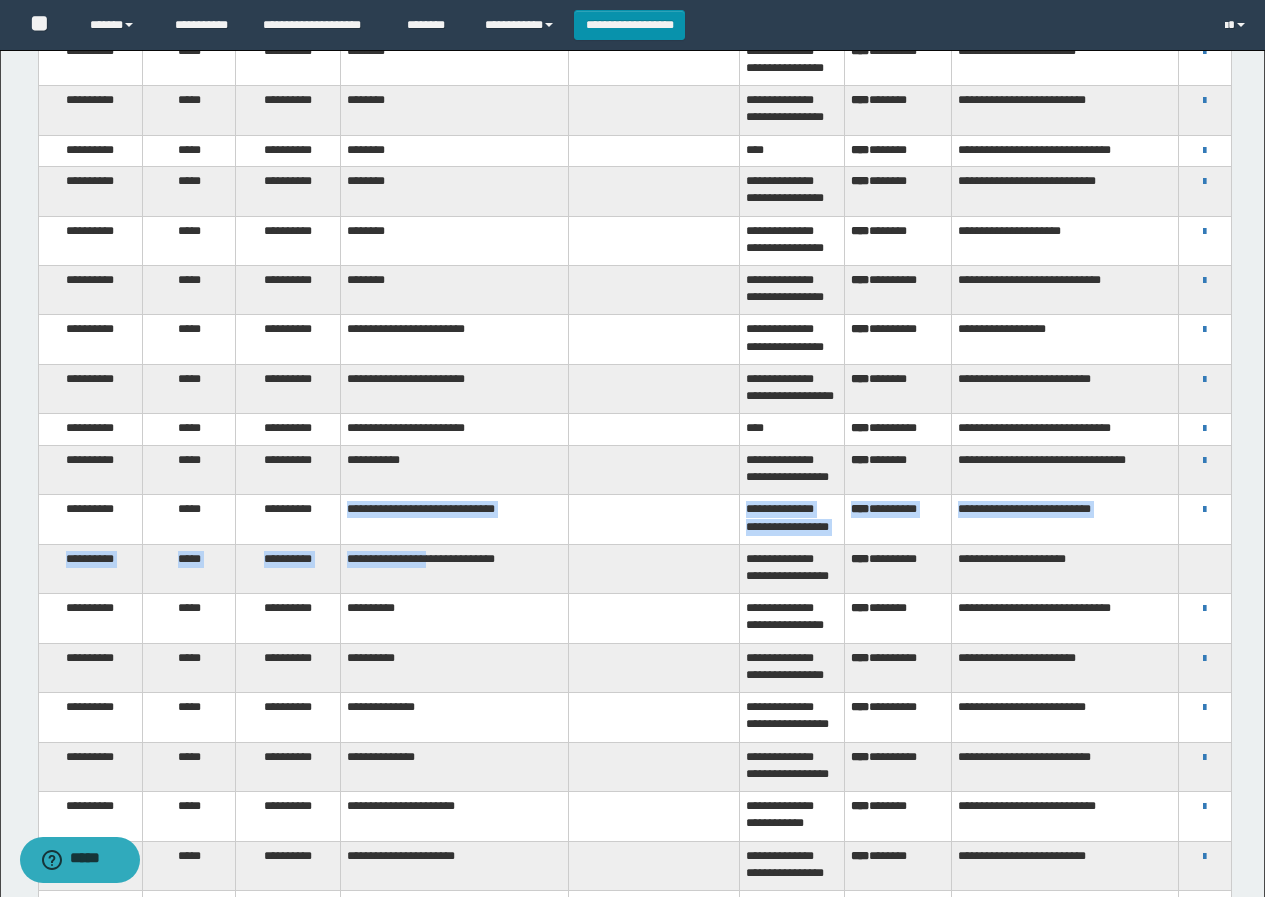 drag, startPoint x: 350, startPoint y: 471, endPoint x: 459, endPoint y: 528, distance: 123.00407 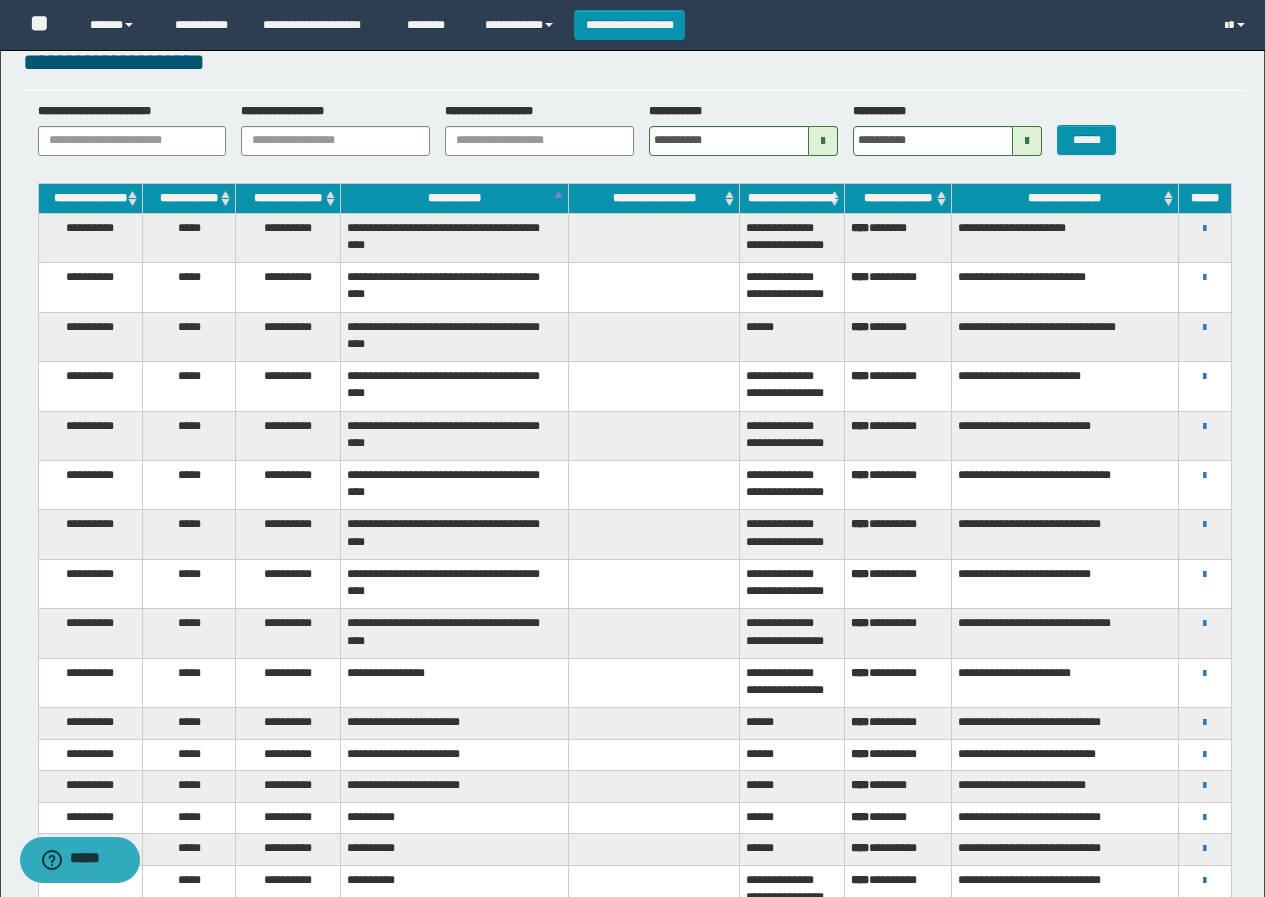 scroll, scrollTop: 0, scrollLeft: 0, axis: both 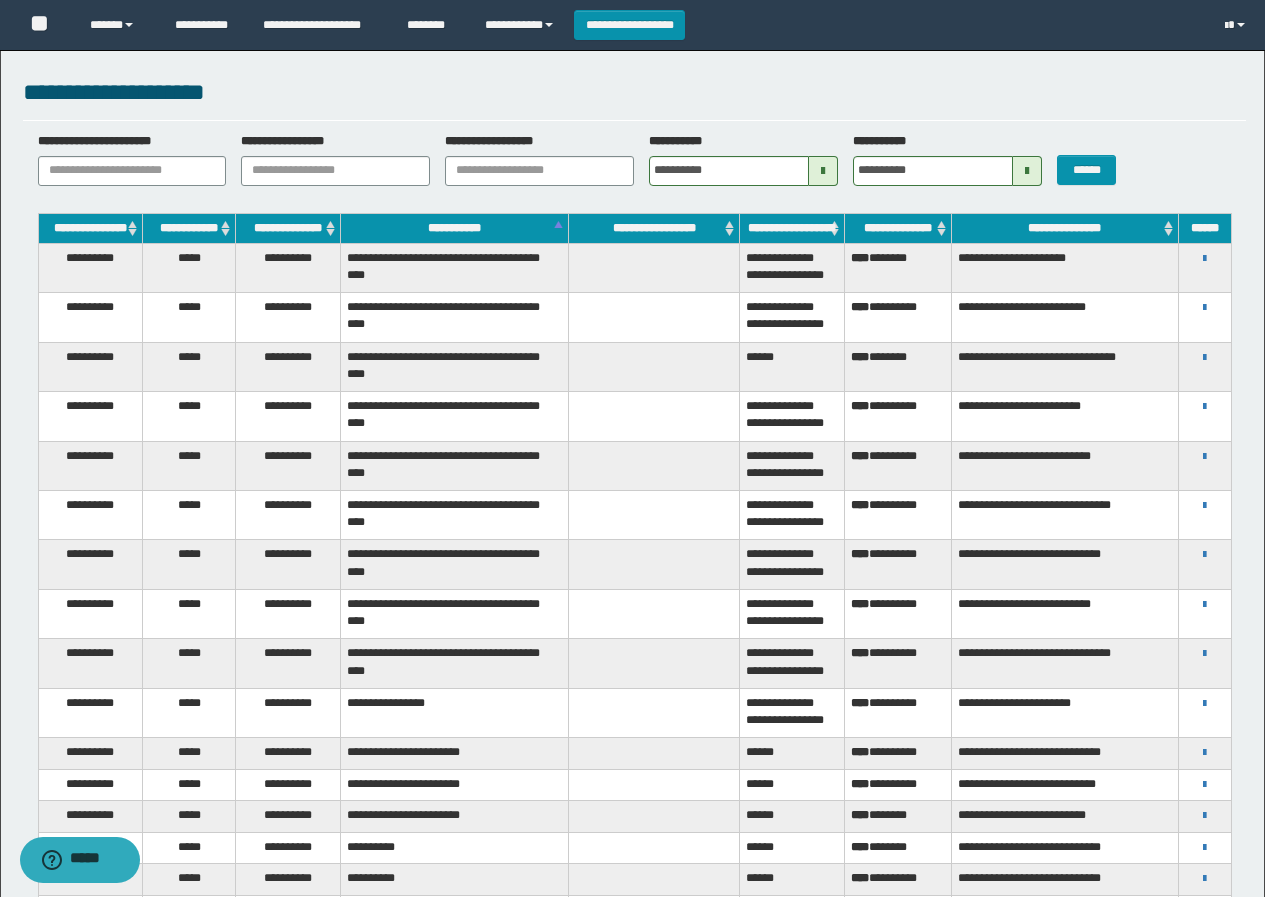click at bounding box center (823, 171) 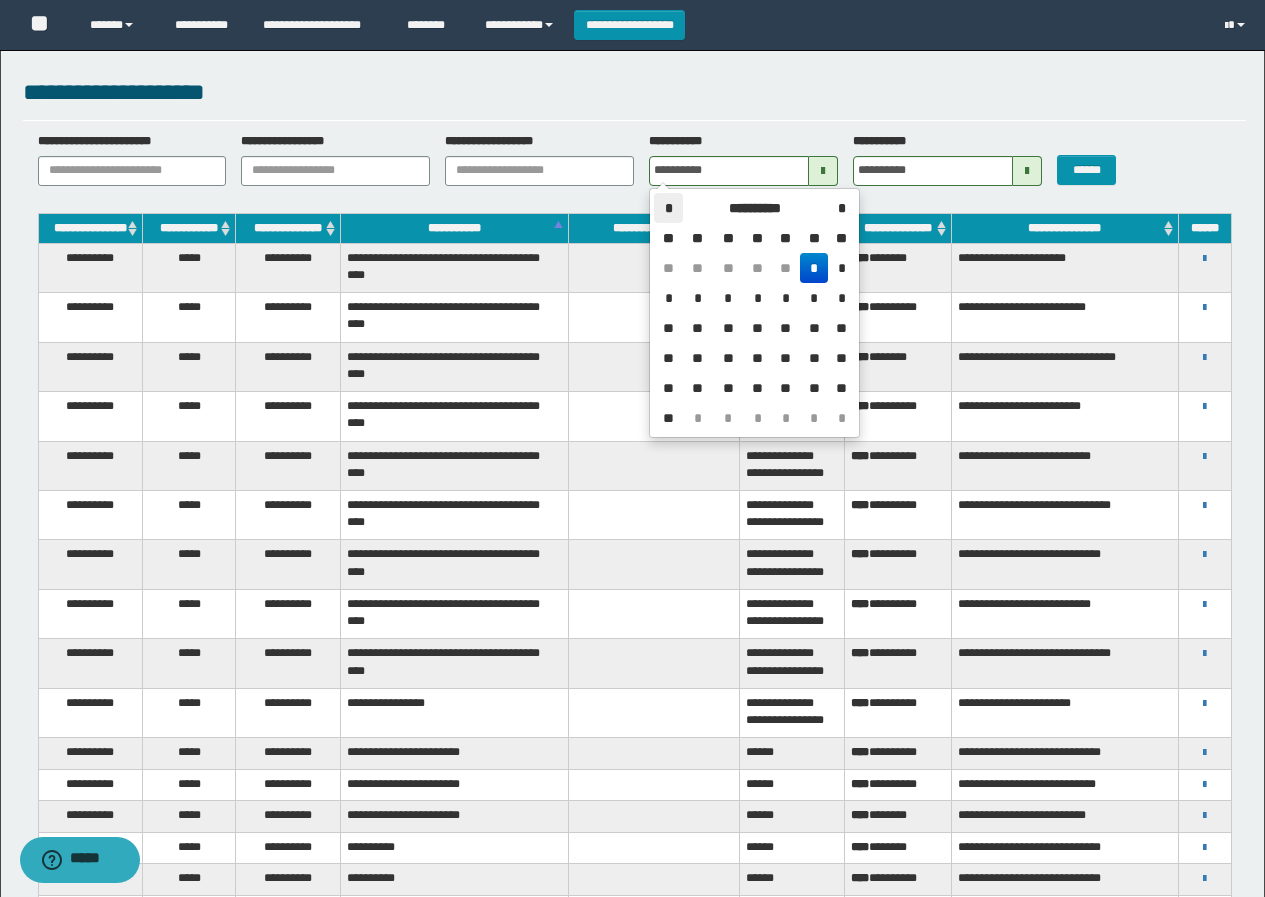 click on "*" at bounding box center (668, 208) 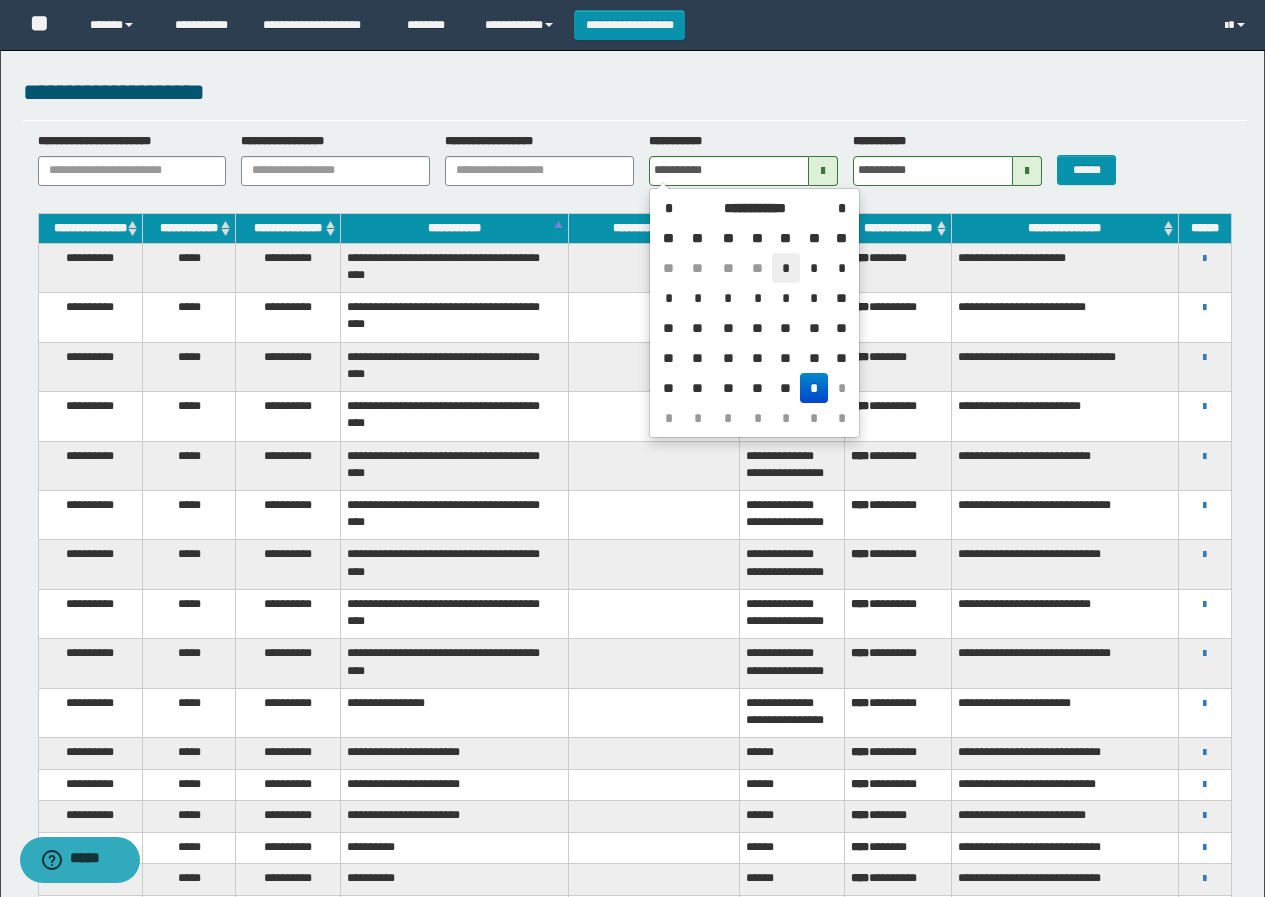 click on "*" at bounding box center [786, 268] 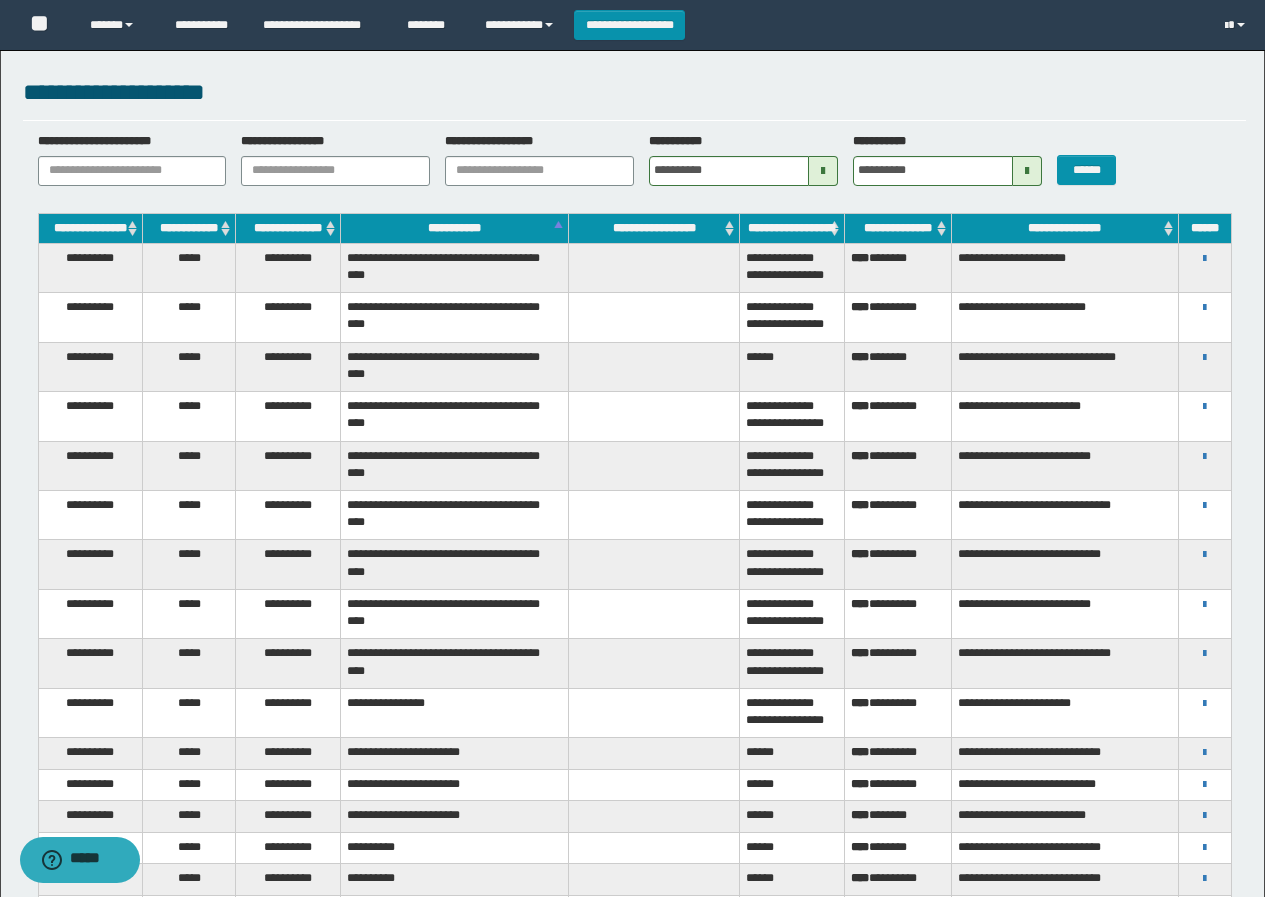 click at bounding box center [1027, 171] 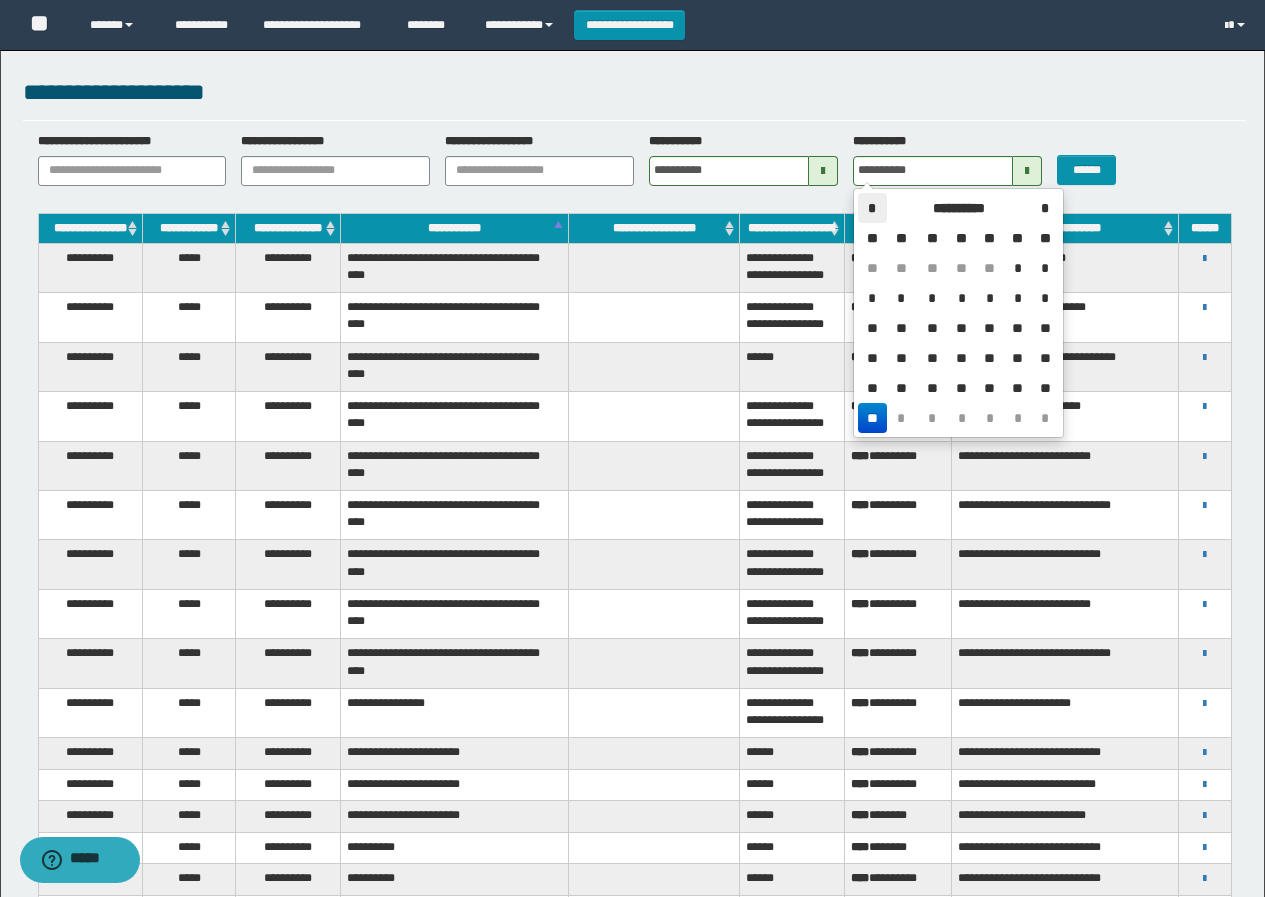 click on "*" at bounding box center (872, 208) 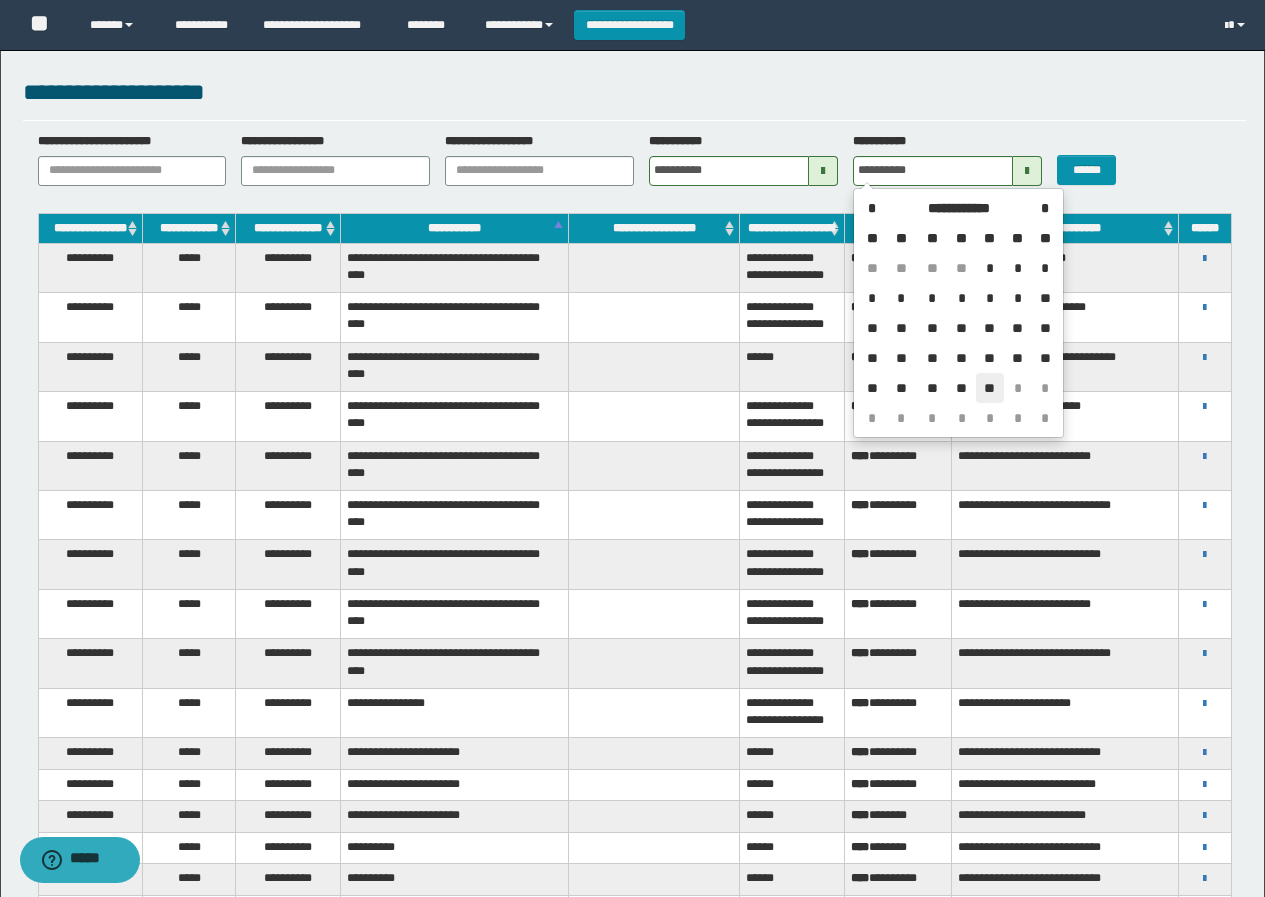 click on "**" at bounding box center [990, 388] 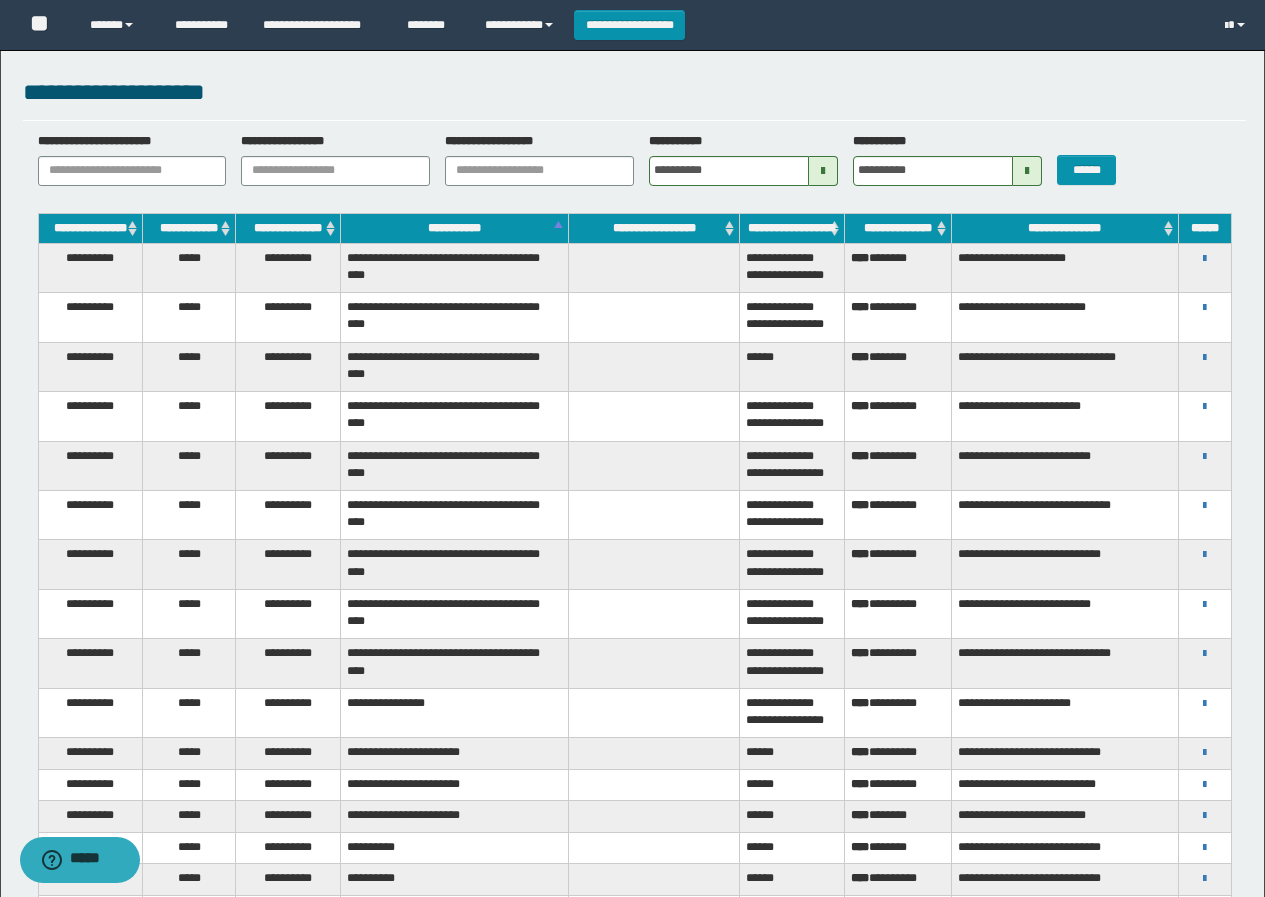click on "******" at bounding box center (1093, 159) 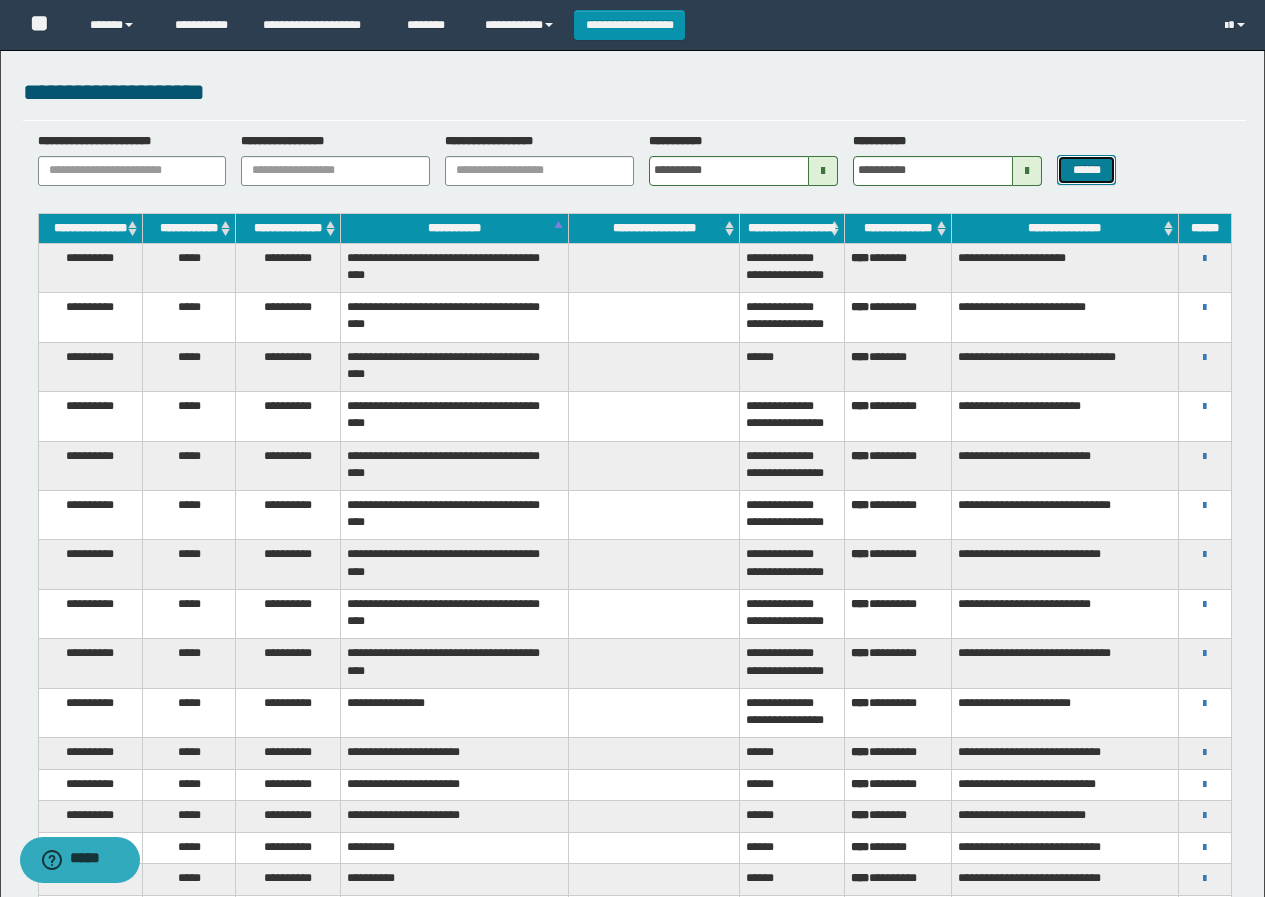 click on "******" at bounding box center (1086, 170) 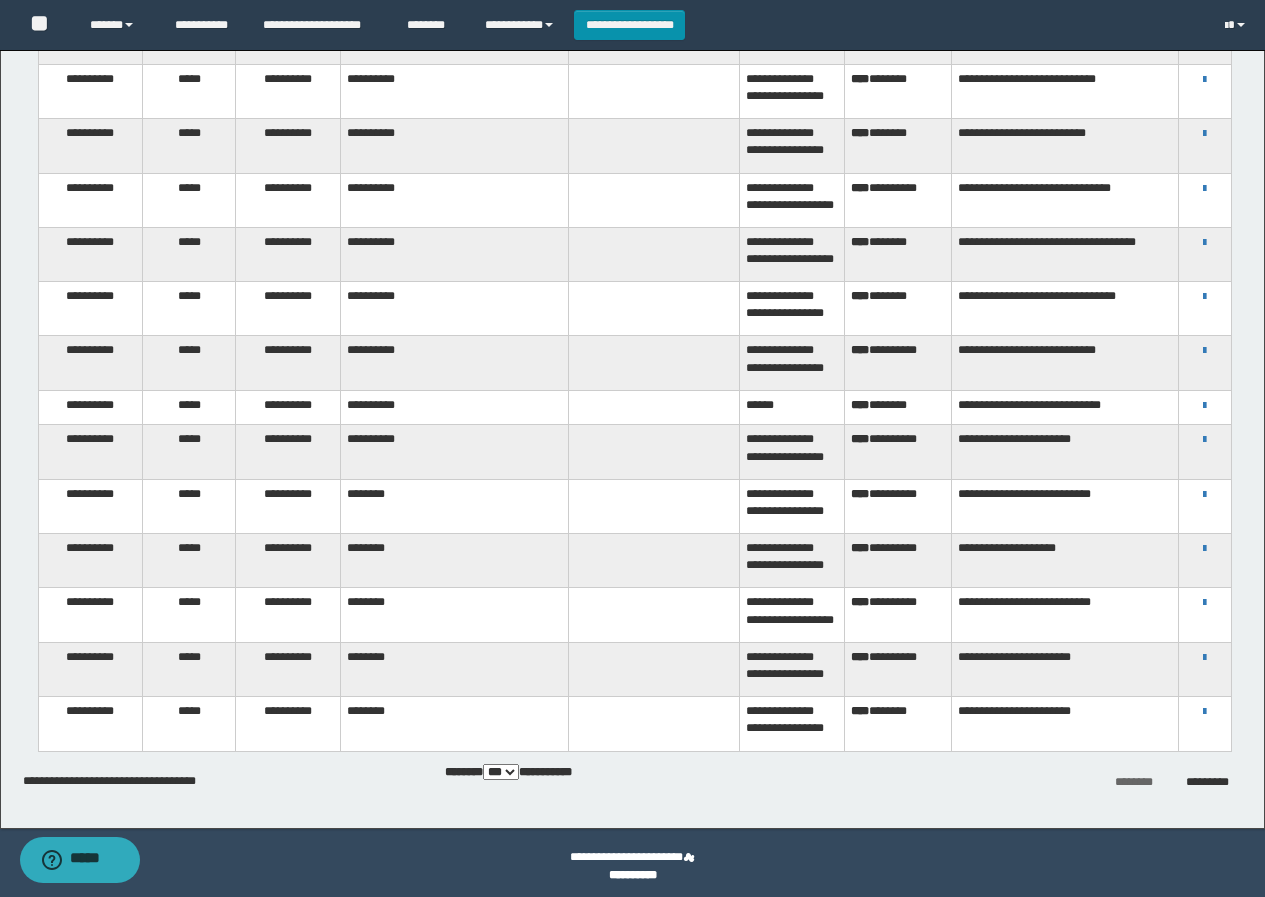 scroll, scrollTop: 4655, scrollLeft: 0, axis: vertical 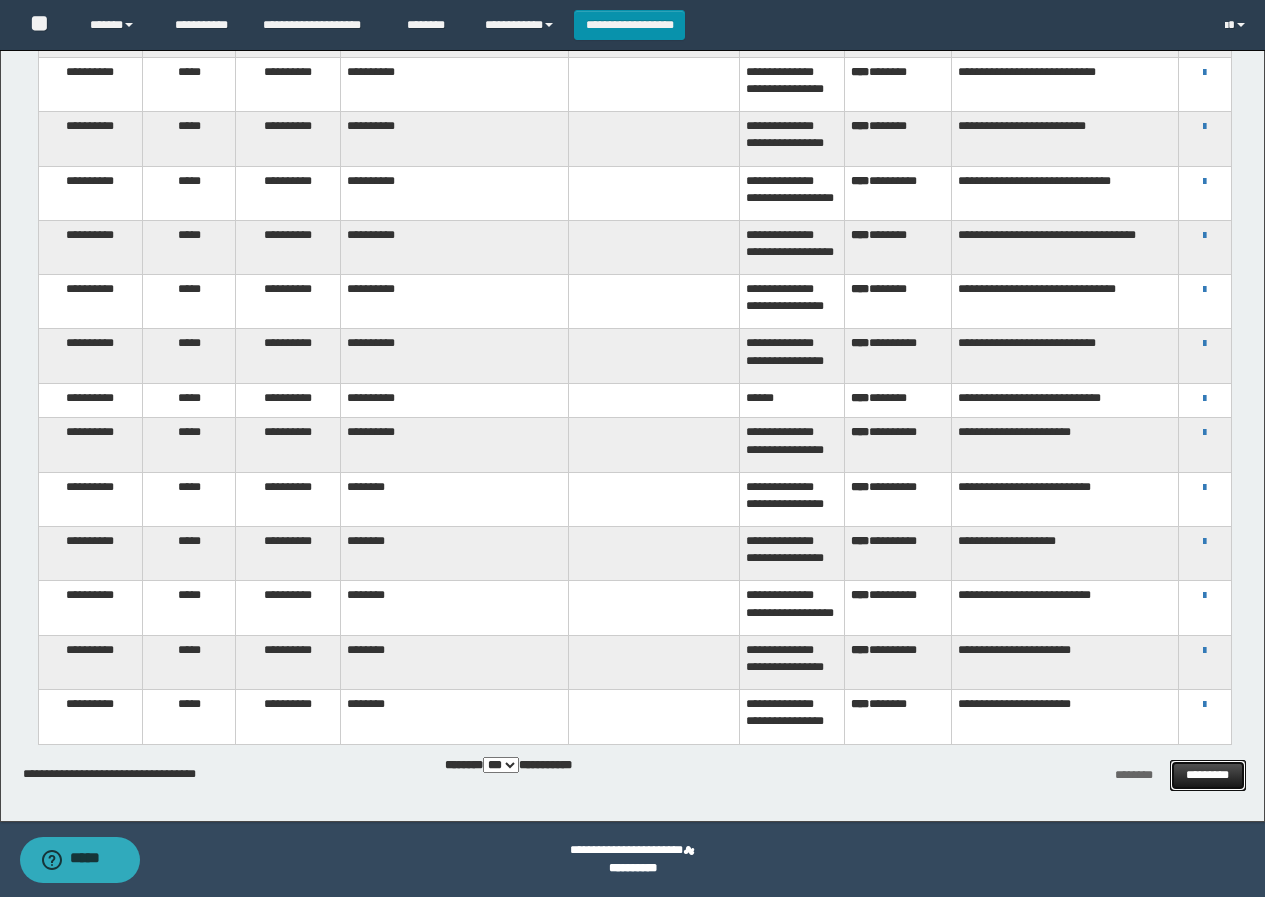 click on "*********" at bounding box center [1208, 775] 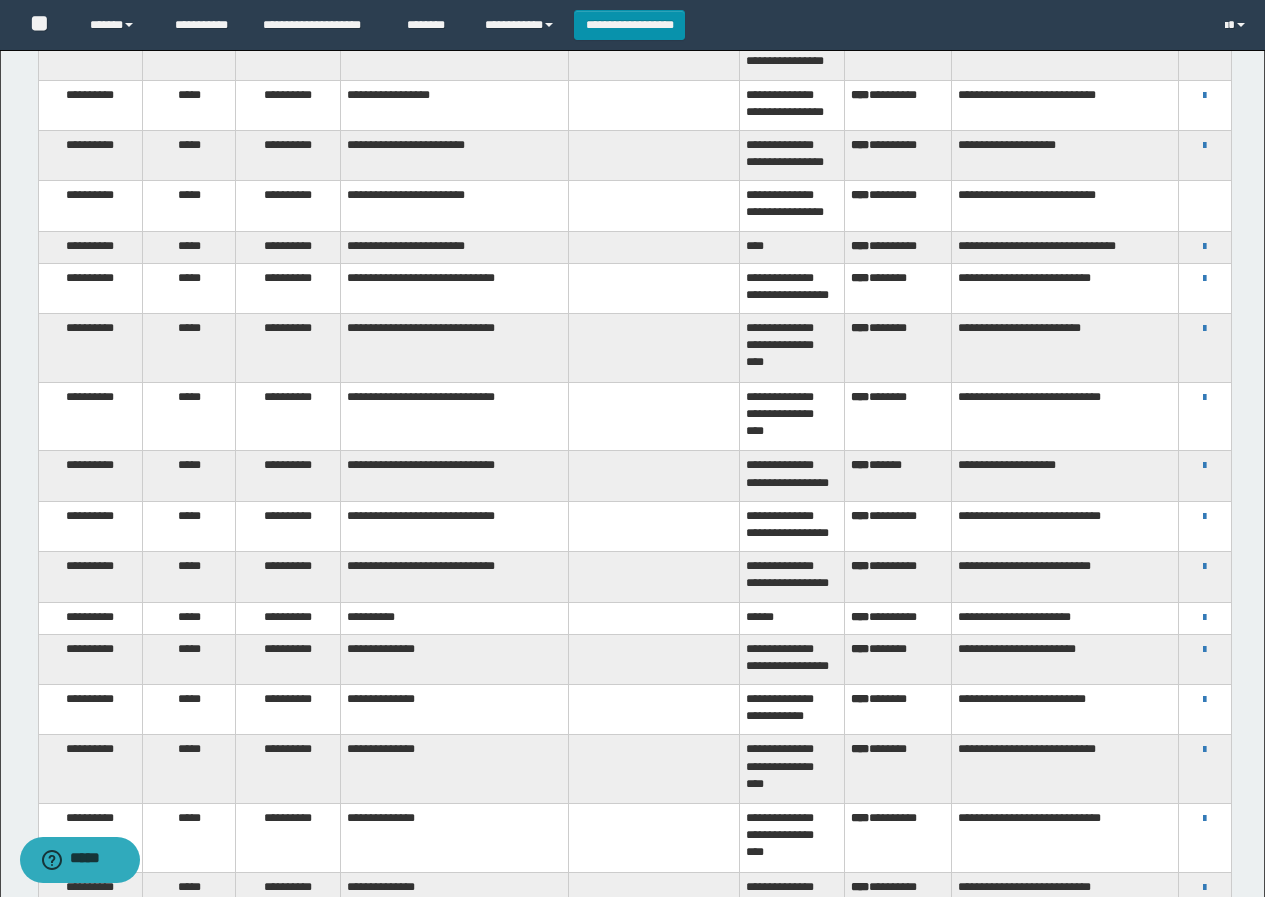 scroll, scrollTop: 545, scrollLeft: 0, axis: vertical 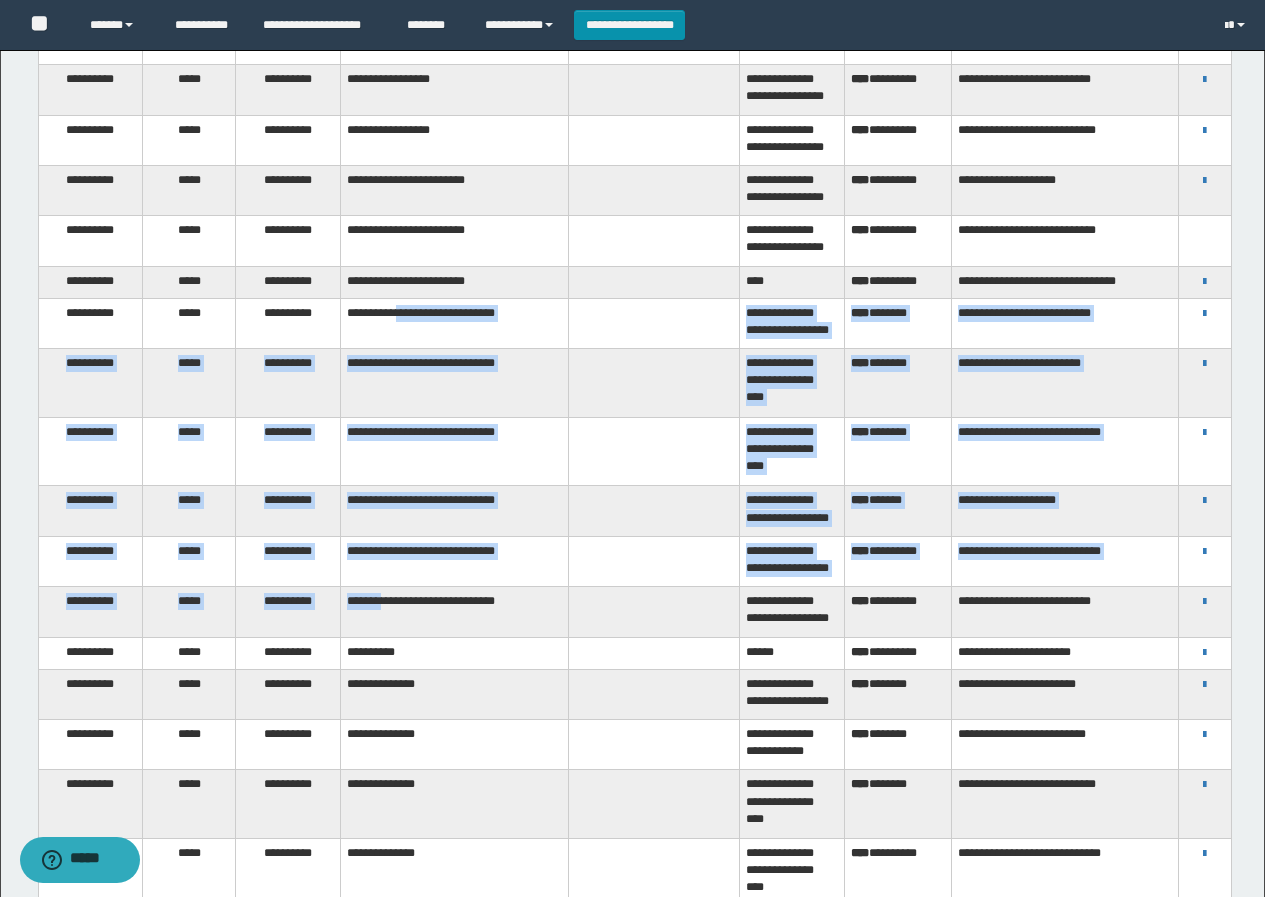 drag, startPoint x: 419, startPoint y: 295, endPoint x: 400, endPoint y: 630, distance: 335.53836 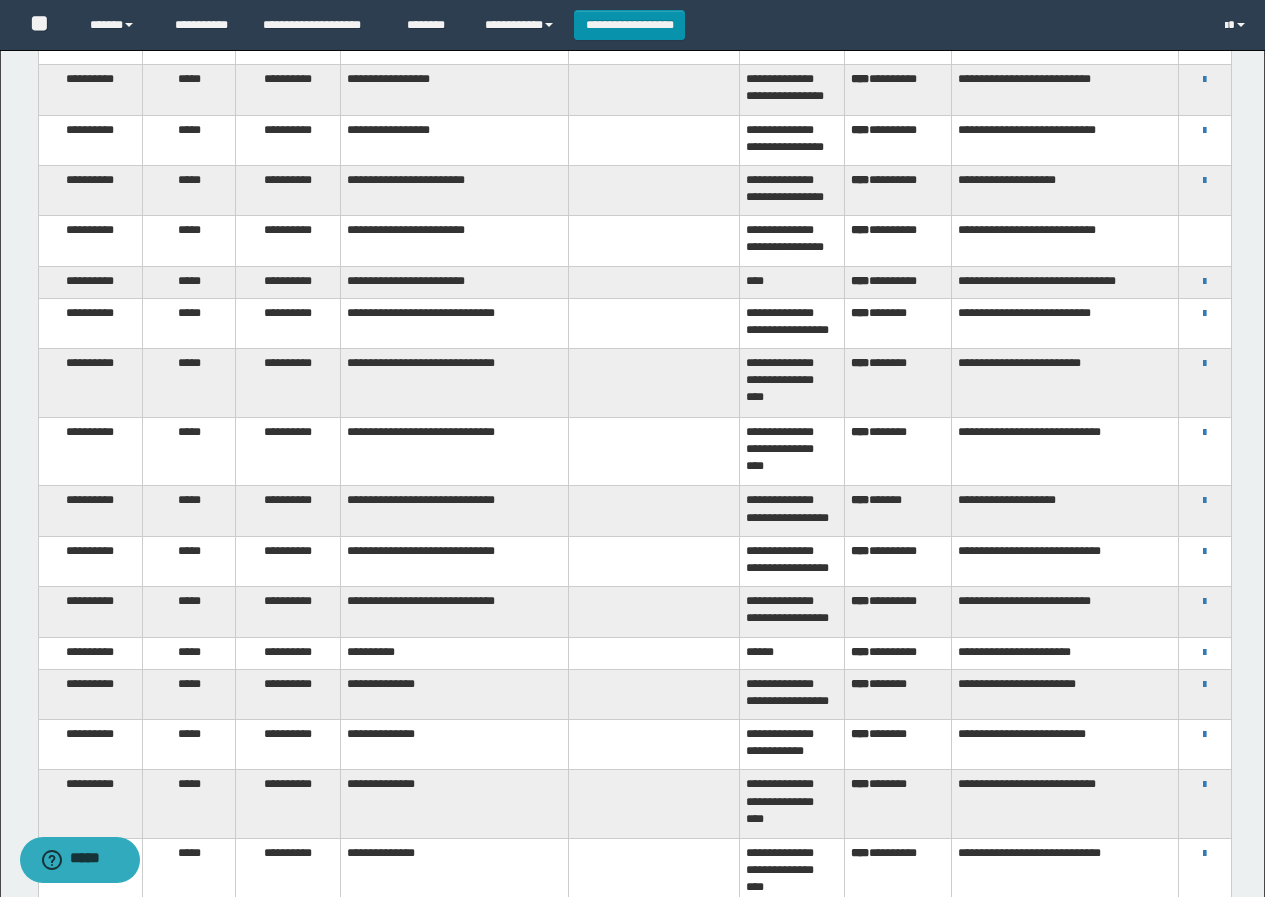 click on "*****" at bounding box center (188, 323) 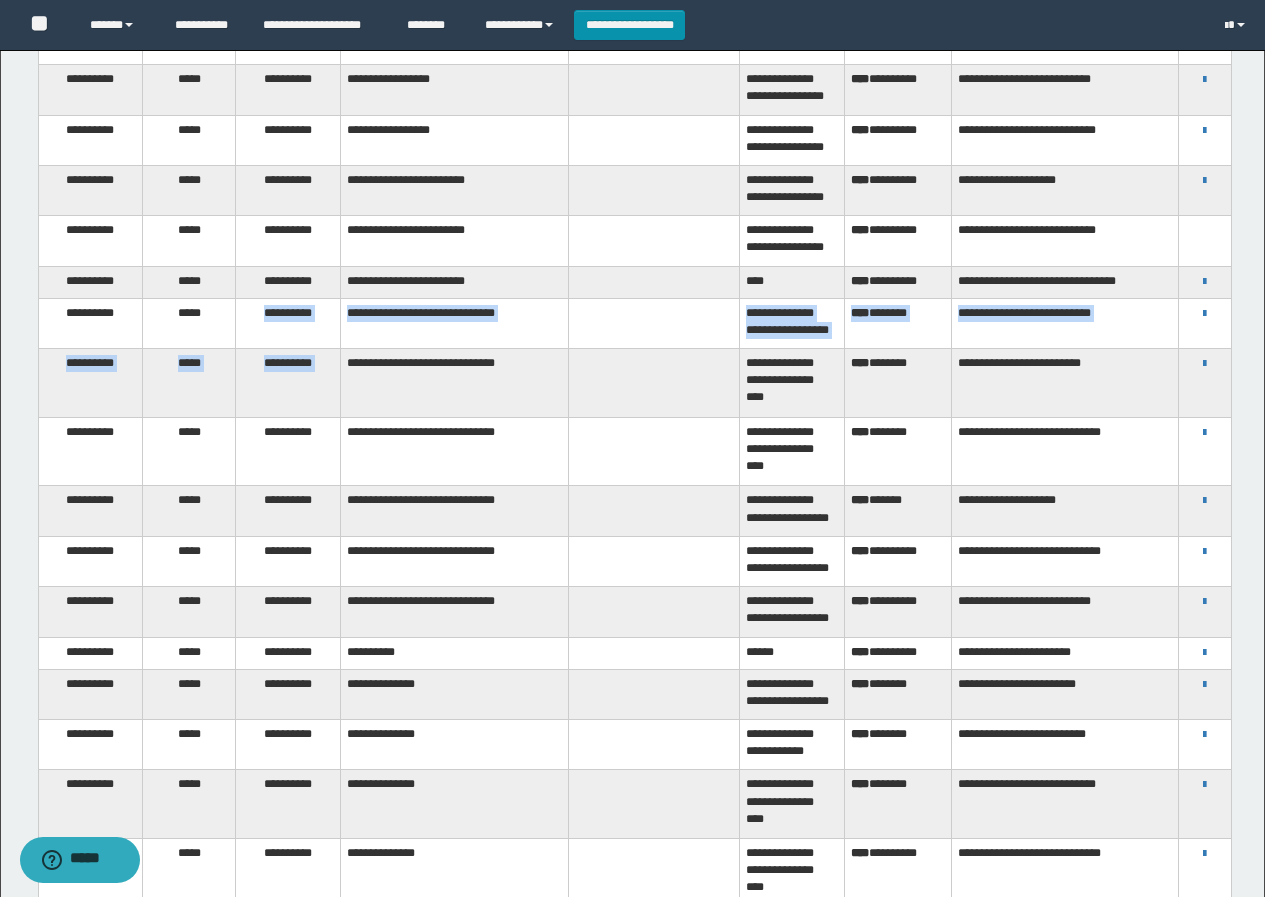 drag, startPoint x: 248, startPoint y: 293, endPoint x: 340, endPoint y: 353, distance: 109.83624 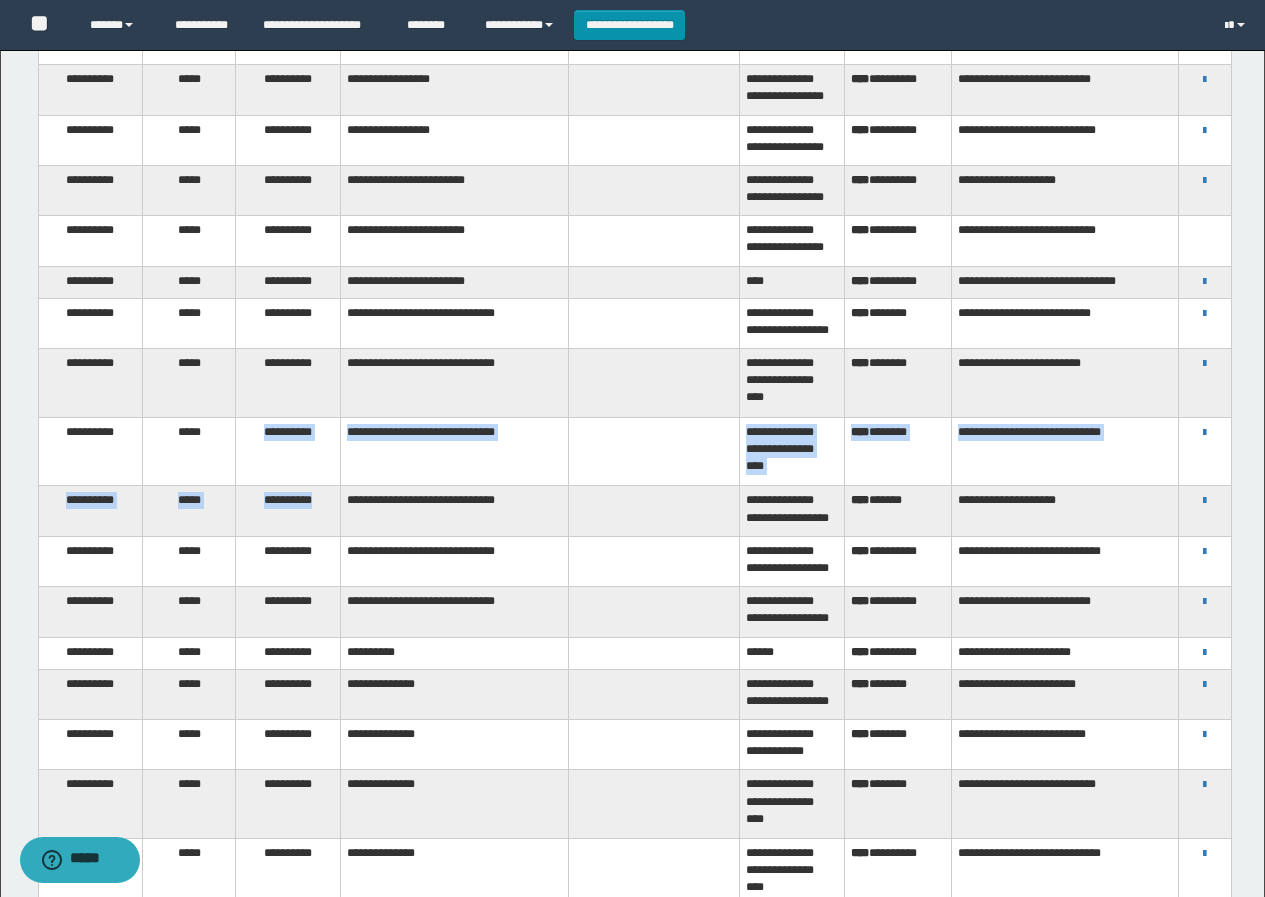 drag, startPoint x: 252, startPoint y: 425, endPoint x: 336, endPoint y: 495, distance: 109.3435 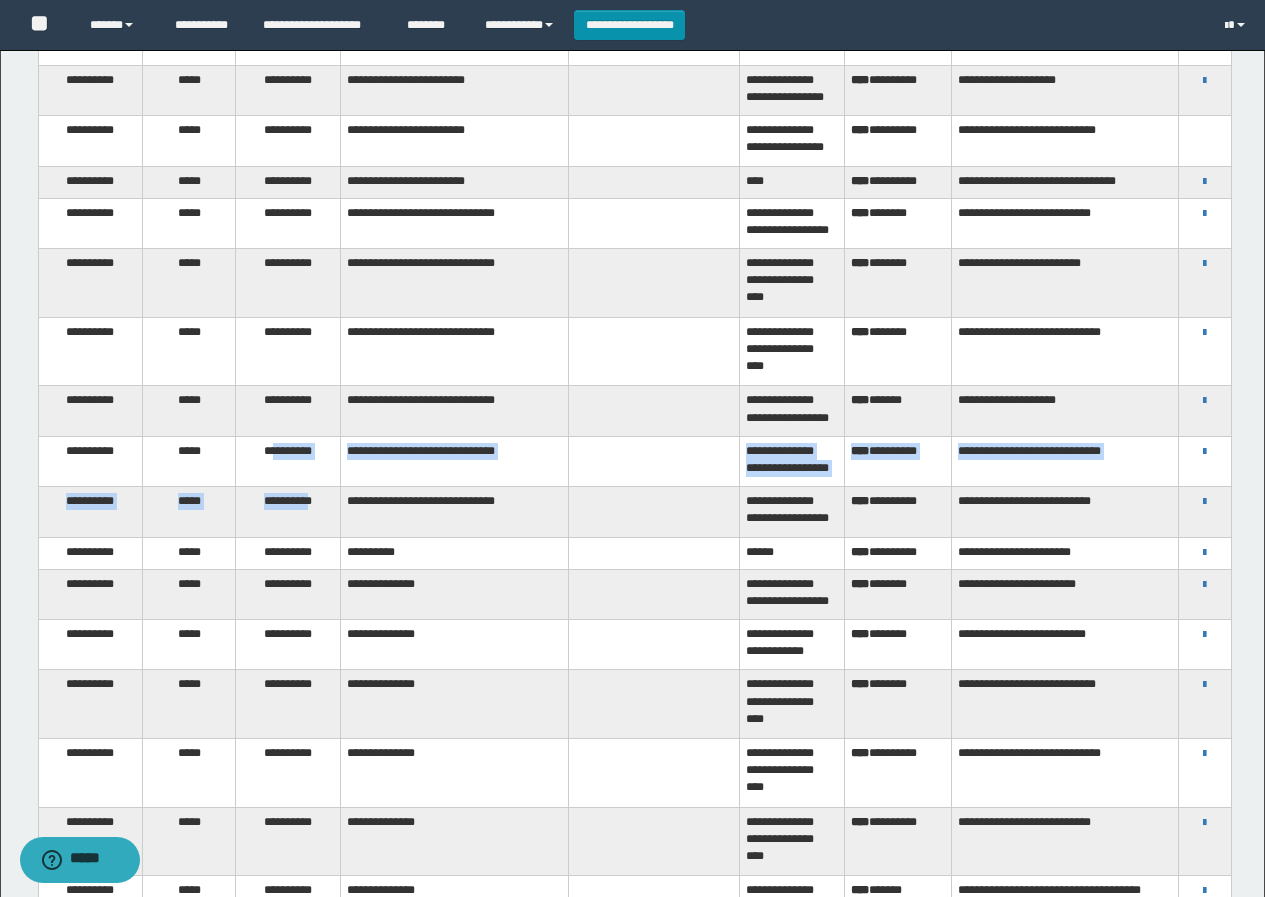 drag, startPoint x: 270, startPoint y: 446, endPoint x: 314, endPoint y: 514, distance: 80.99383 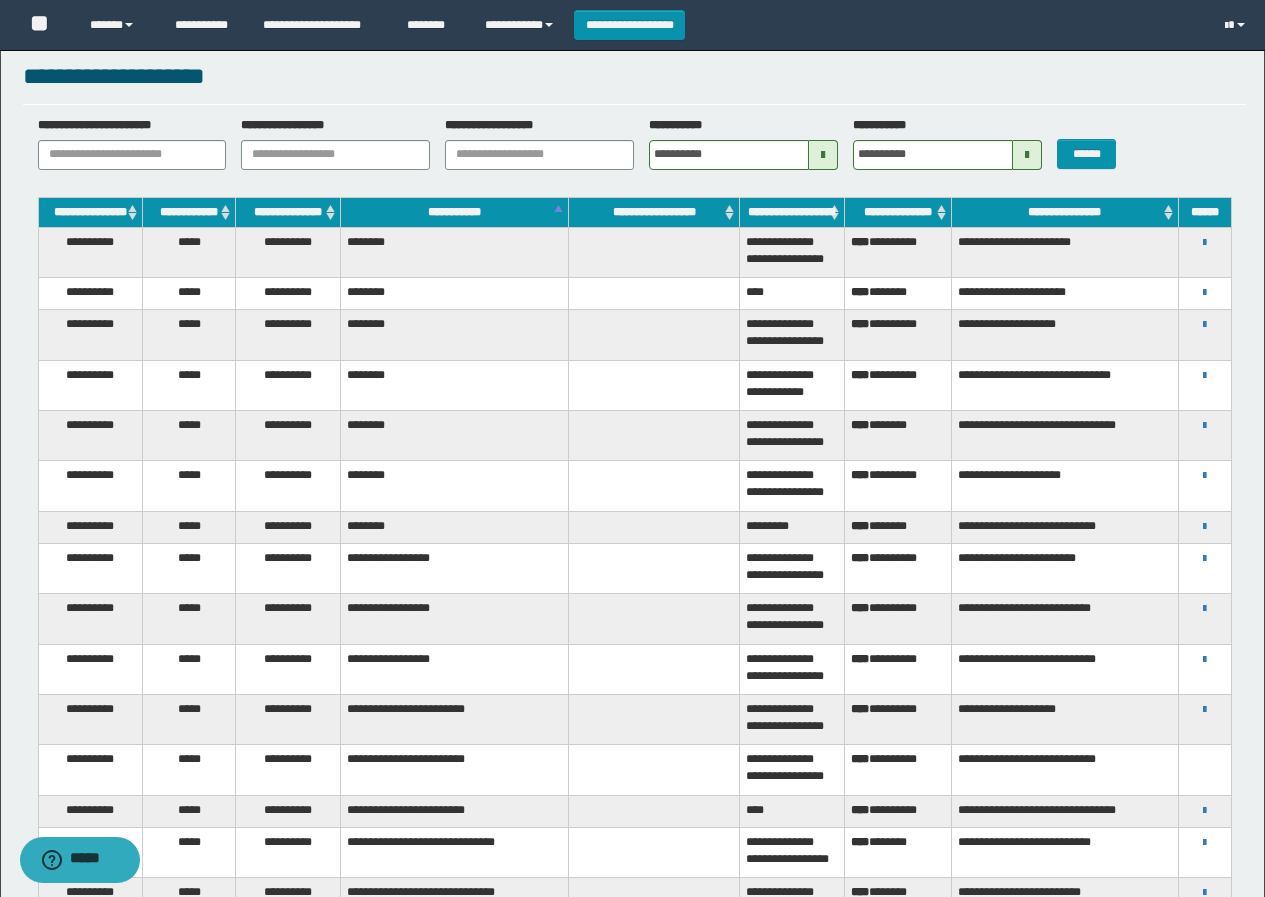 scroll, scrollTop: 0, scrollLeft: 0, axis: both 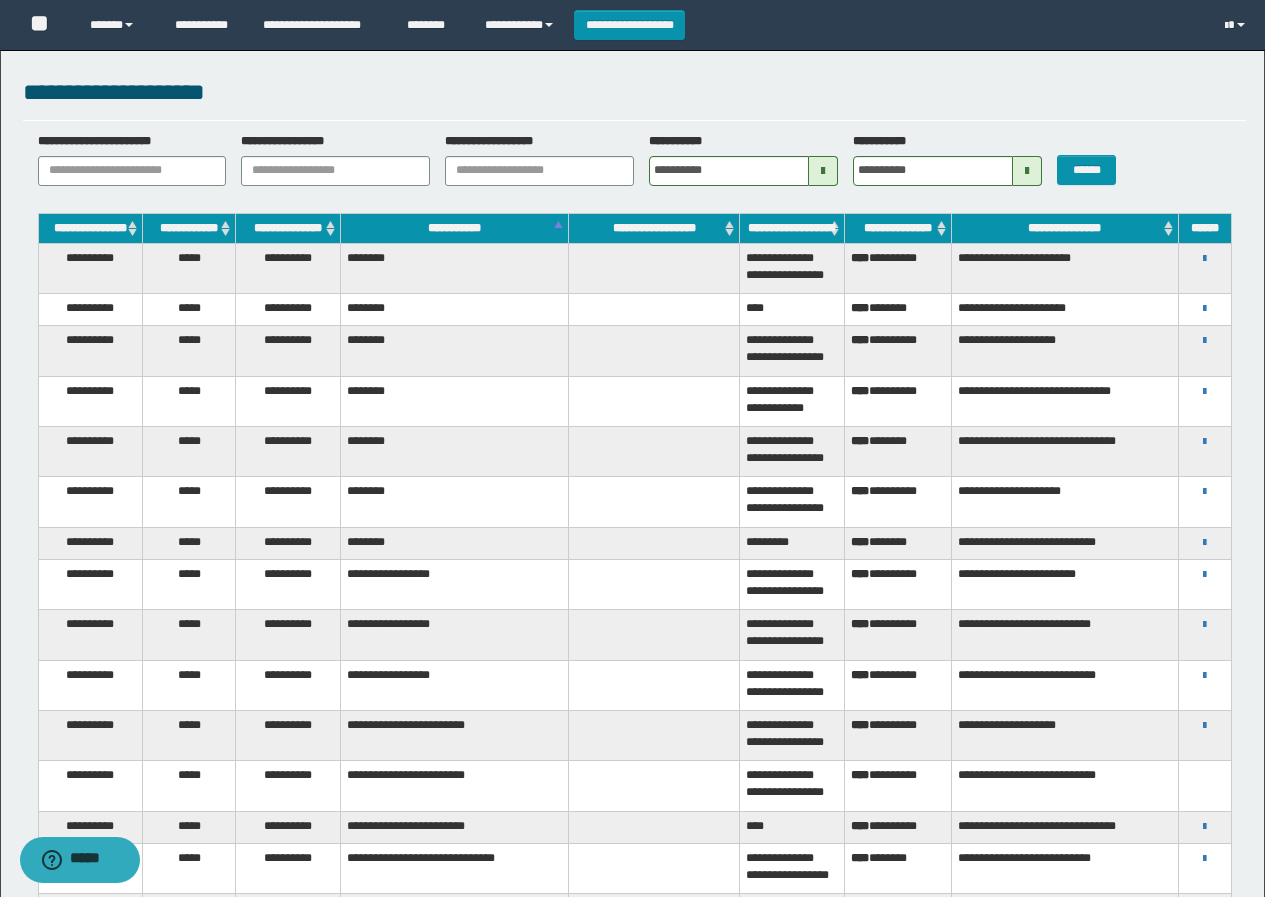click at bounding box center [823, 171] 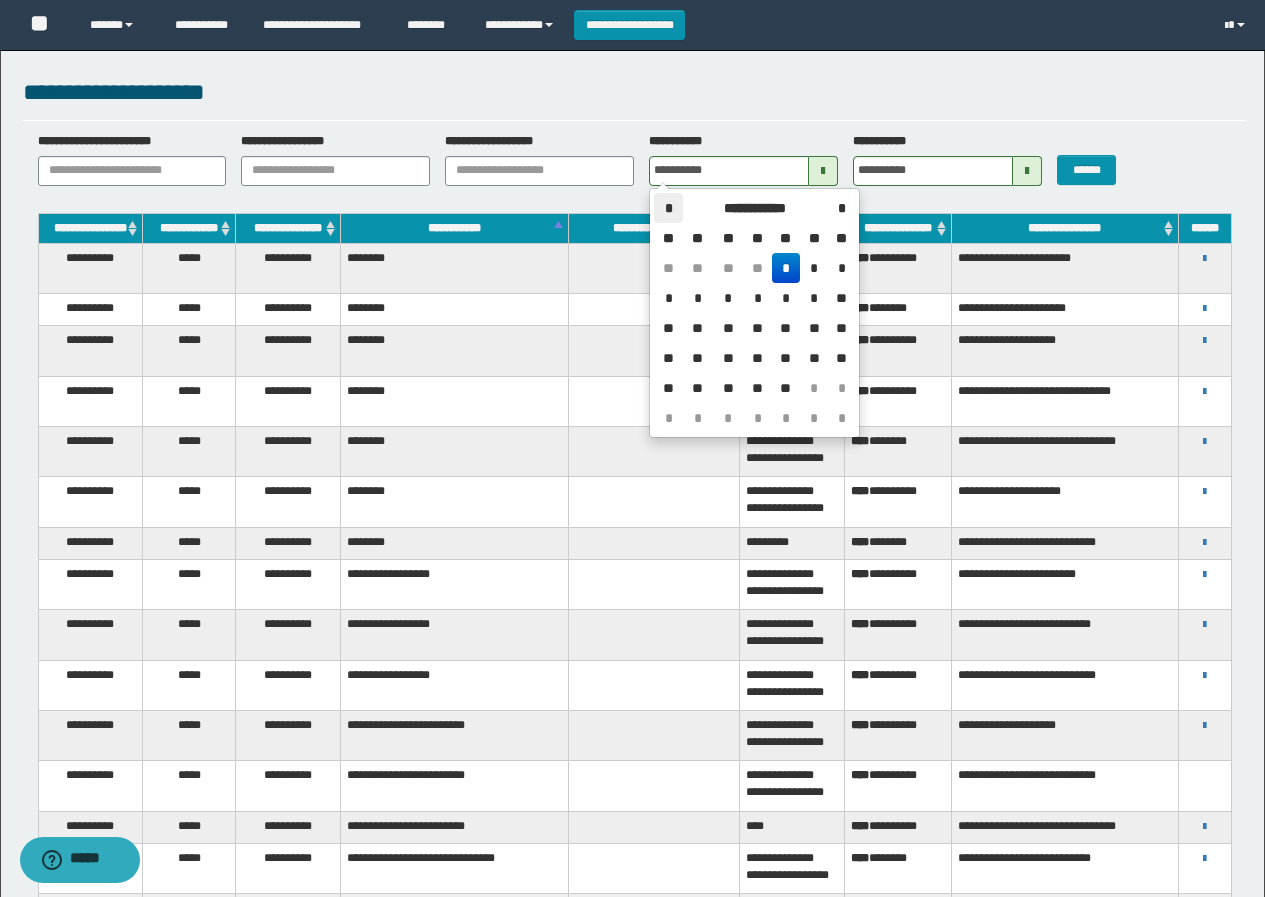 click on "*" at bounding box center [668, 208] 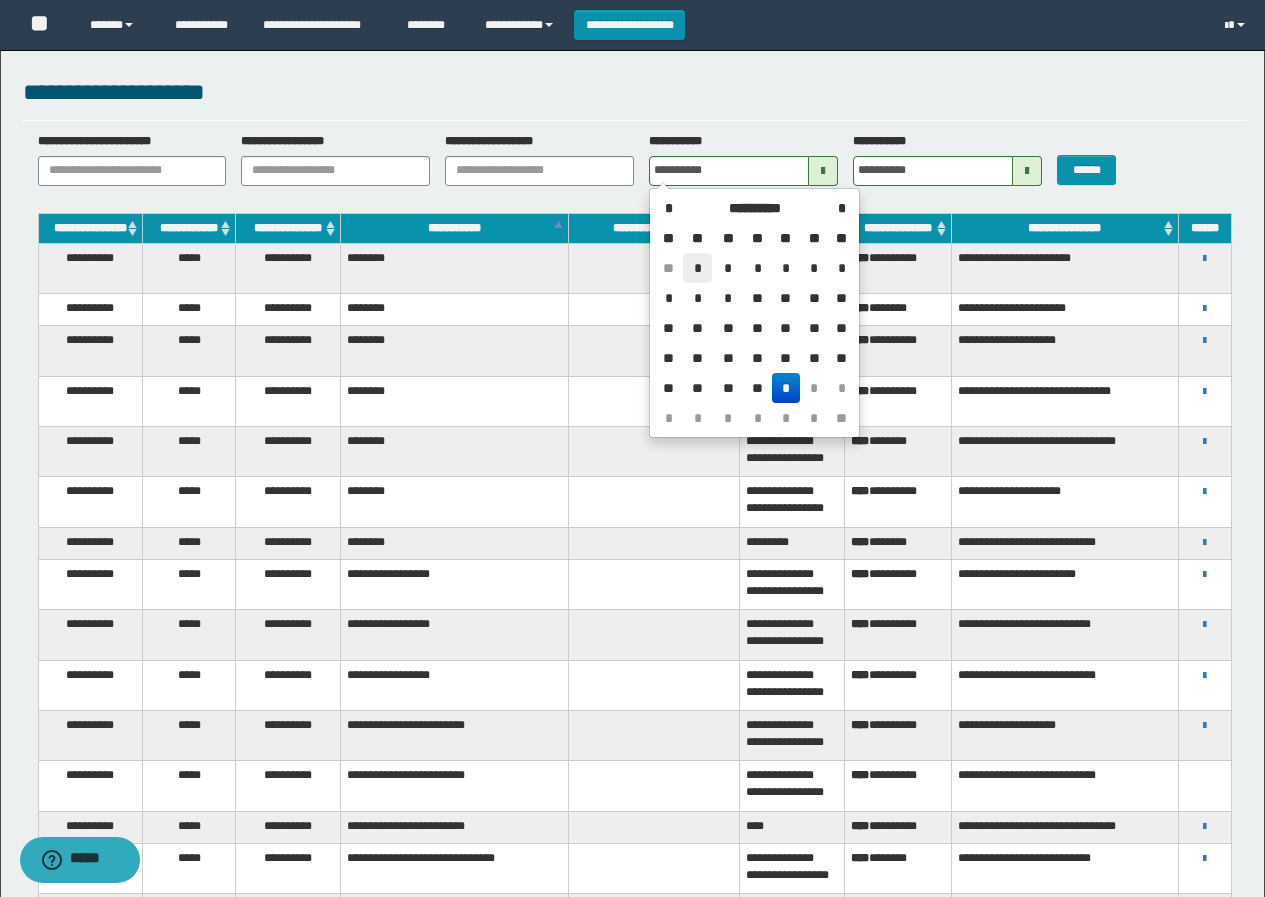 click on "*" at bounding box center [697, 268] 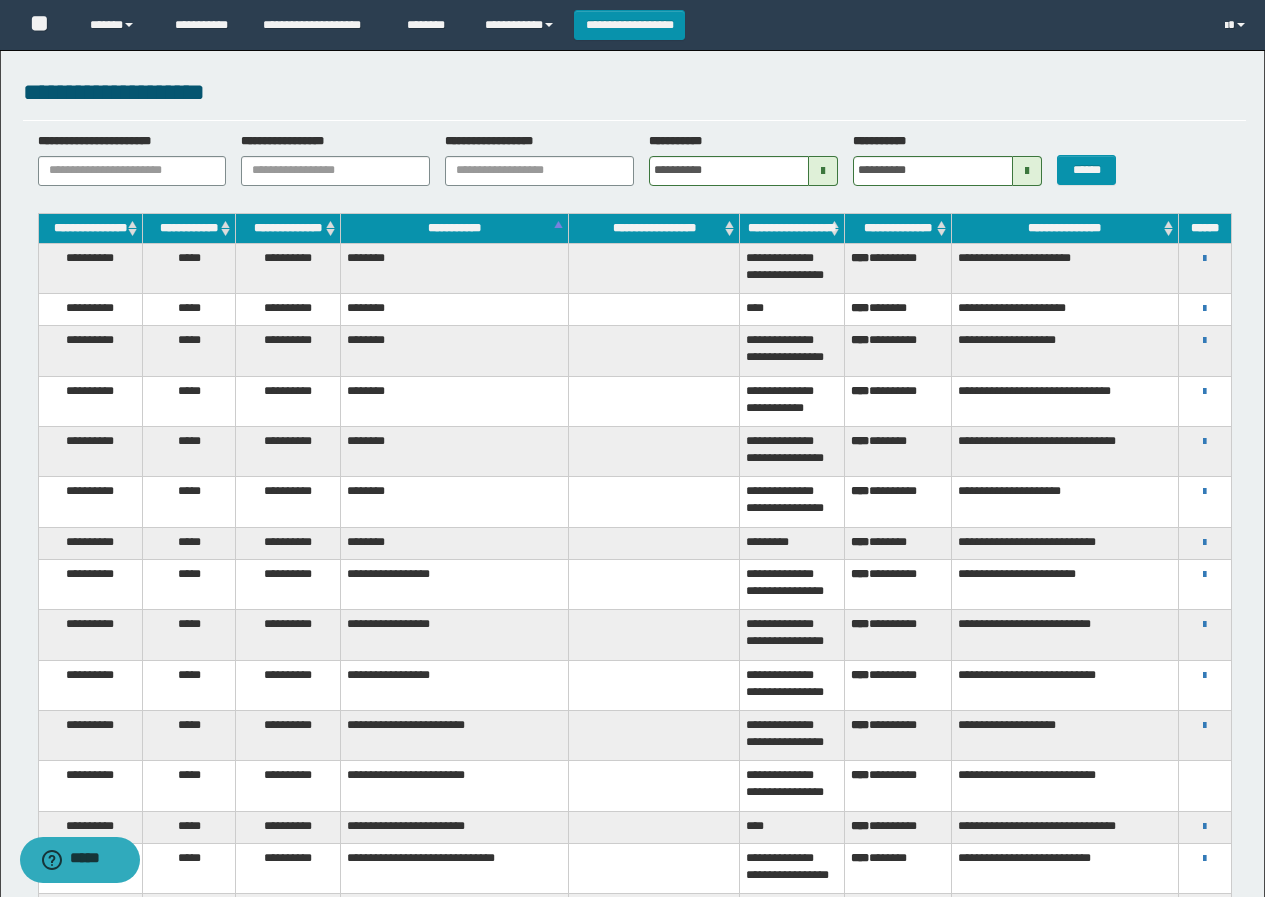 click at bounding box center (1027, 171) 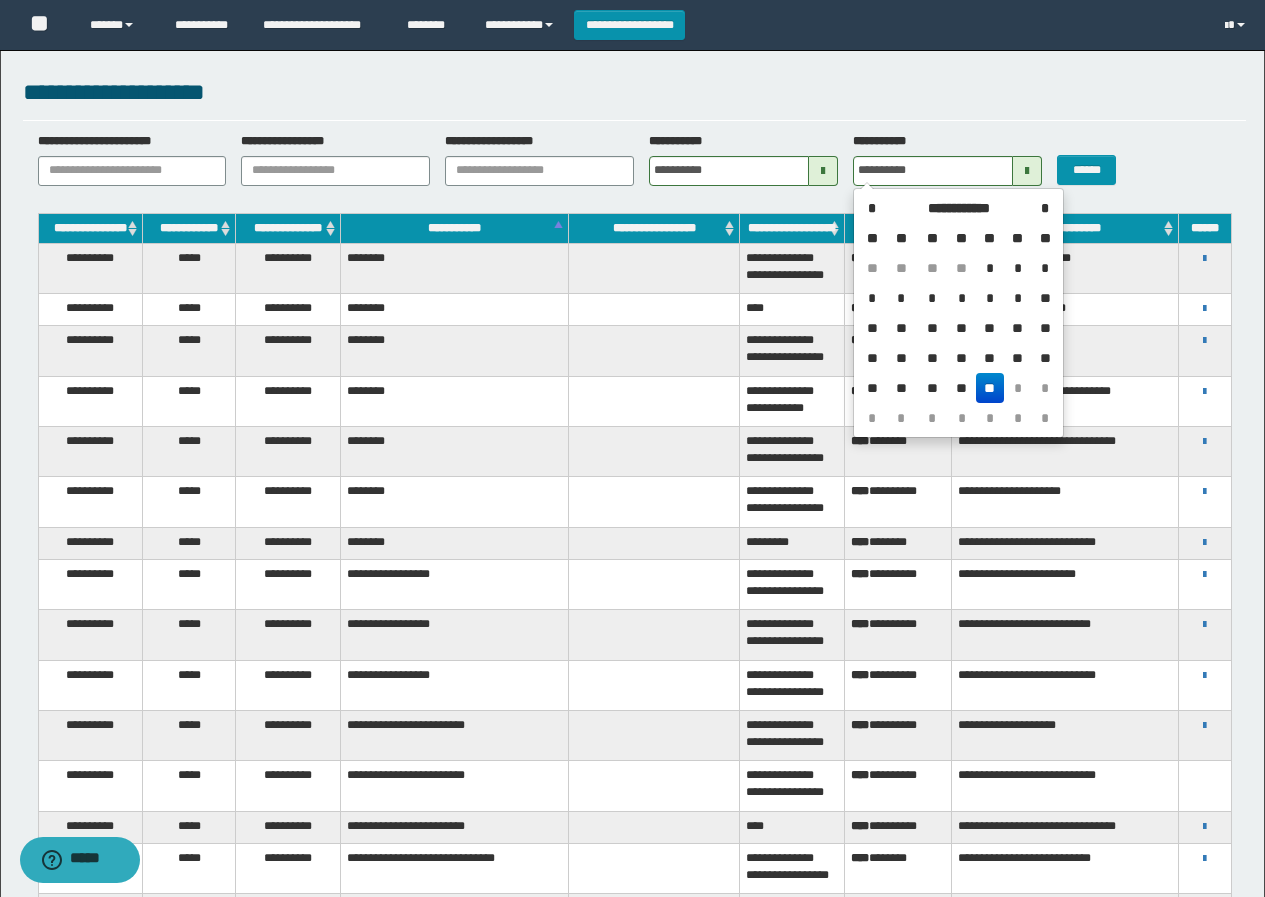 click on "**********" at bounding box center [958, 313] 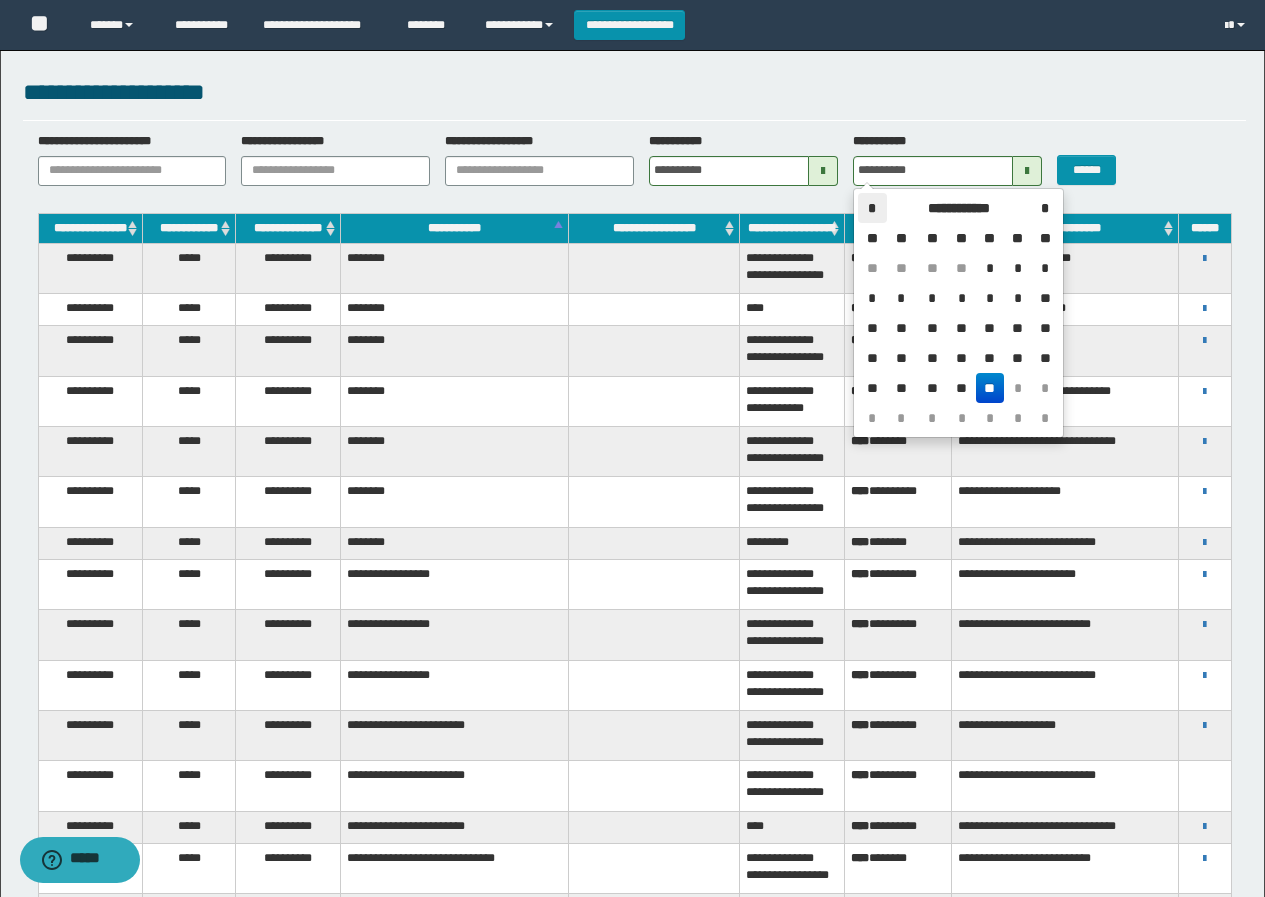 click on "*" at bounding box center (872, 208) 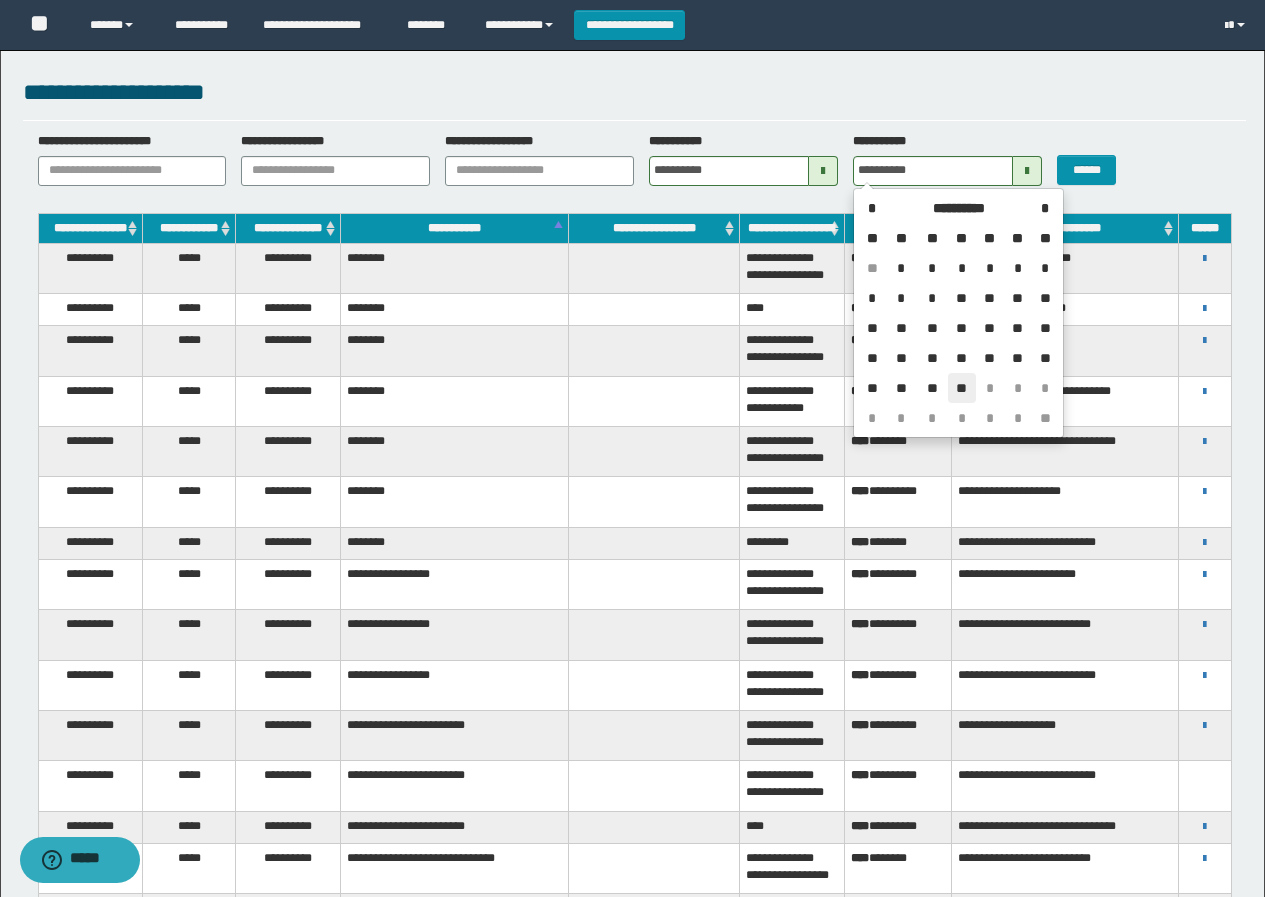 click on "**" at bounding box center [962, 388] 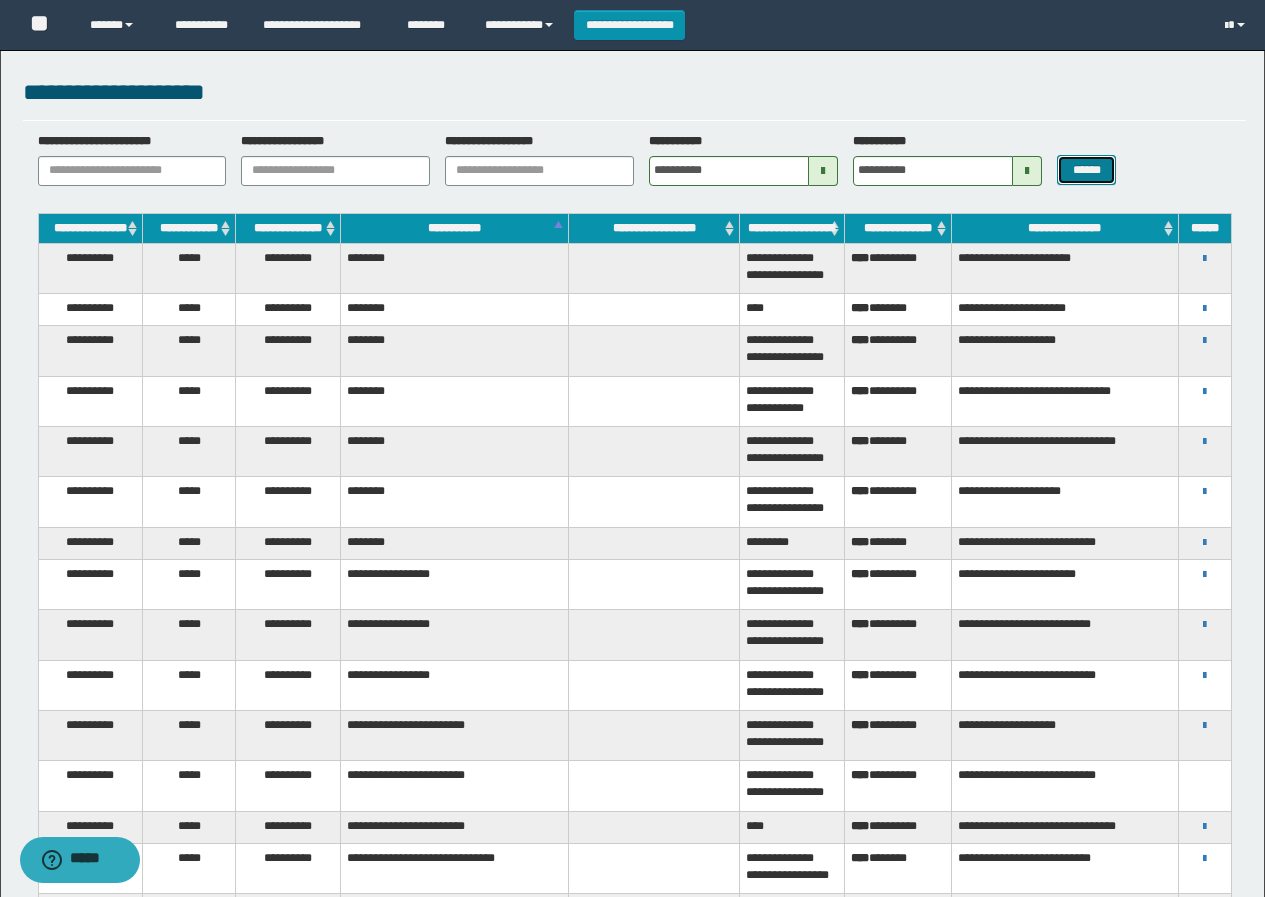 click on "******" at bounding box center [1086, 170] 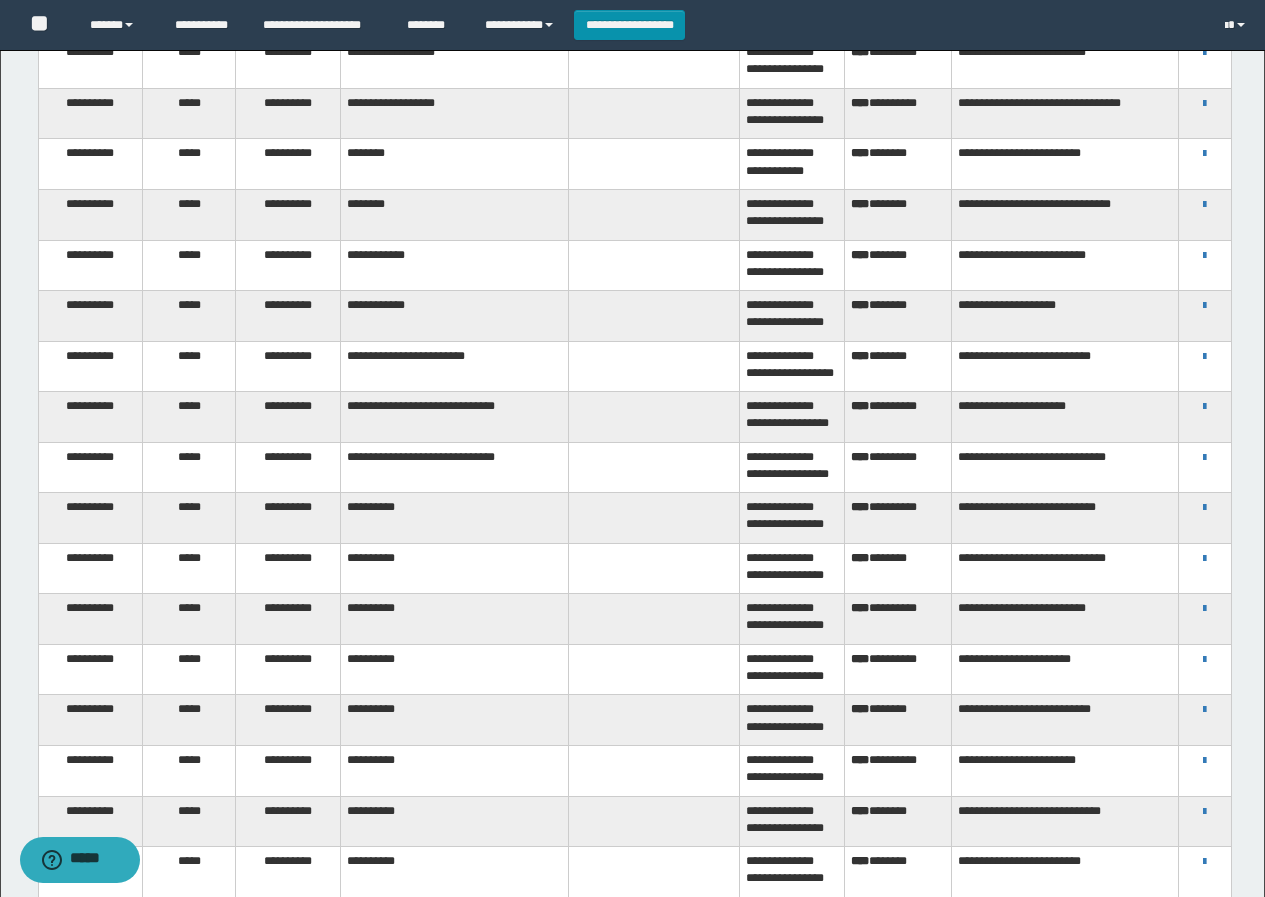 scroll, scrollTop: 3000, scrollLeft: 0, axis: vertical 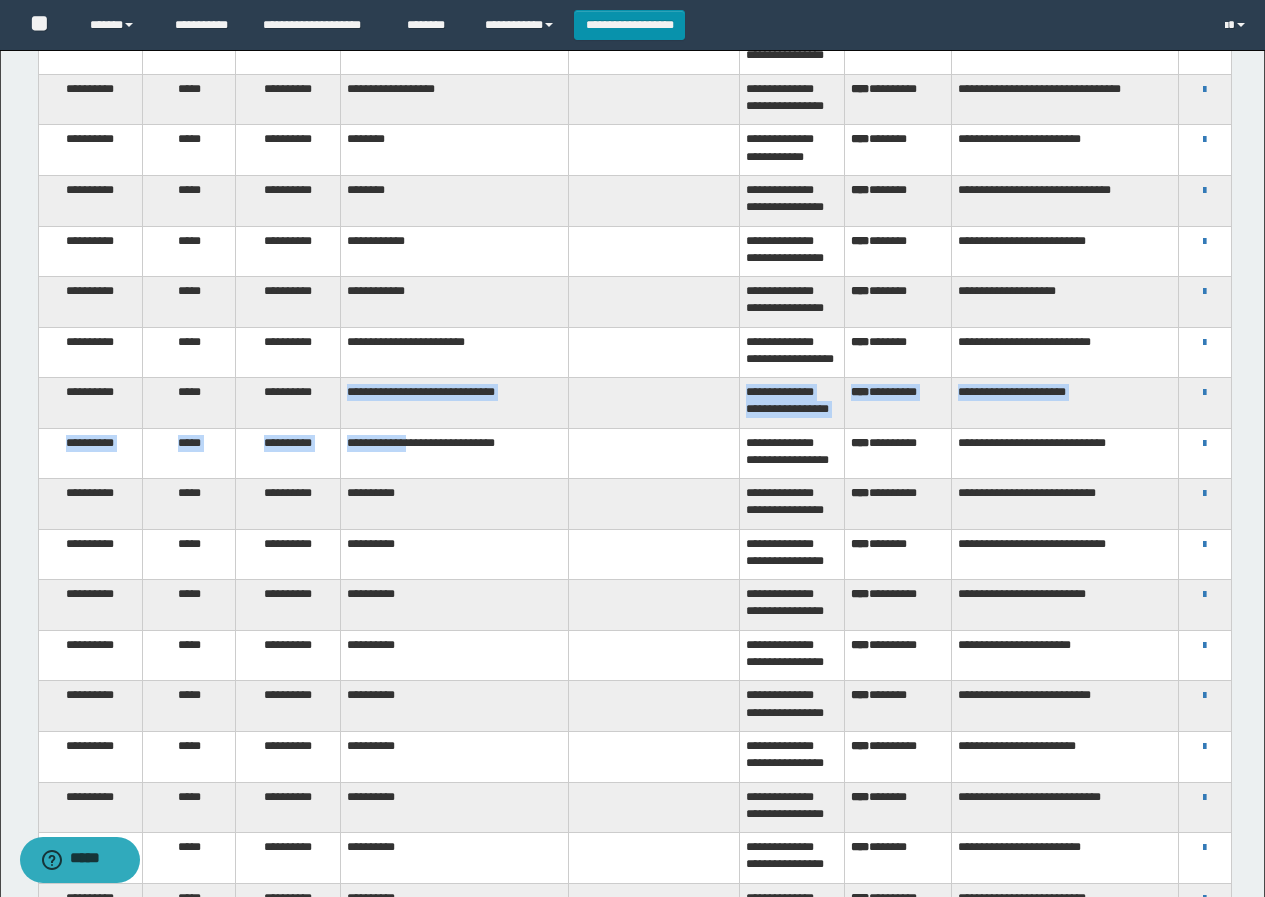drag, startPoint x: 327, startPoint y: 401, endPoint x: 430, endPoint y: 462, distance: 119.70798 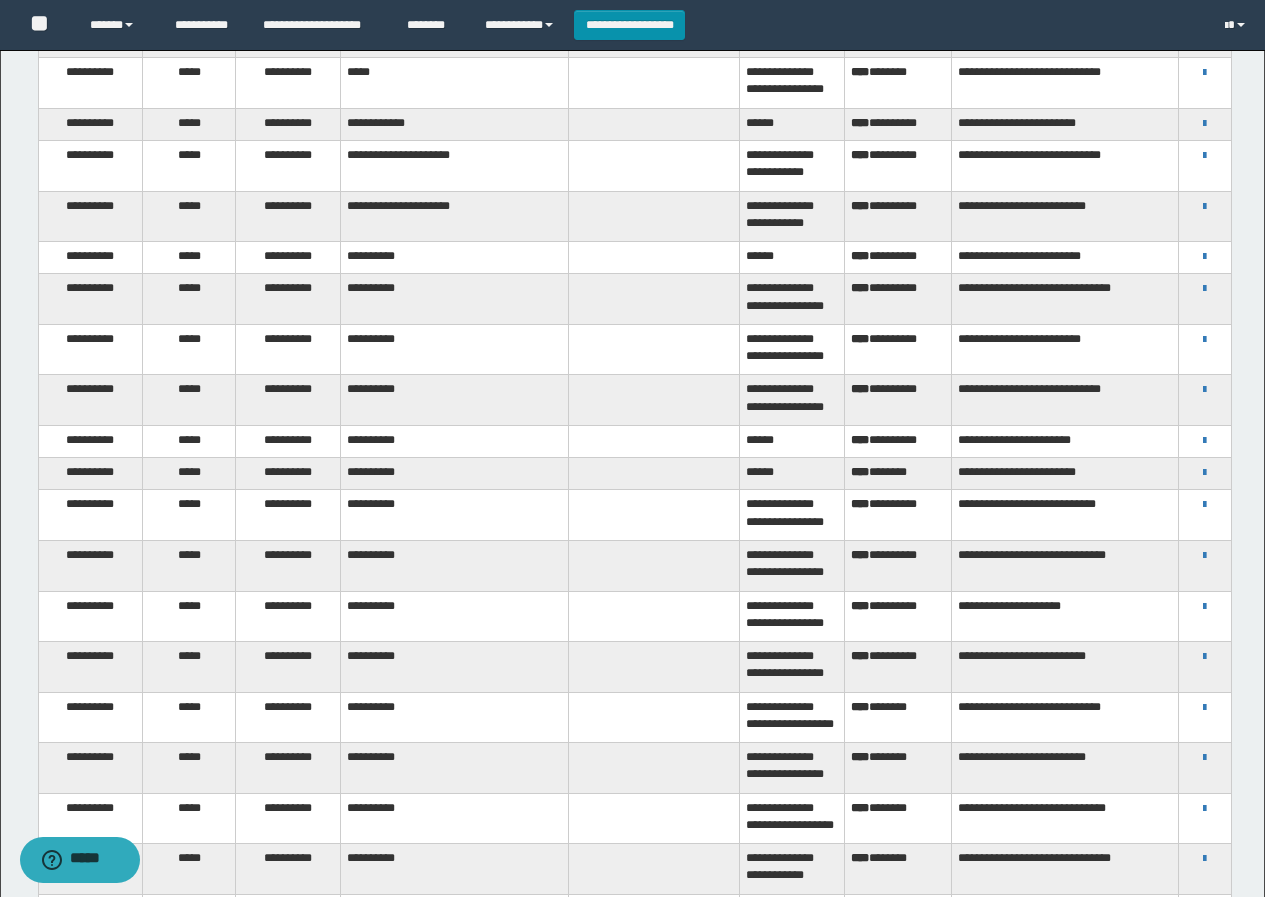 scroll, scrollTop: 0, scrollLeft: 0, axis: both 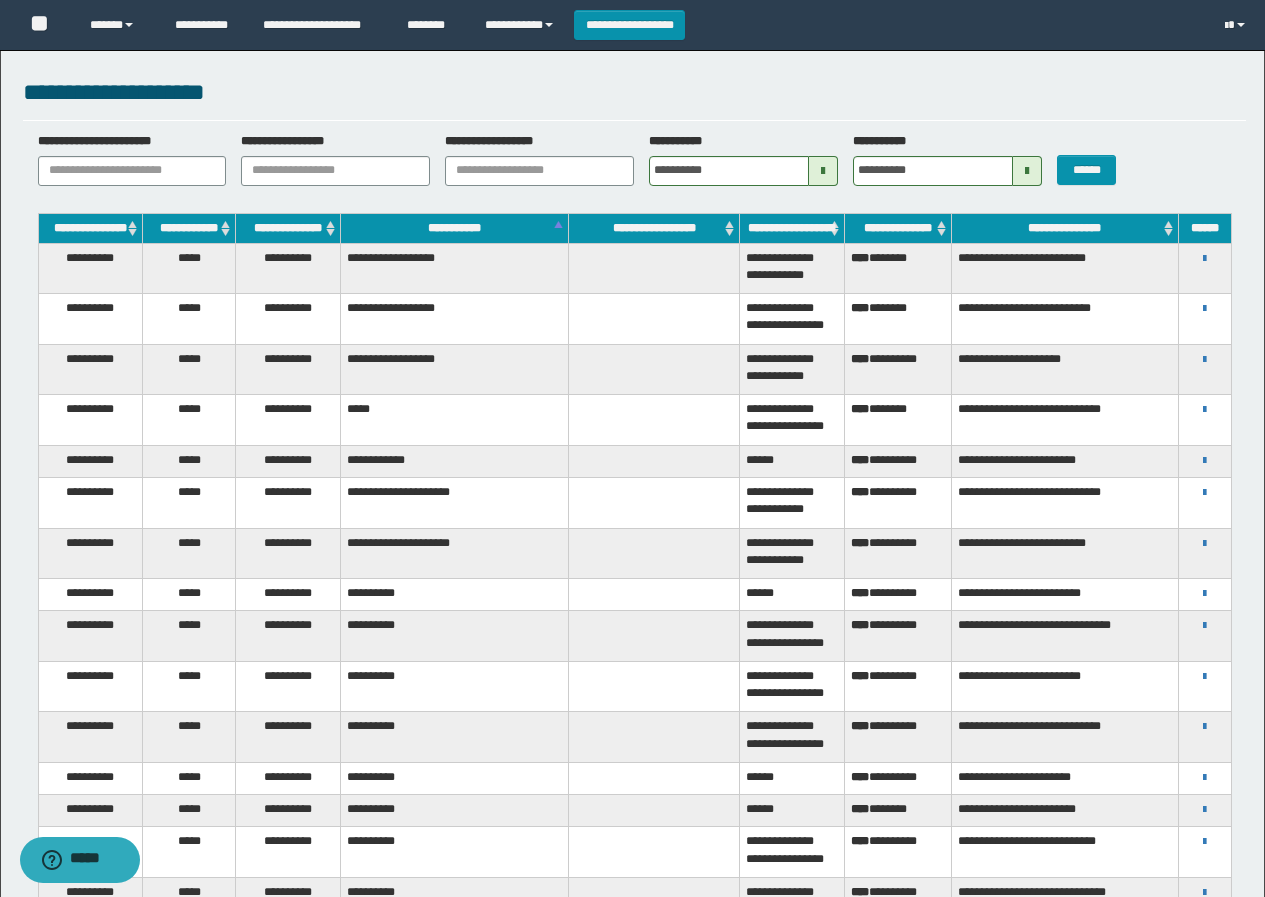 click at bounding box center [823, 171] 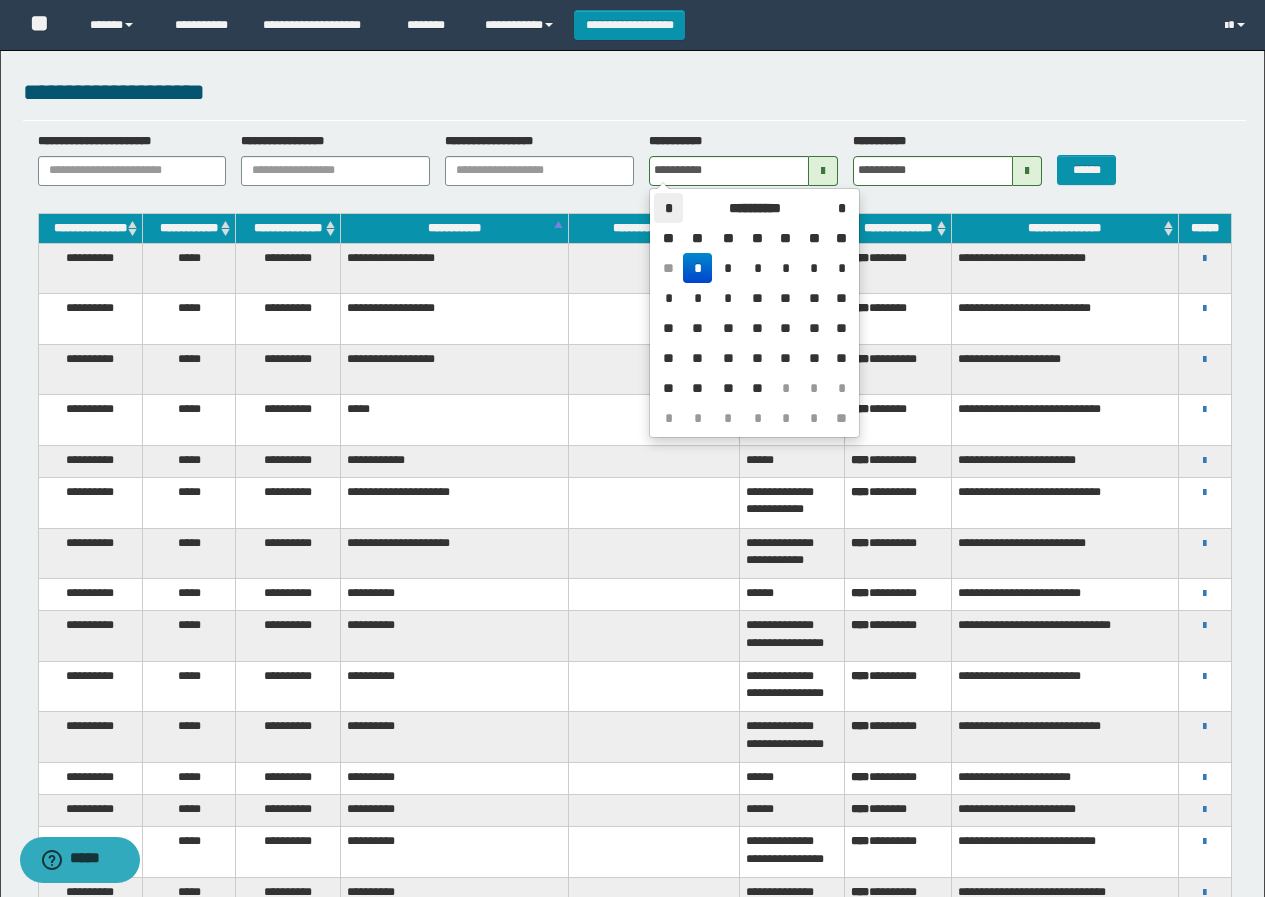 click on "*" at bounding box center [668, 208] 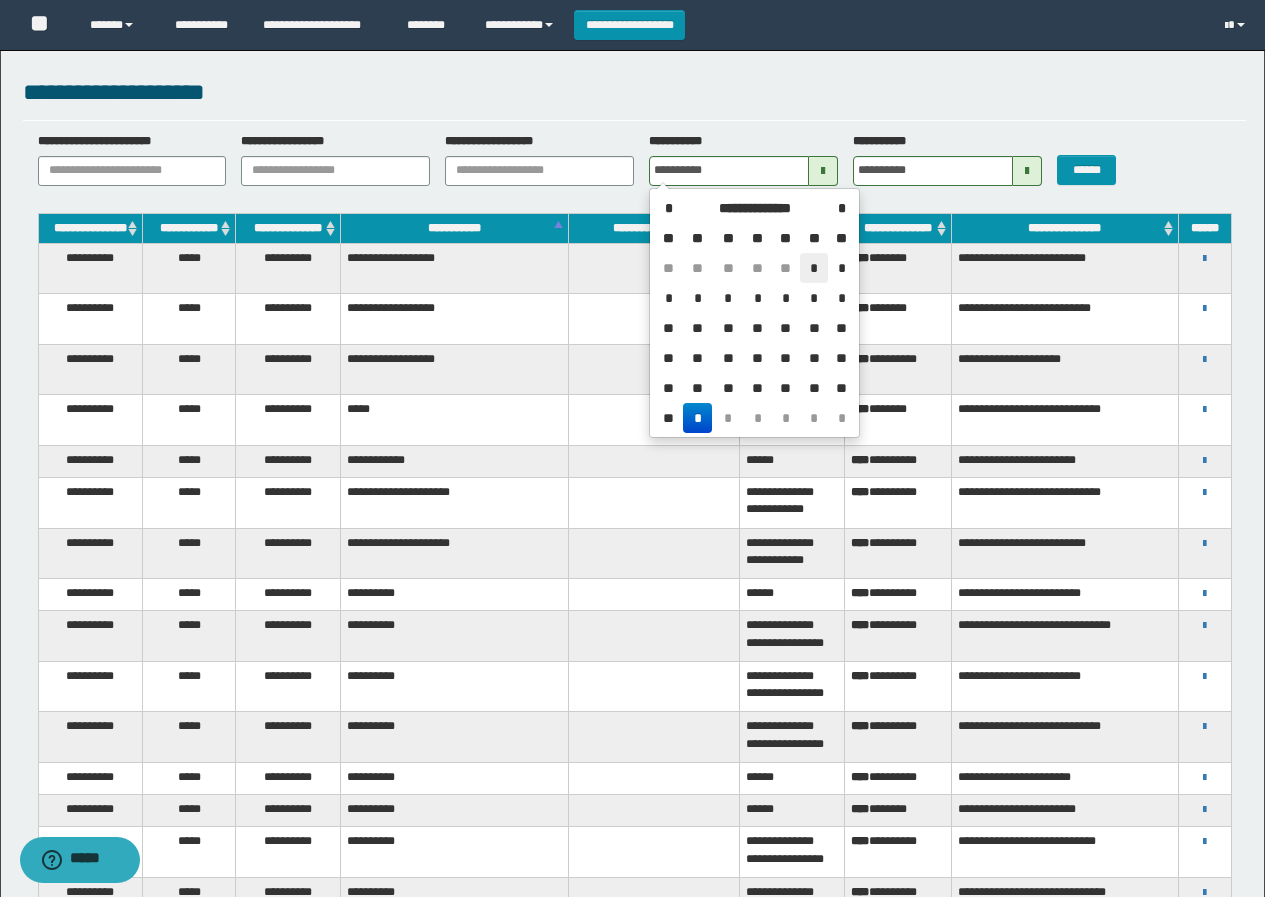 click on "*" at bounding box center (814, 268) 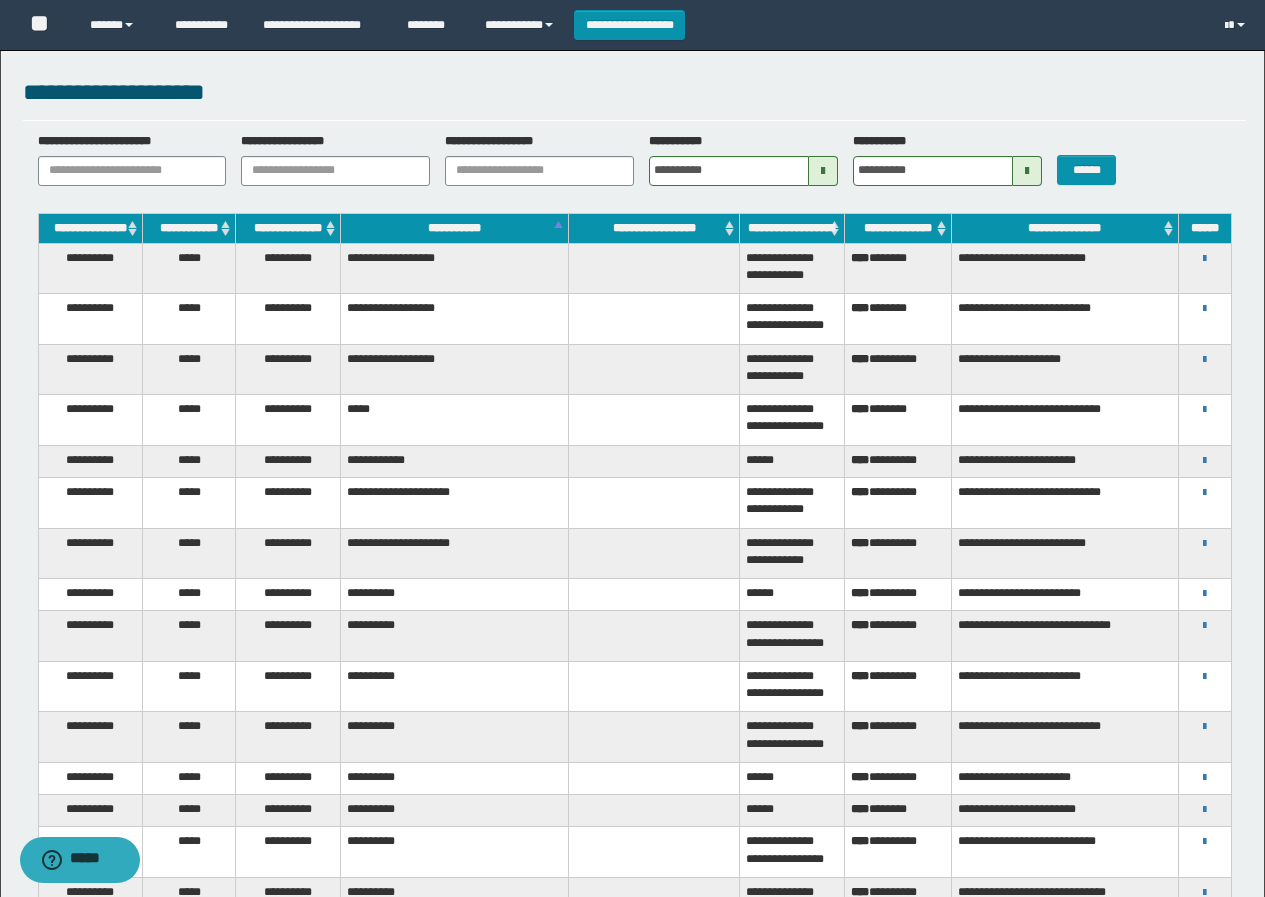 drag, startPoint x: 1026, startPoint y: 167, endPoint x: 995, endPoint y: 180, distance: 33.61547 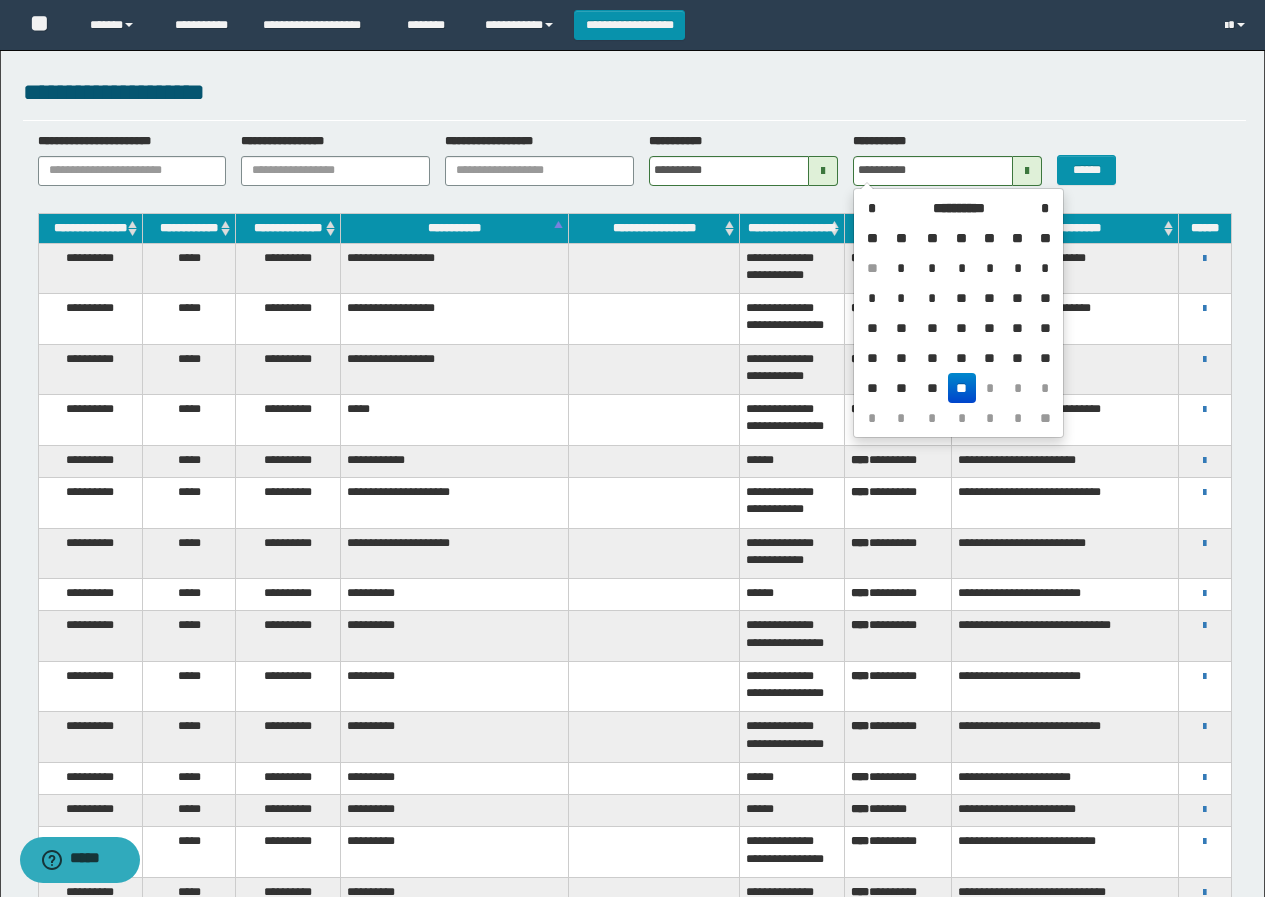 click on "**" at bounding box center [872, 238] 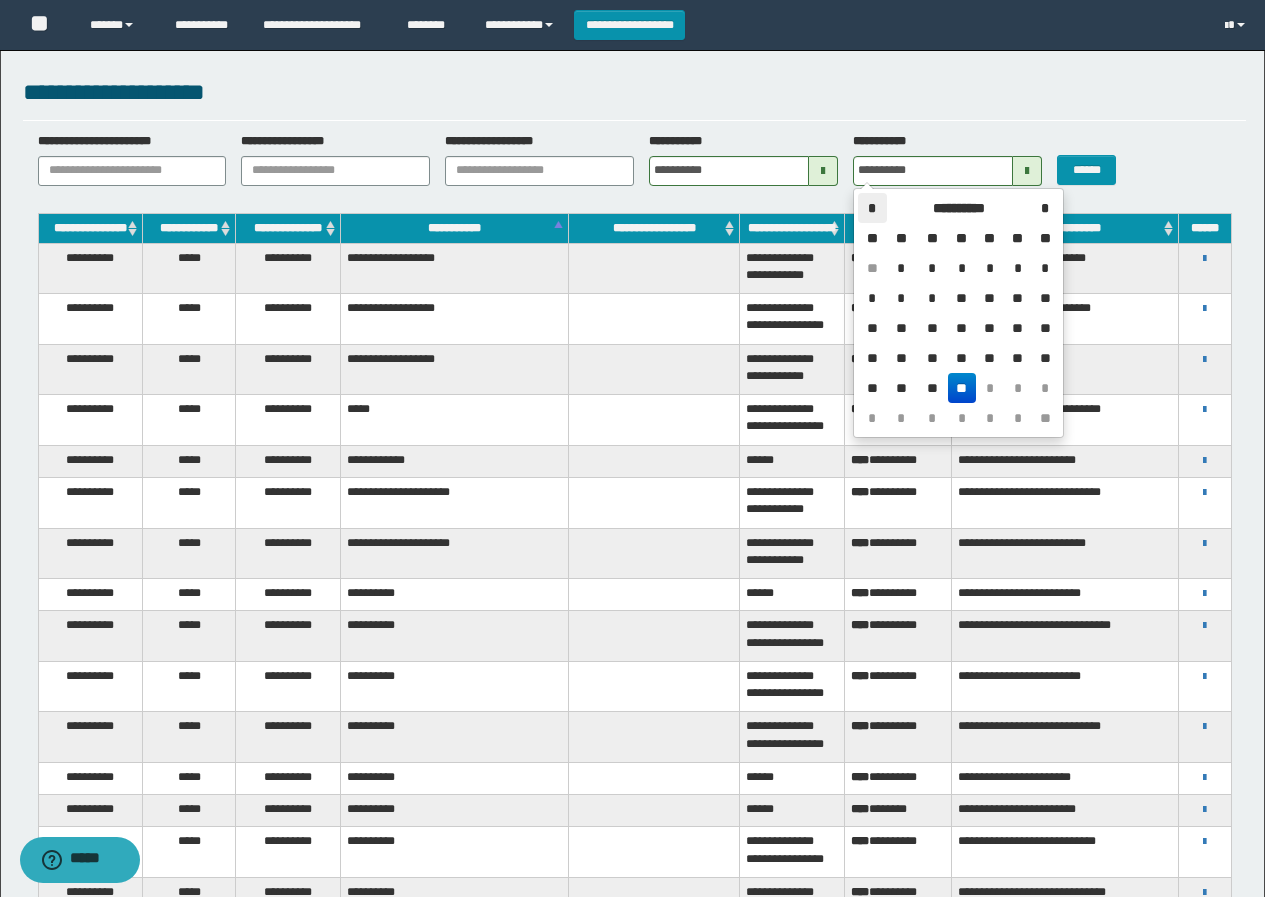 click on "*" at bounding box center [872, 208] 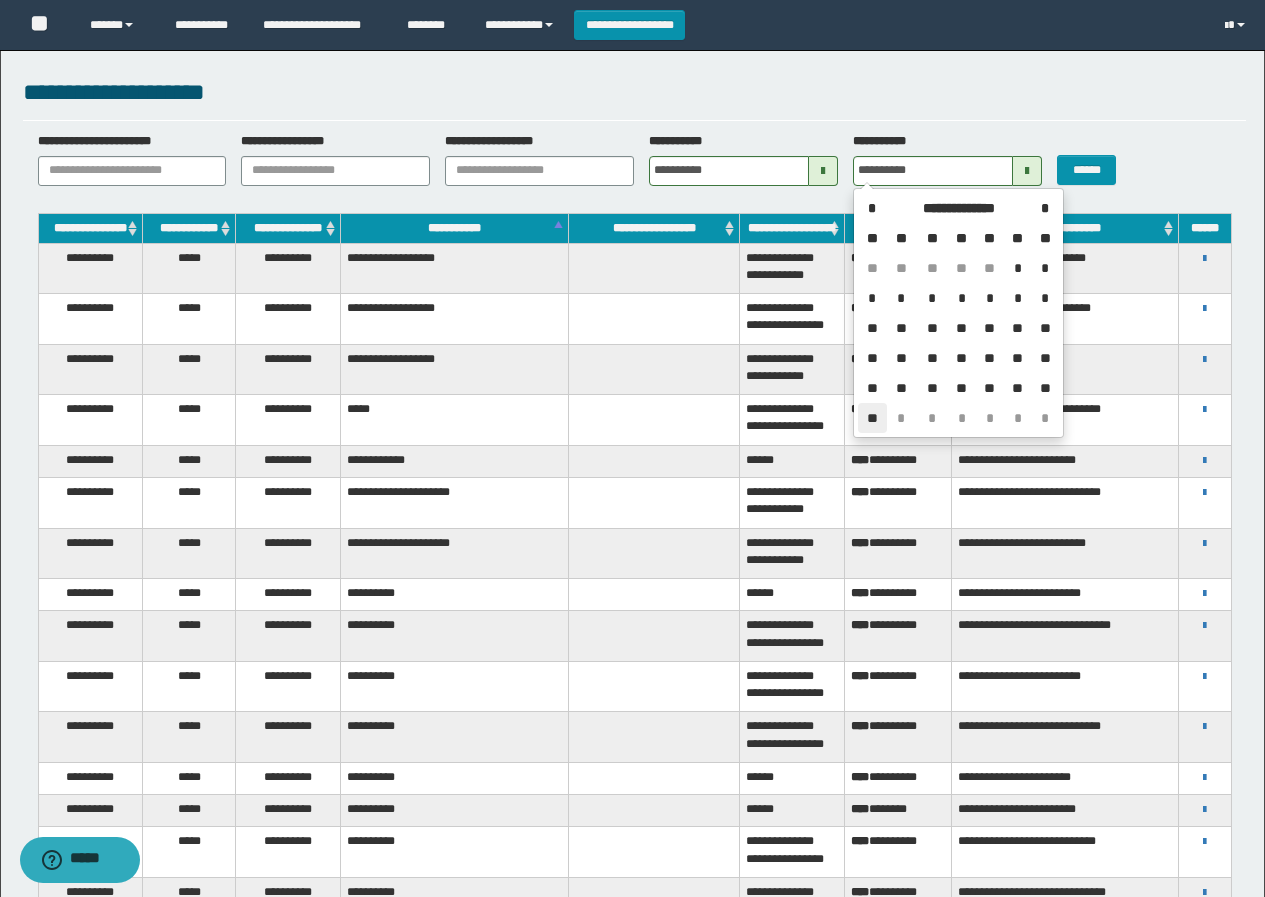click on "**" at bounding box center (872, 418) 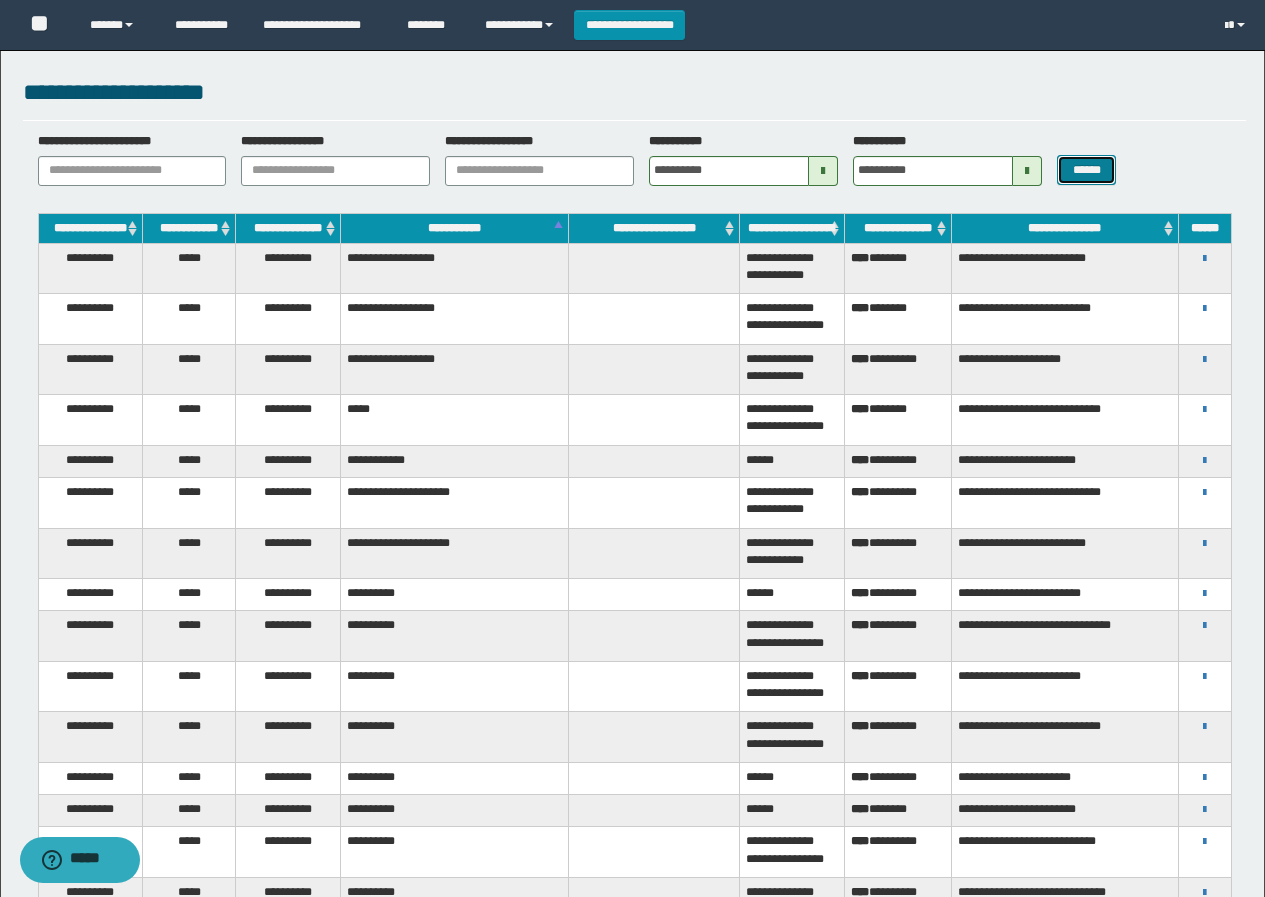 click on "******" at bounding box center (1086, 170) 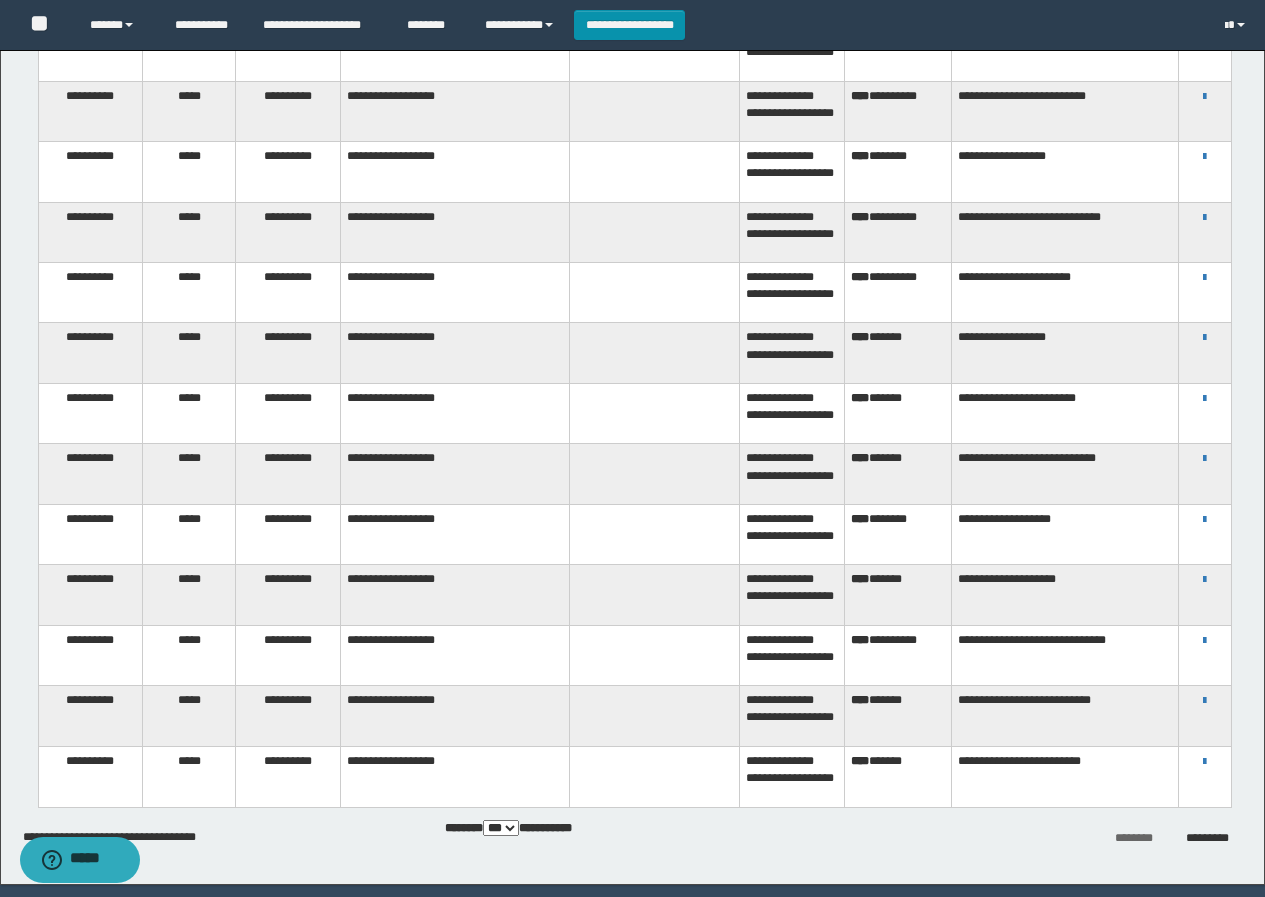scroll, scrollTop: 5238, scrollLeft: 0, axis: vertical 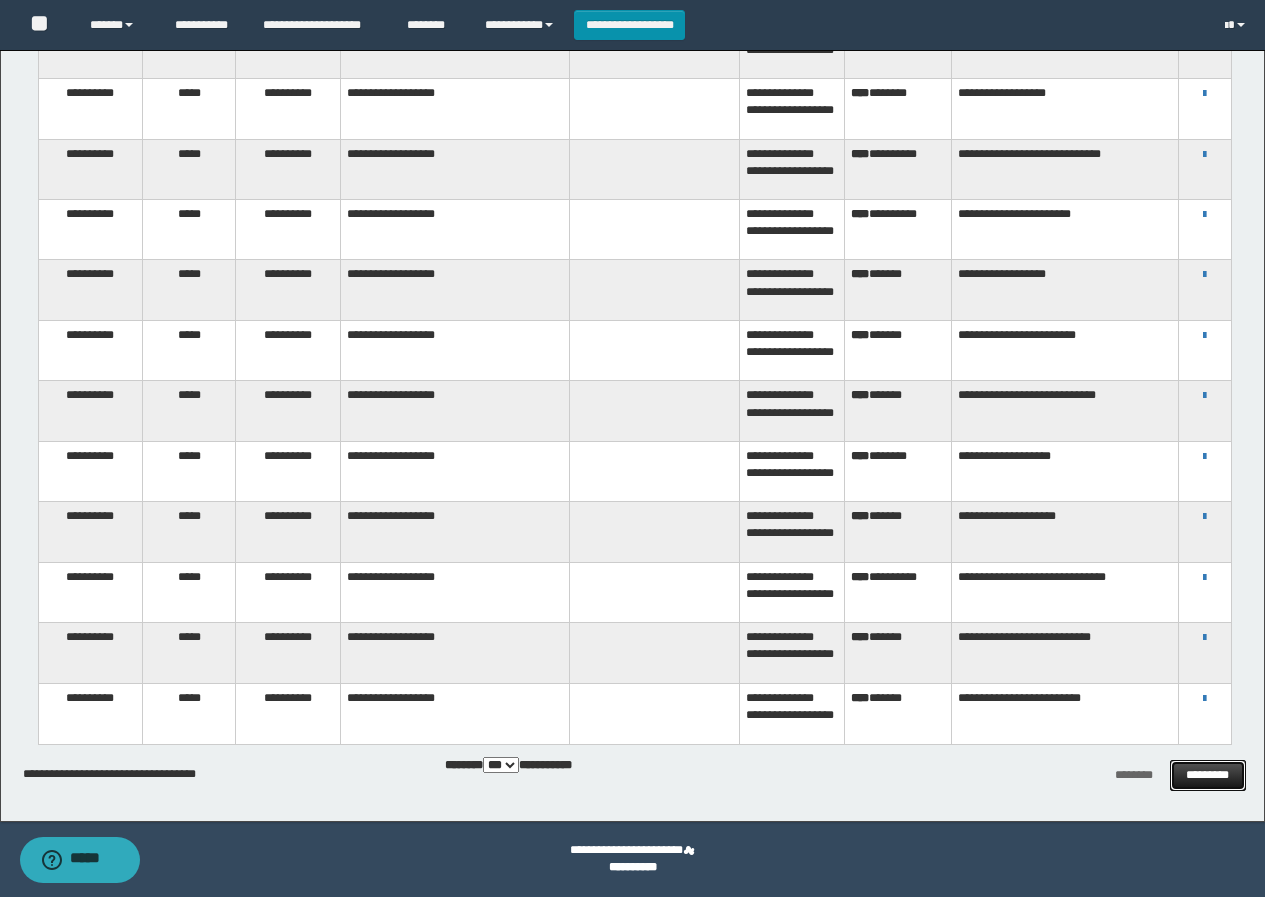 click on "*********" at bounding box center (1208, 775) 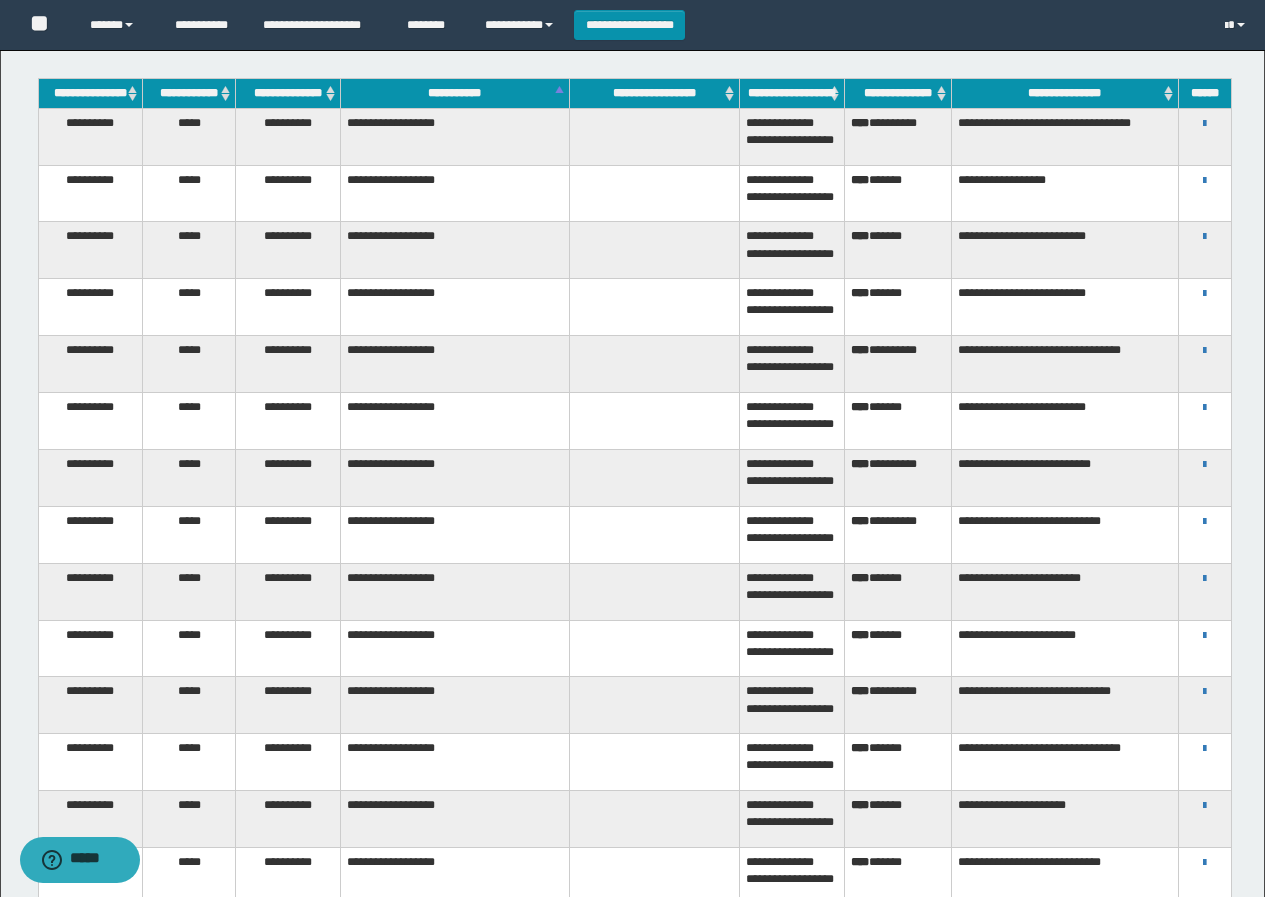 scroll, scrollTop: 0, scrollLeft: 0, axis: both 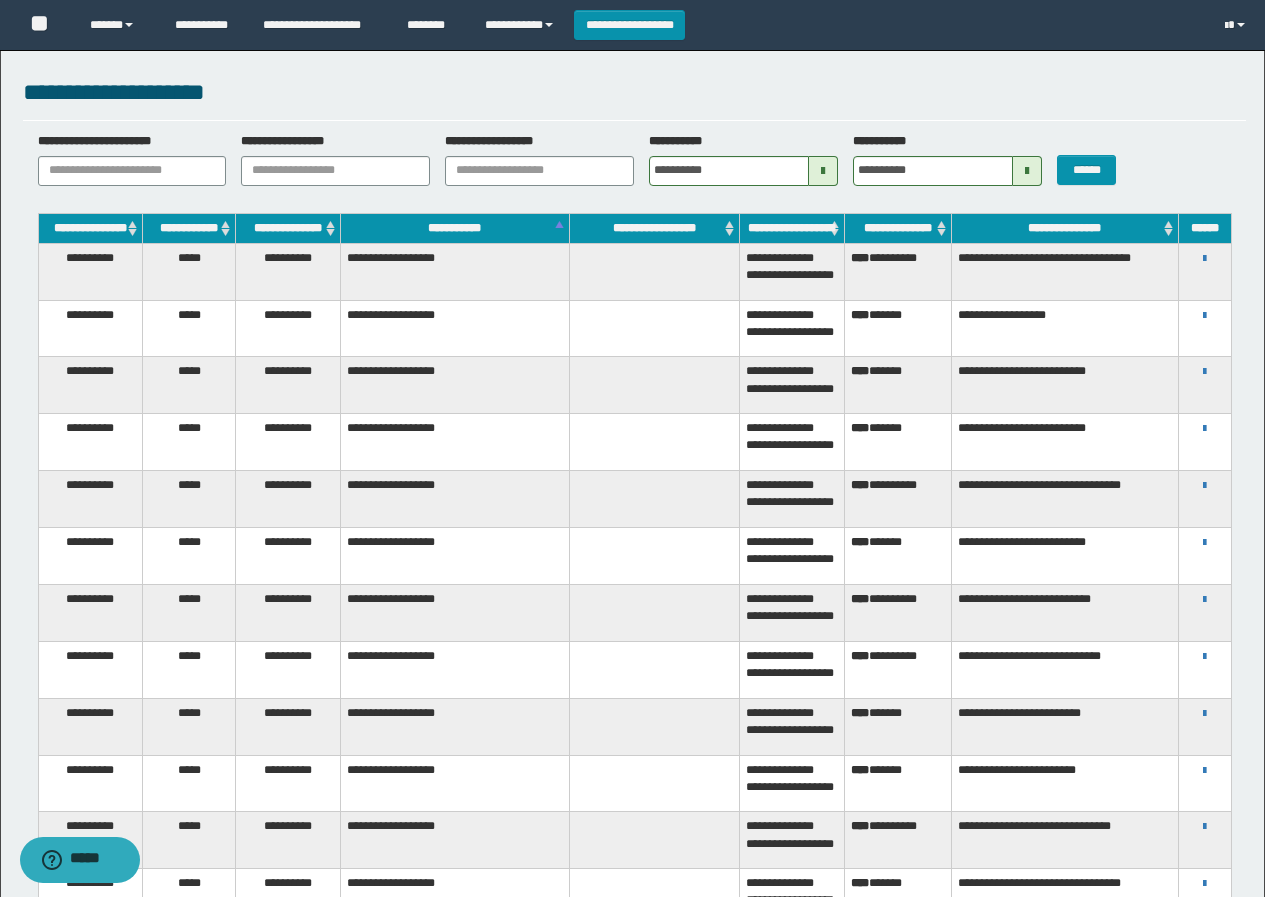 click at bounding box center [823, 171] 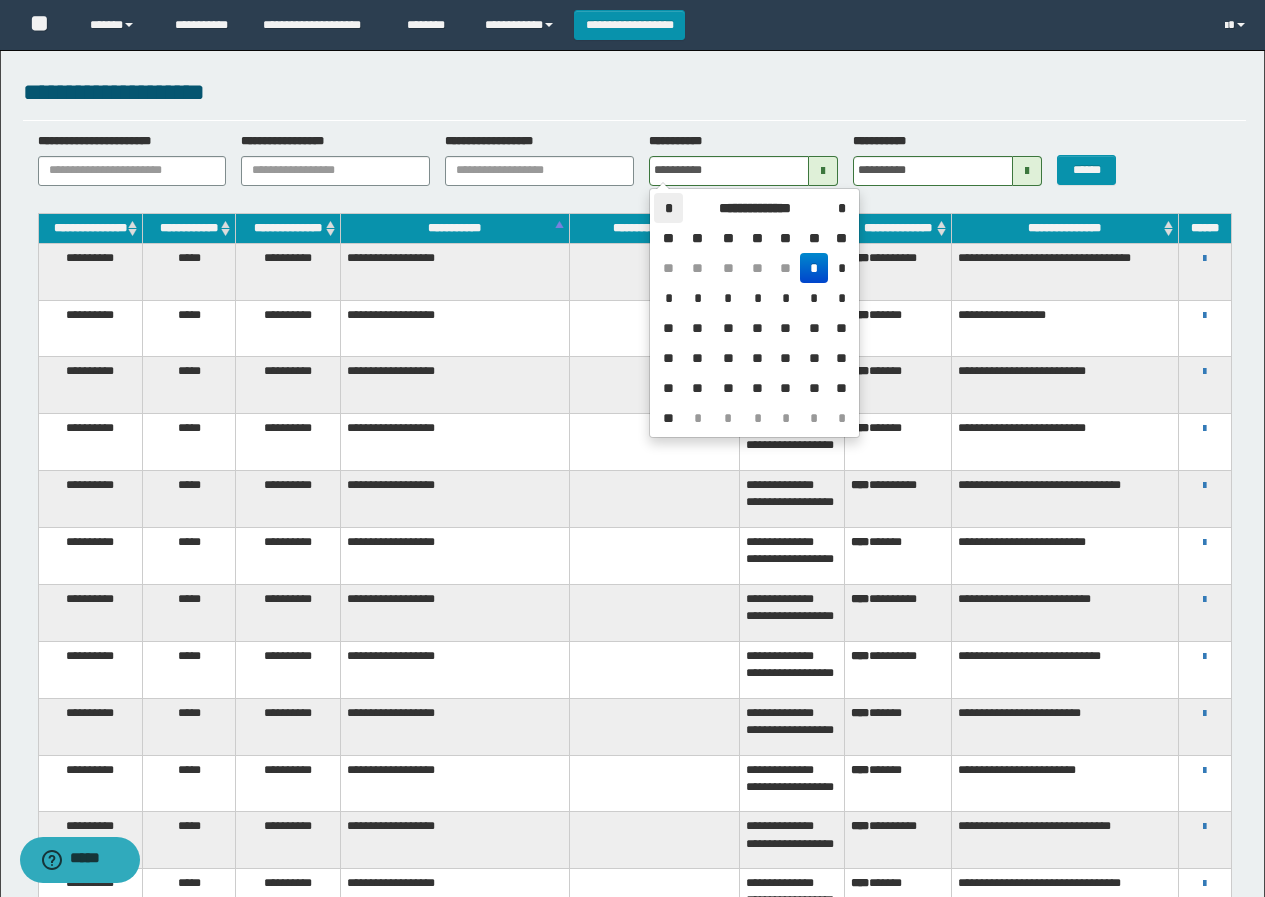 click on "*" at bounding box center (668, 208) 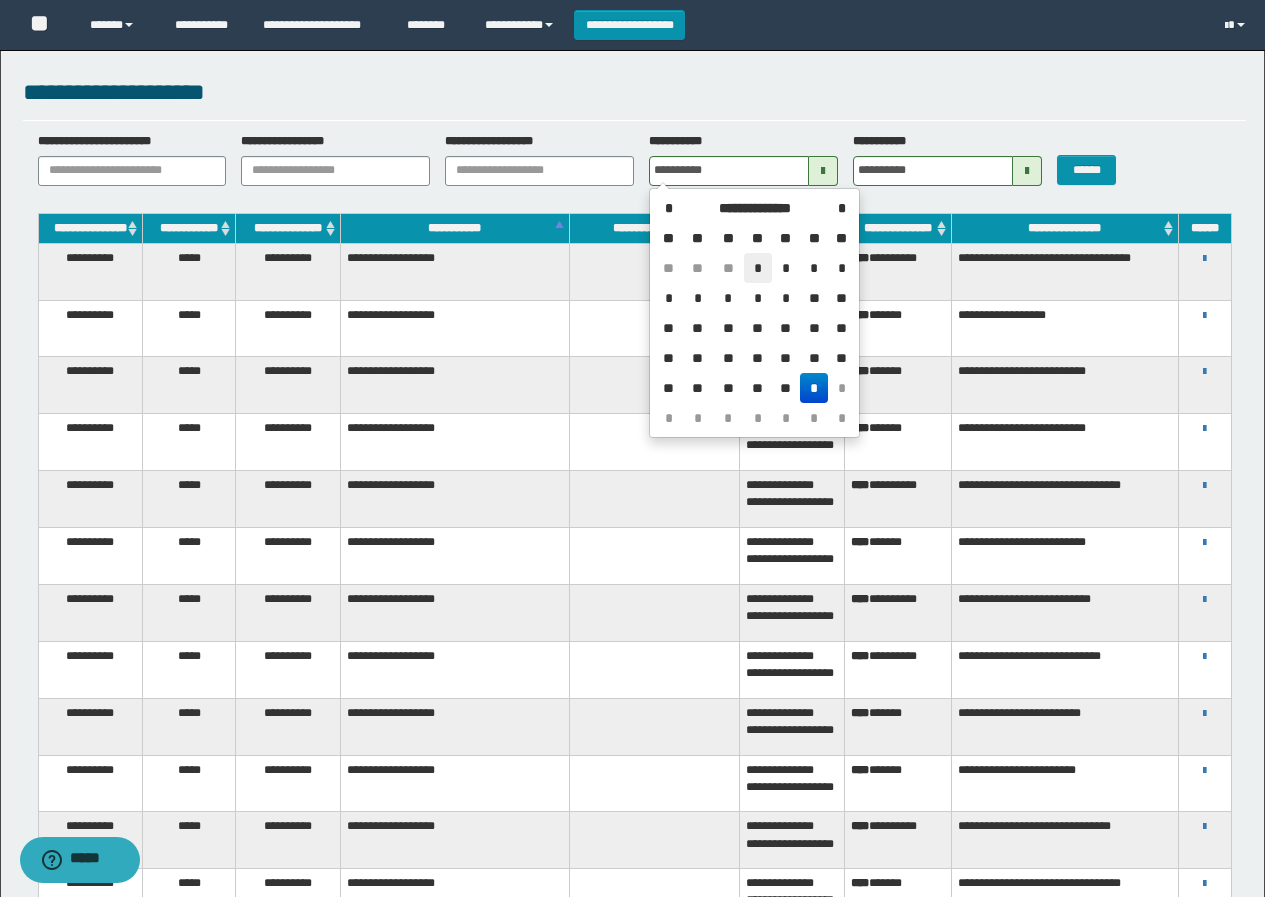 click on "*" at bounding box center (758, 268) 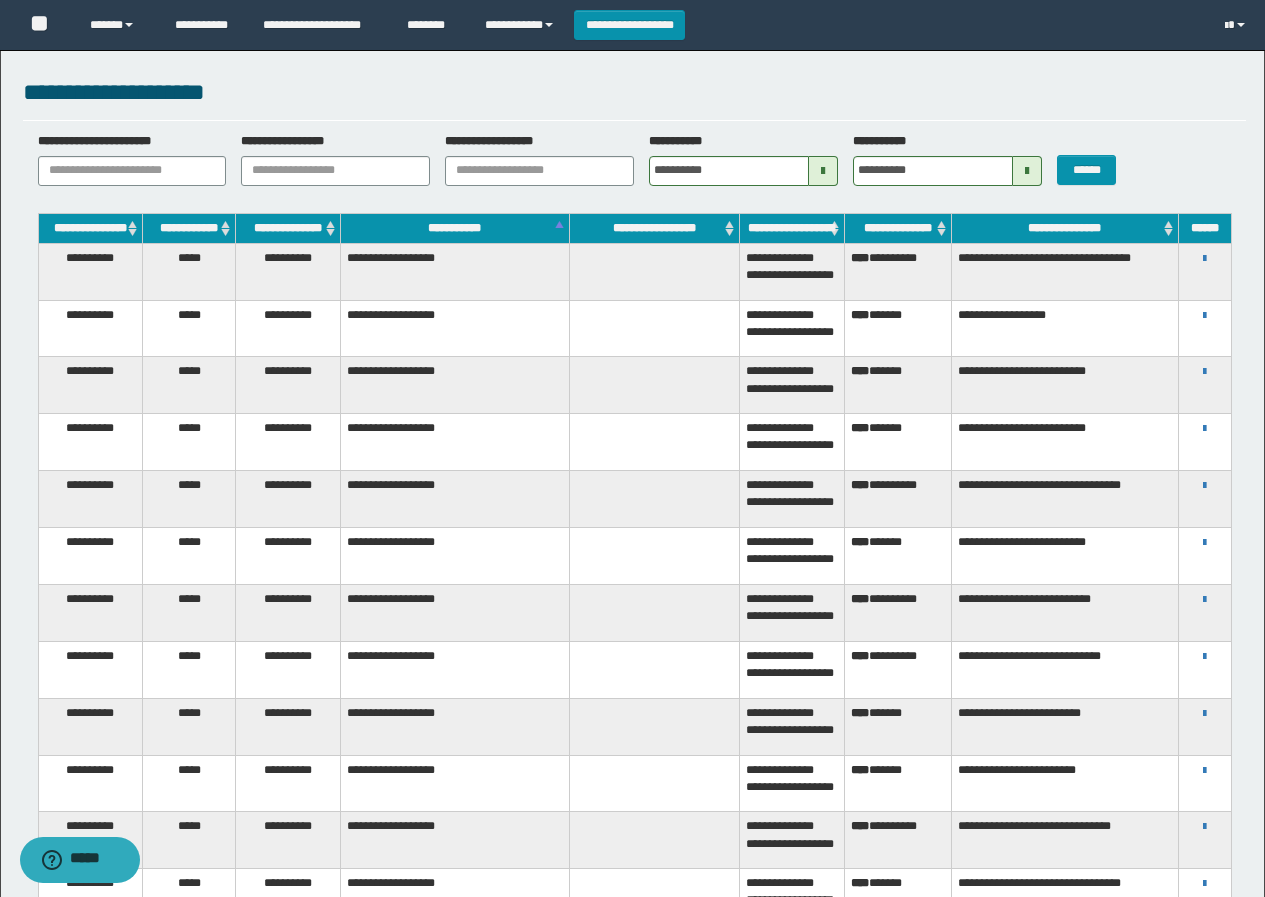 click at bounding box center (1027, 171) 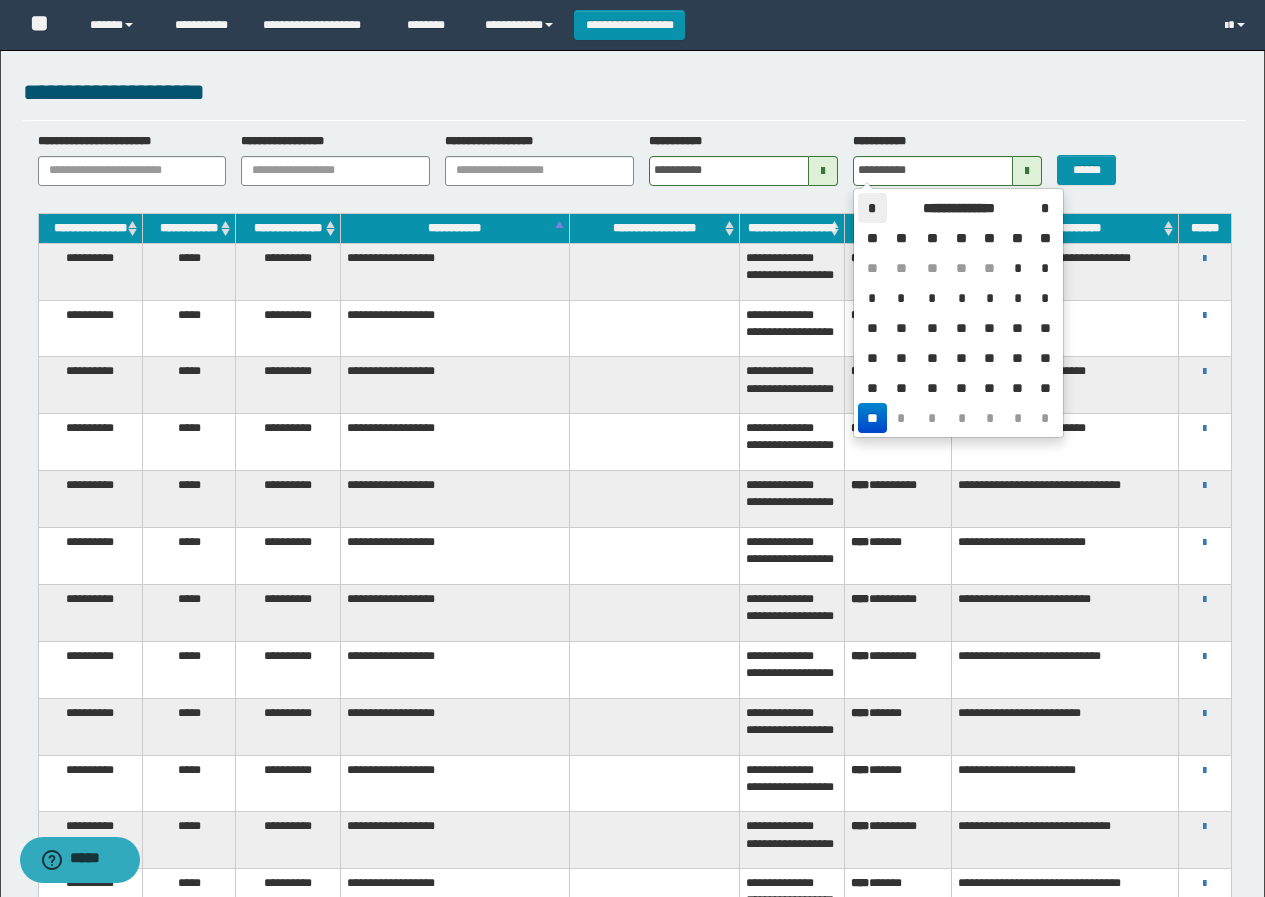 click on "*" at bounding box center [872, 208] 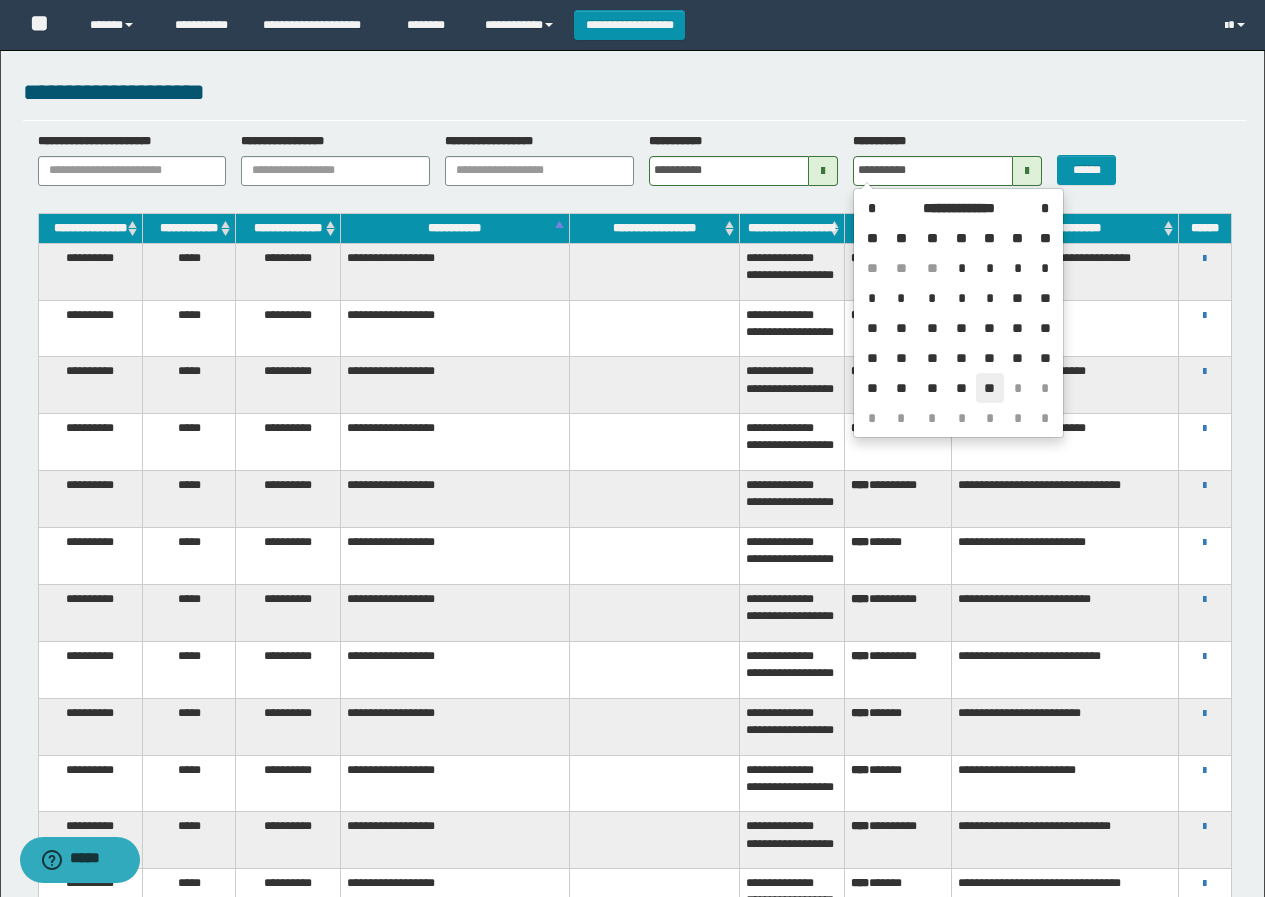 click on "**" at bounding box center [990, 388] 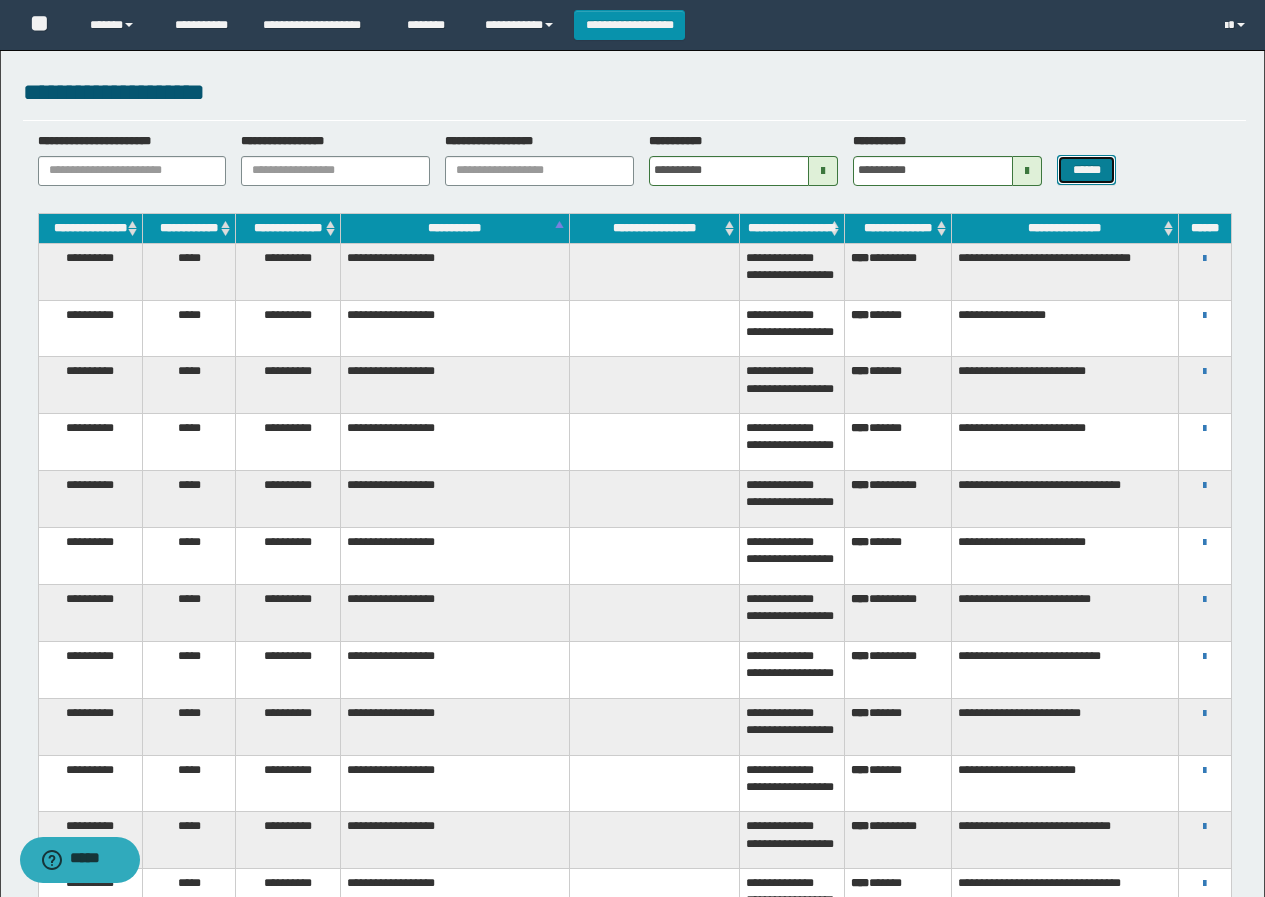 drag, startPoint x: 1086, startPoint y: 166, endPoint x: 1083, endPoint y: 178, distance: 12.369317 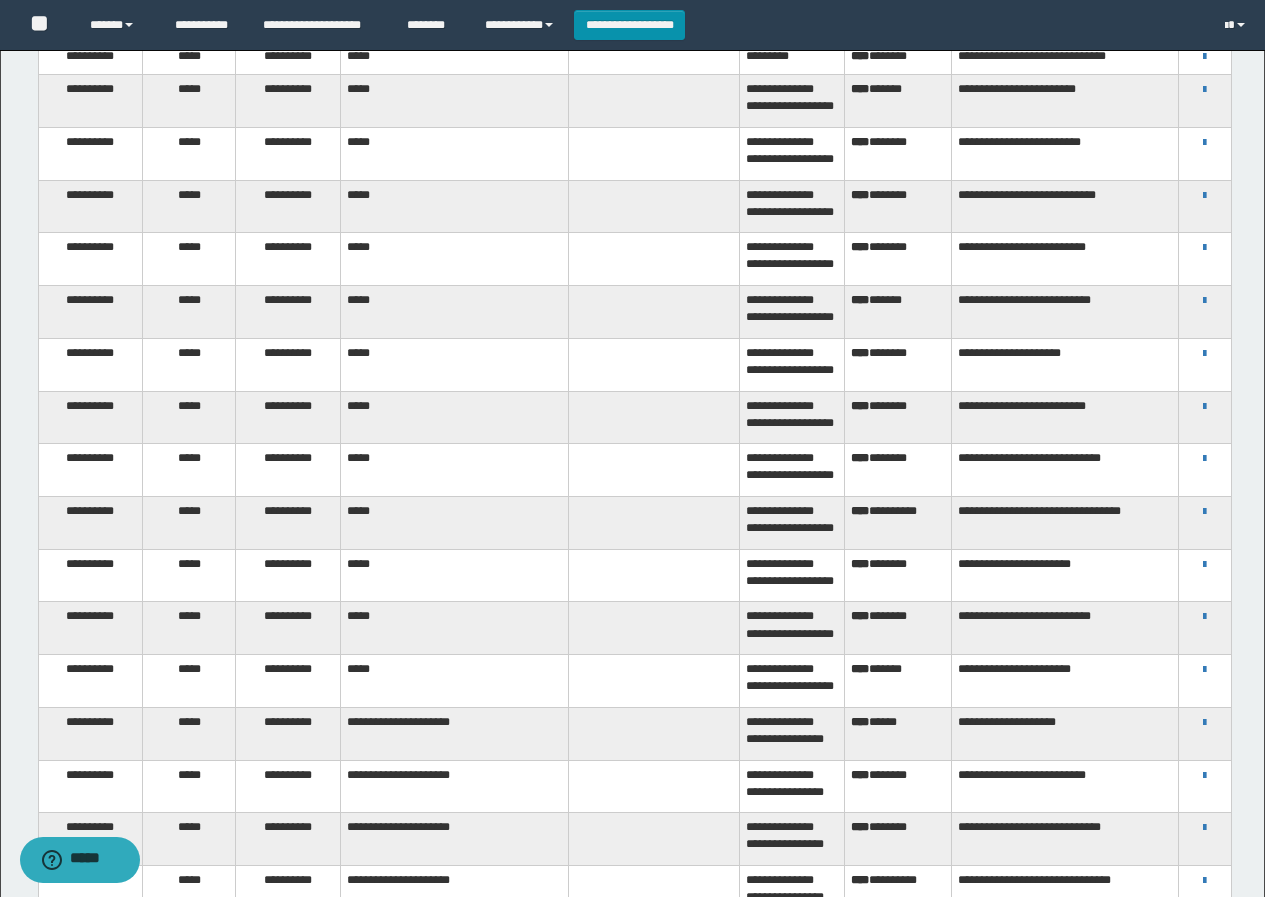 scroll, scrollTop: 0, scrollLeft: 0, axis: both 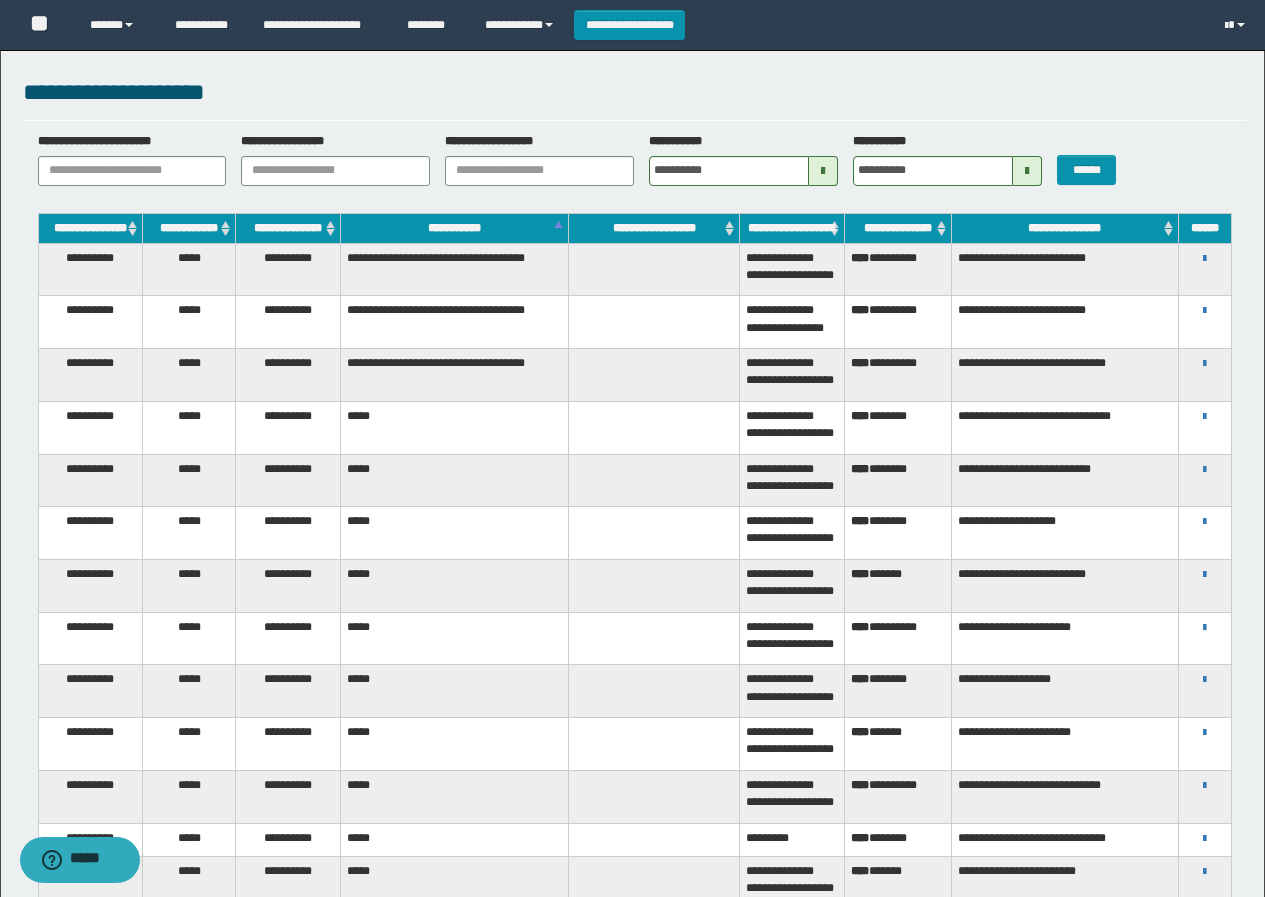 click at bounding box center [823, 171] 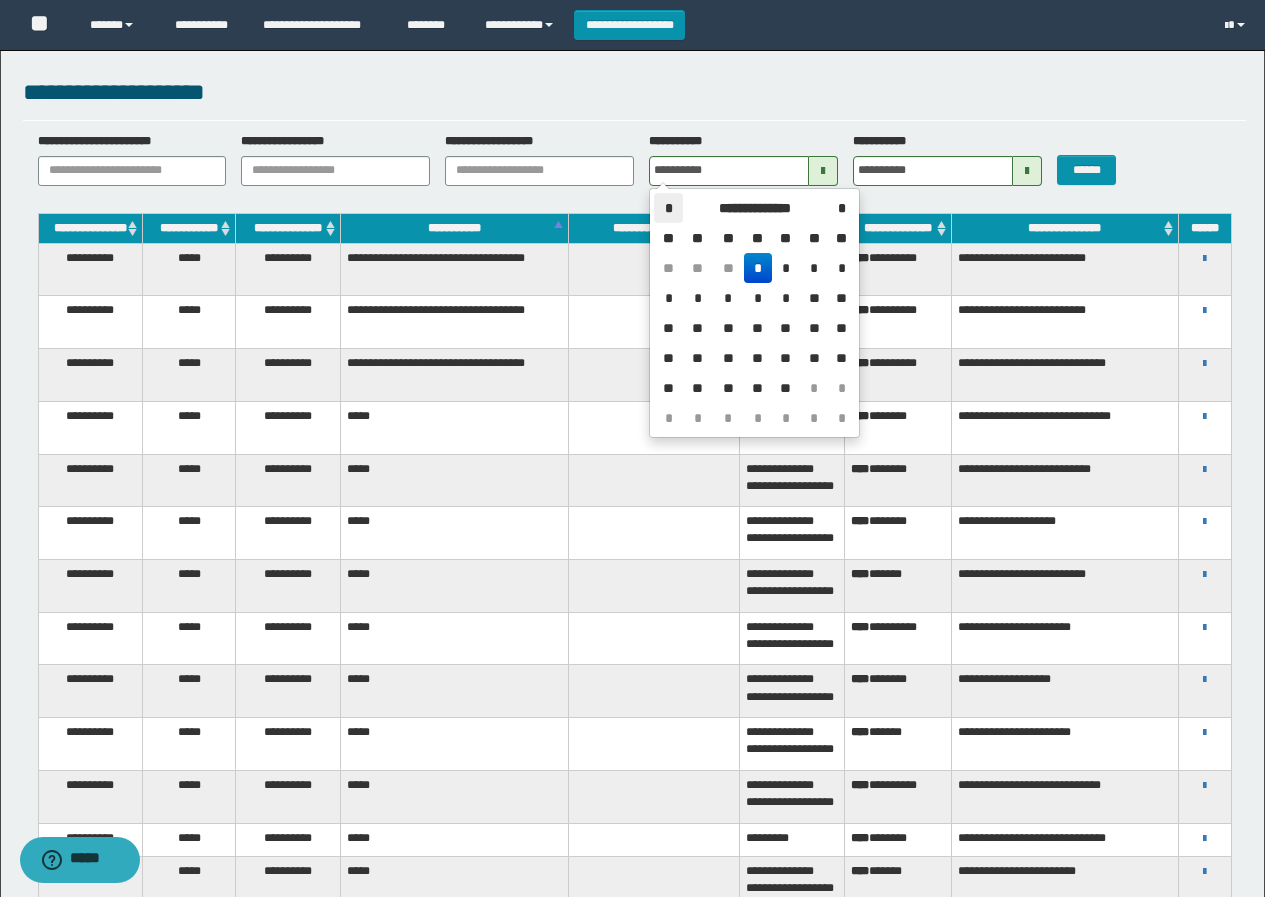 click on "*" at bounding box center (668, 208) 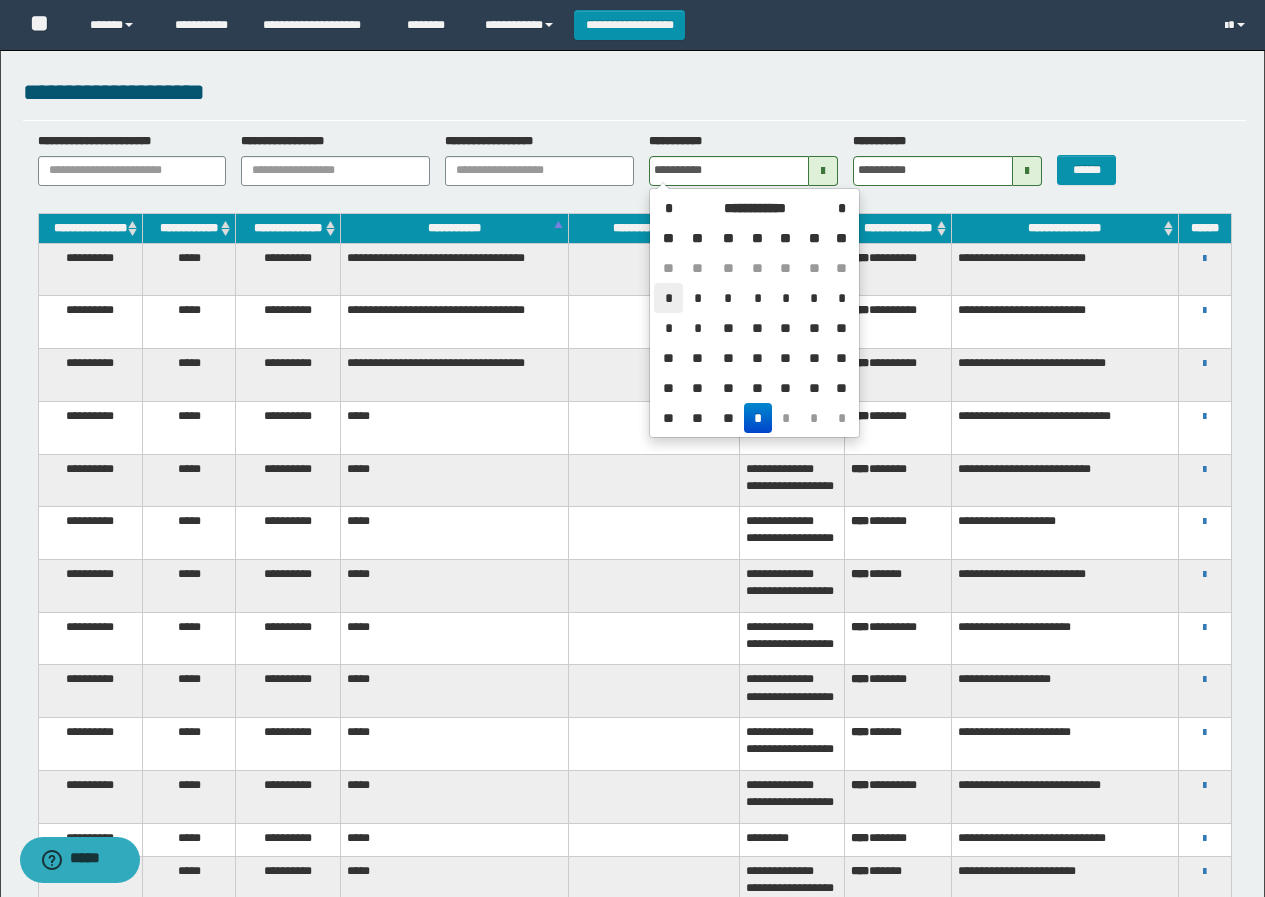 click on "*" at bounding box center (668, 298) 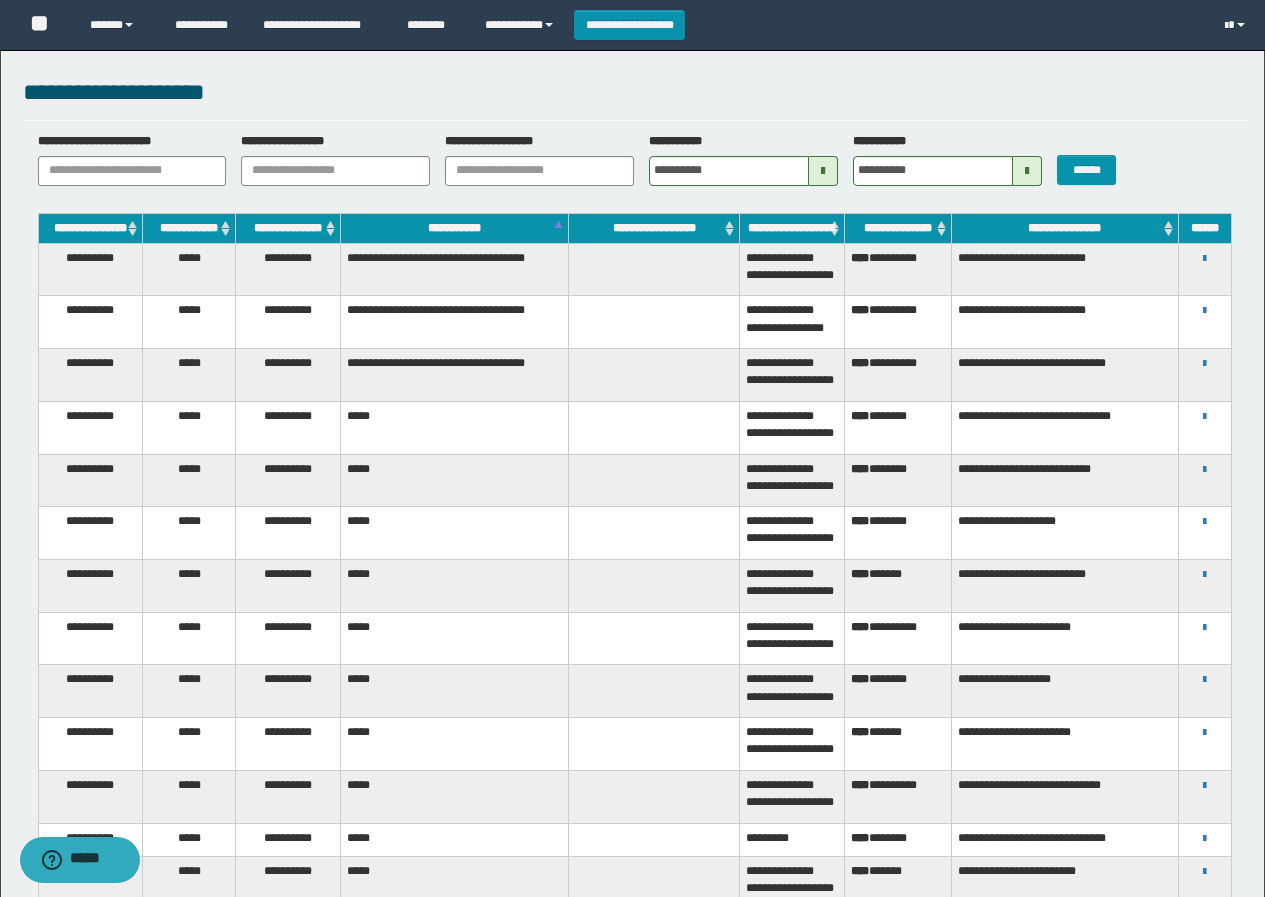 click at bounding box center [1027, 171] 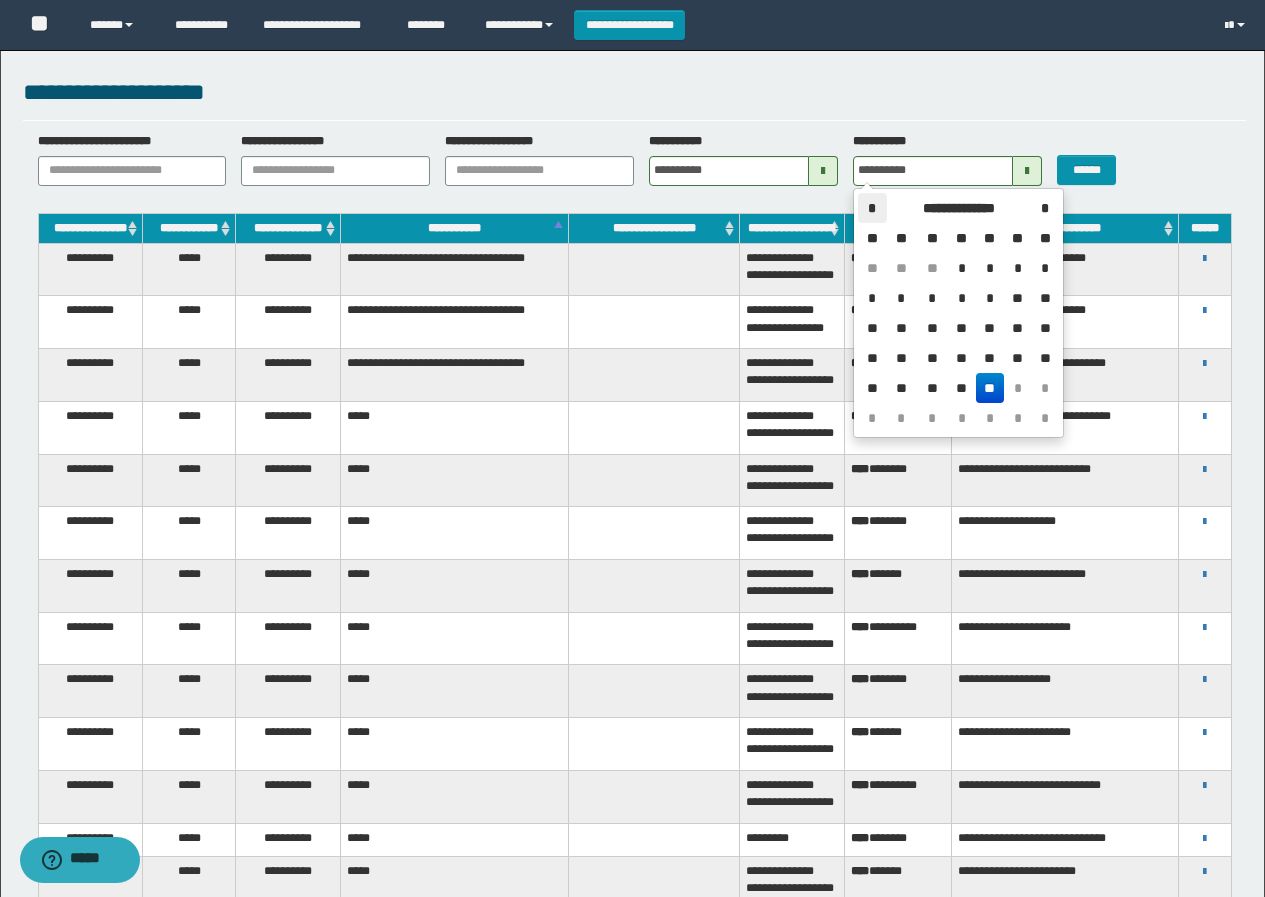 click on "*" at bounding box center [872, 208] 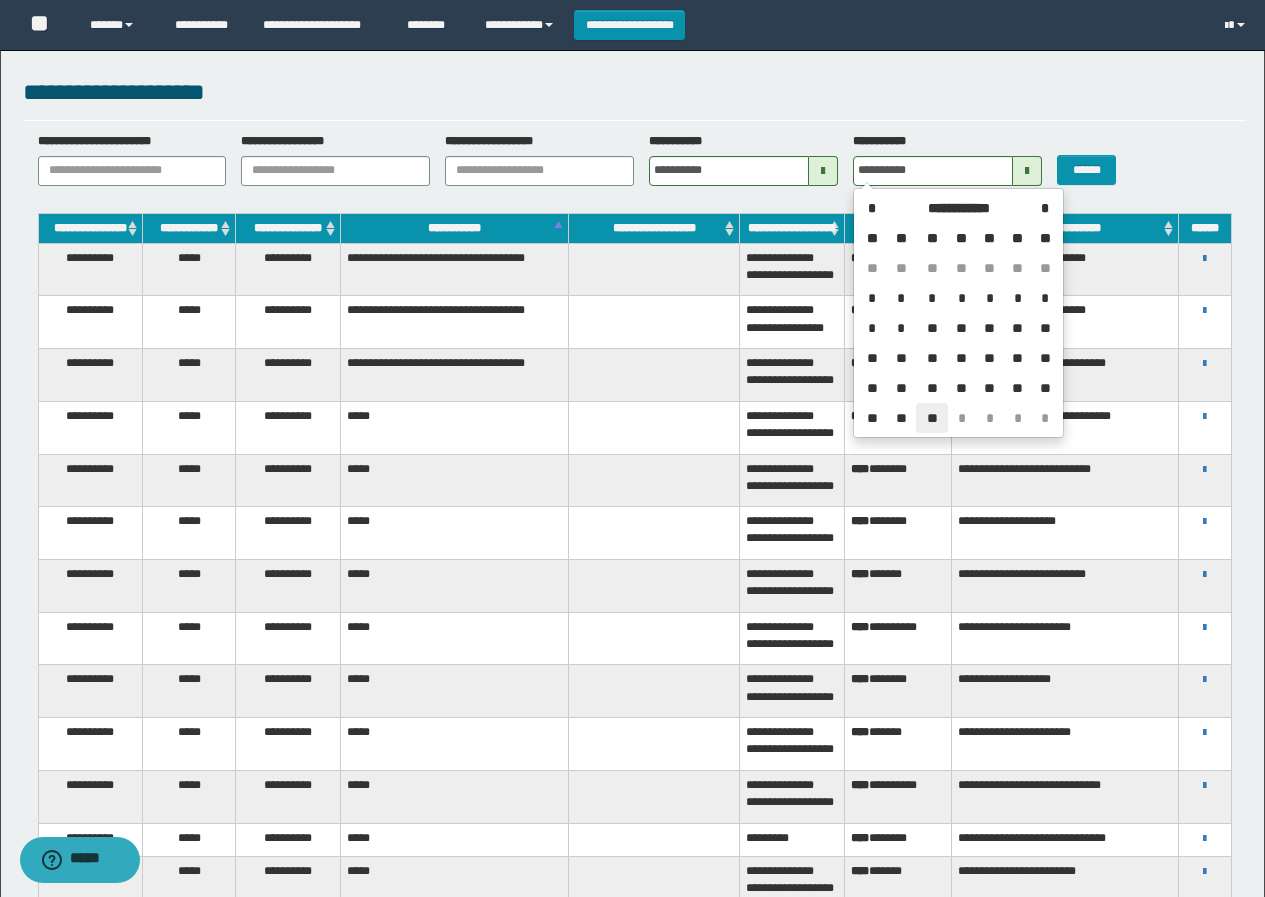 click on "**" at bounding box center [932, 418] 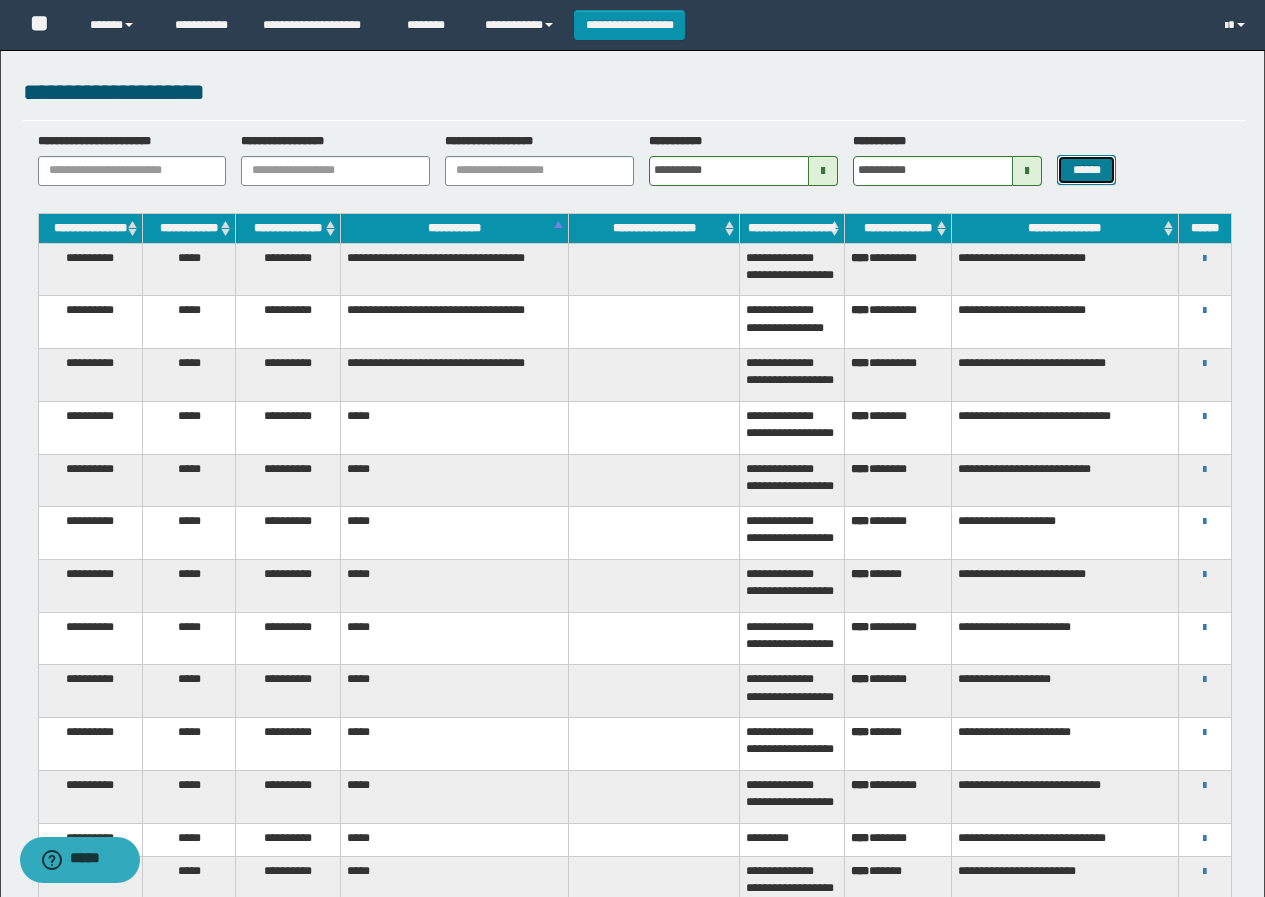click on "******" at bounding box center [1086, 170] 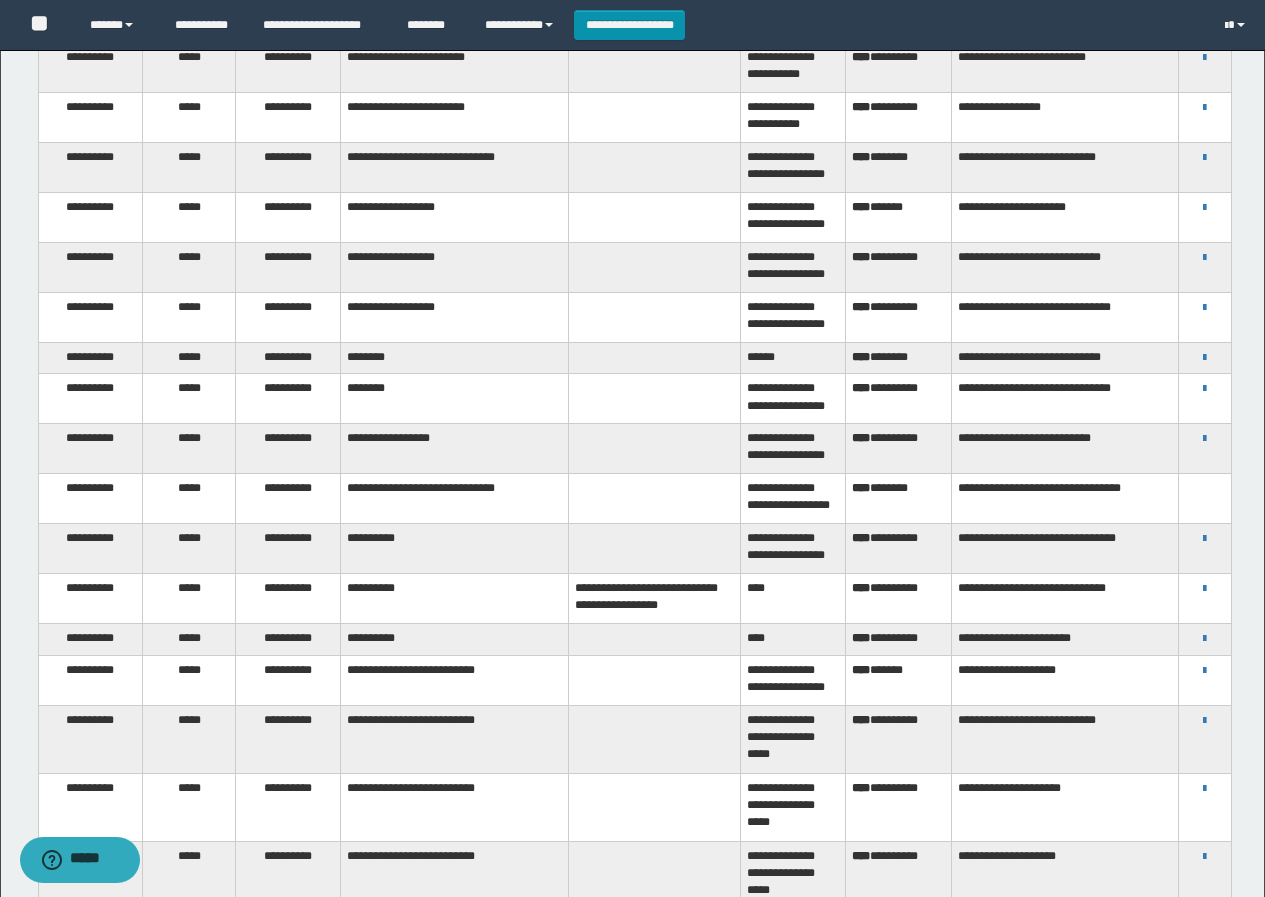 scroll, scrollTop: 1300, scrollLeft: 0, axis: vertical 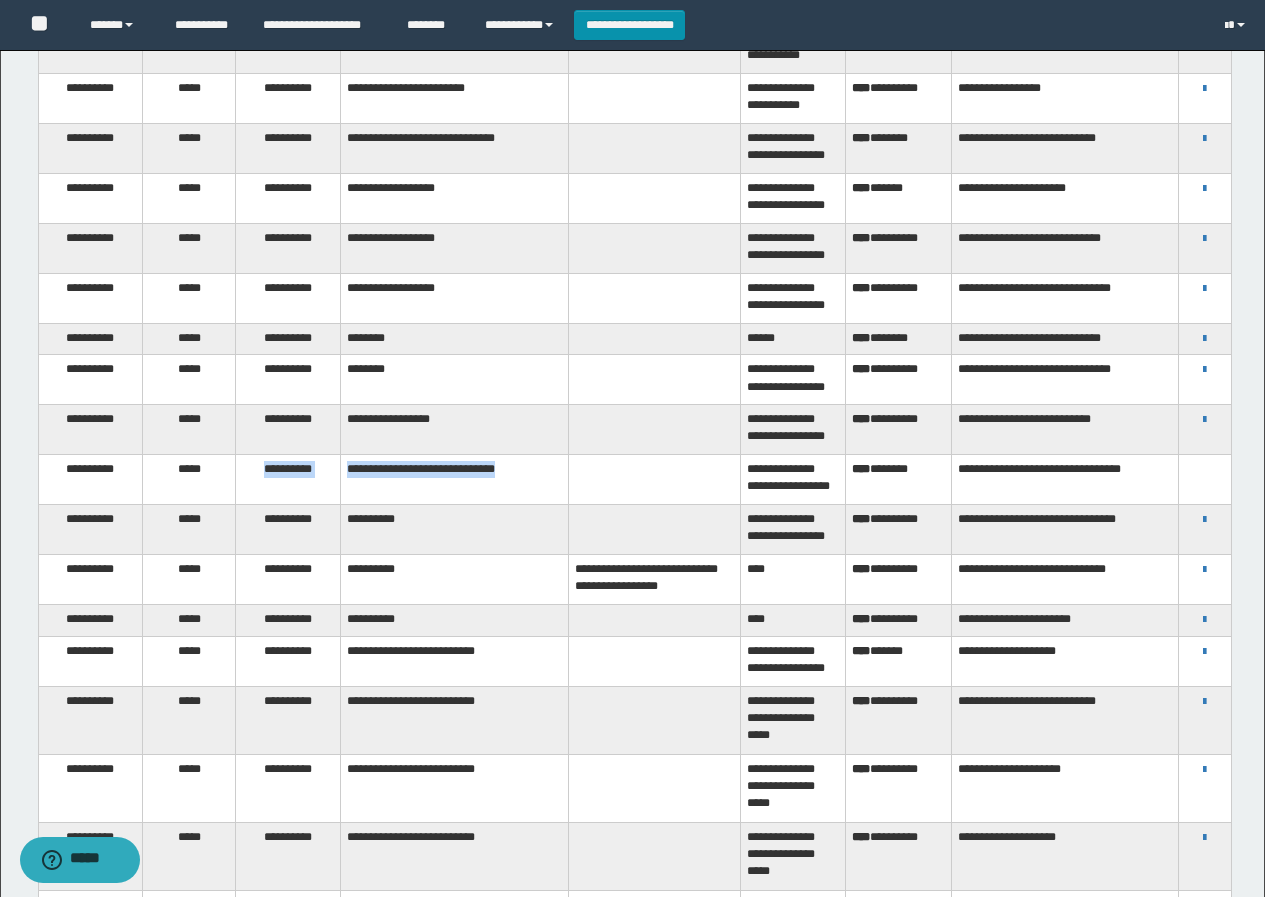 drag, startPoint x: 234, startPoint y: 447, endPoint x: 574, endPoint y: 444, distance: 340.01324 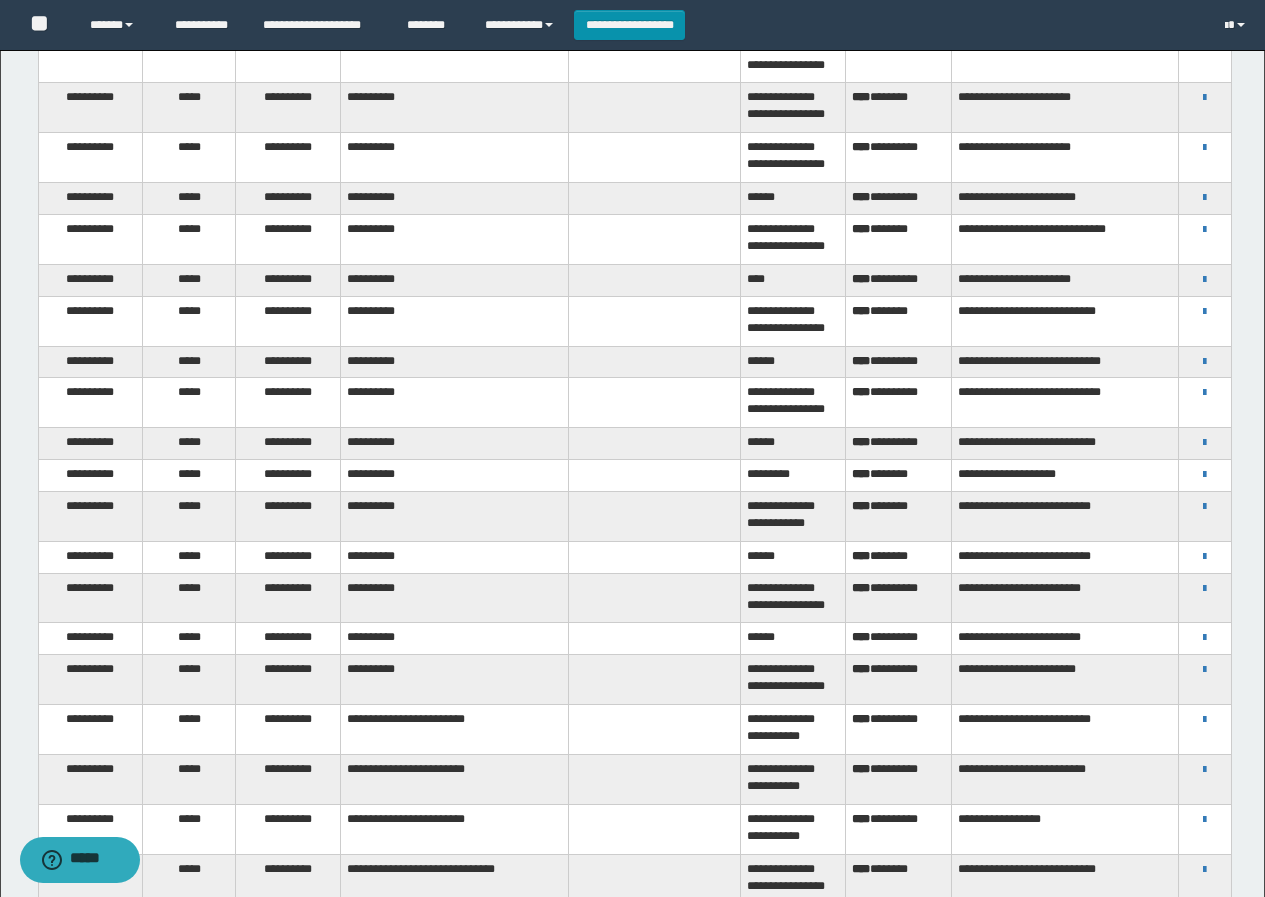 scroll, scrollTop: 0, scrollLeft: 0, axis: both 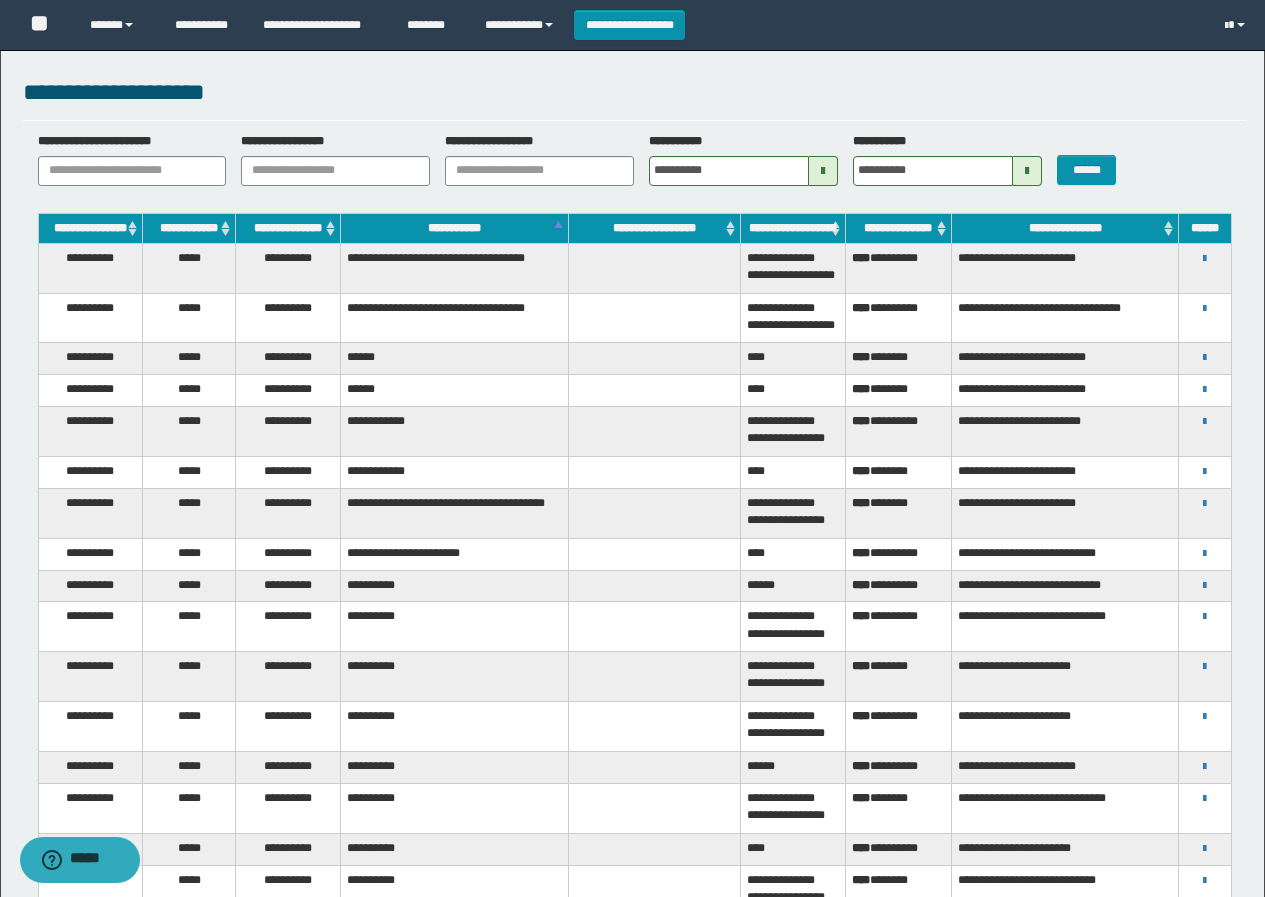 click at bounding box center [823, 171] 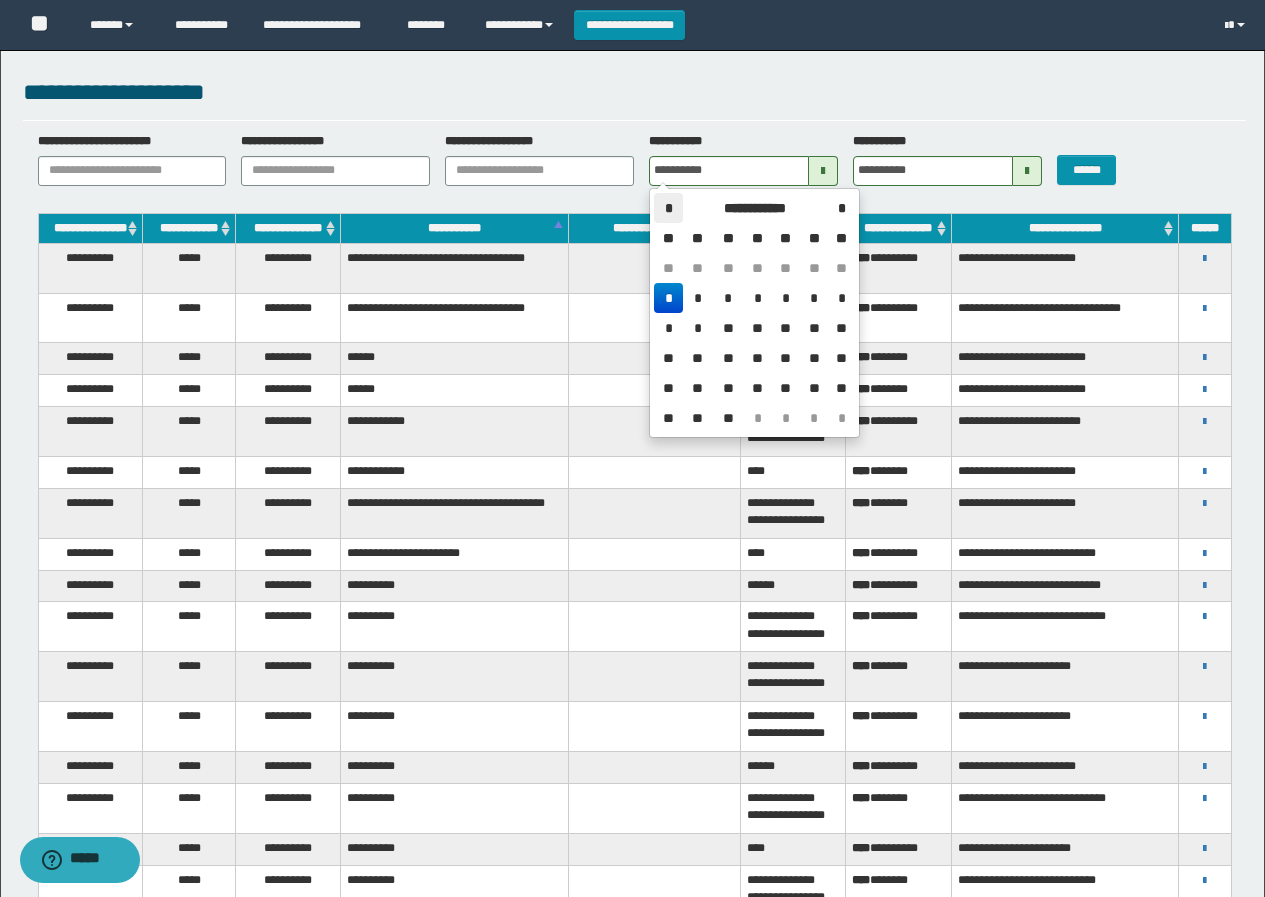 click on "*" at bounding box center (668, 208) 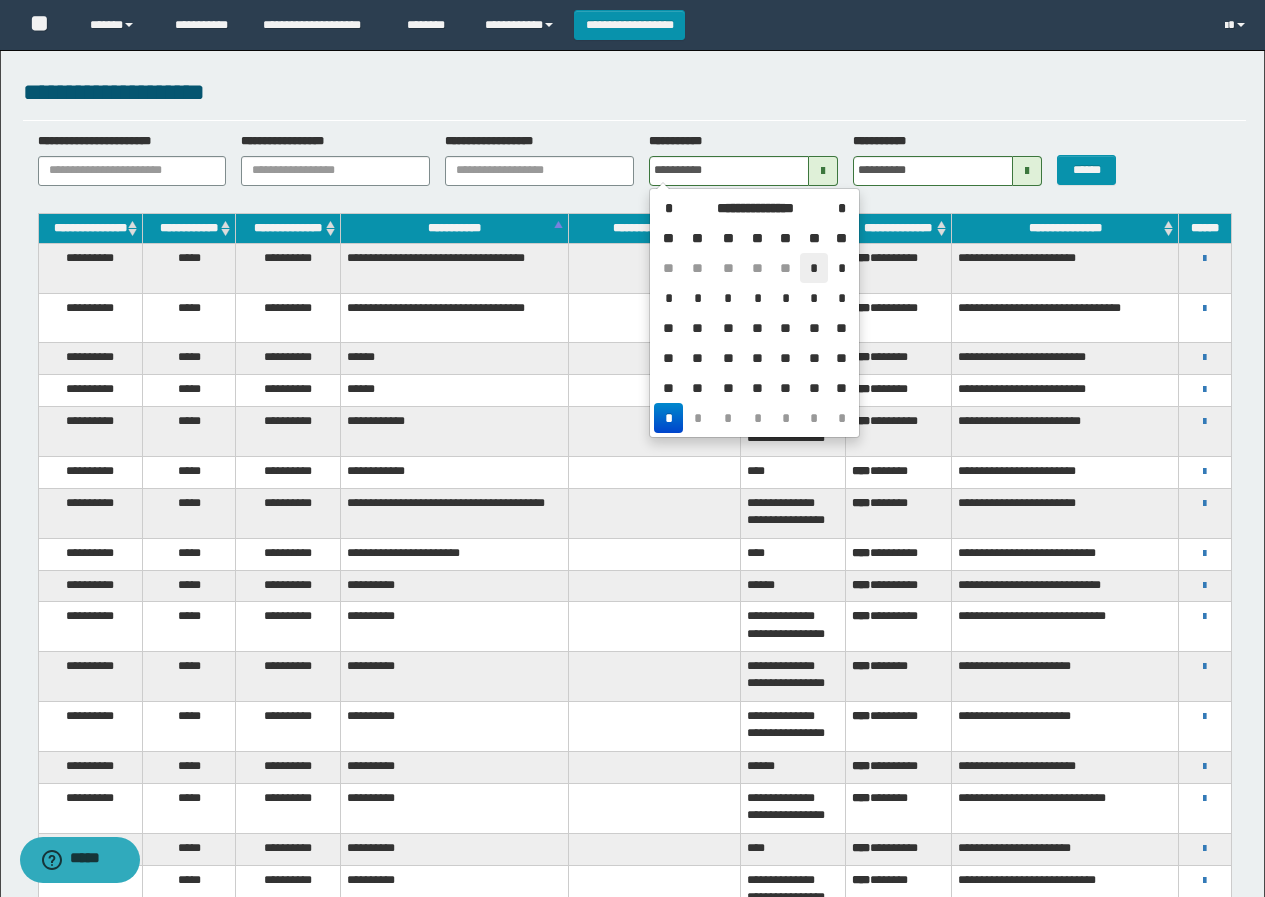 click on "*" at bounding box center (814, 268) 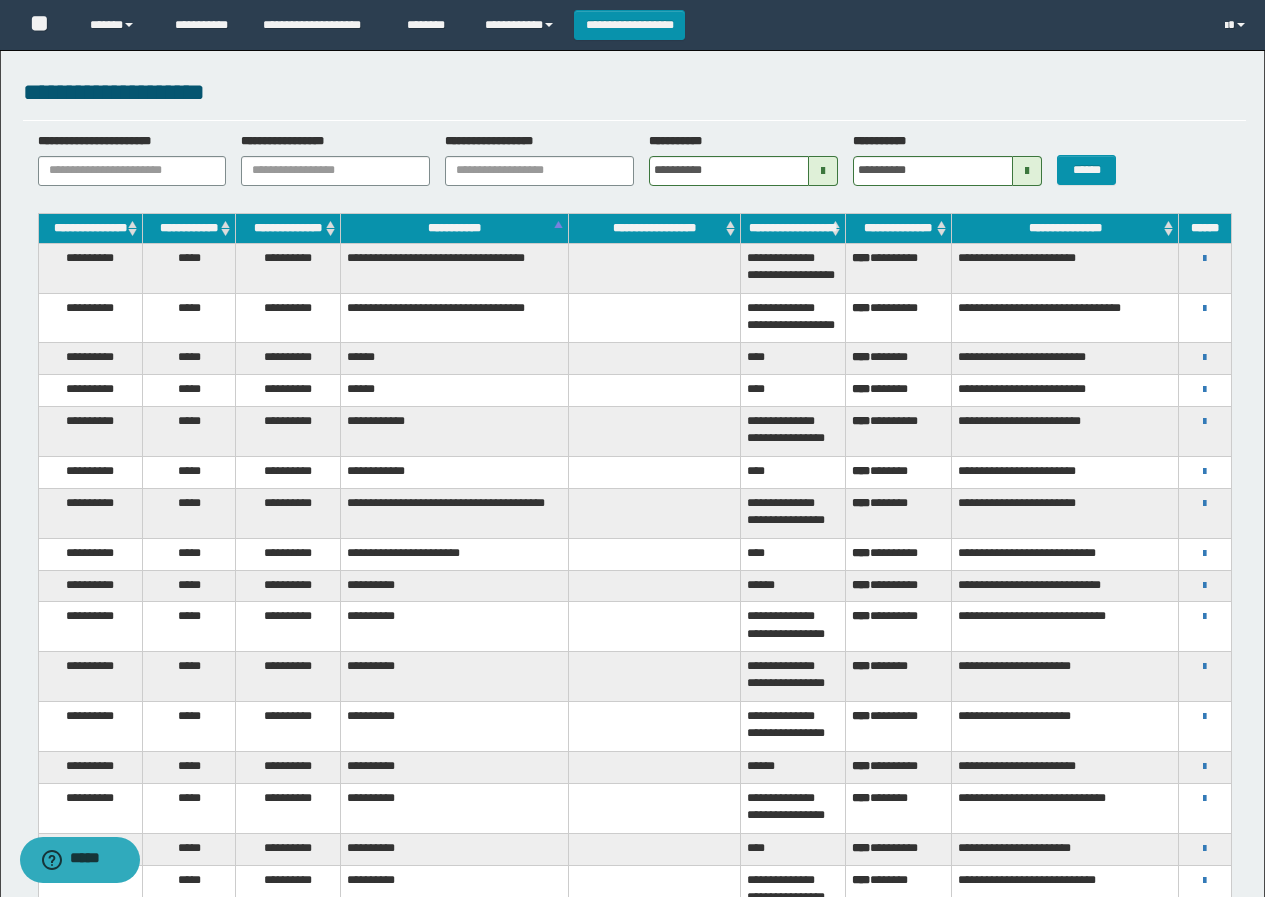click at bounding box center [1027, 171] 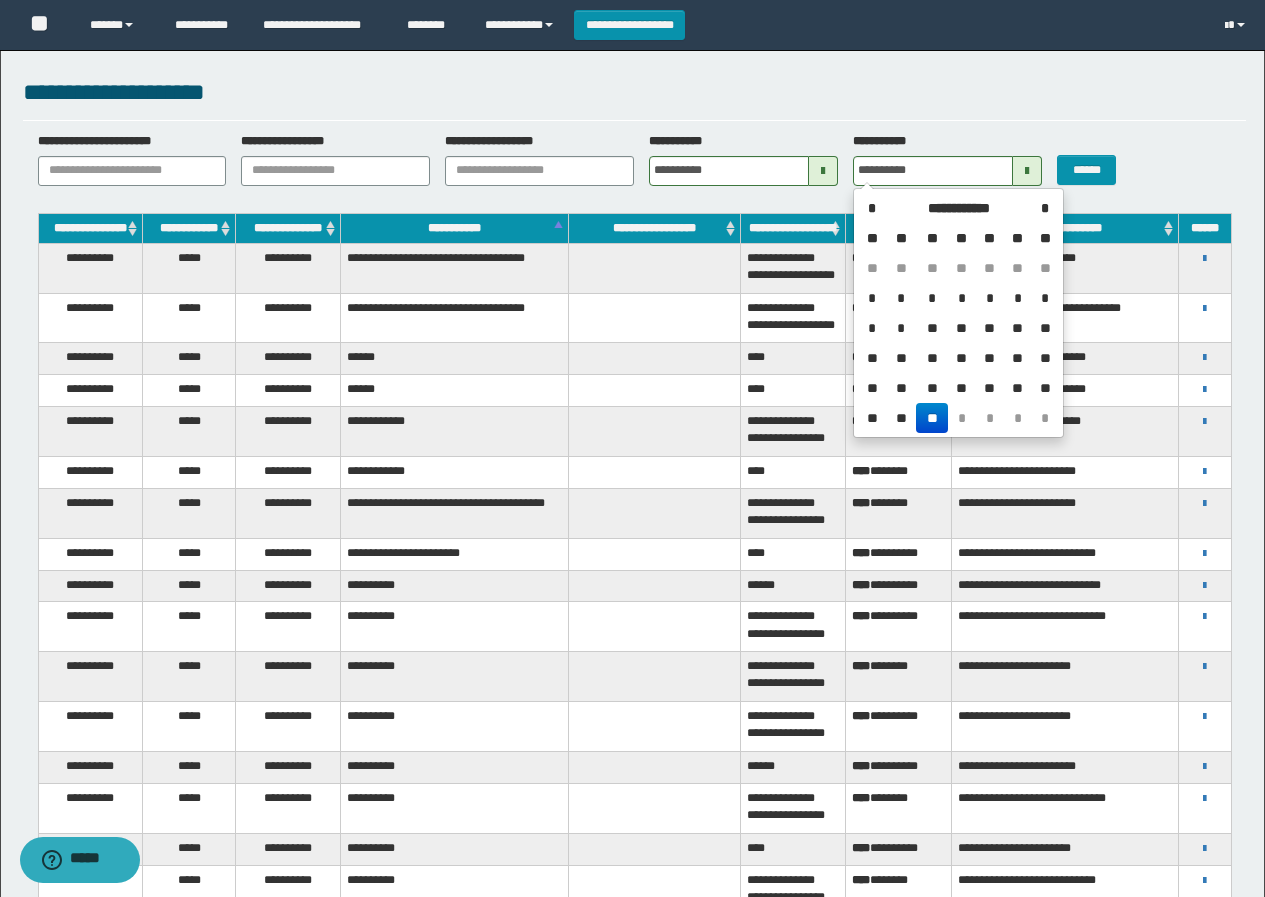 click on "**" at bounding box center (872, 238) 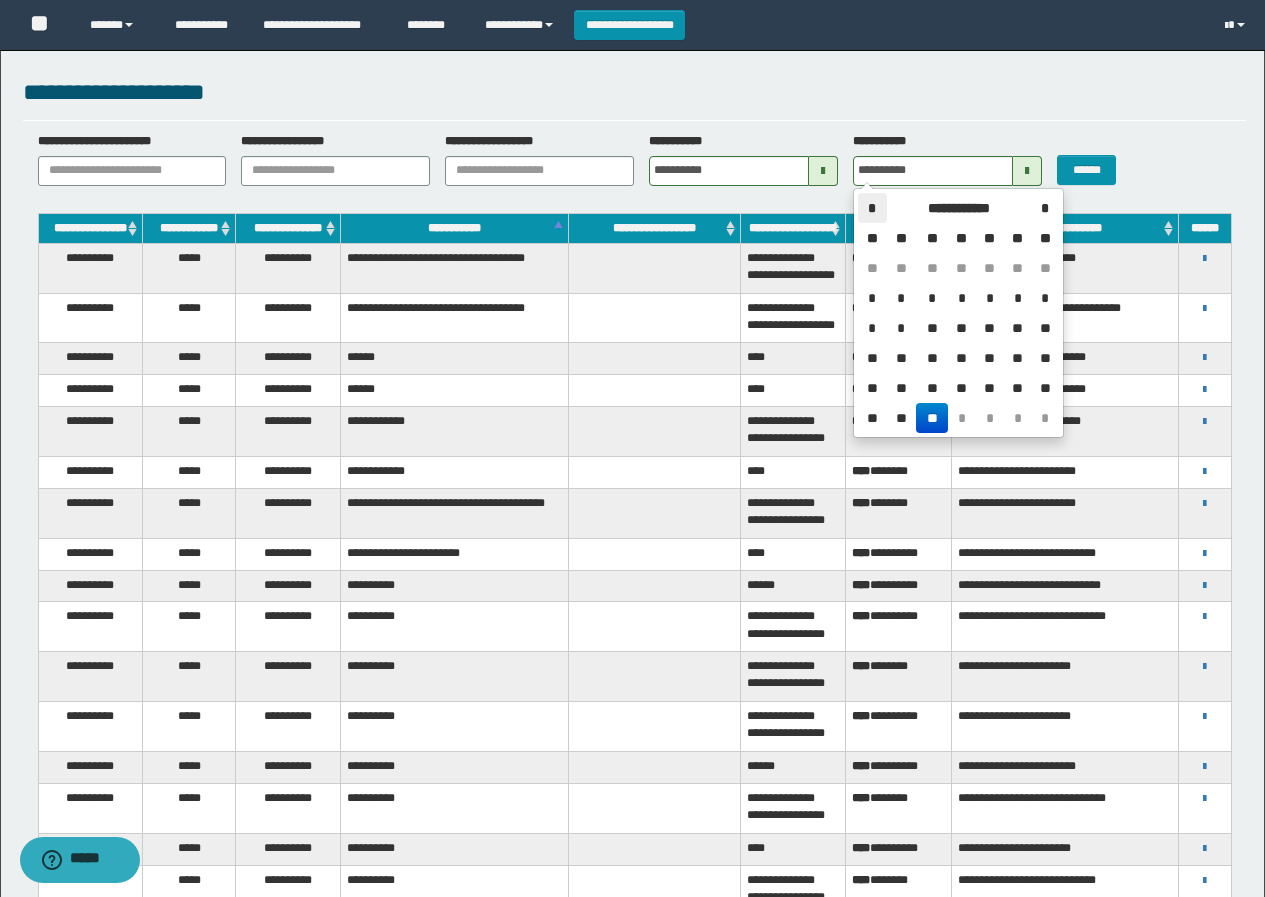 click on "*" at bounding box center [872, 208] 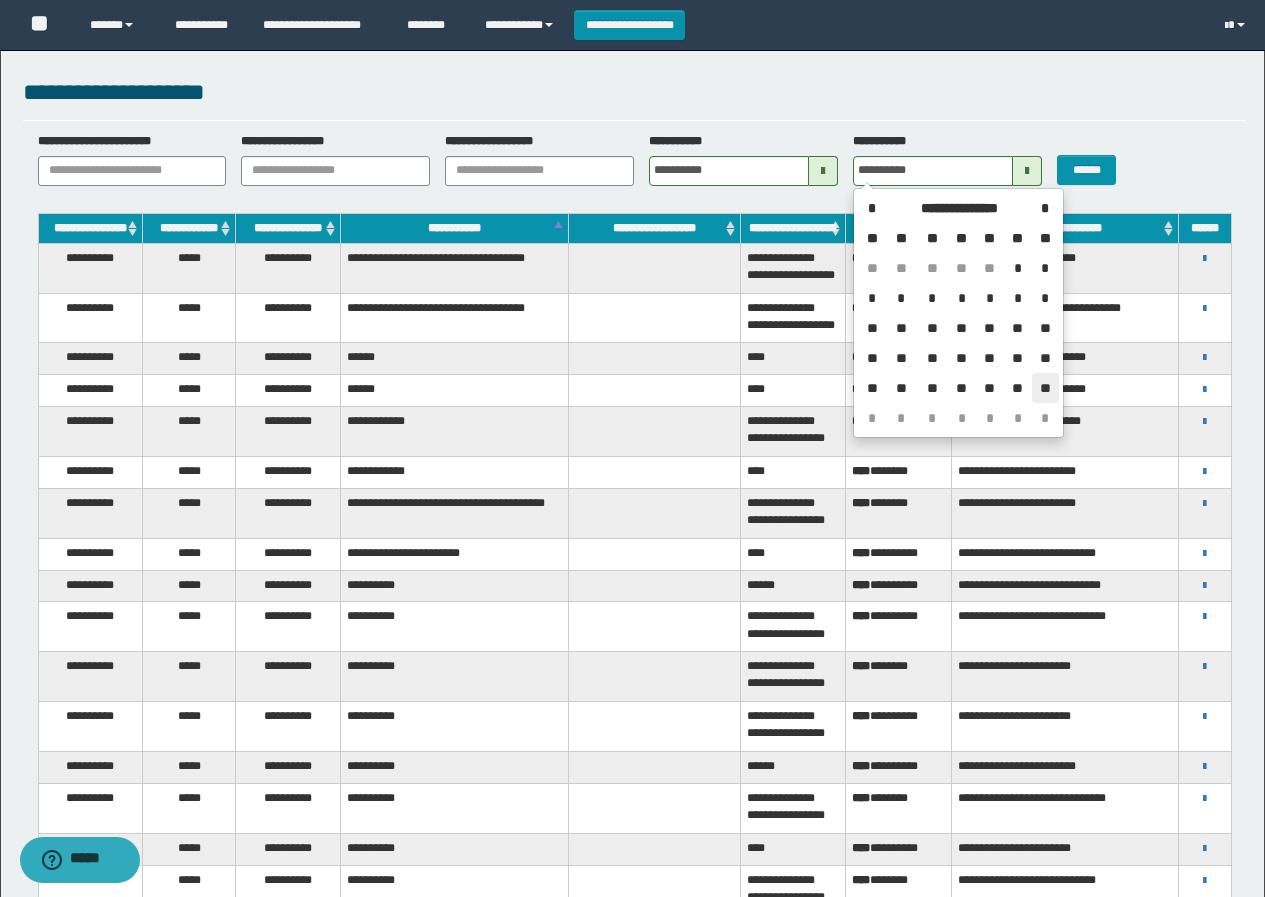 click on "**" at bounding box center (1045, 388) 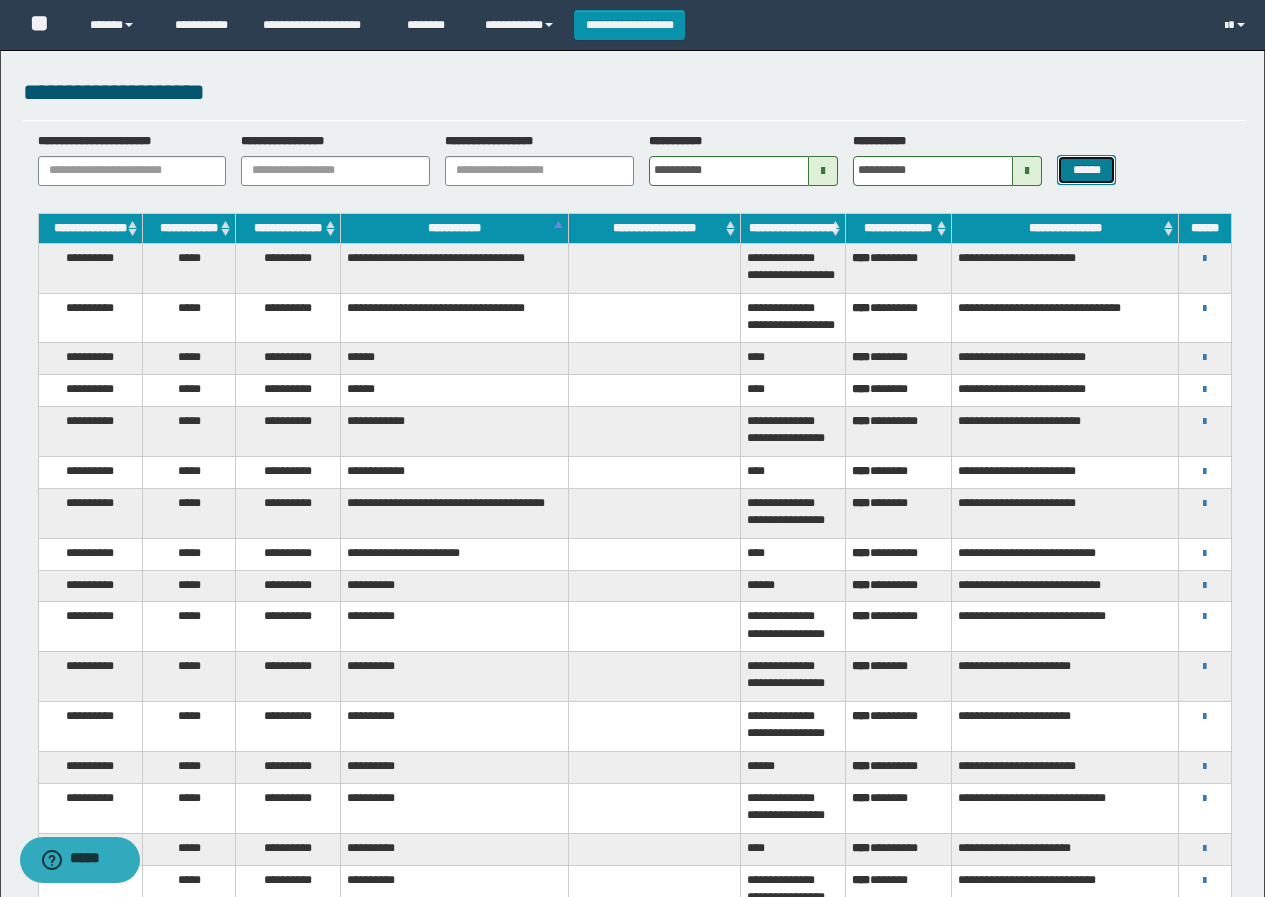 click on "******" at bounding box center (1086, 170) 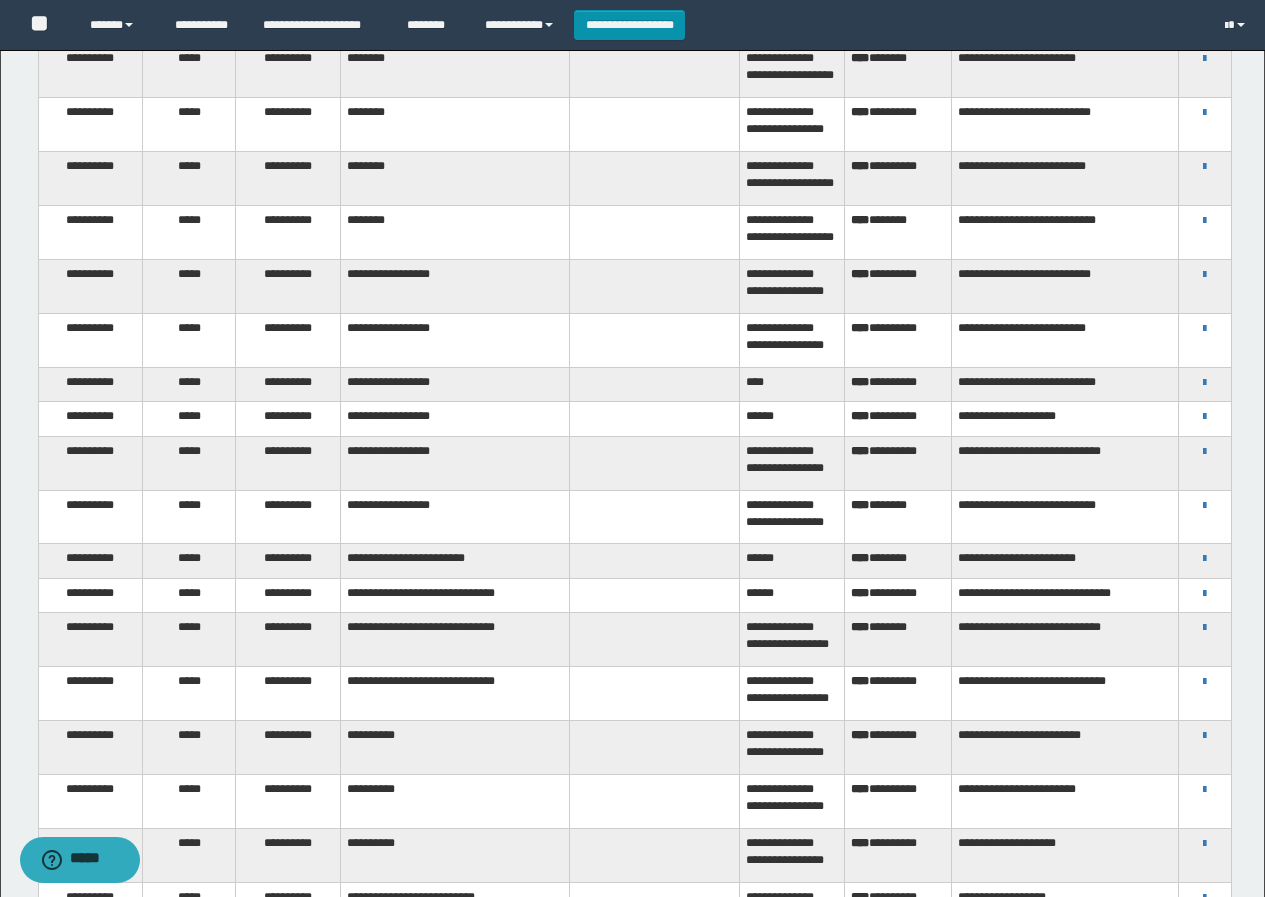 scroll, scrollTop: 1800, scrollLeft: 0, axis: vertical 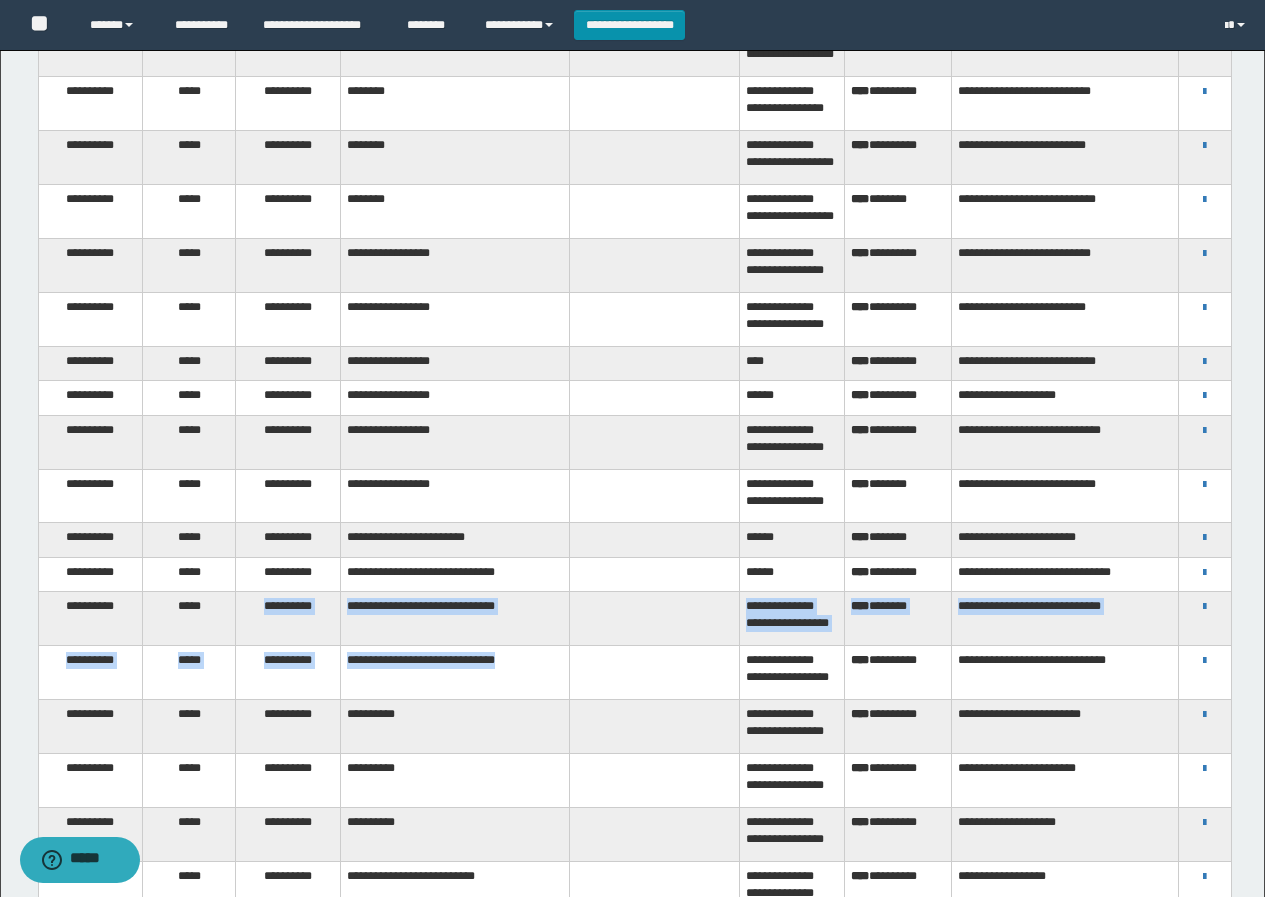 drag, startPoint x: 258, startPoint y: 413, endPoint x: 601, endPoint y: 472, distance: 348.03735 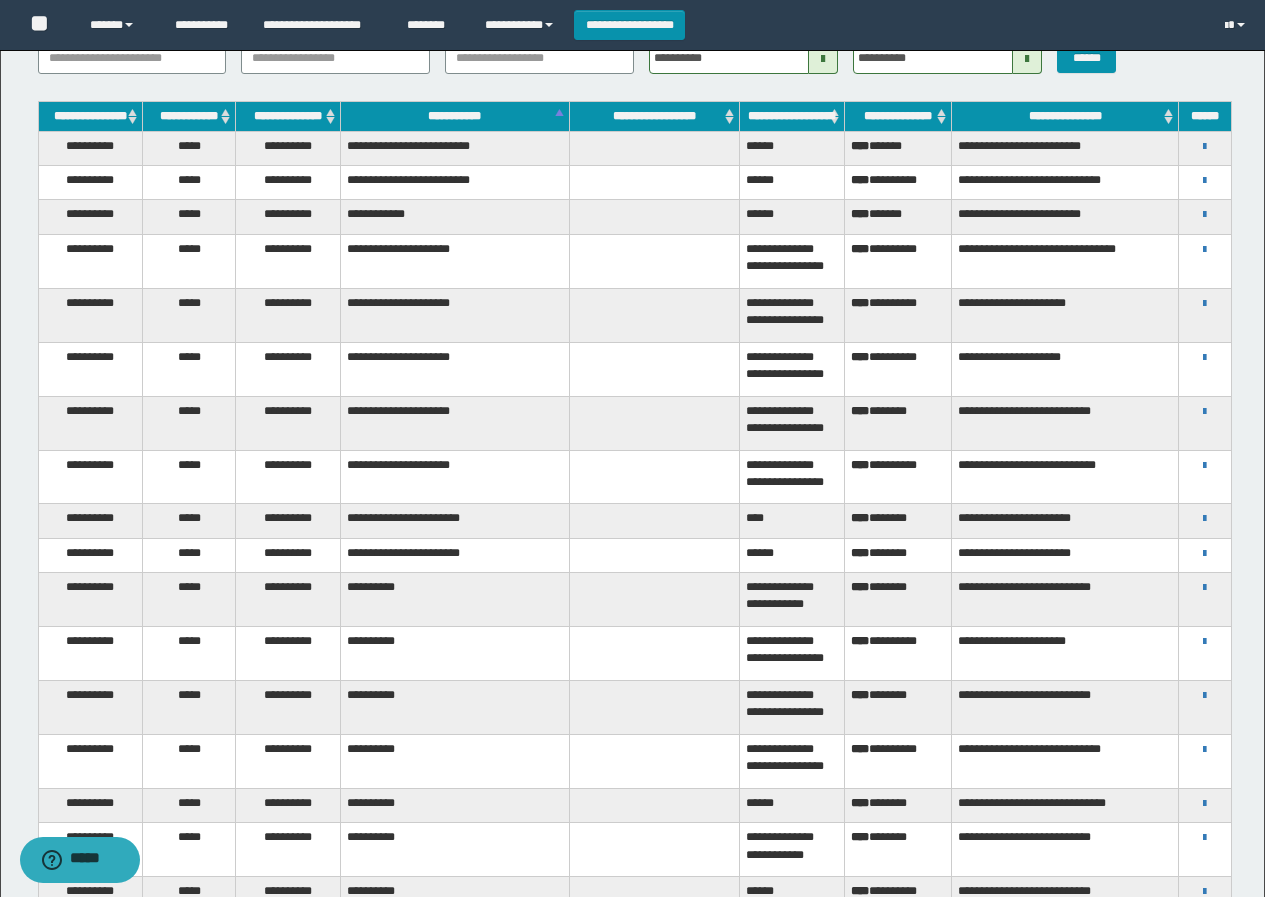 scroll, scrollTop: 0, scrollLeft: 0, axis: both 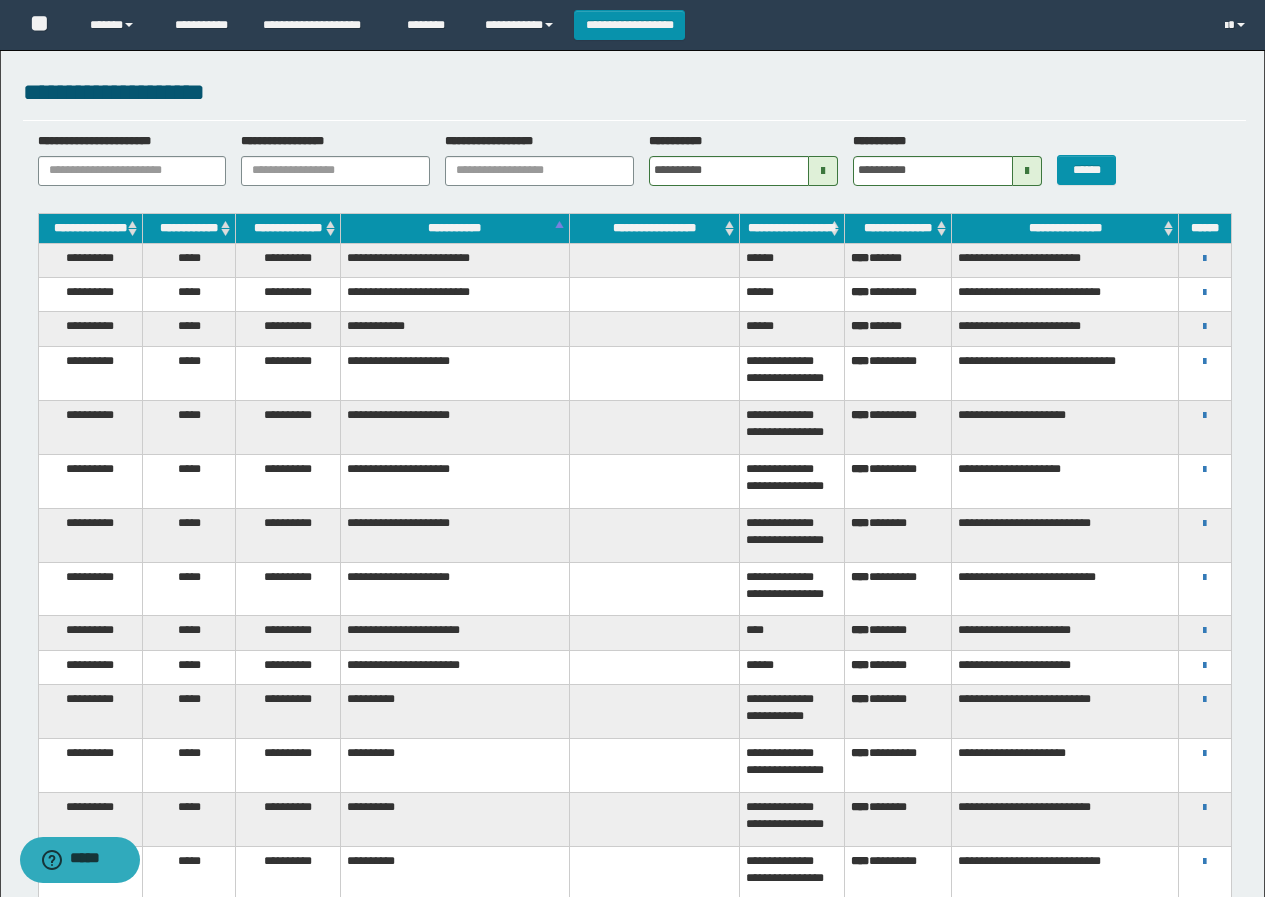 click at bounding box center [823, 171] 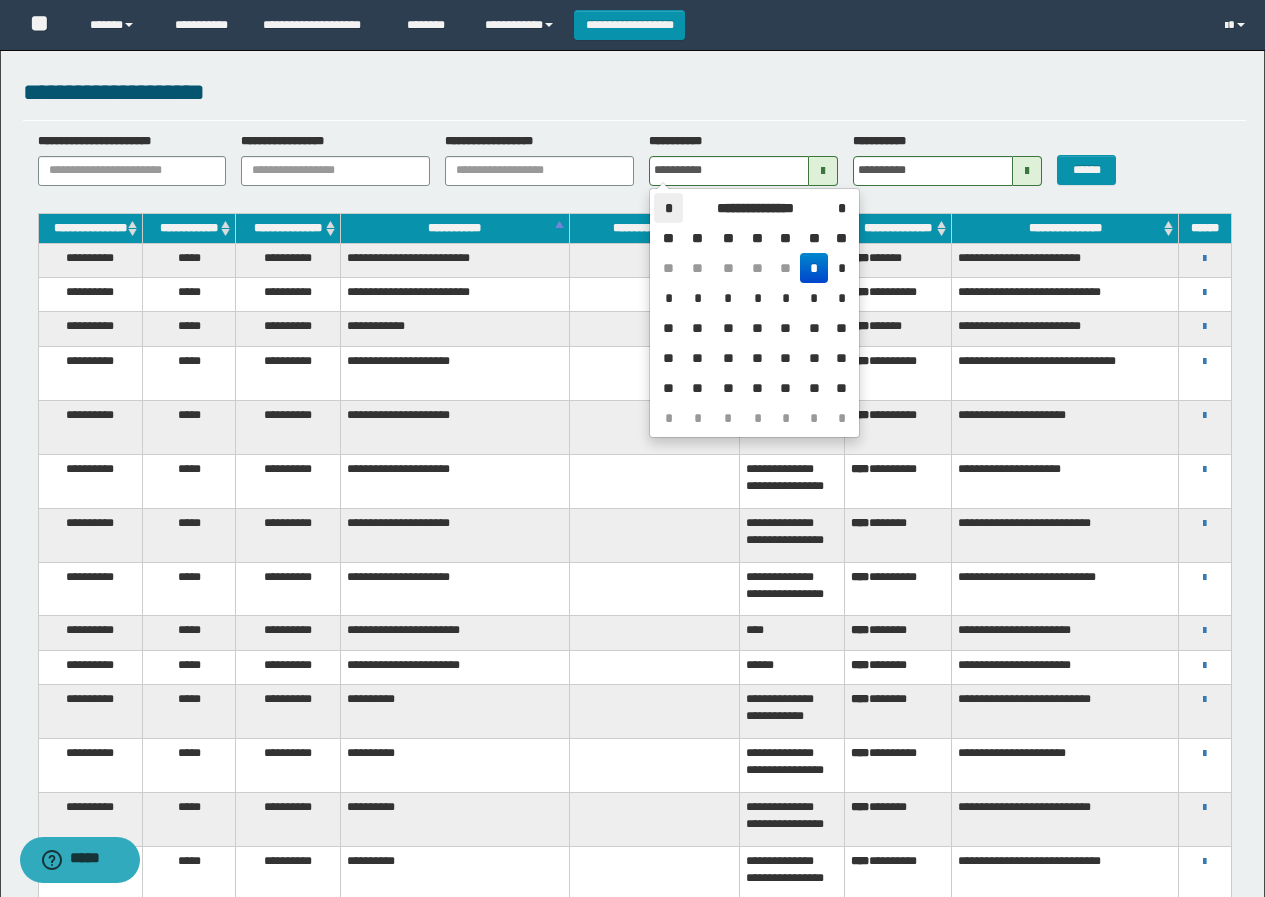 click on "*" at bounding box center [668, 208] 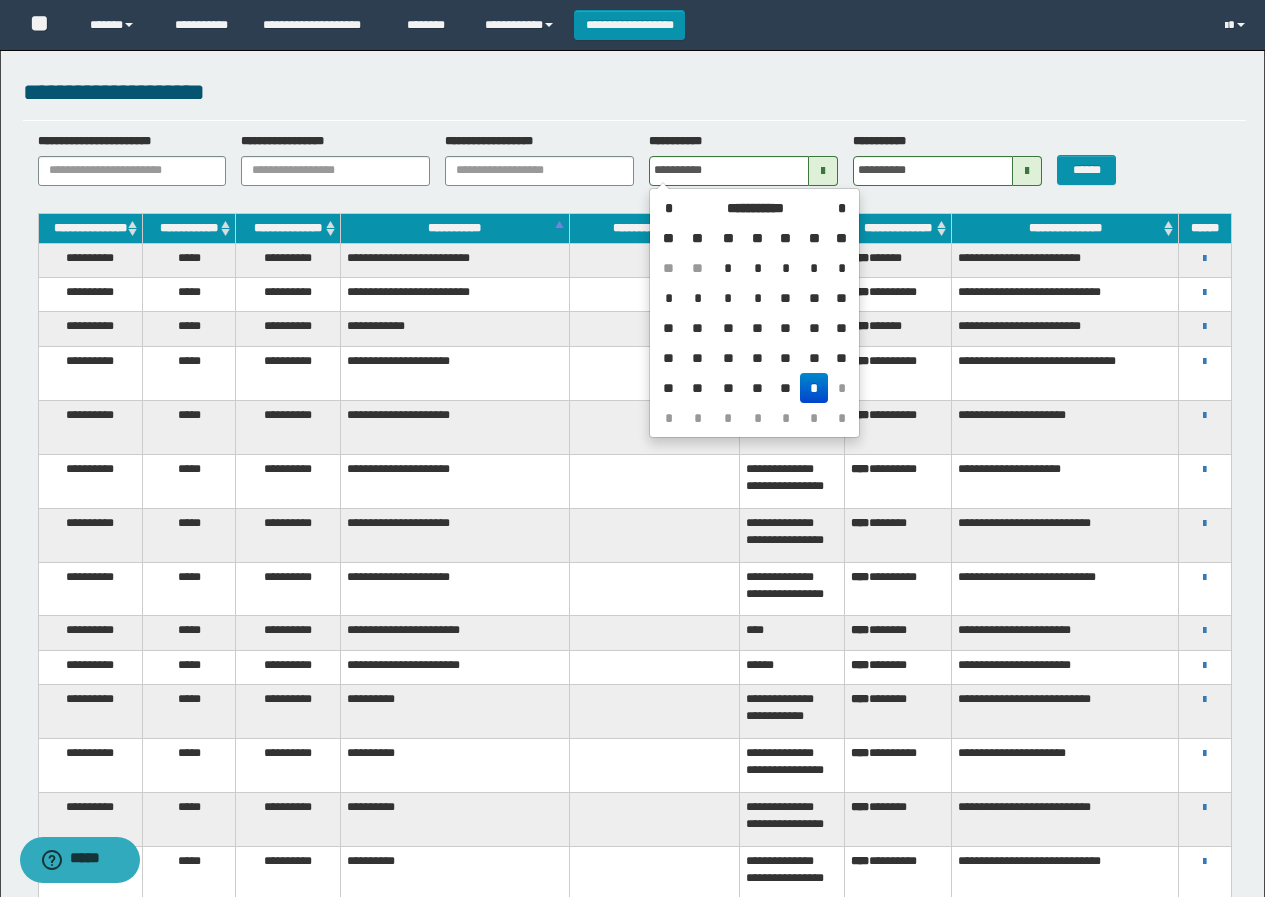 click on "*" at bounding box center [728, 268] 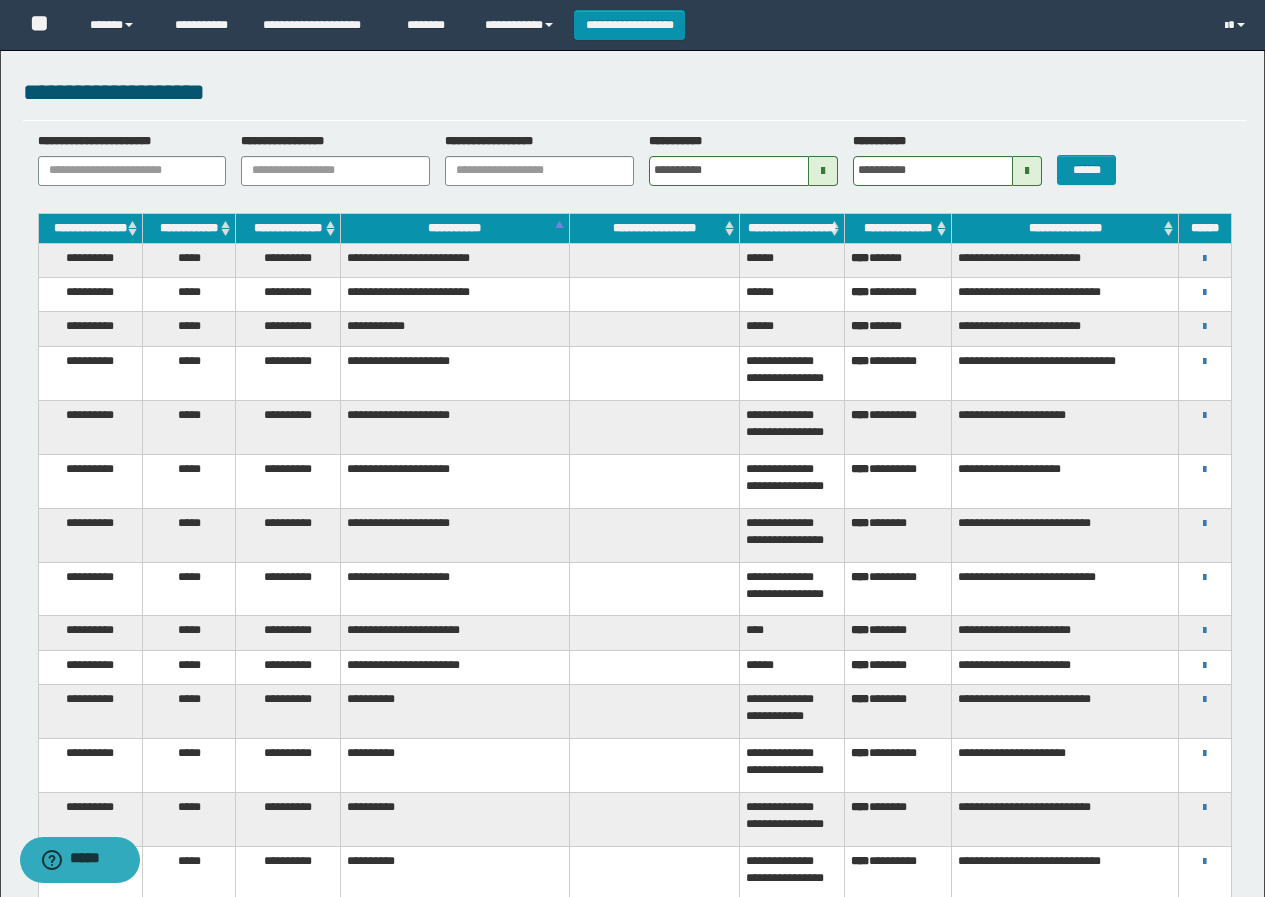 click at bounding box center (1027, 171) 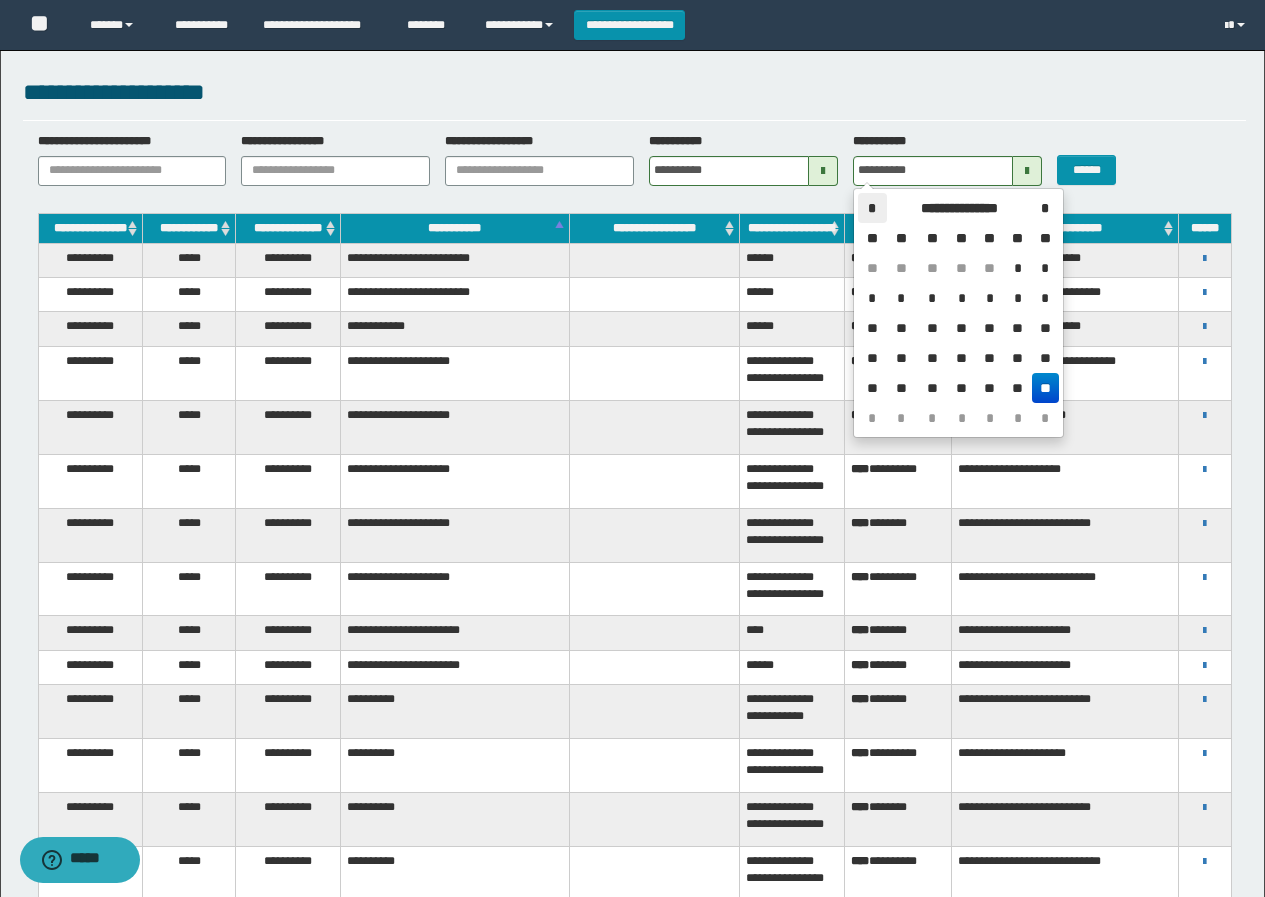 click on "*" at bounding box center (872, 208) 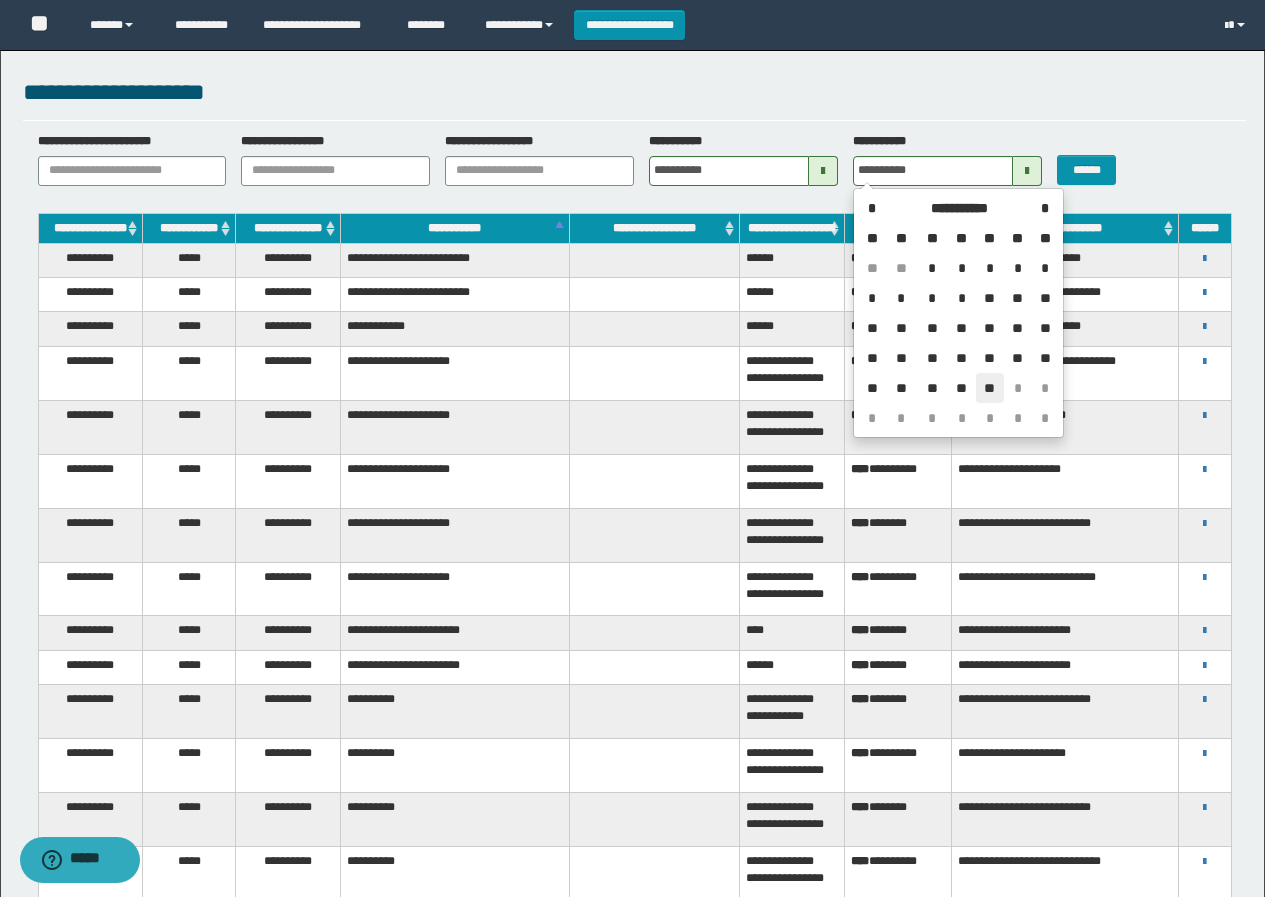 click on "**" at bounding box center (990, 388) 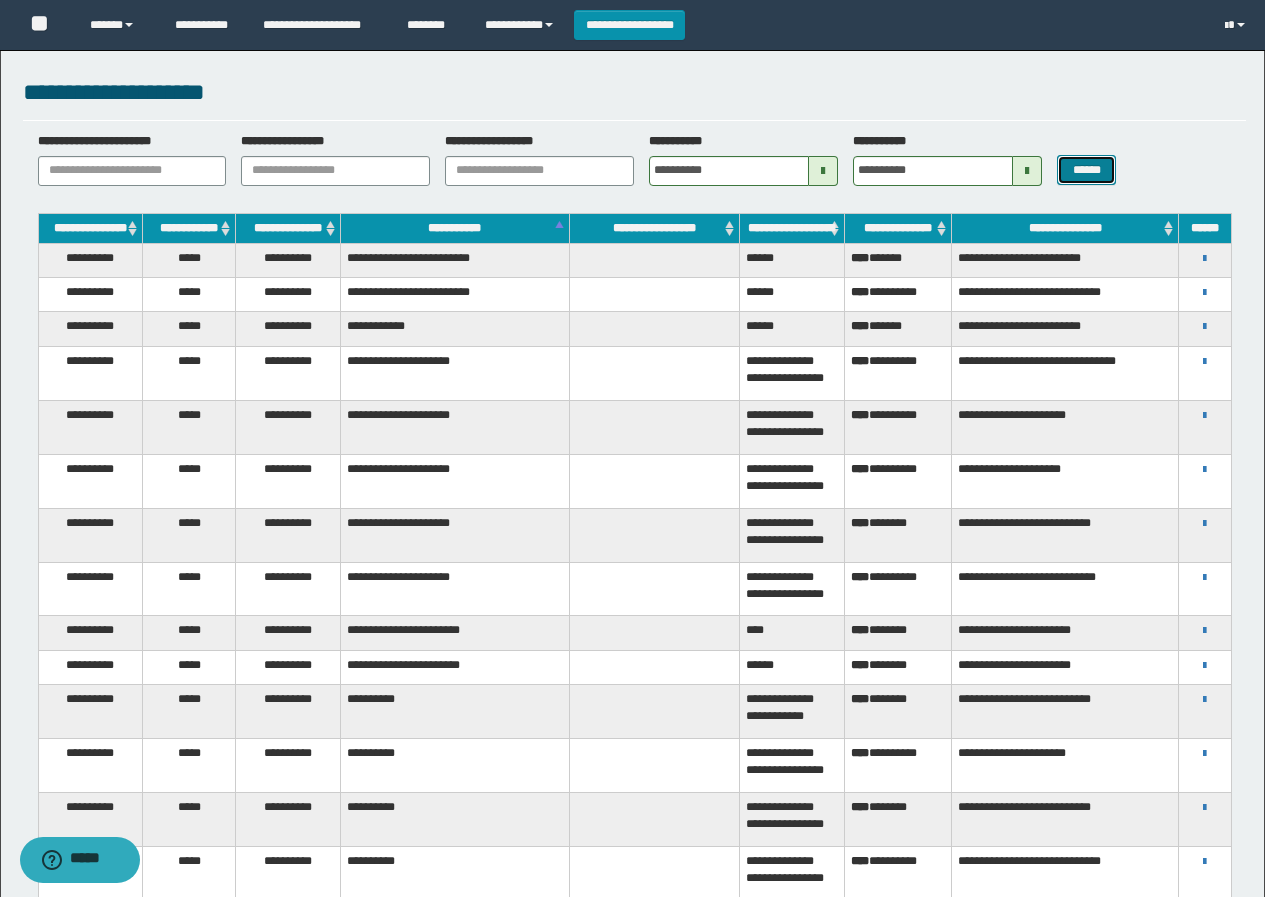 click on "******" at bounding box center [1086, 170] 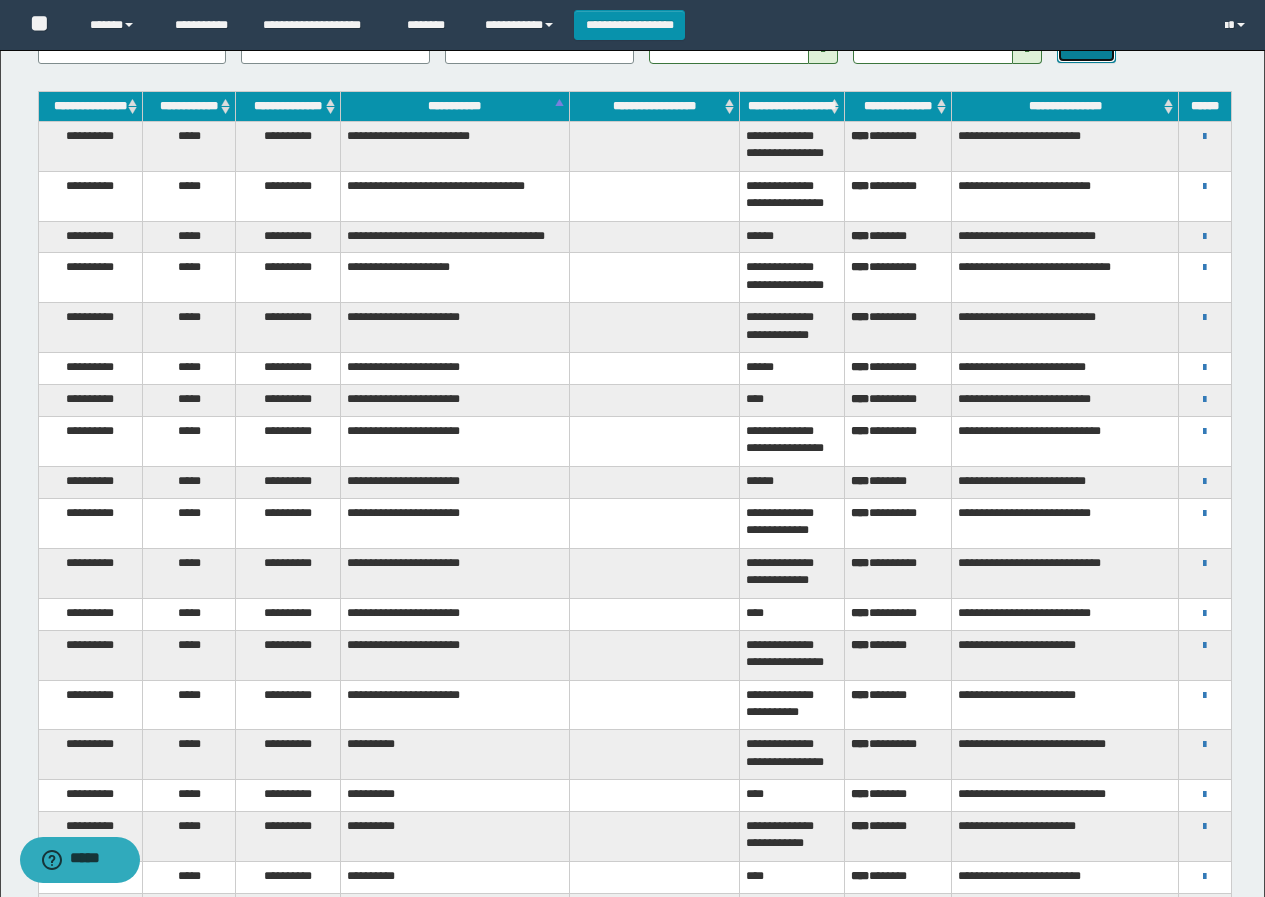 scroll, scrollTop: 0, scrollLeft: 0, axis: both 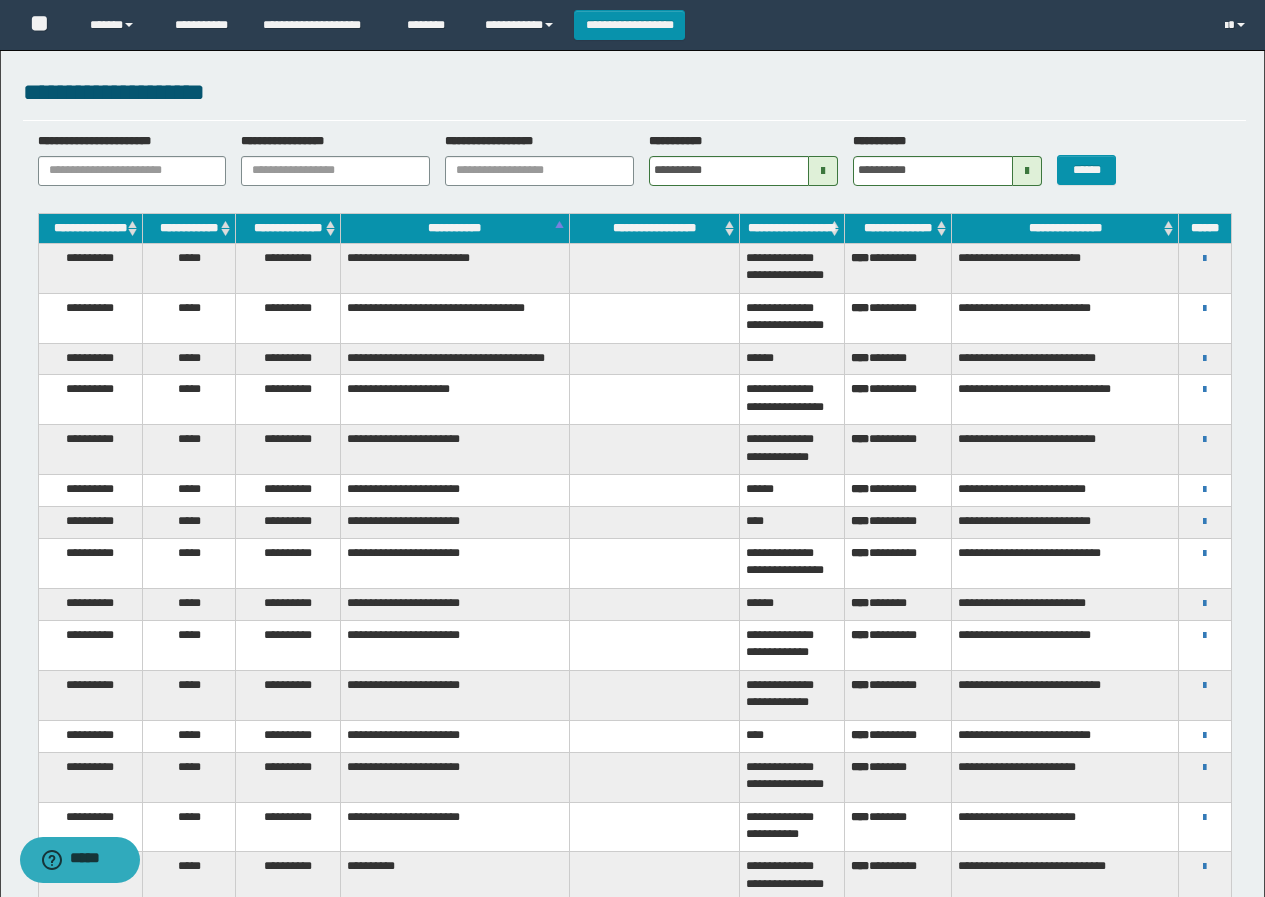 click at bounding box center (823, 171) 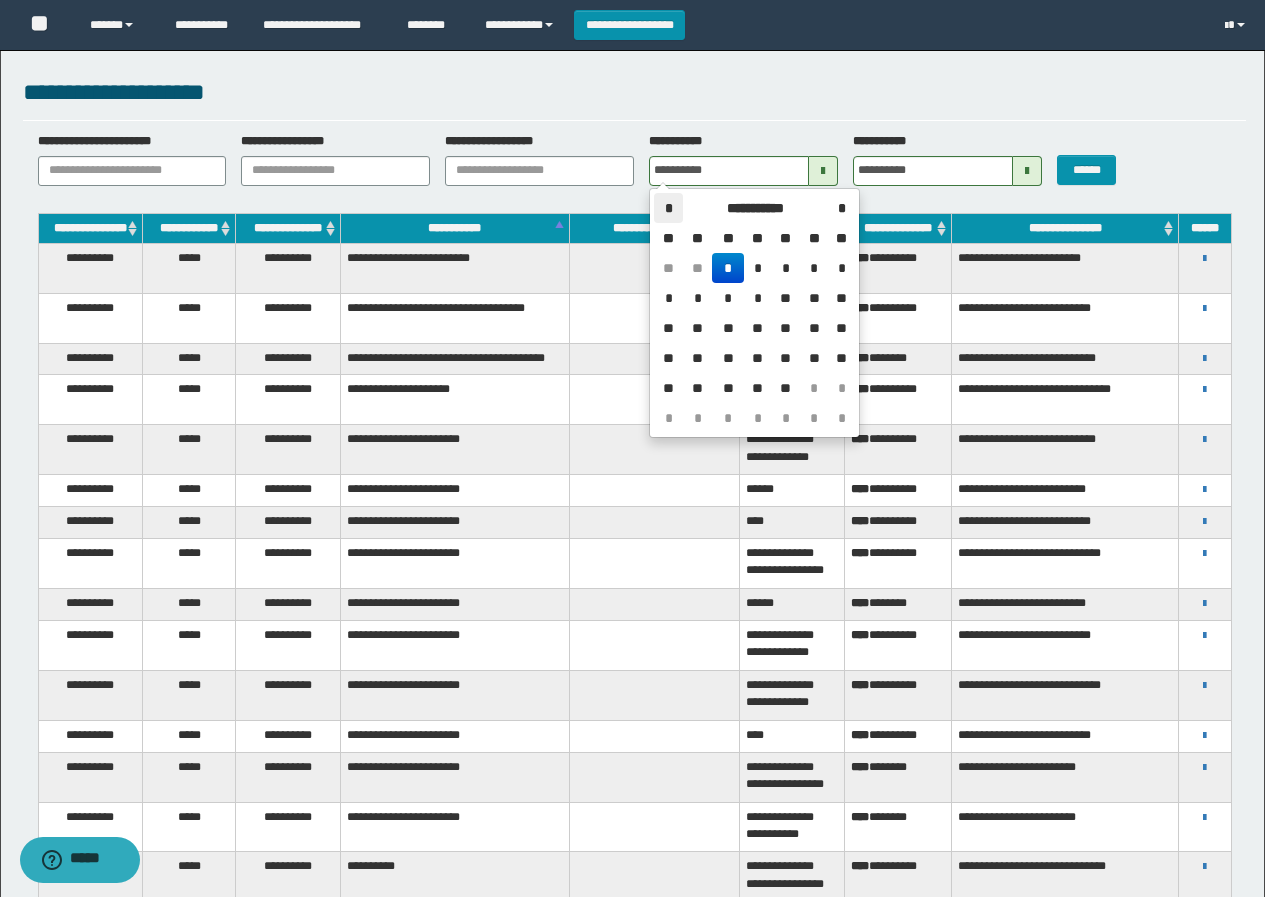 click on "*" at bounding box center [668, 208] 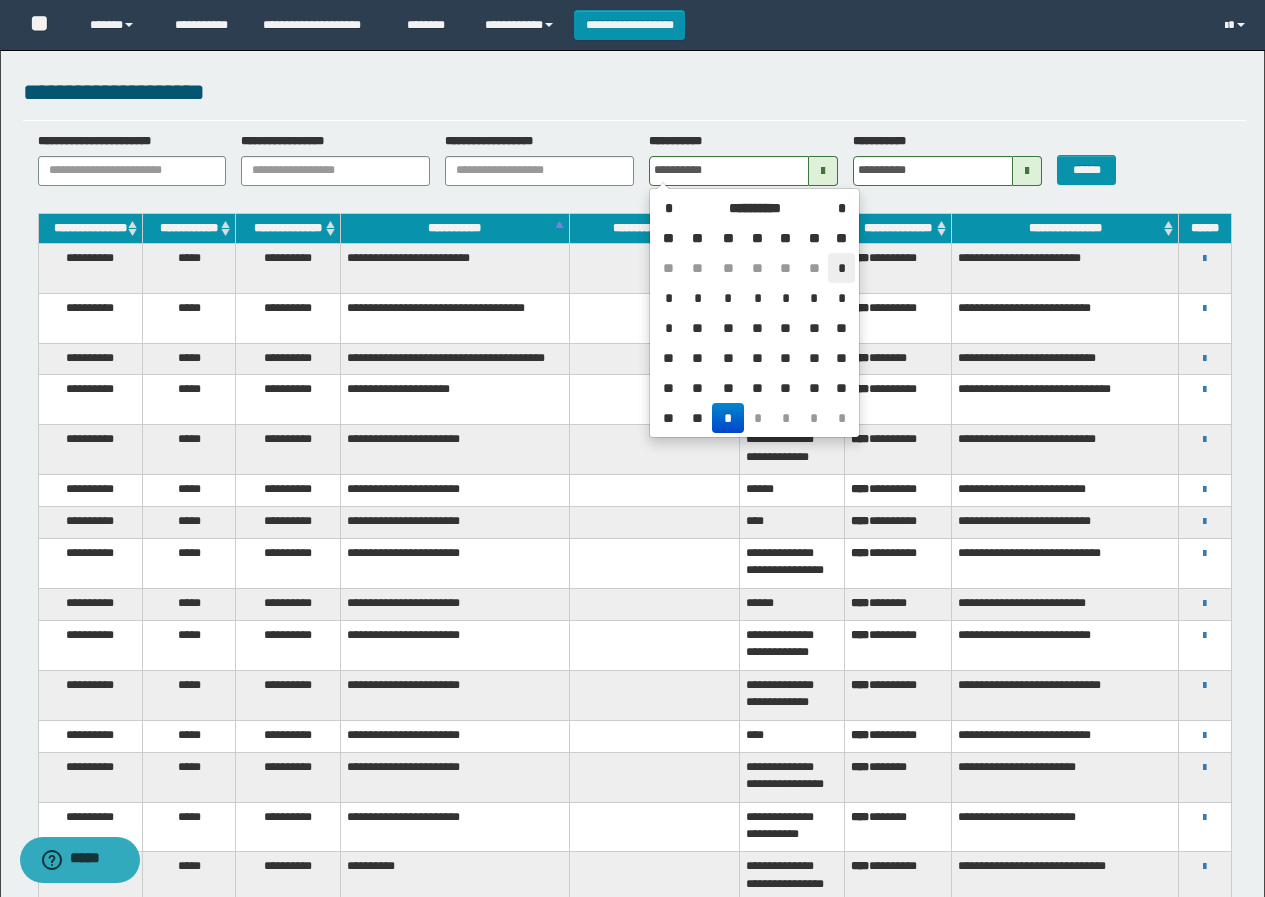 click on "*" at bounding box center [841, 268] 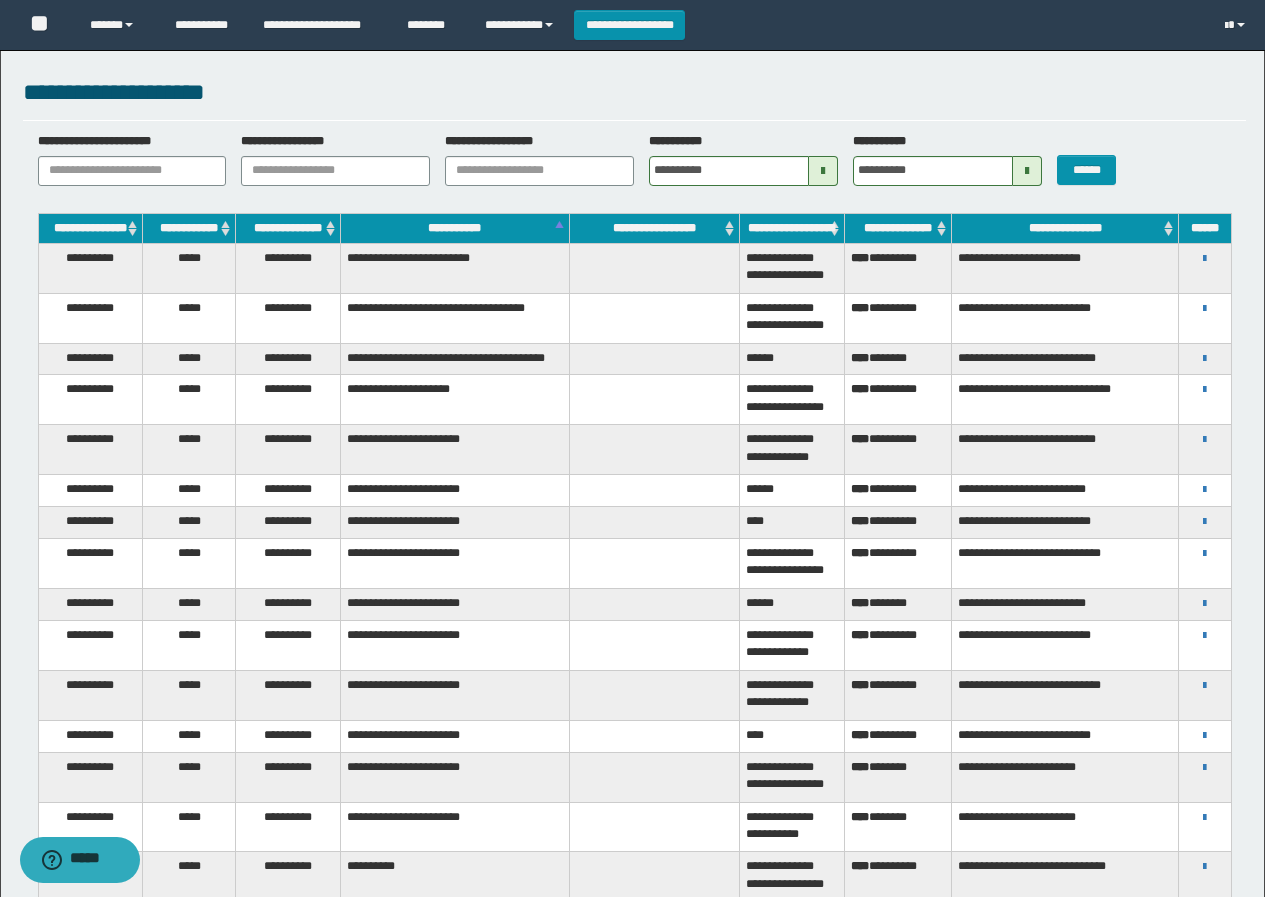 click at bounding box center (1027, 171) 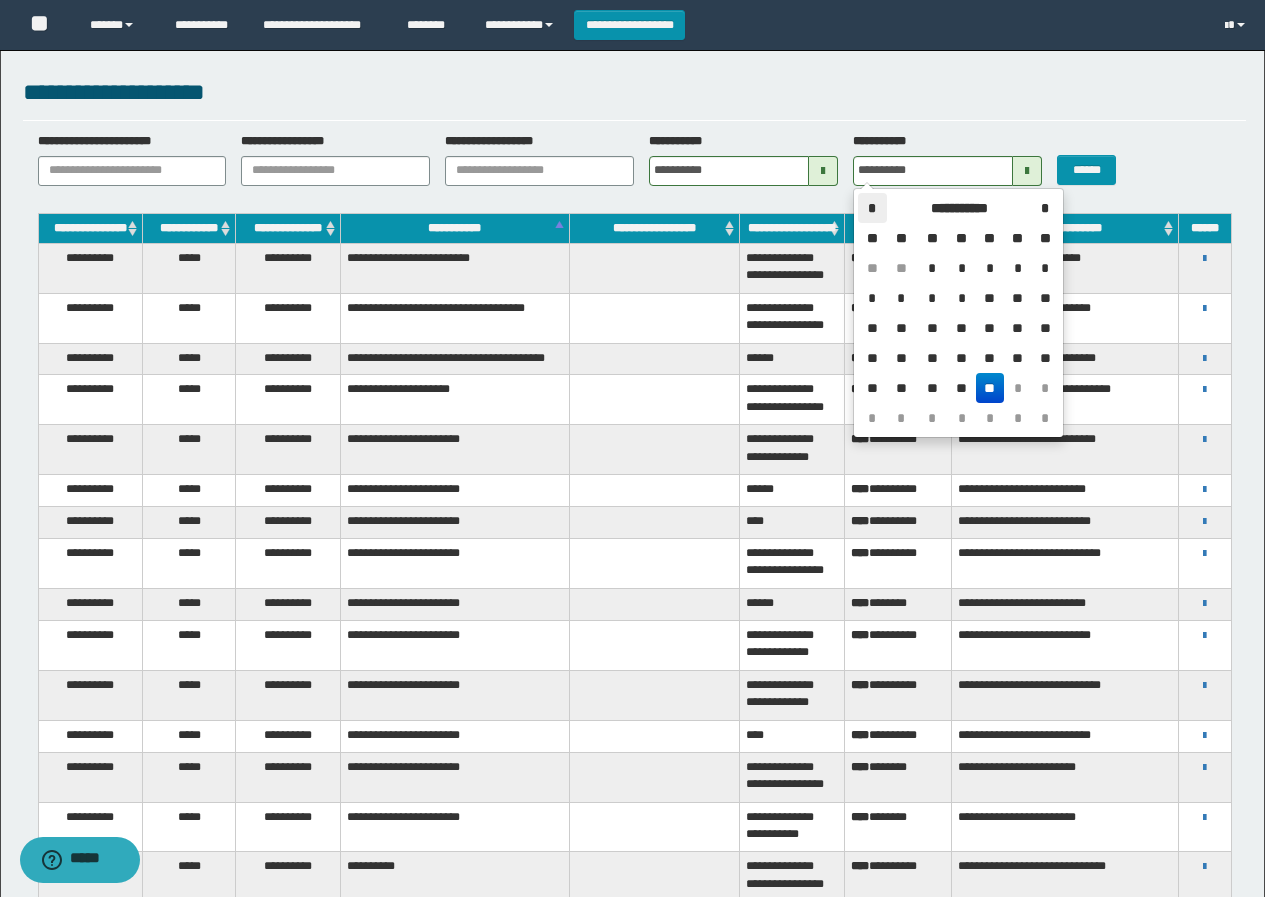 click on "*" at bounding box center (872, 208) 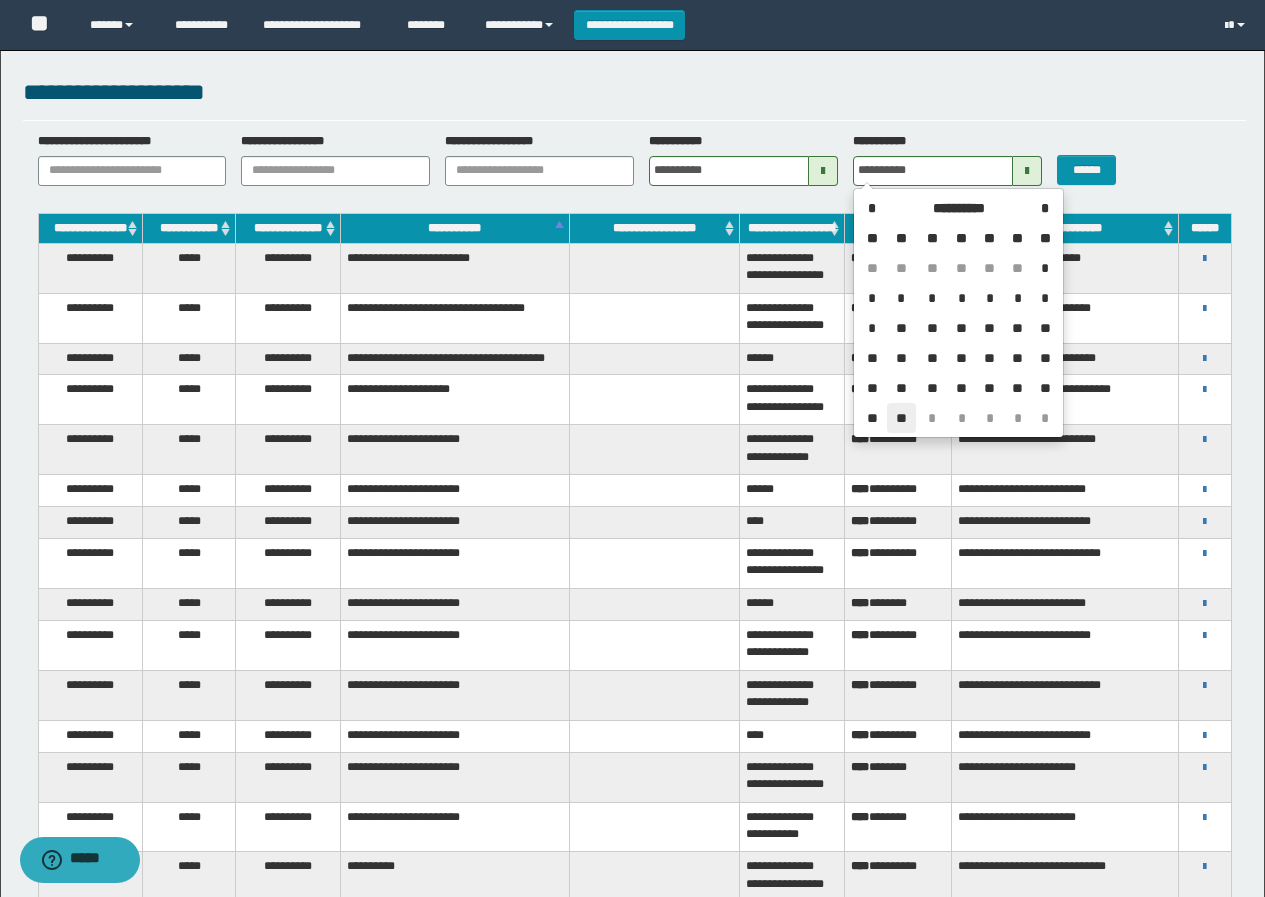 click on "**" at bounding box center [901, 418] 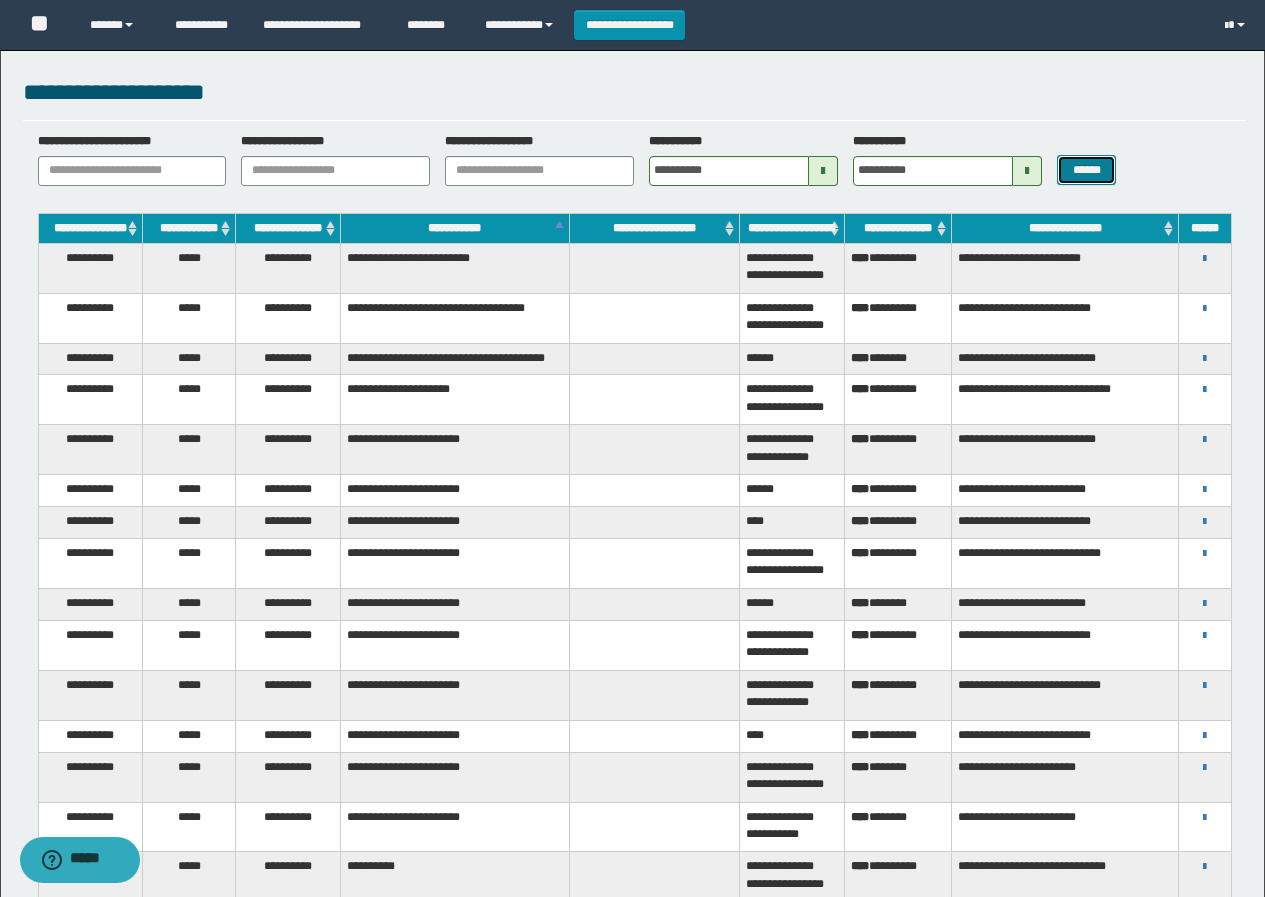 click on "******" at bounding box center [1086, 170] 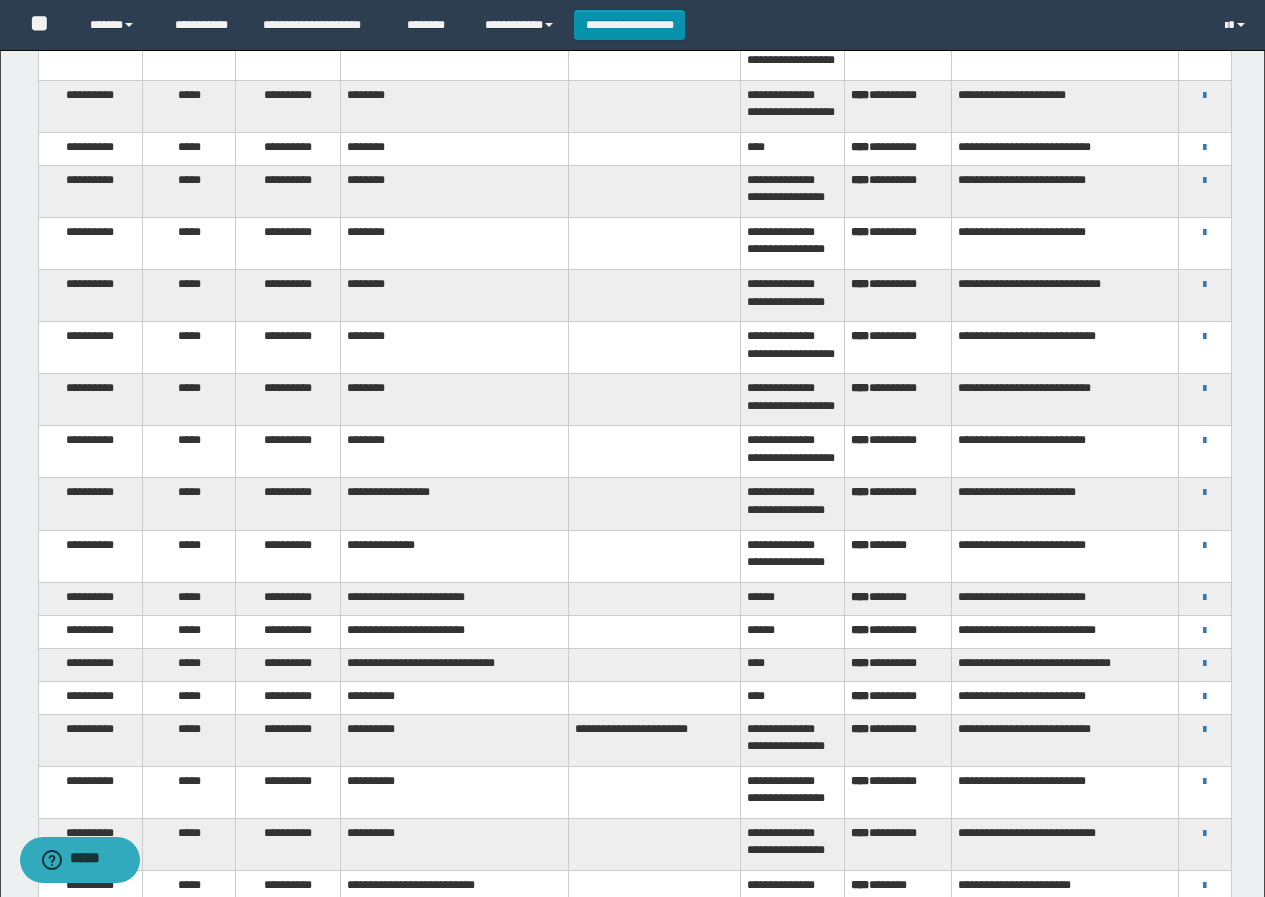 scroll, scrollTop: 3300, scrollLeft: 0, axis: vertical 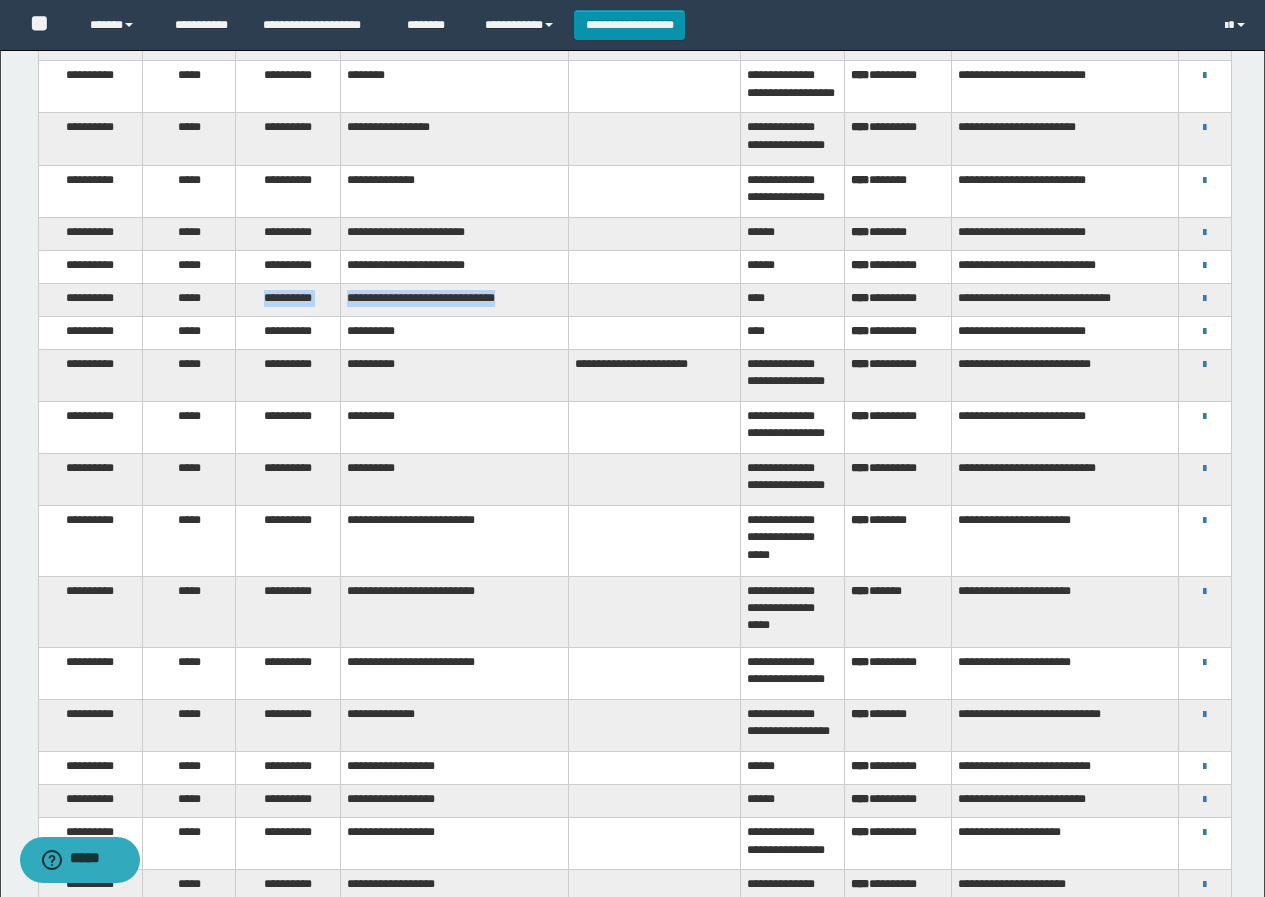 drag, startPoint x: 245, startPoint y: 325, endPoint x: 553, endPoint y: 321, distance: 308.02597 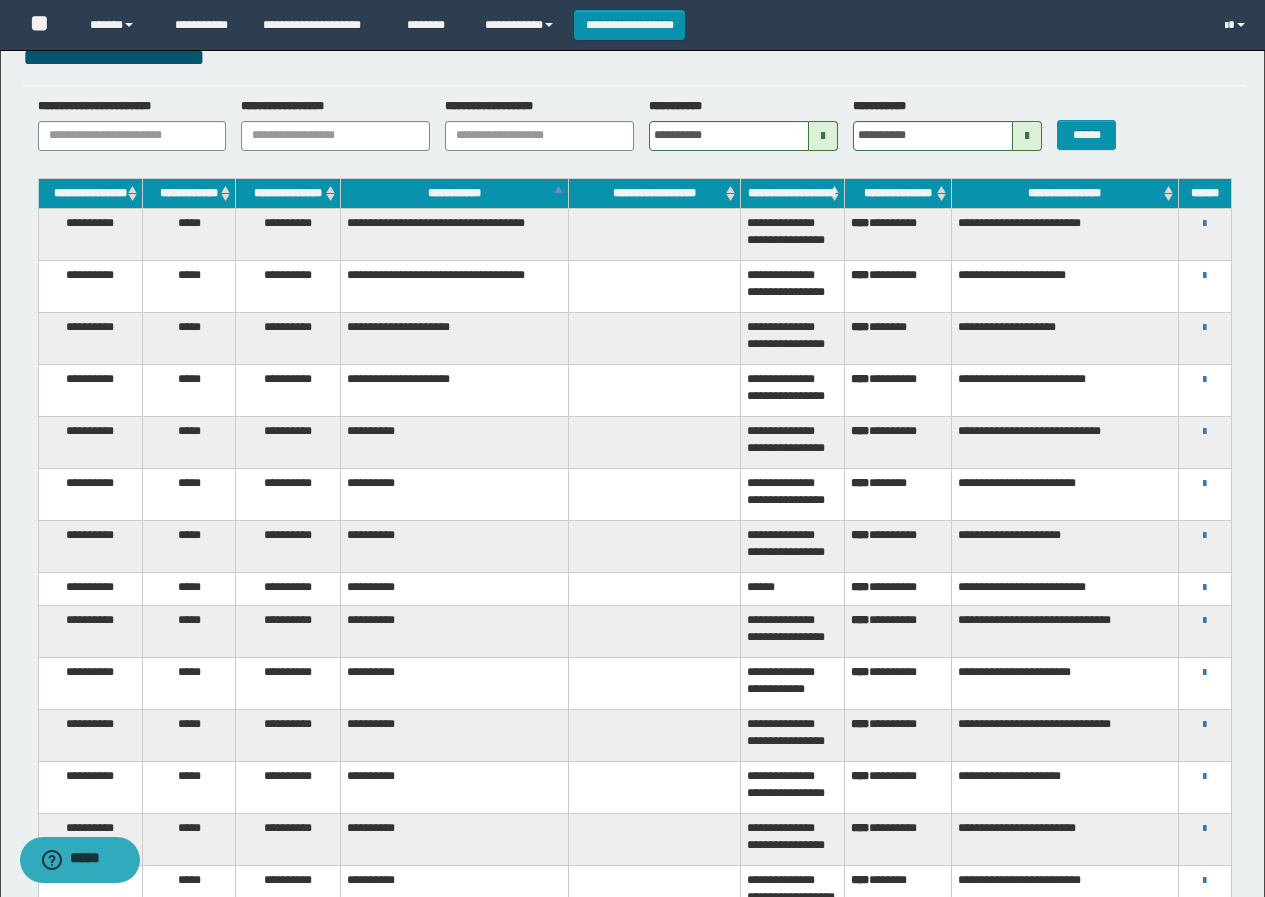 scroll, scrollTop: 0, scrollLeft: 0, axis: both 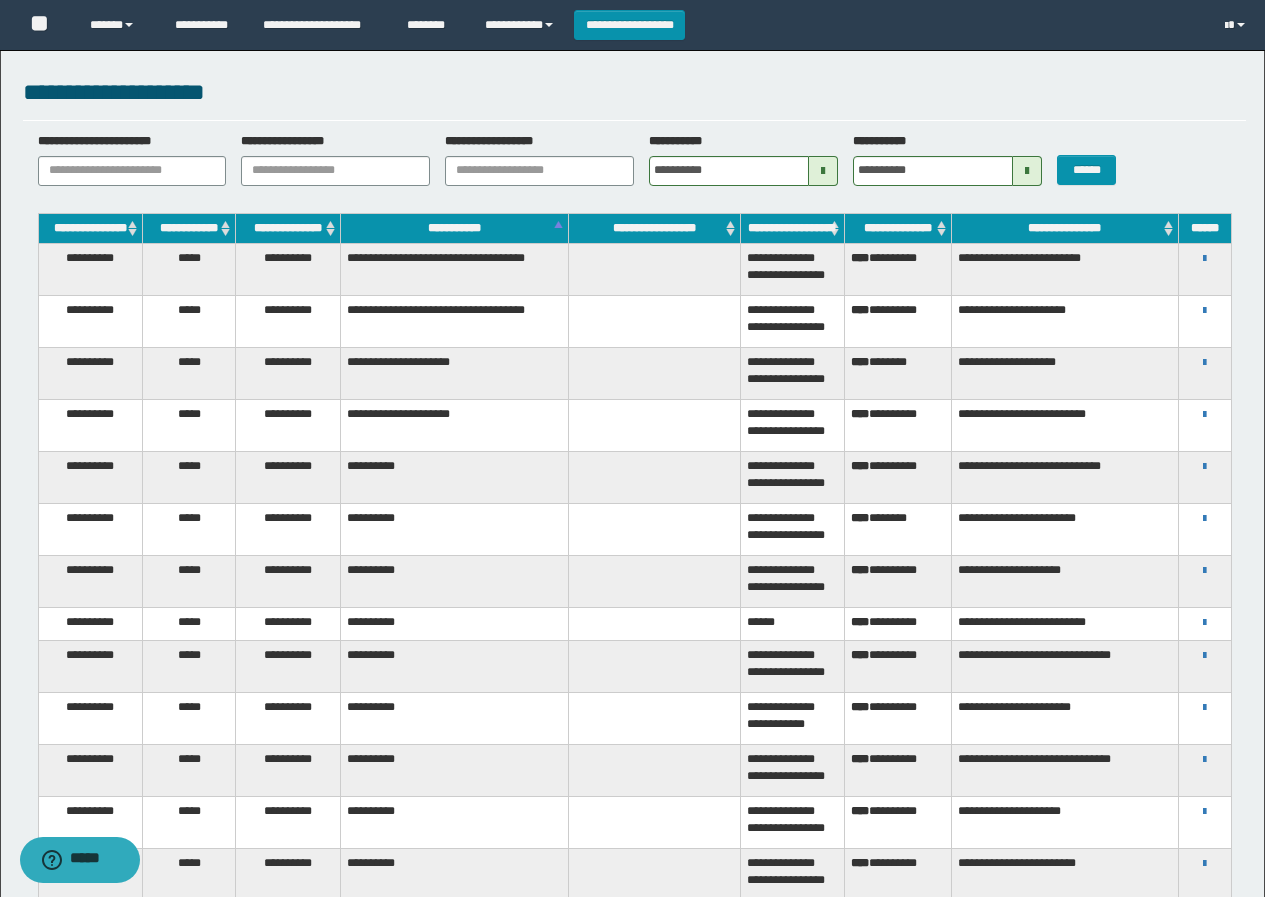 click at bounding box center (823, 171) 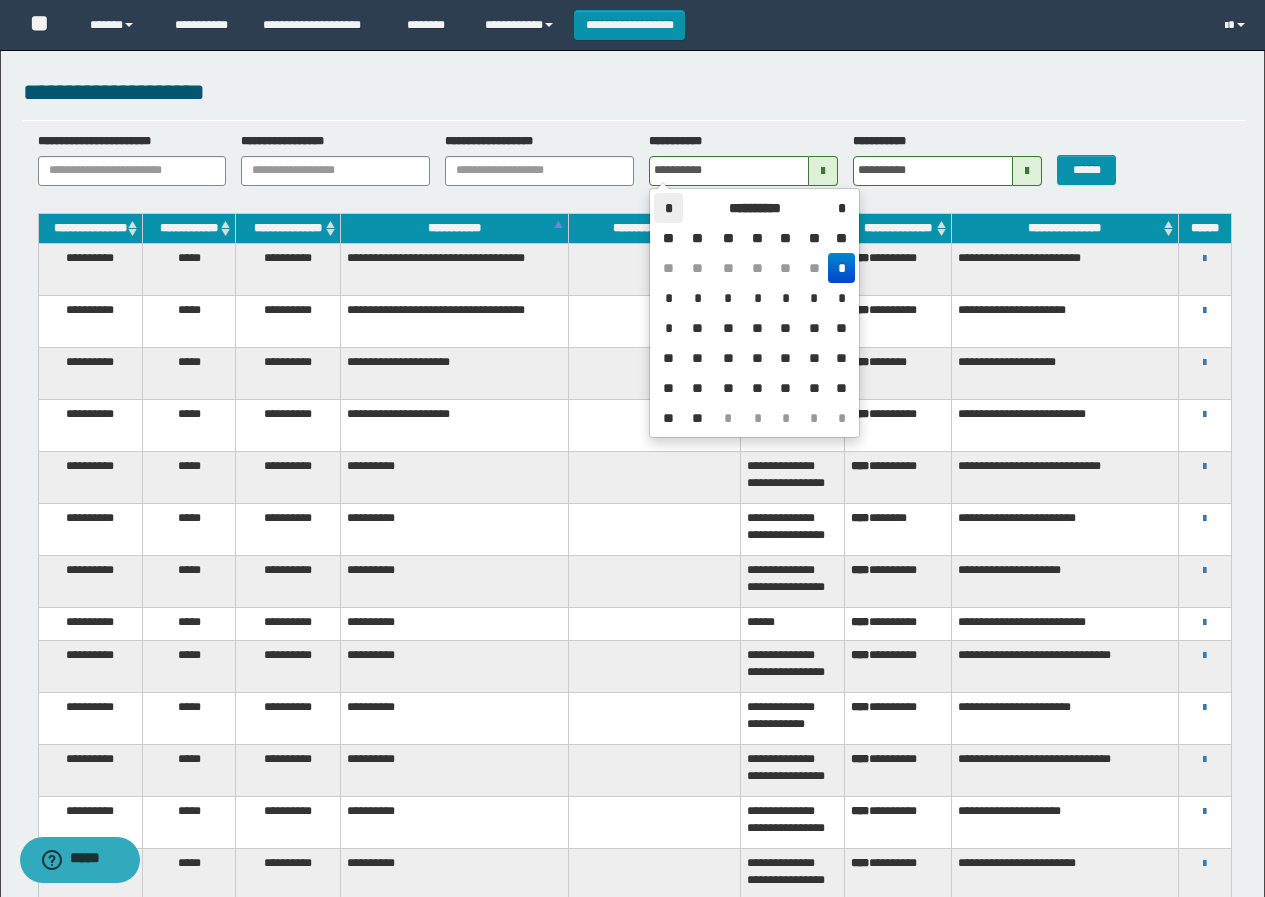 click on "*" at bounding box center (668, 208) 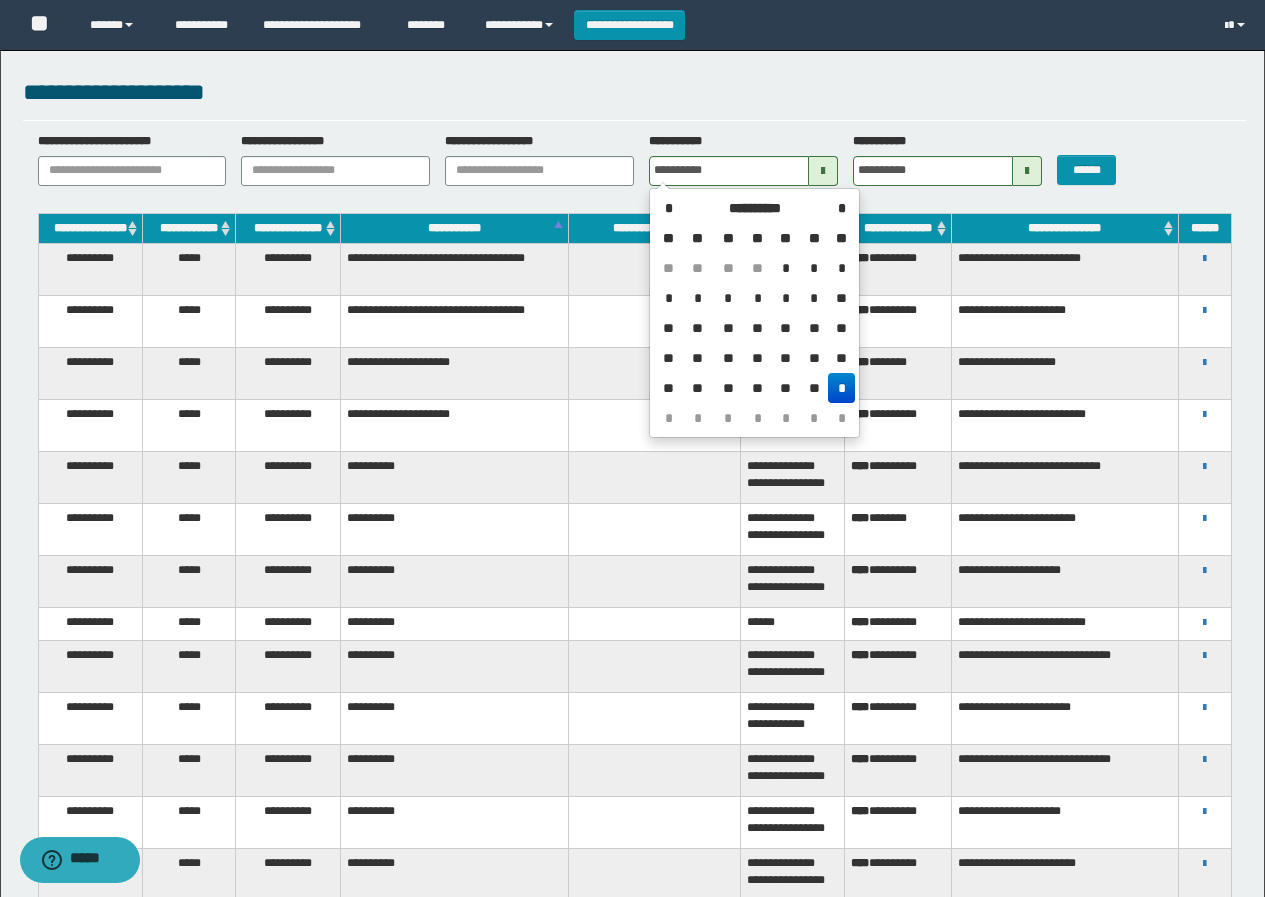 click on "*" at bounding box center [786, 268] 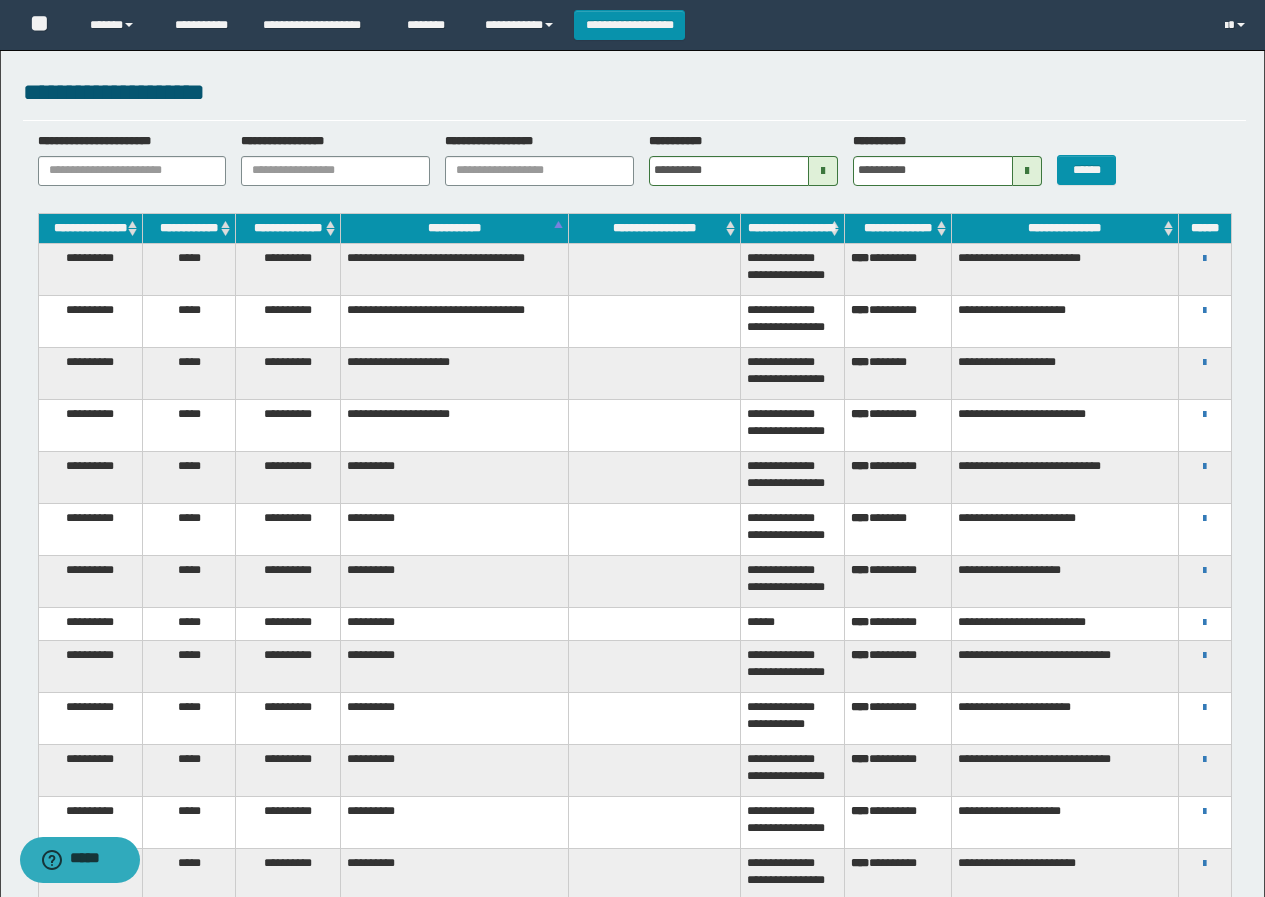click at bounding box center [1027, 171] 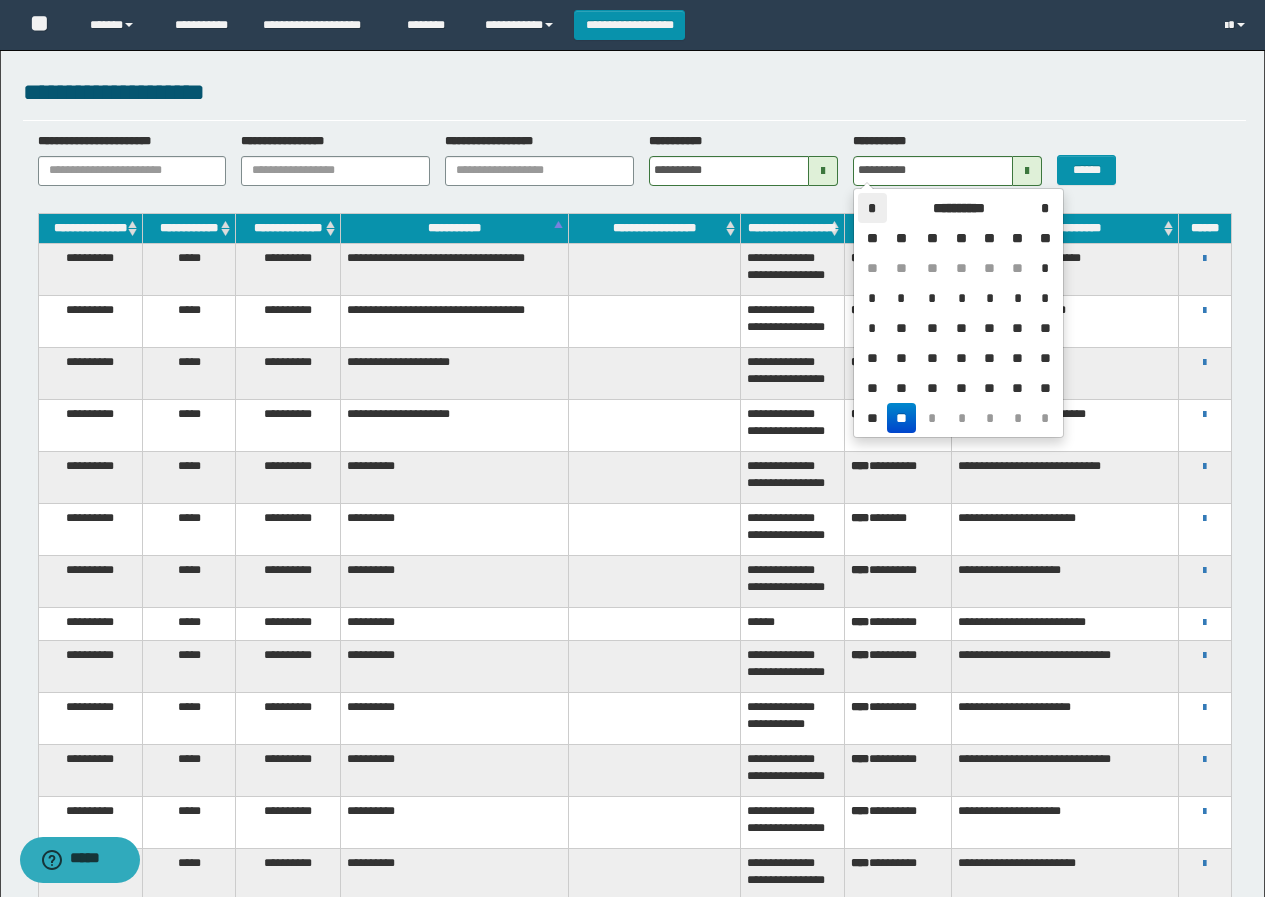 click on "*" at bounding box center [872, 208] 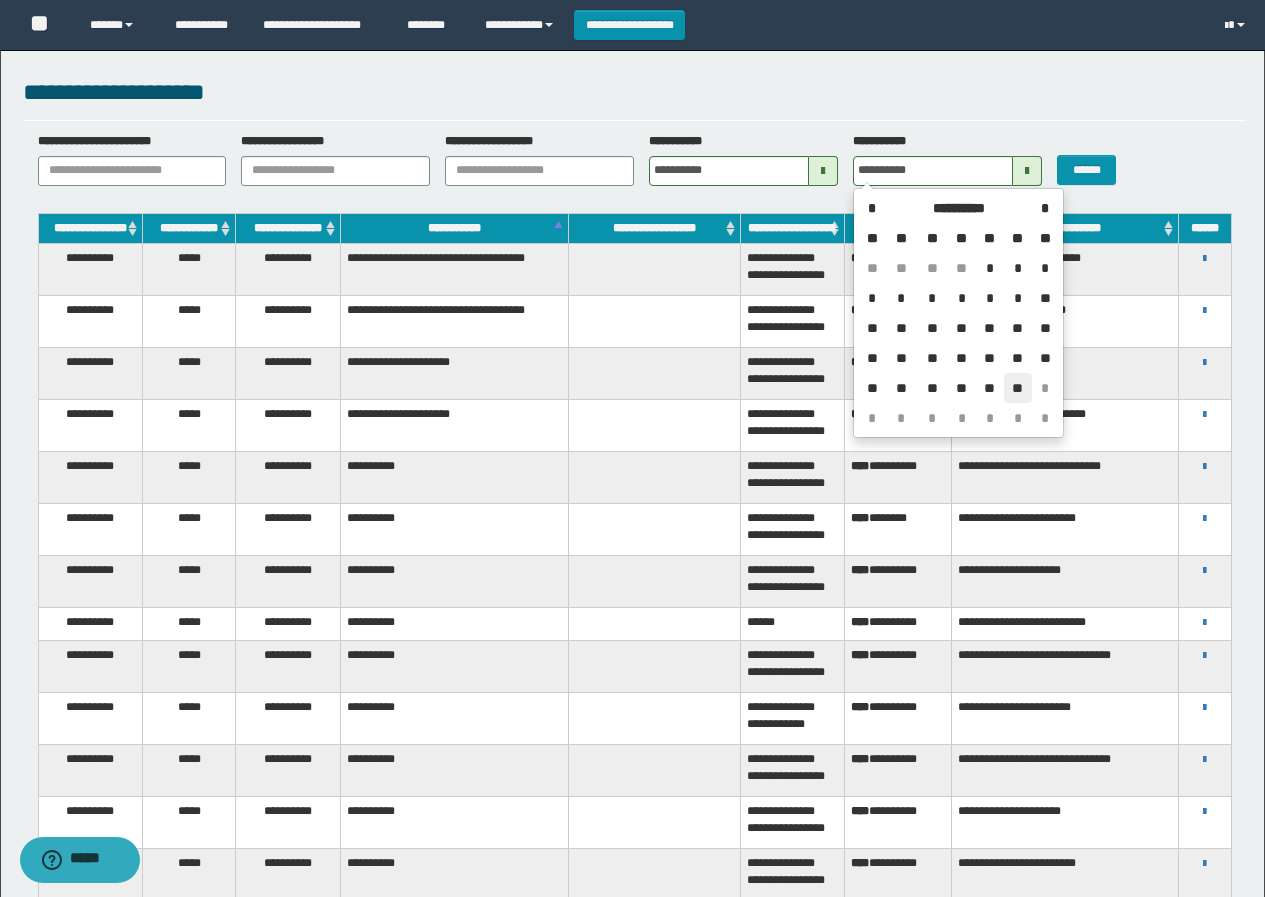 click on "**" at bounding box center (1018, 388) 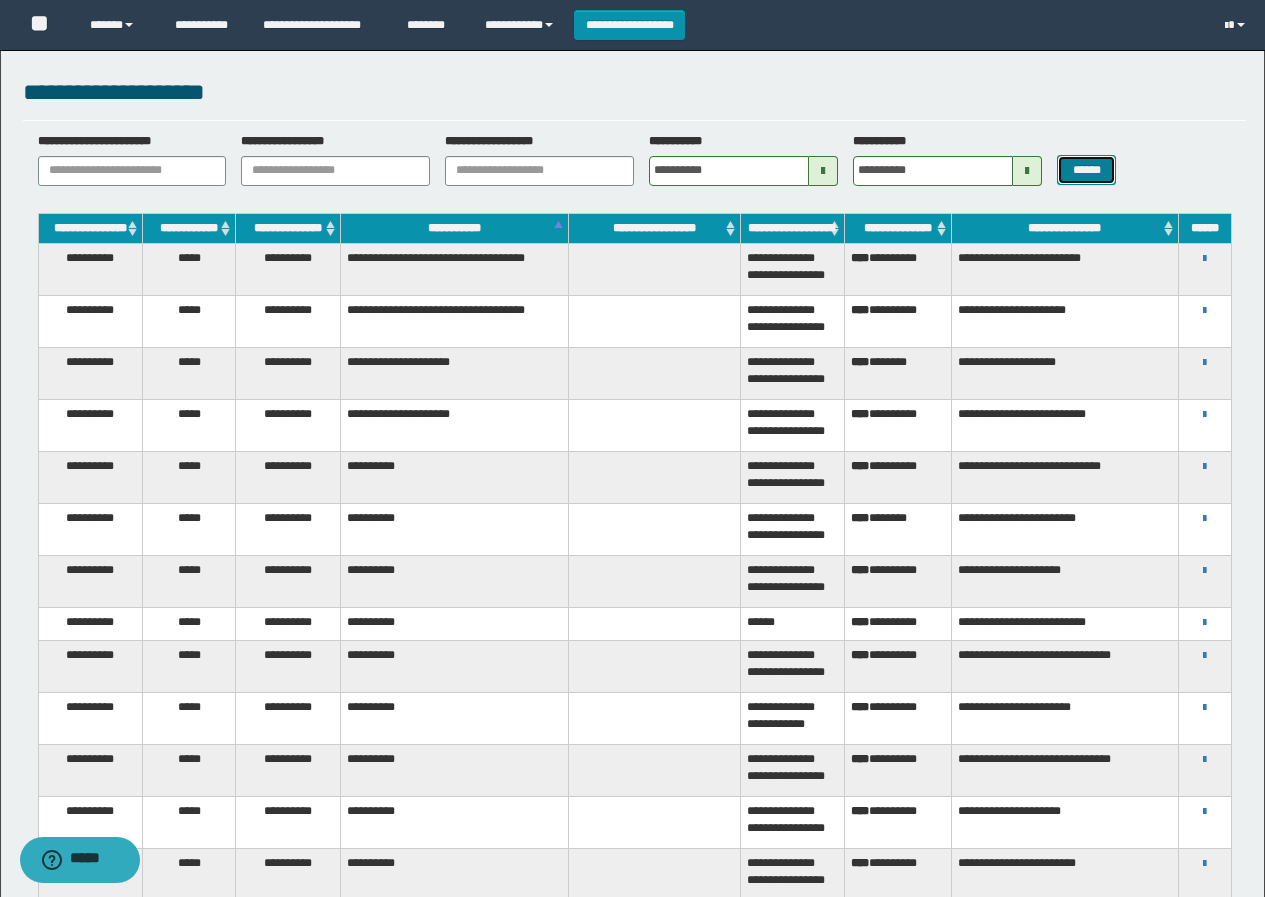 click on "******" at bounding box center [1086, 170] 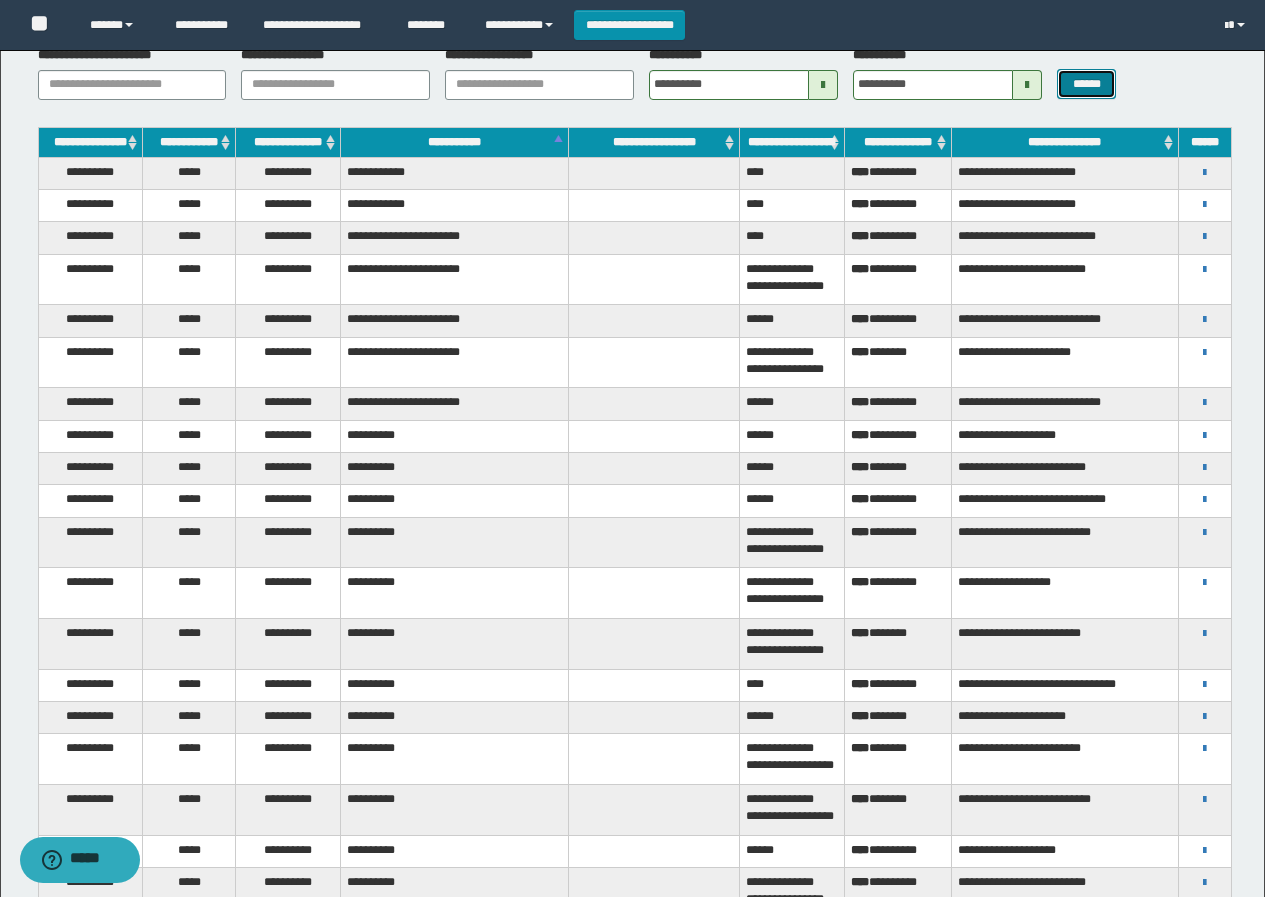 scroll, scrollTop: 0, scrollLeft: 0, axis: both 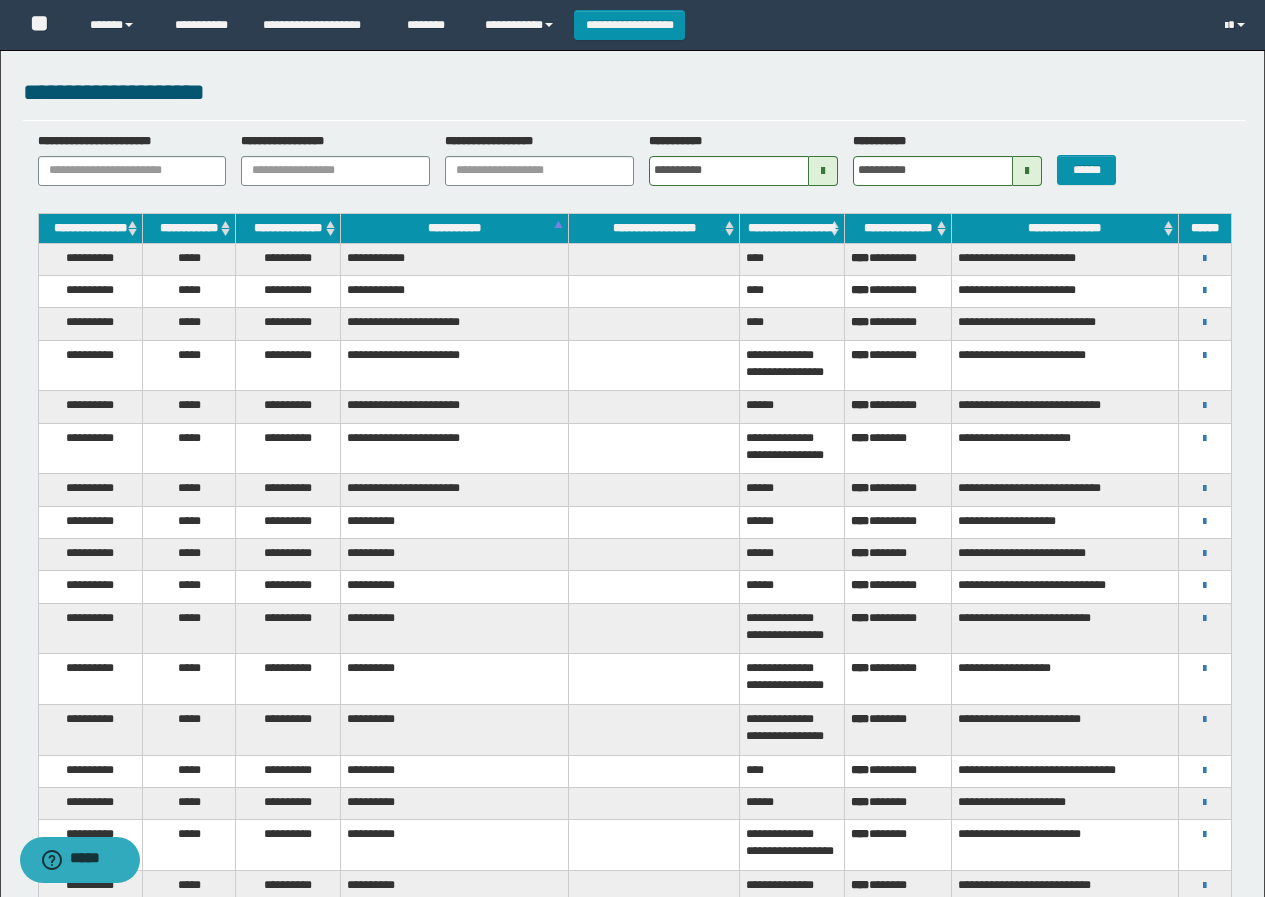 click at bounding box center (823, 171) 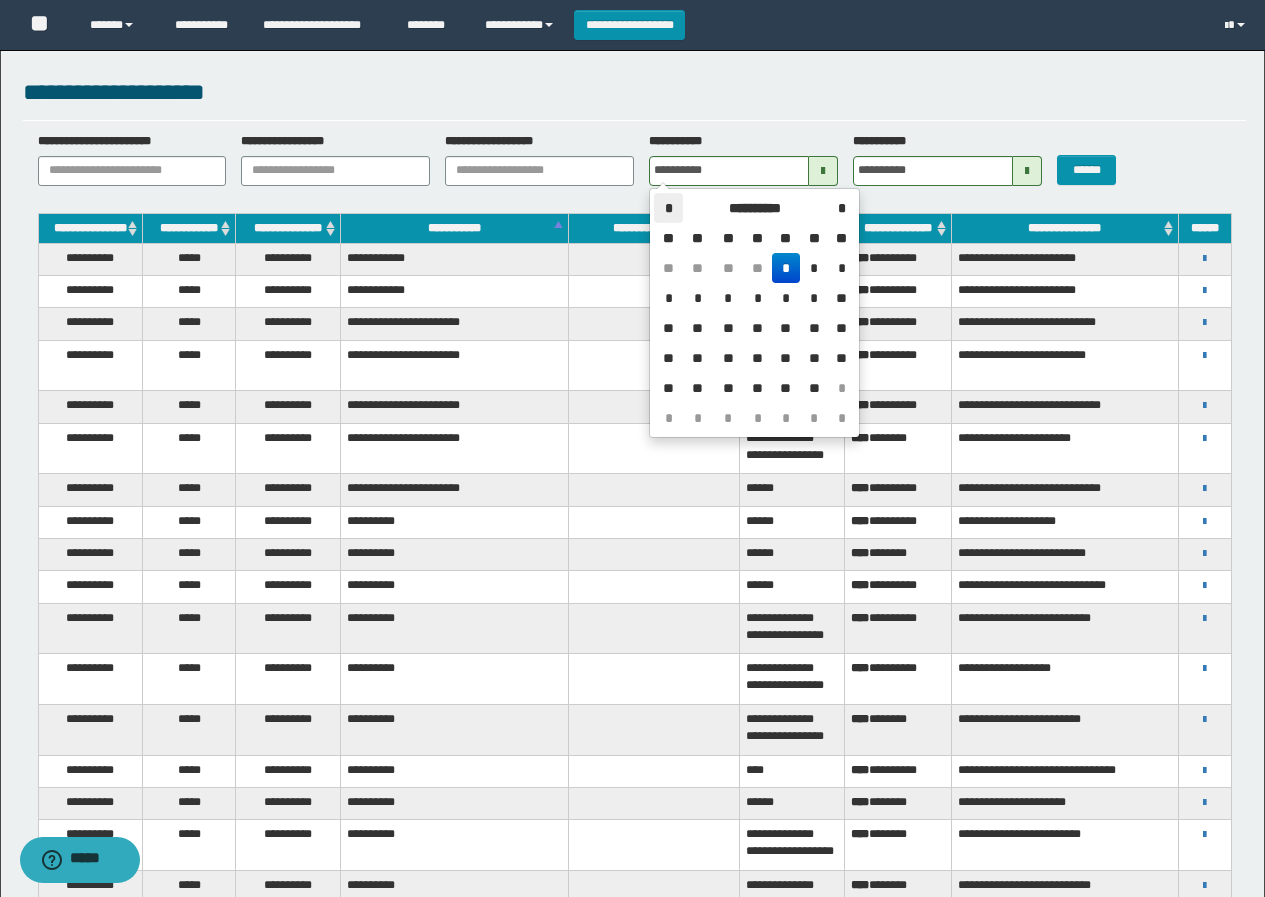 click on "*" at bounding box center (668, 208) 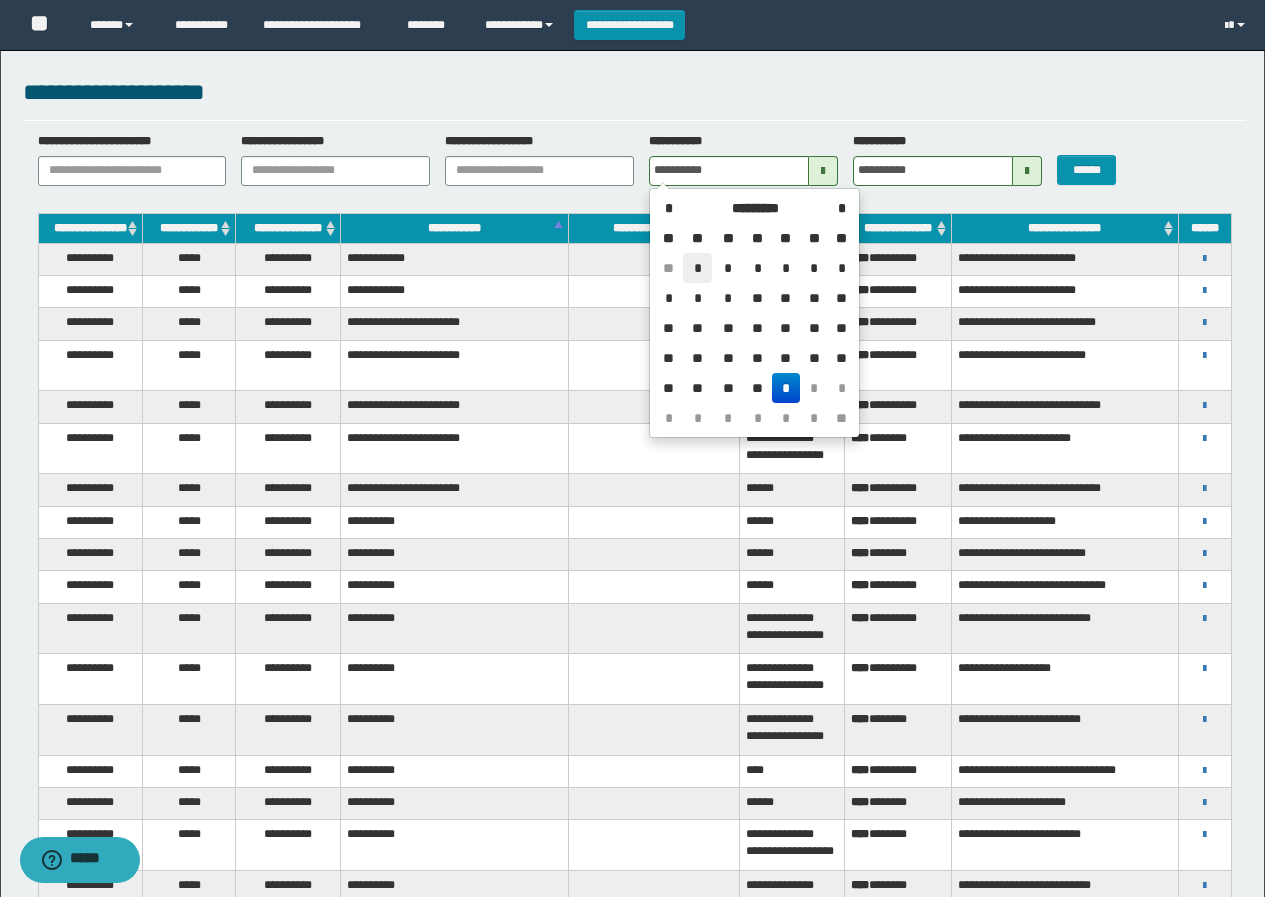 click on "*" at bounding box center [697, 268] 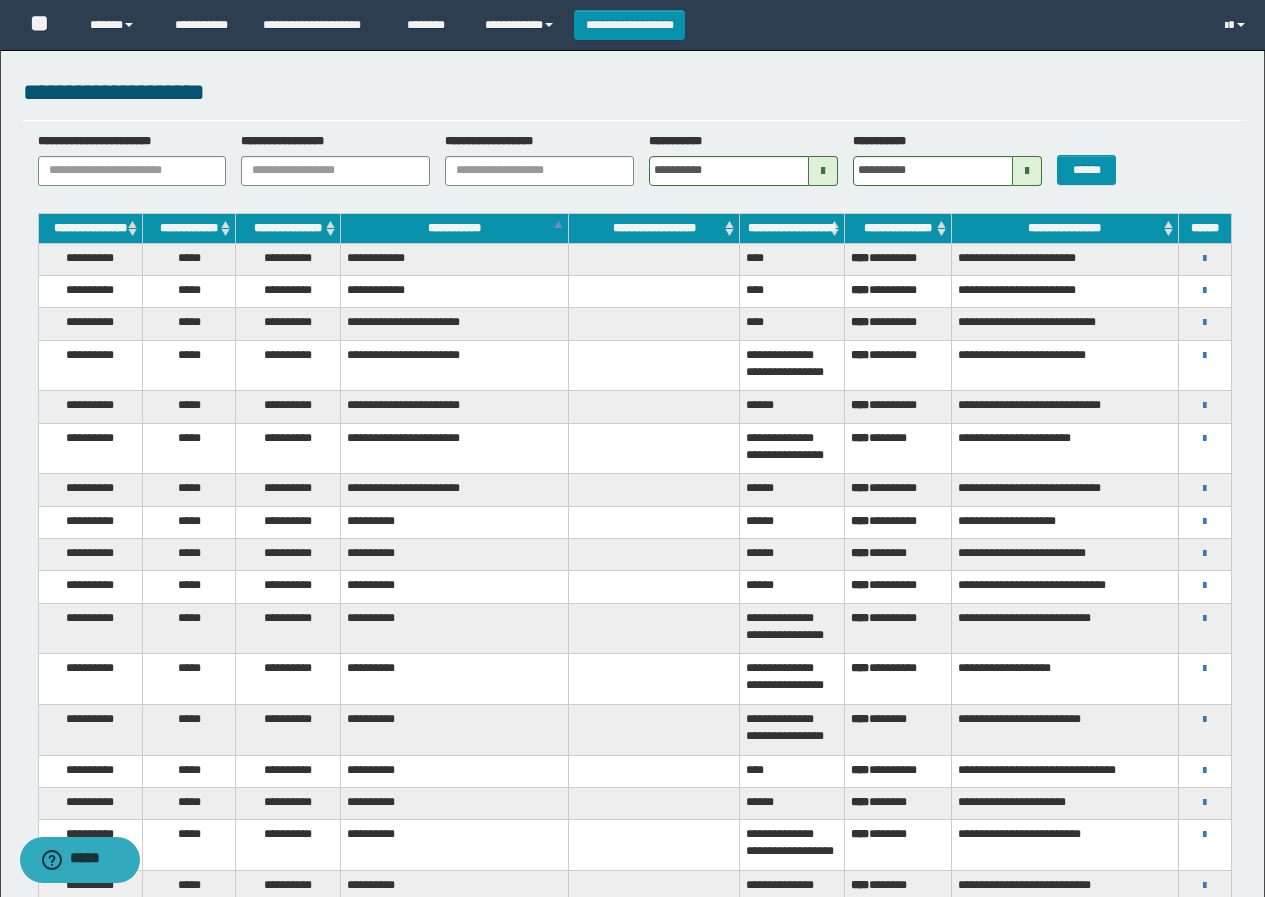 click at bounding box center (1027, 171) 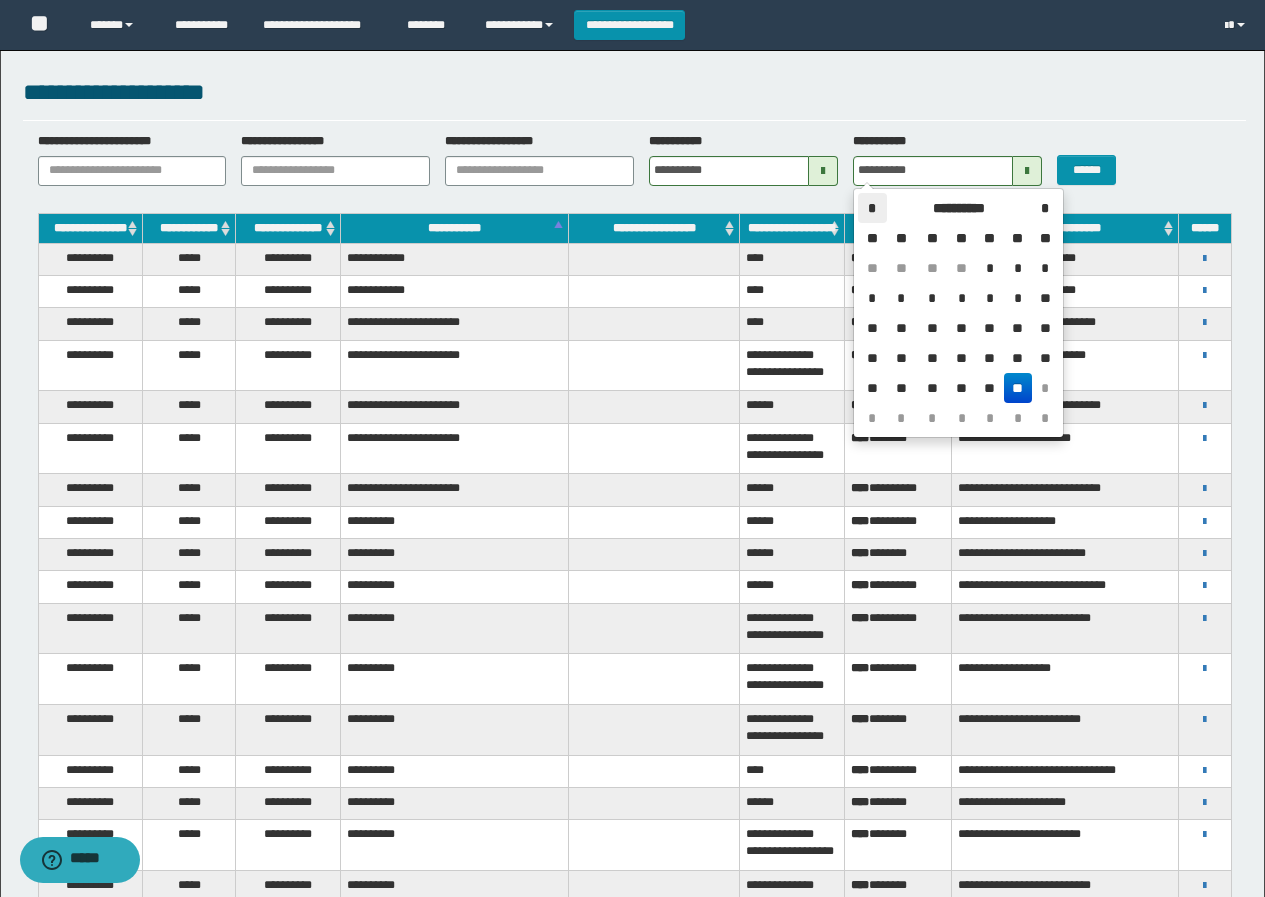 click on "*" at bounding box center (872, 208) 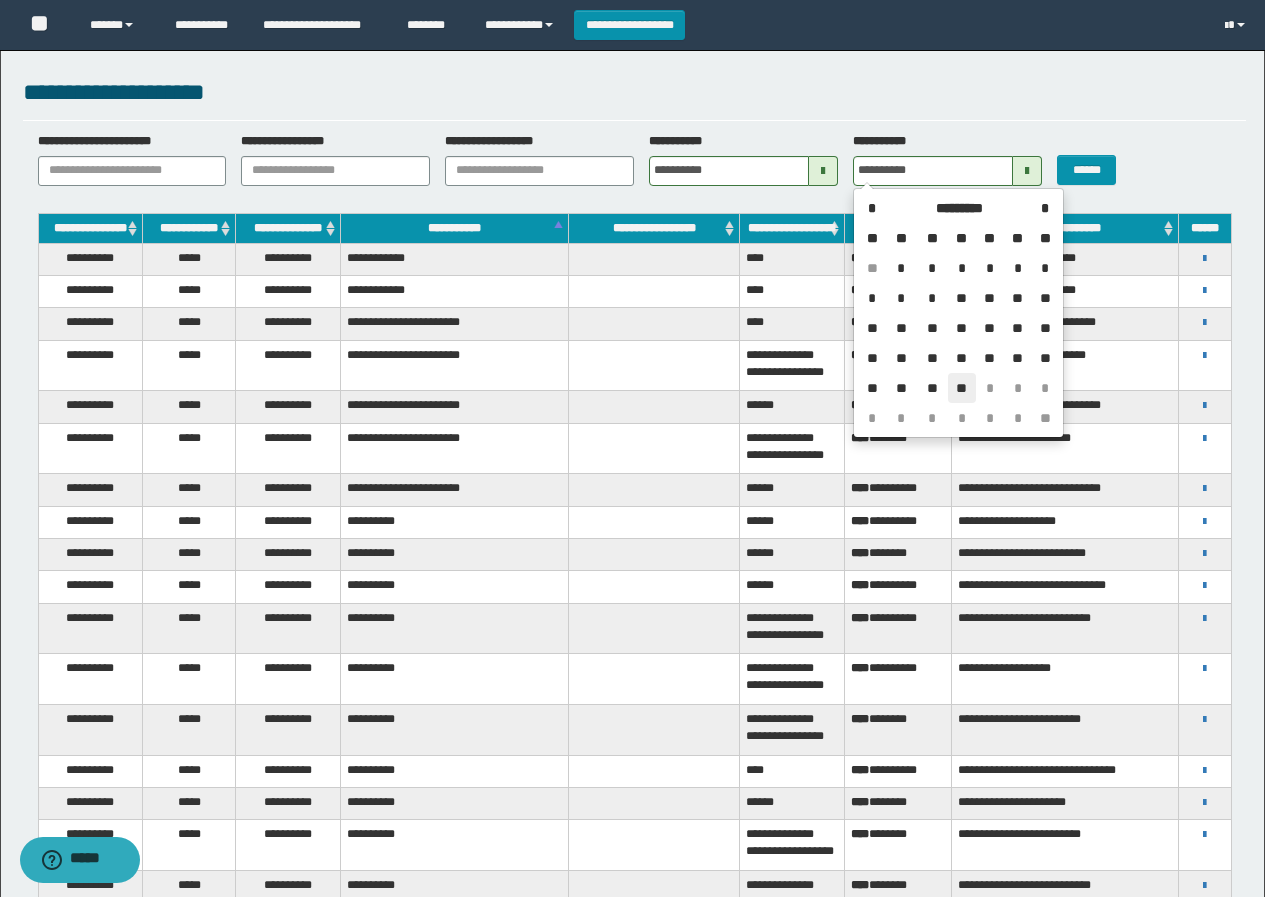 click on "**" at bounding box center [962, 388] 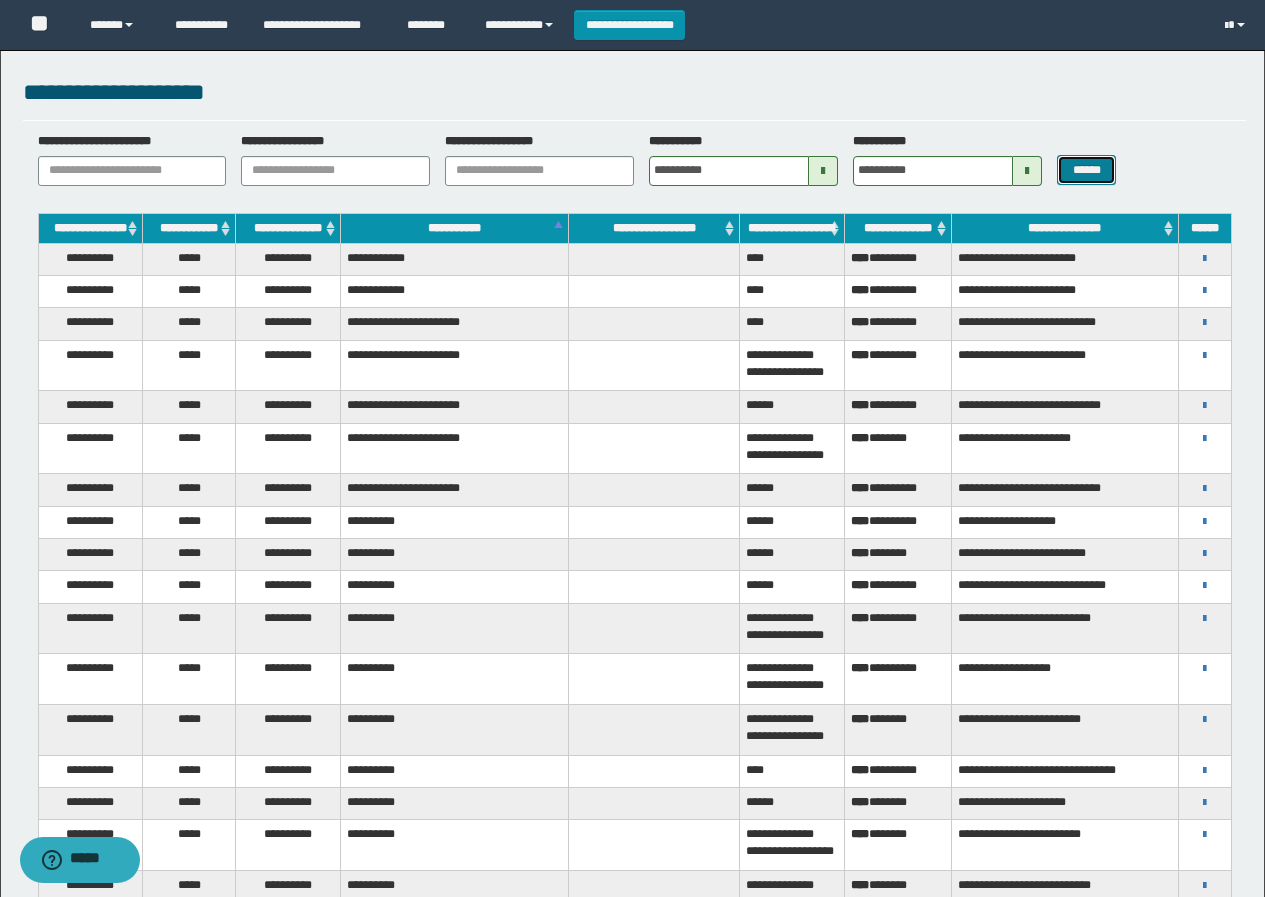 click on "******" at bounding box center [1086, 170] 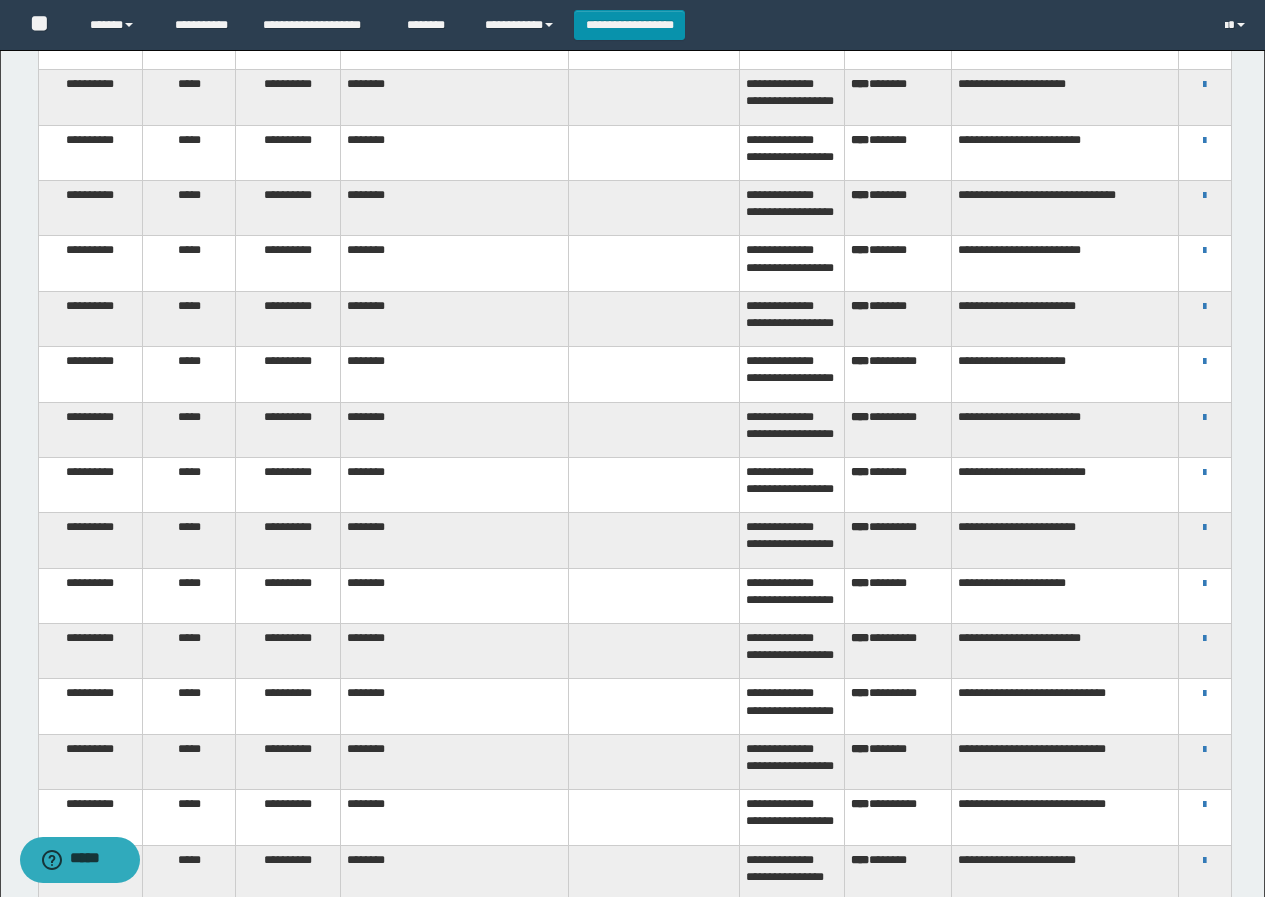 scroll, scrollTop: 4535, scrollLeft: 0, axis: vertical 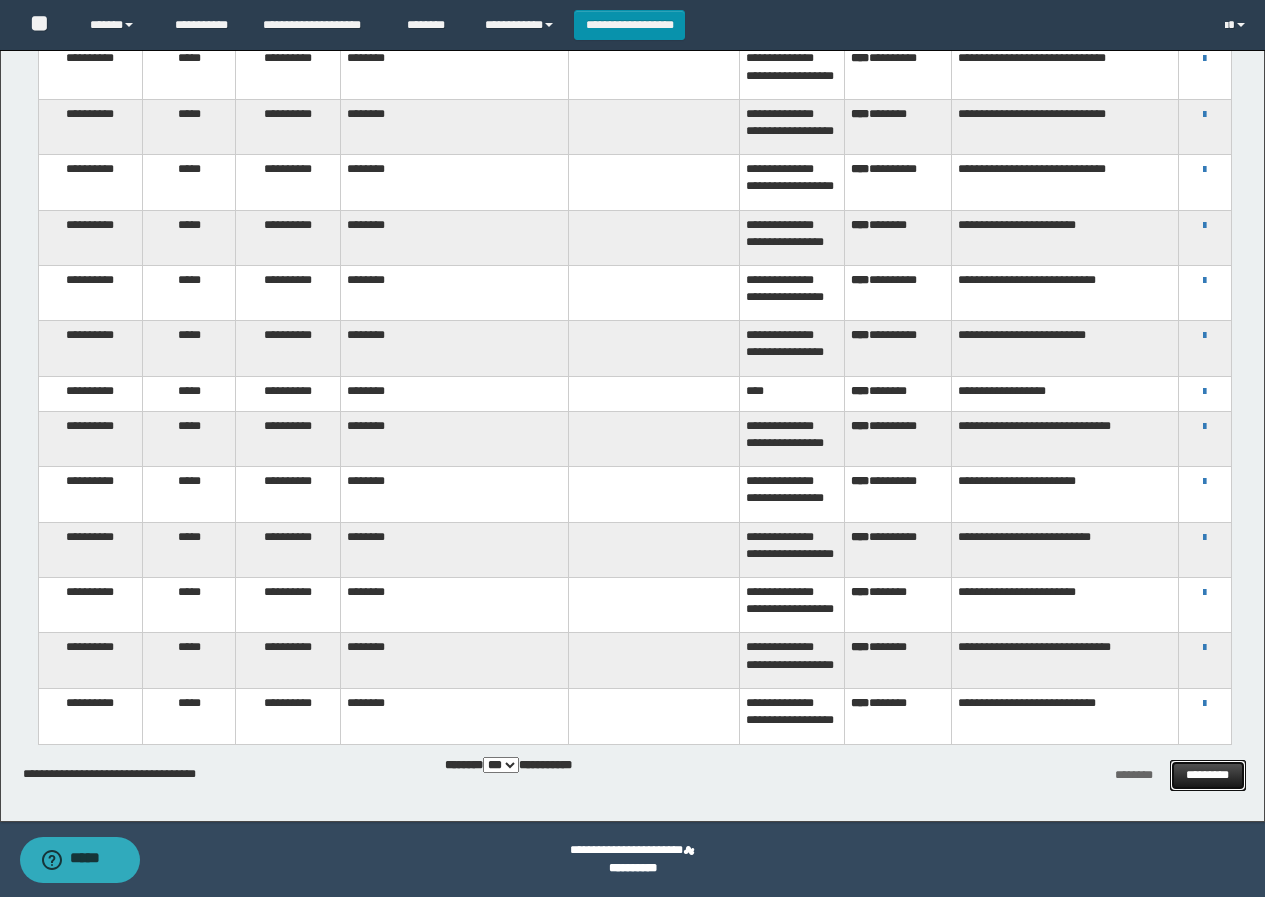 click on "*********" at bounding box center [1208, 775] 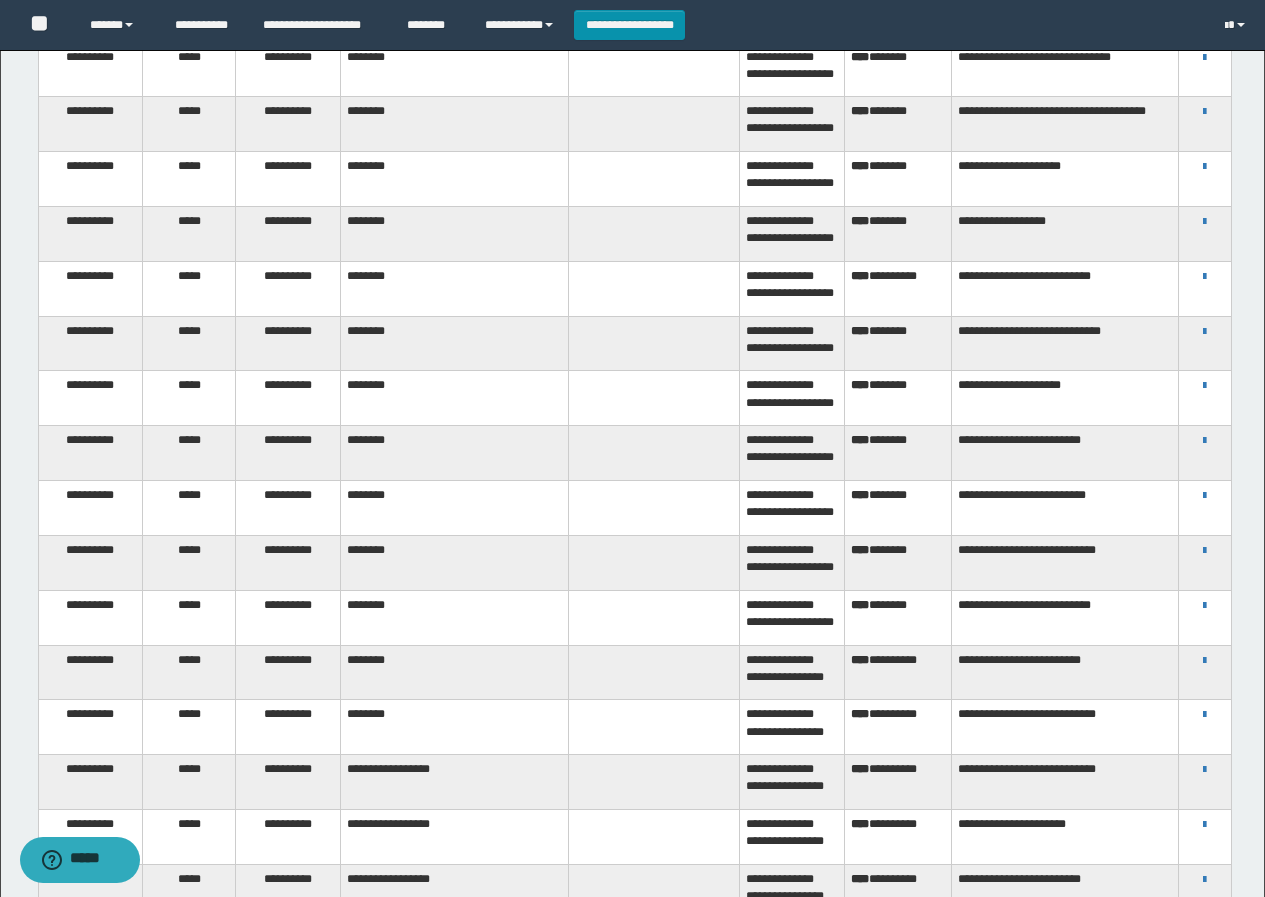 scroll, scrollTop: 0, scrollLeft: 0, axis: both 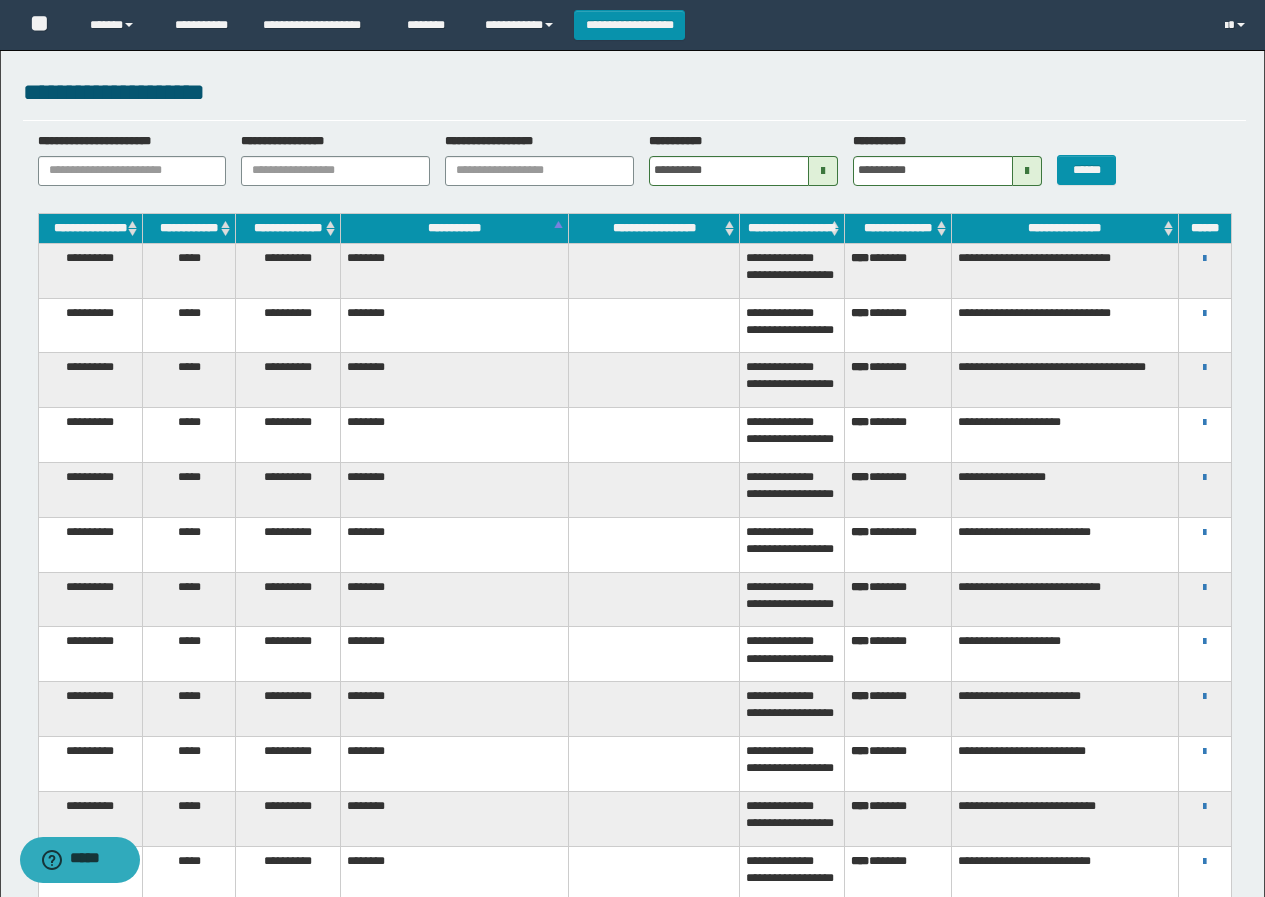 click at bounding box center (823, 171) 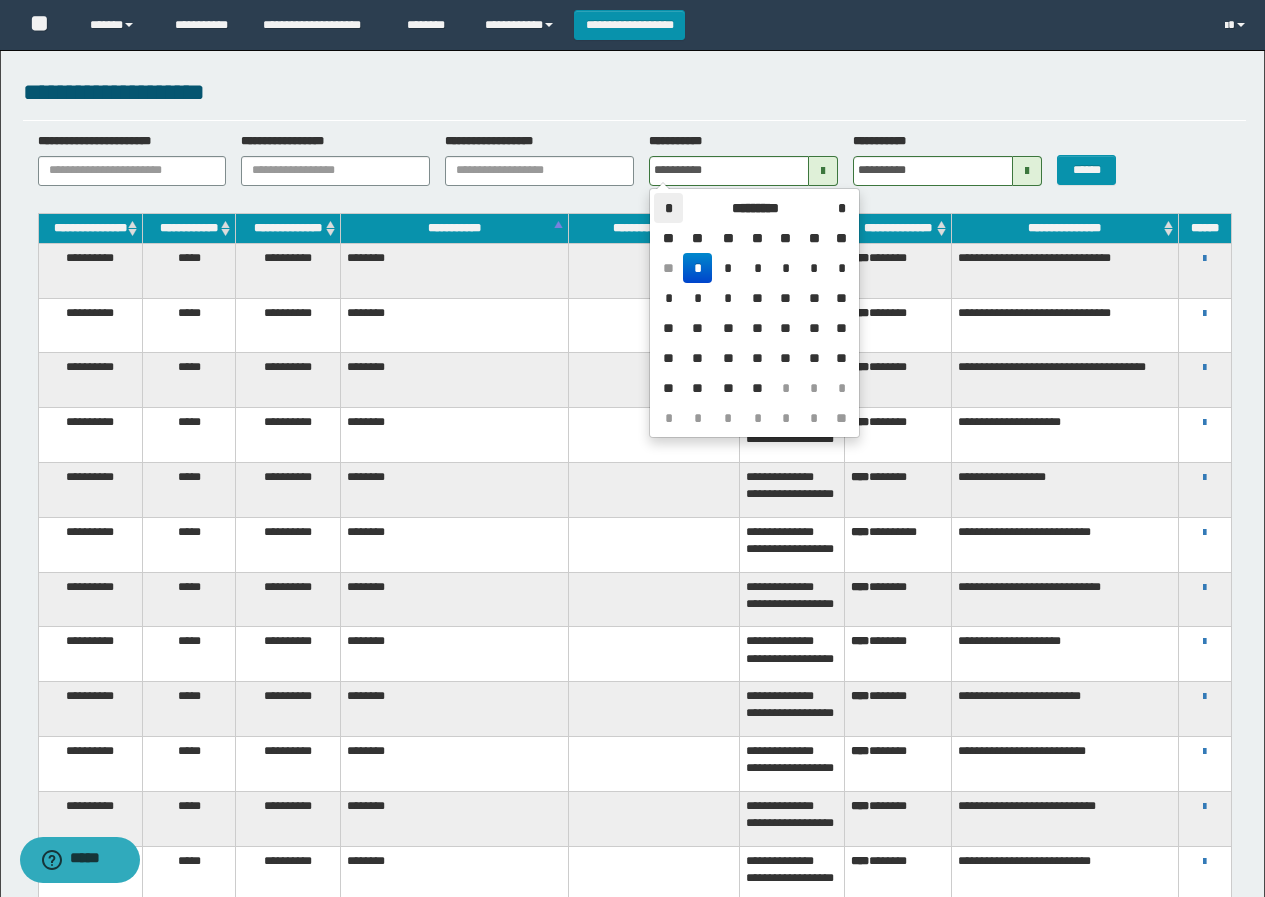 click on "*" at bounding box center [668, 208] 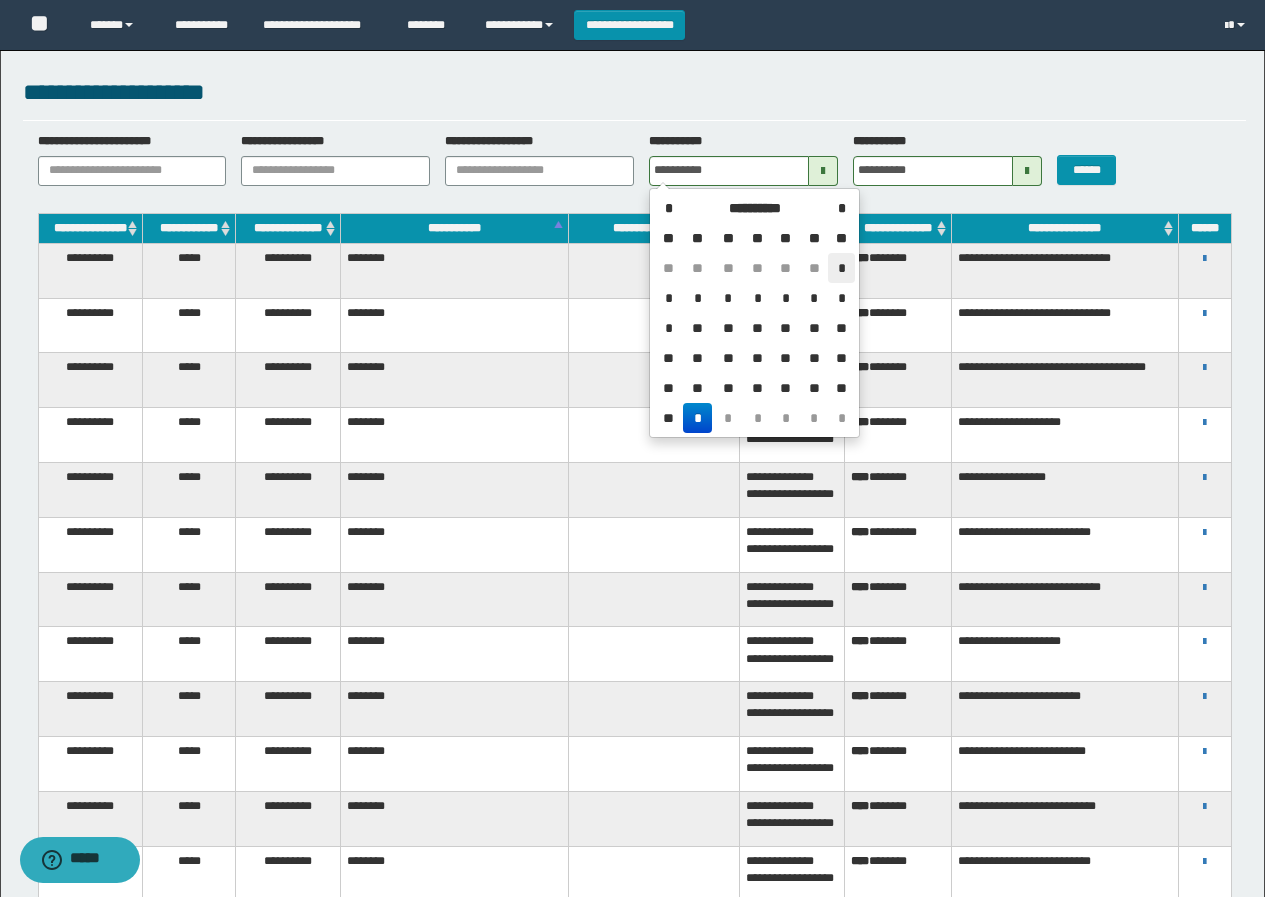 click on "*" at bounding box center [841, 268] 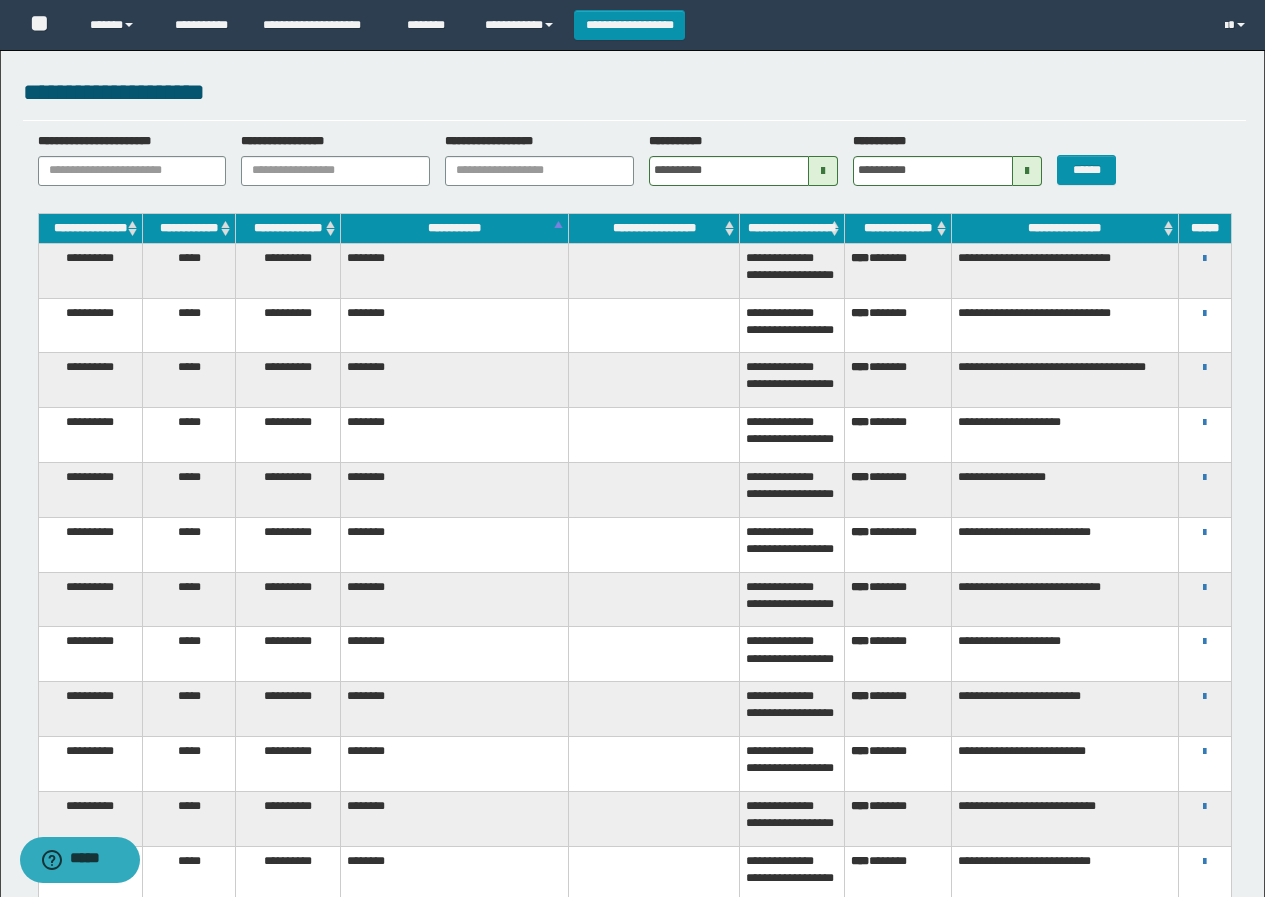 click at bounding box center [1027, 171] 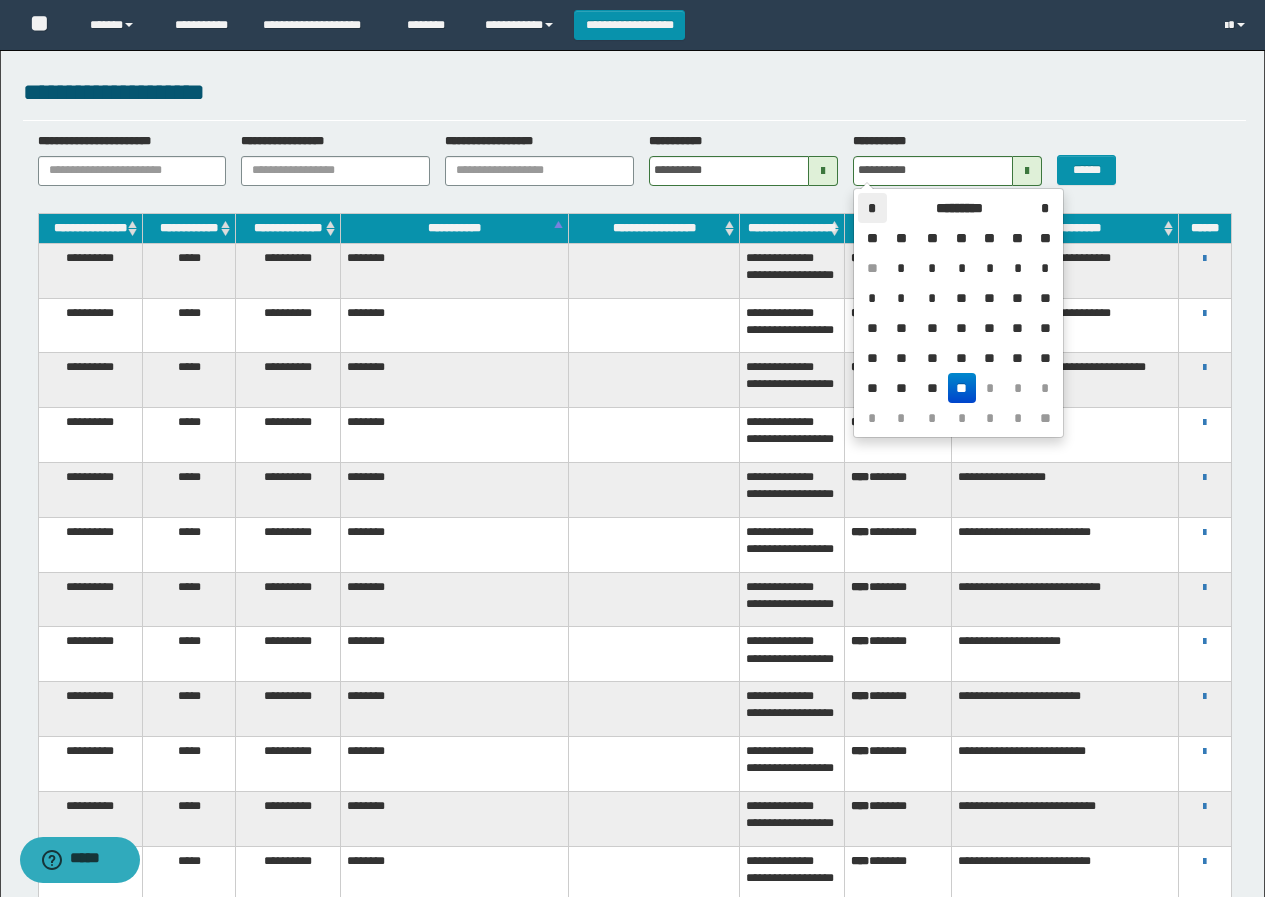 click on "*" at bounding box center (872, 208) 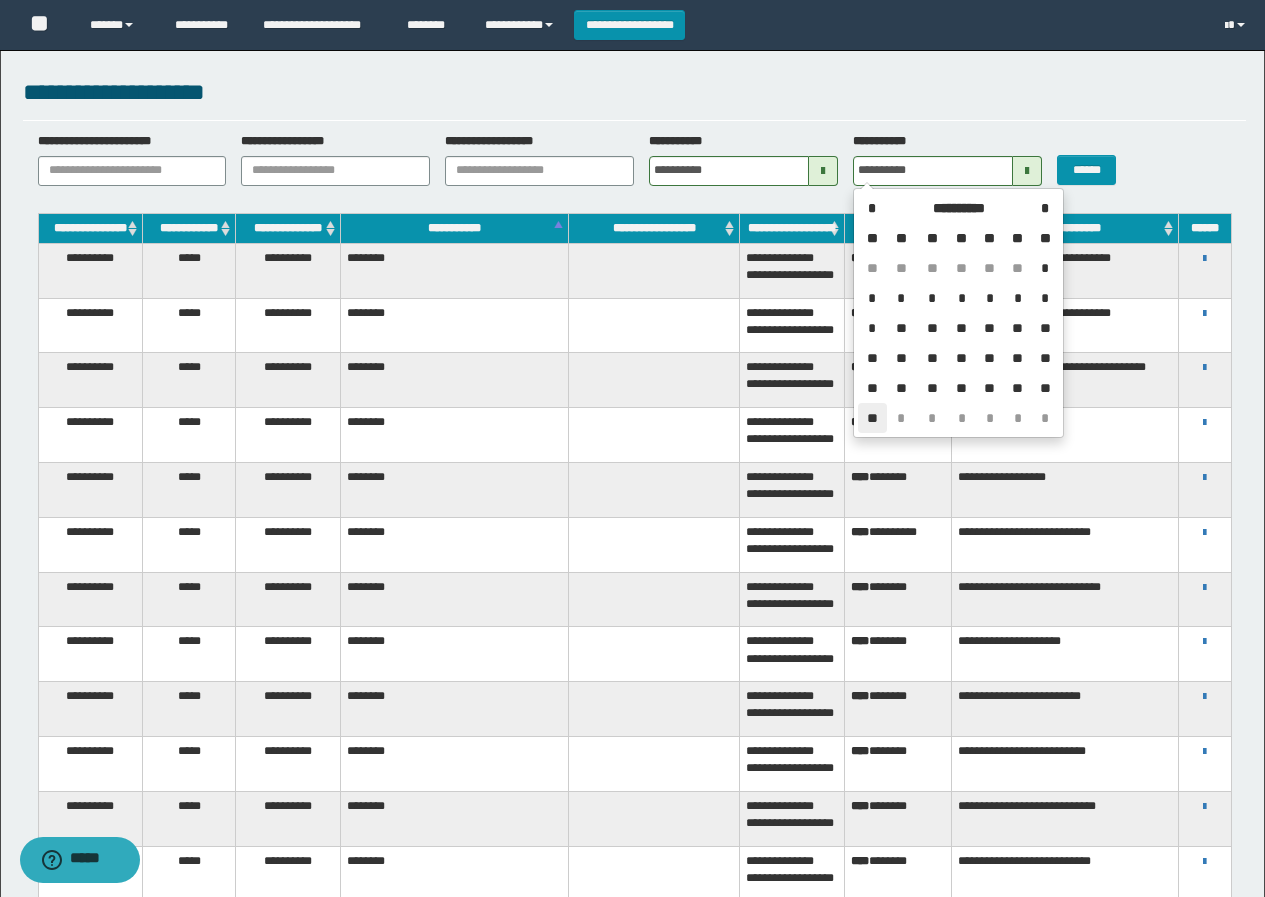click on "**" at bounding box center [872, 418] 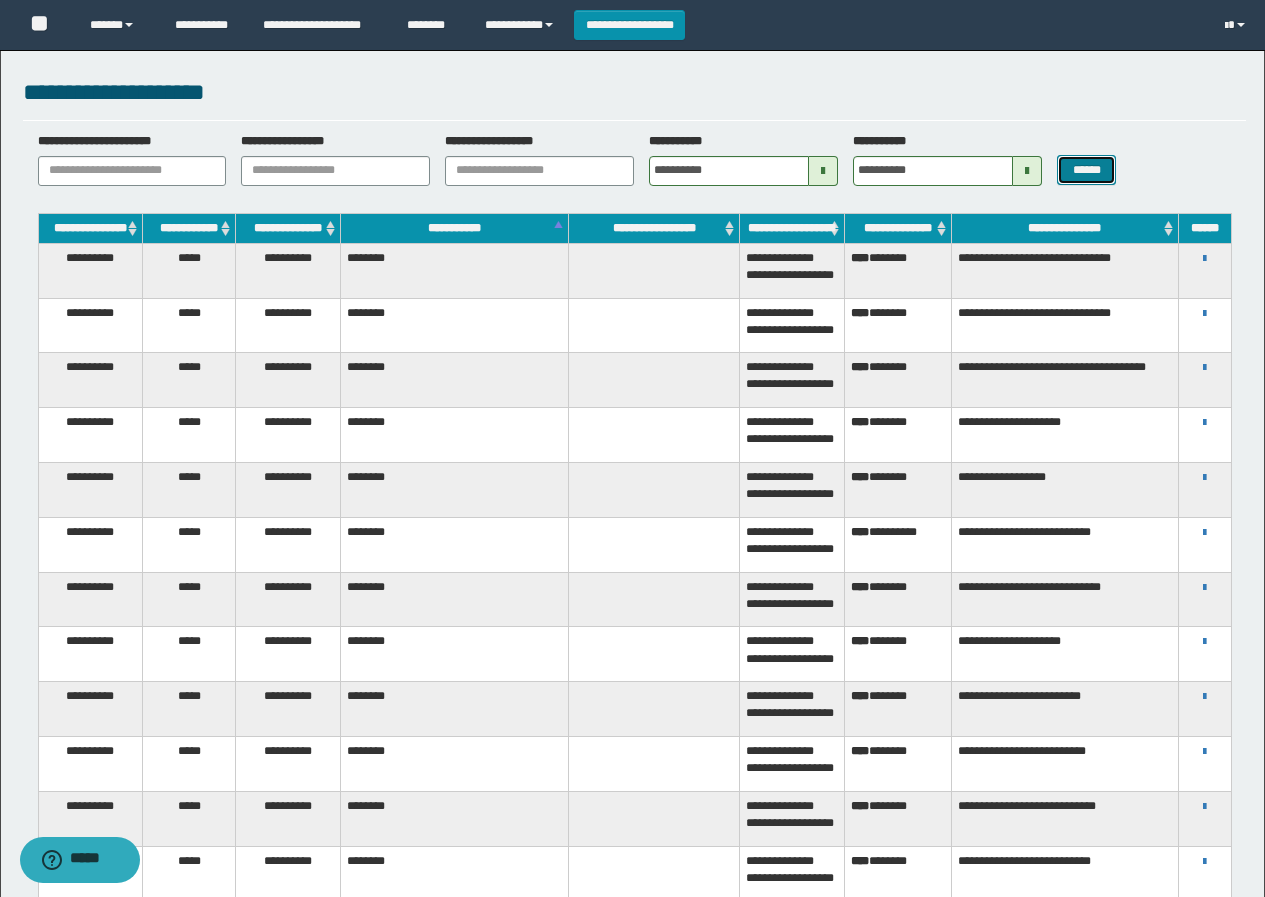 click on "******" at bounding box center (1086, 170) 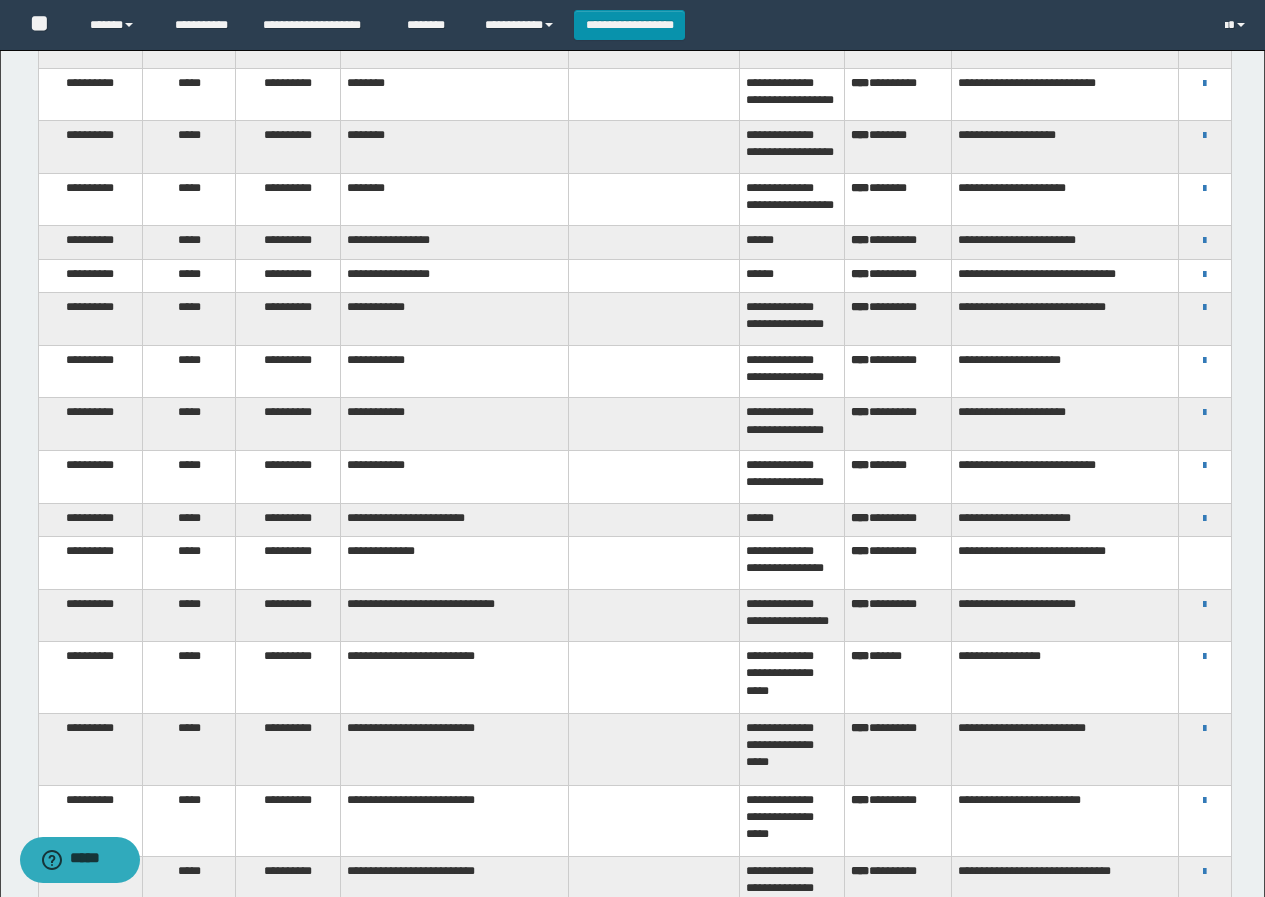 scroll, scrollTop: 4432, scrollLeft: 0, axis: vertical 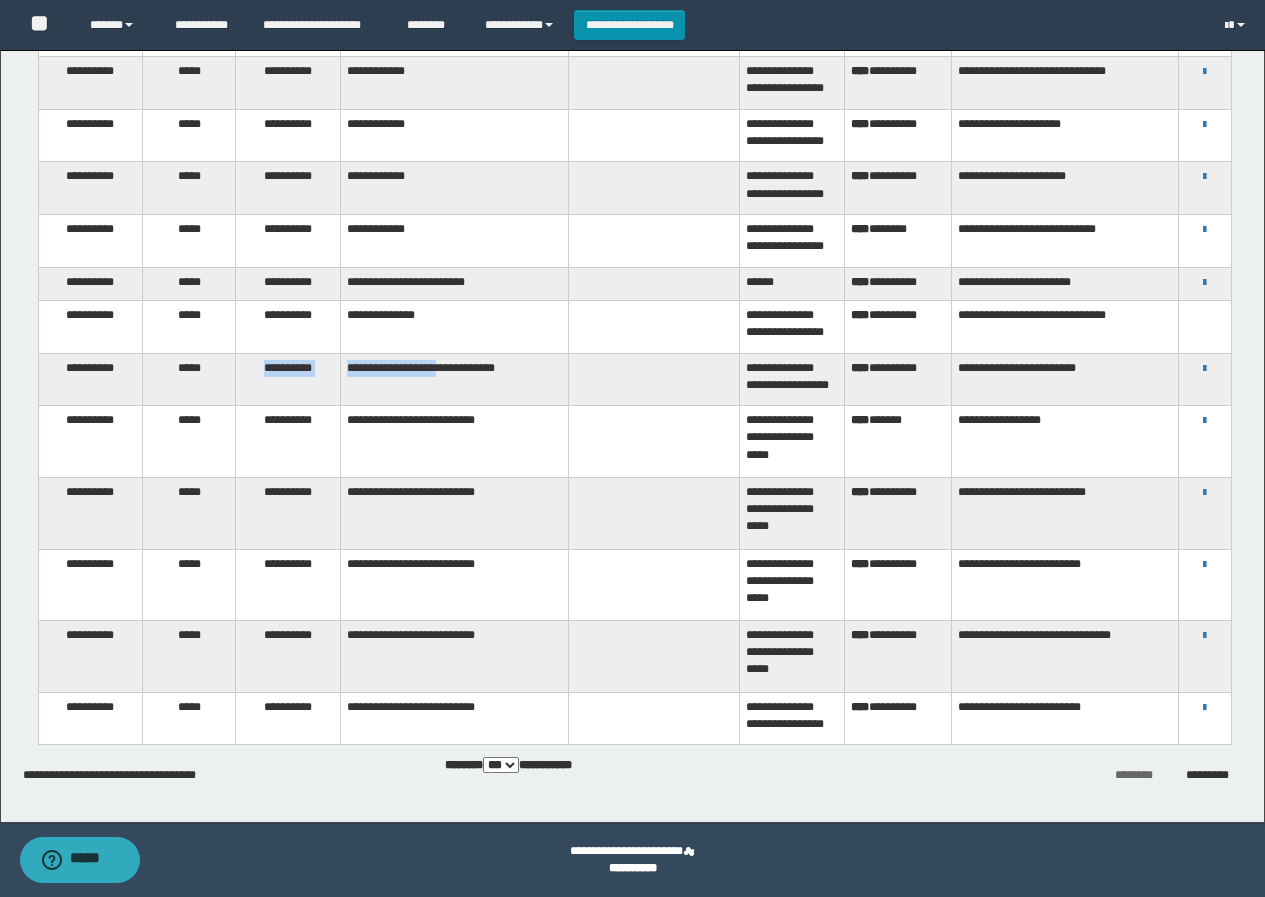 drag, startPoint x: 236, startPoint y: 406, endPoint x: 472, endPoint y: 388, distance: 236.68544 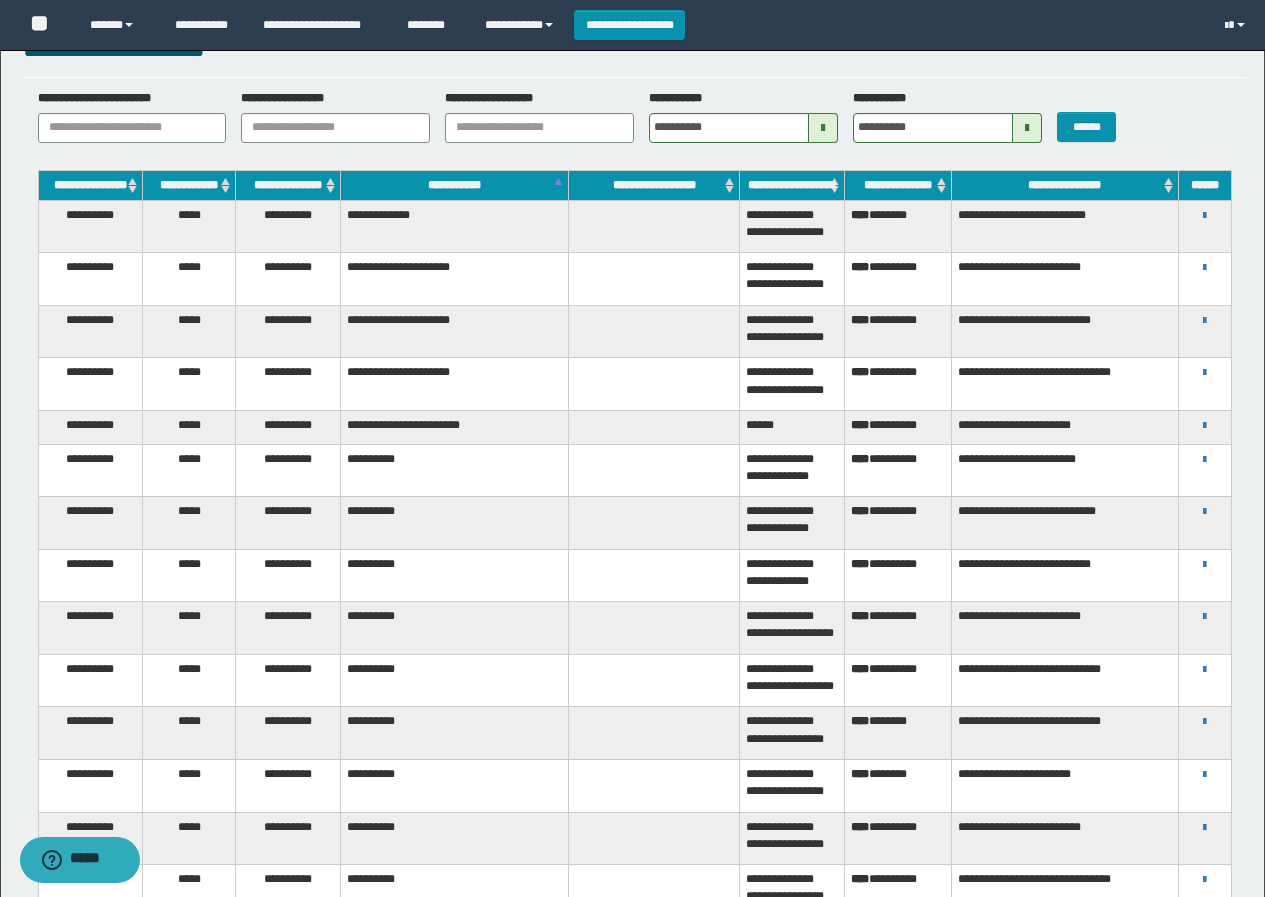 scroll, scrollTop: 0, scrollLeft: 0, axis: both 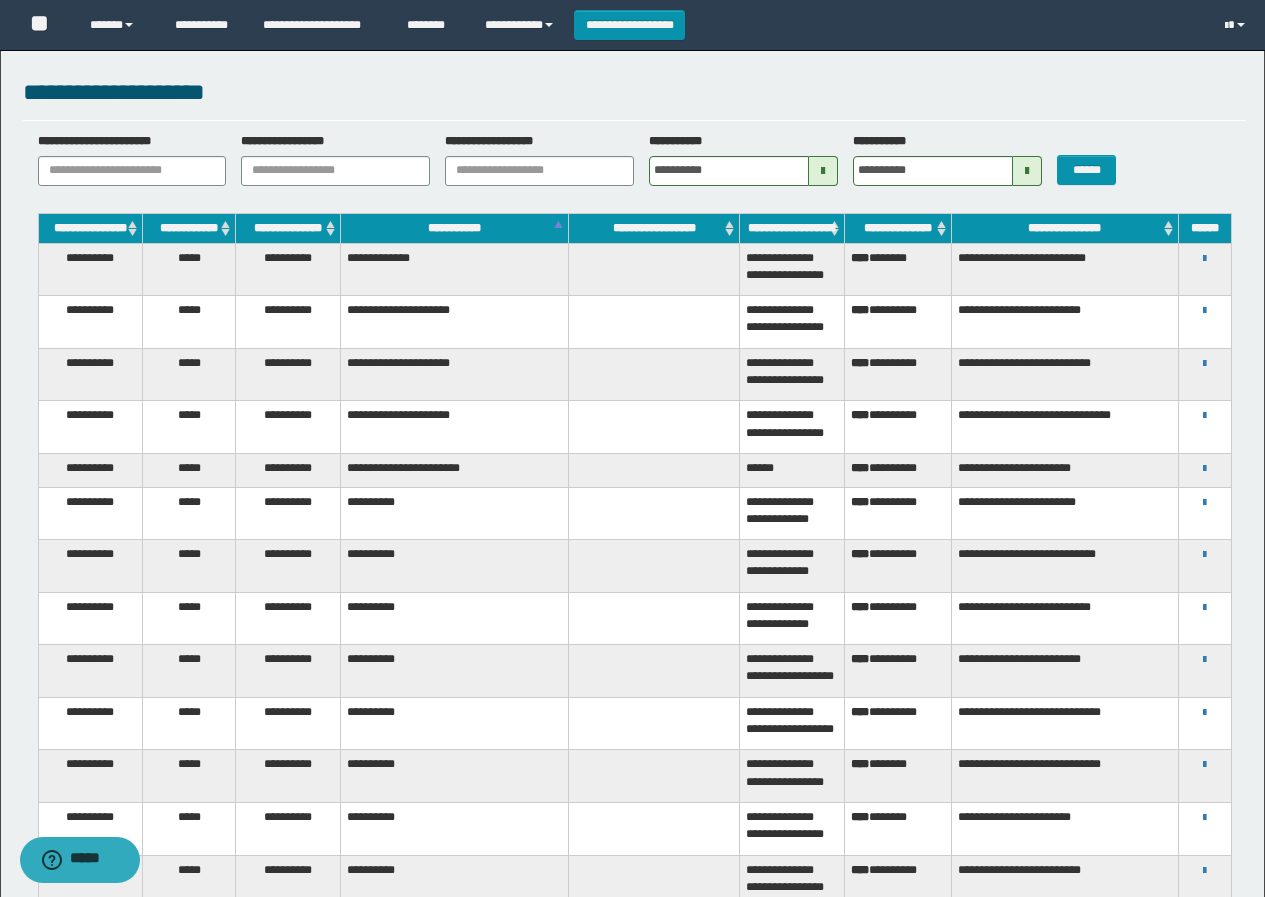 click at bounding box center (823, 171) 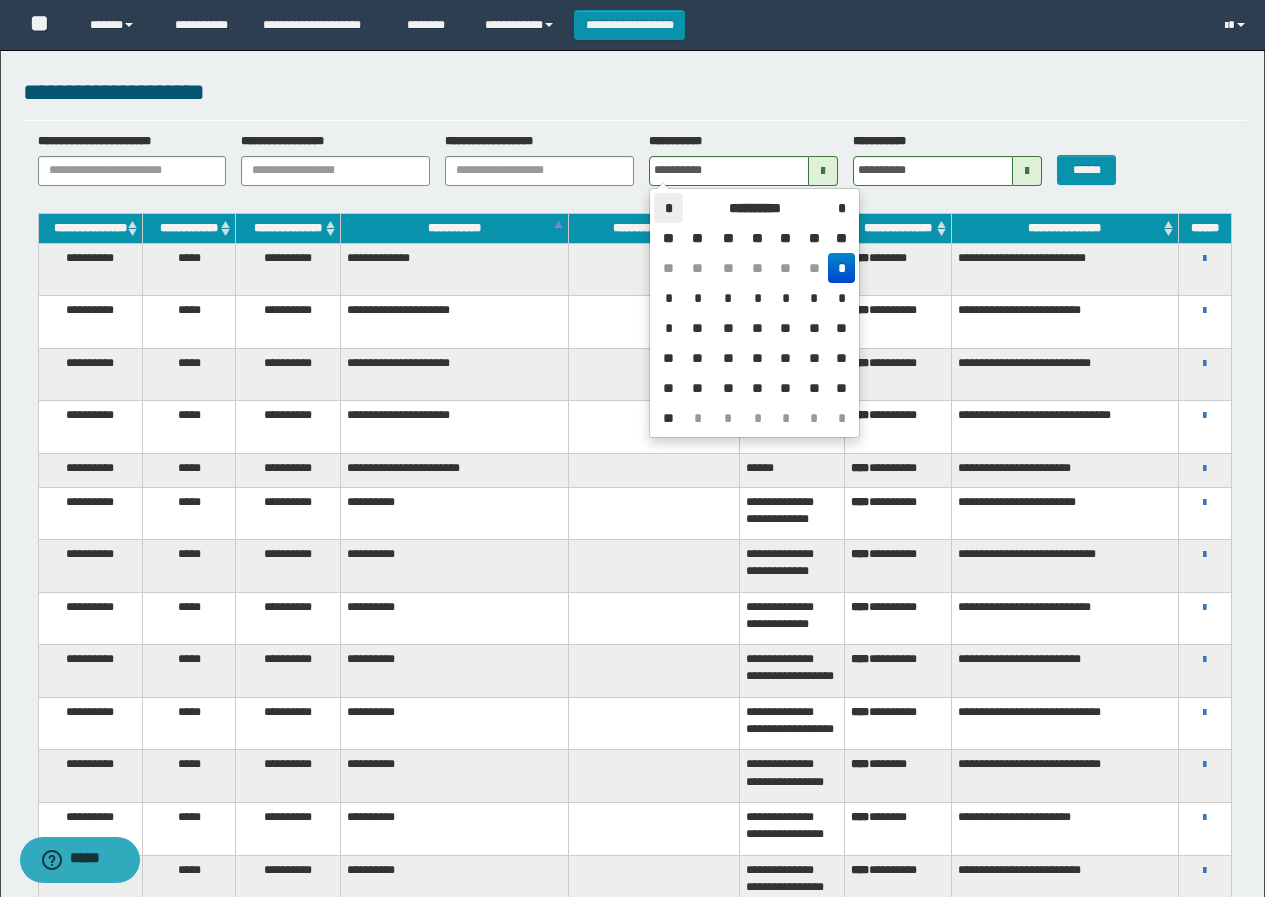click on "*" at bounding box center [668, 208] 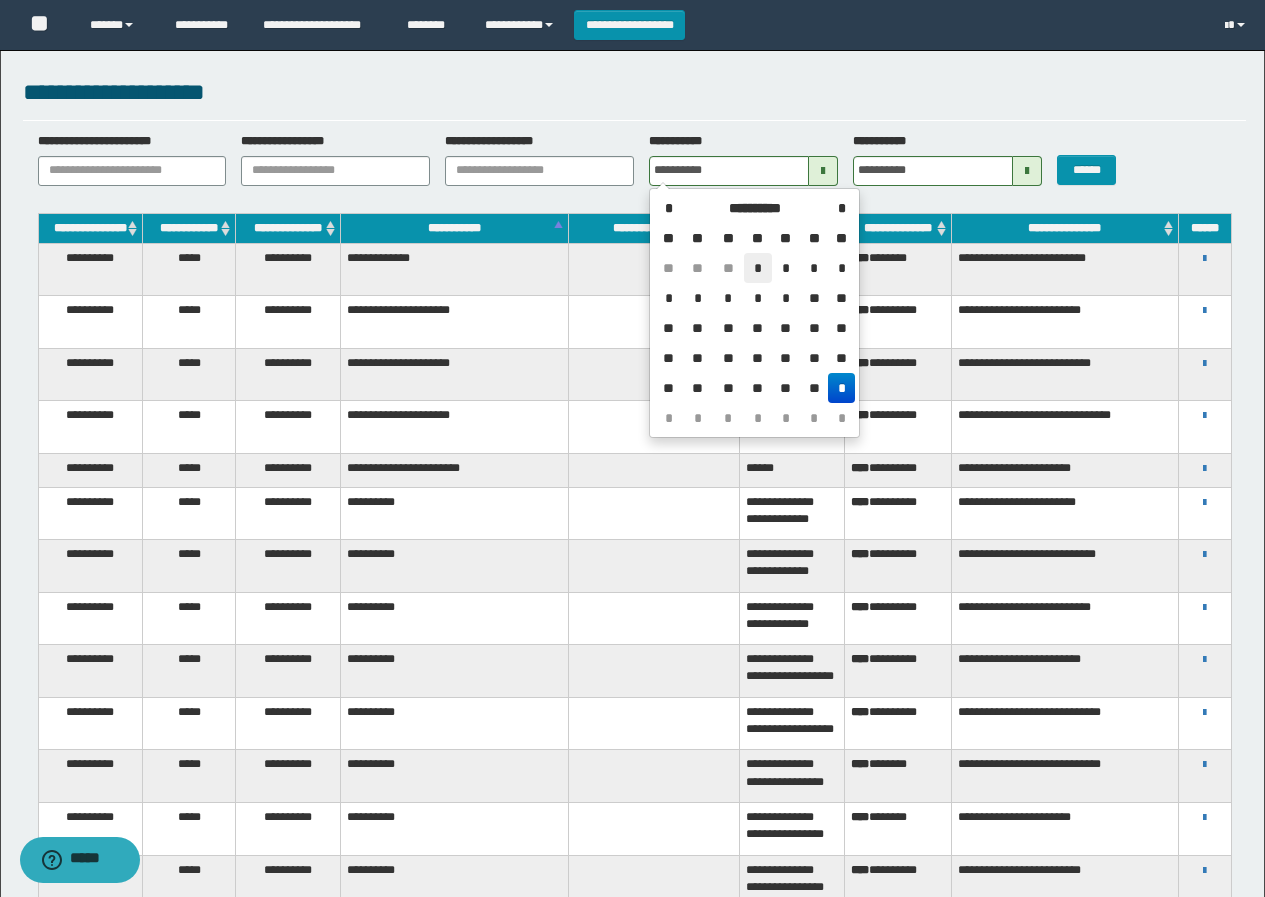 click on "*" at bounding box center [758, 268] 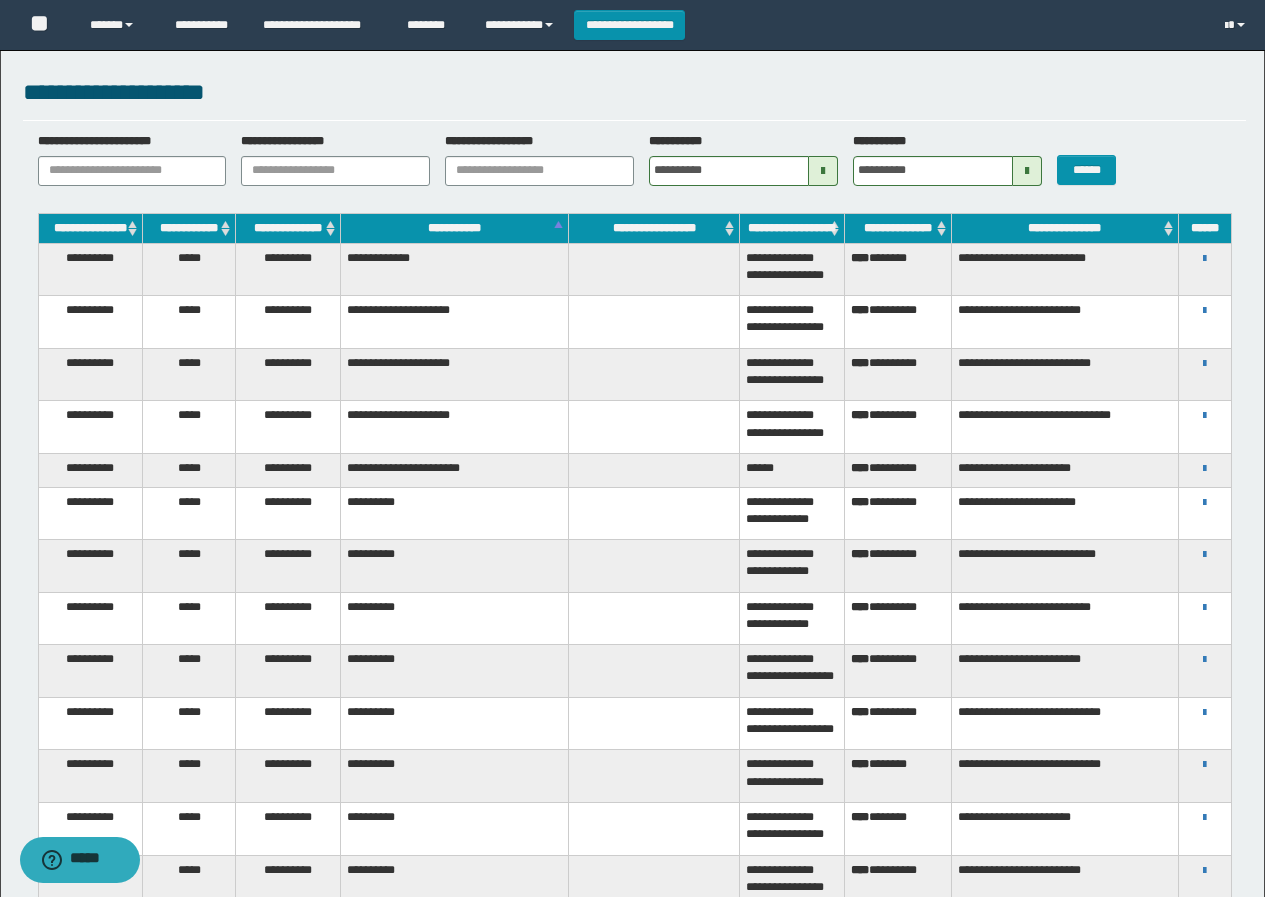 click at bounding box center [1027, 171] 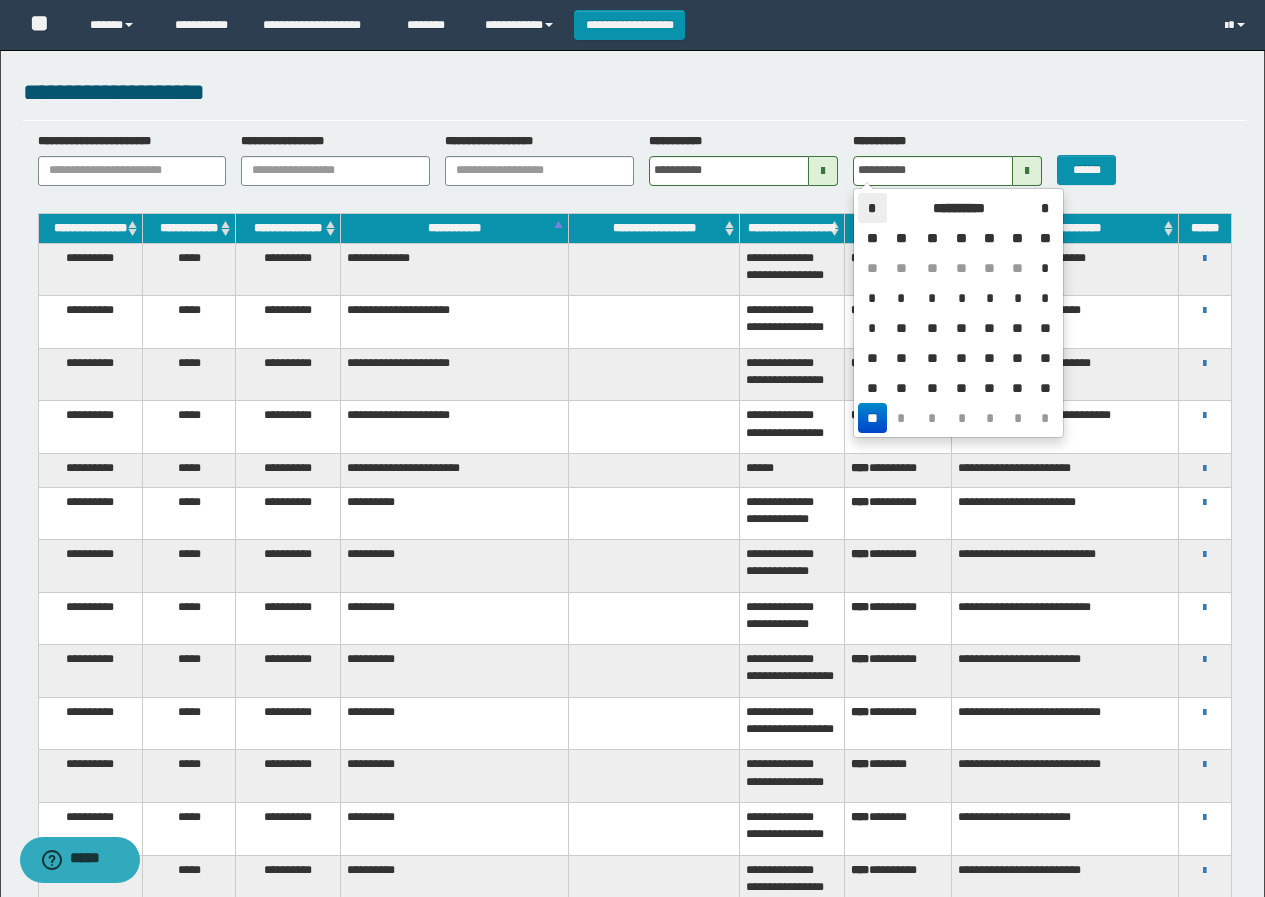 click on "*" at bounding box center [872, 208] 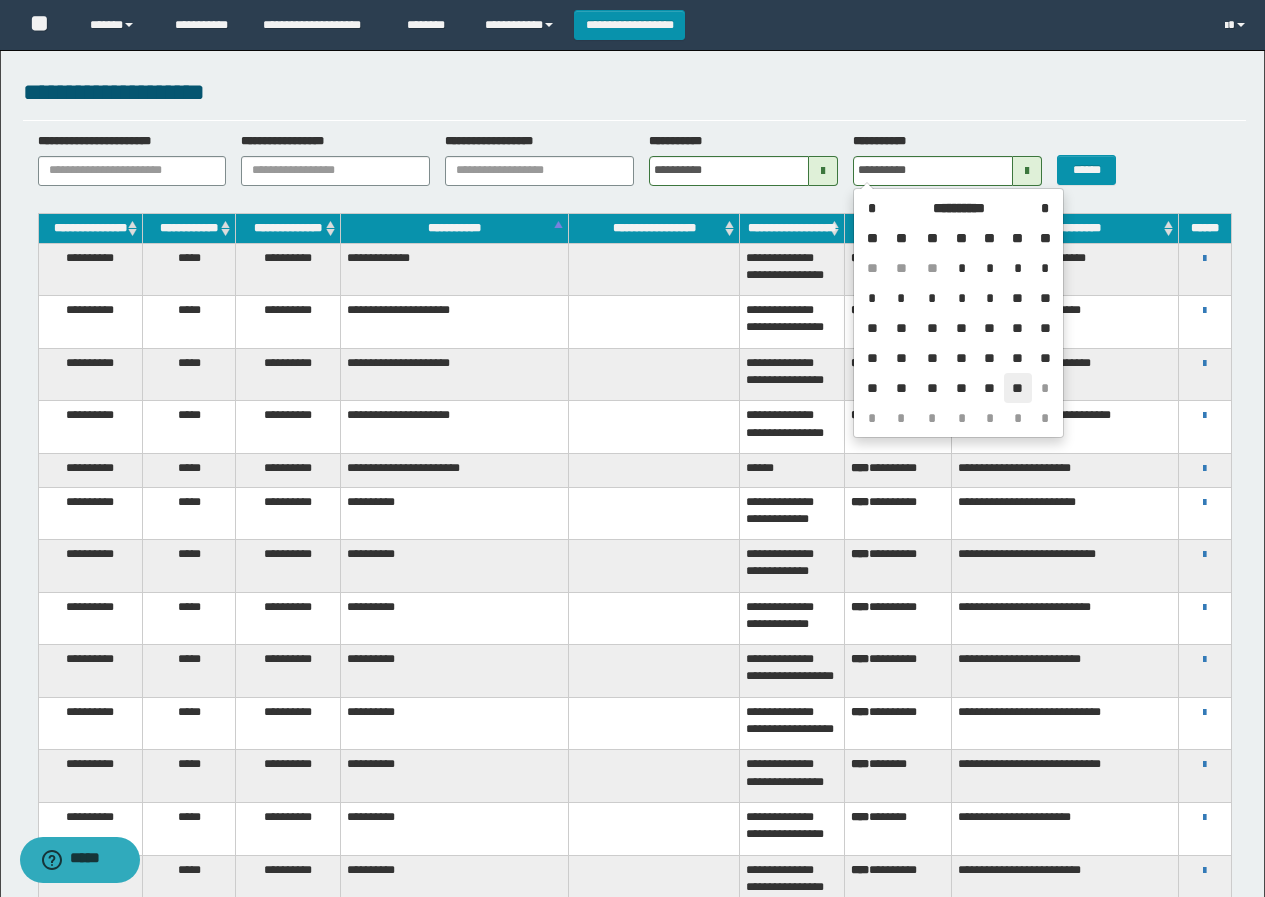 click on "**" at bounding box center [1018, 388] 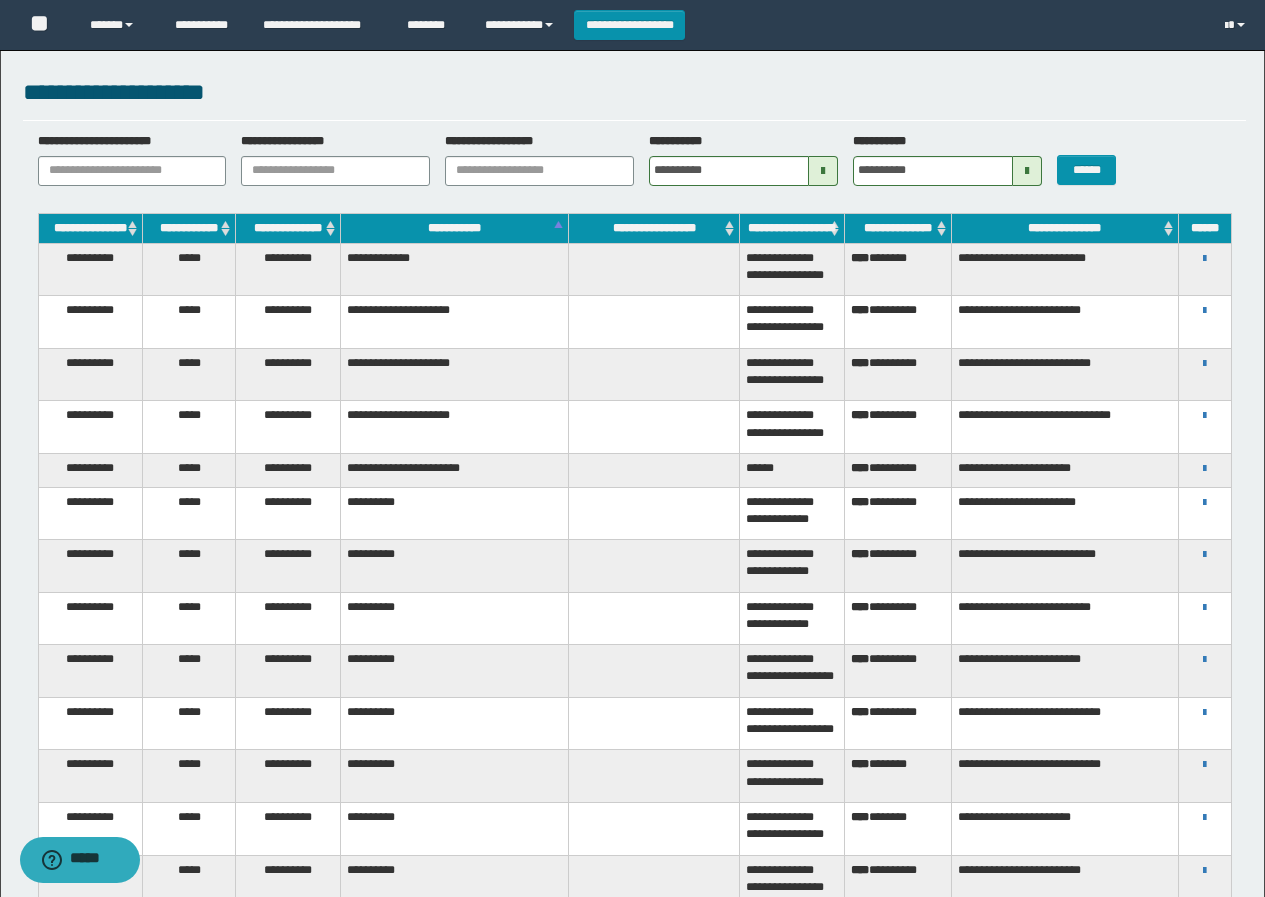 click on "******" at bounding box center [1093, 159] 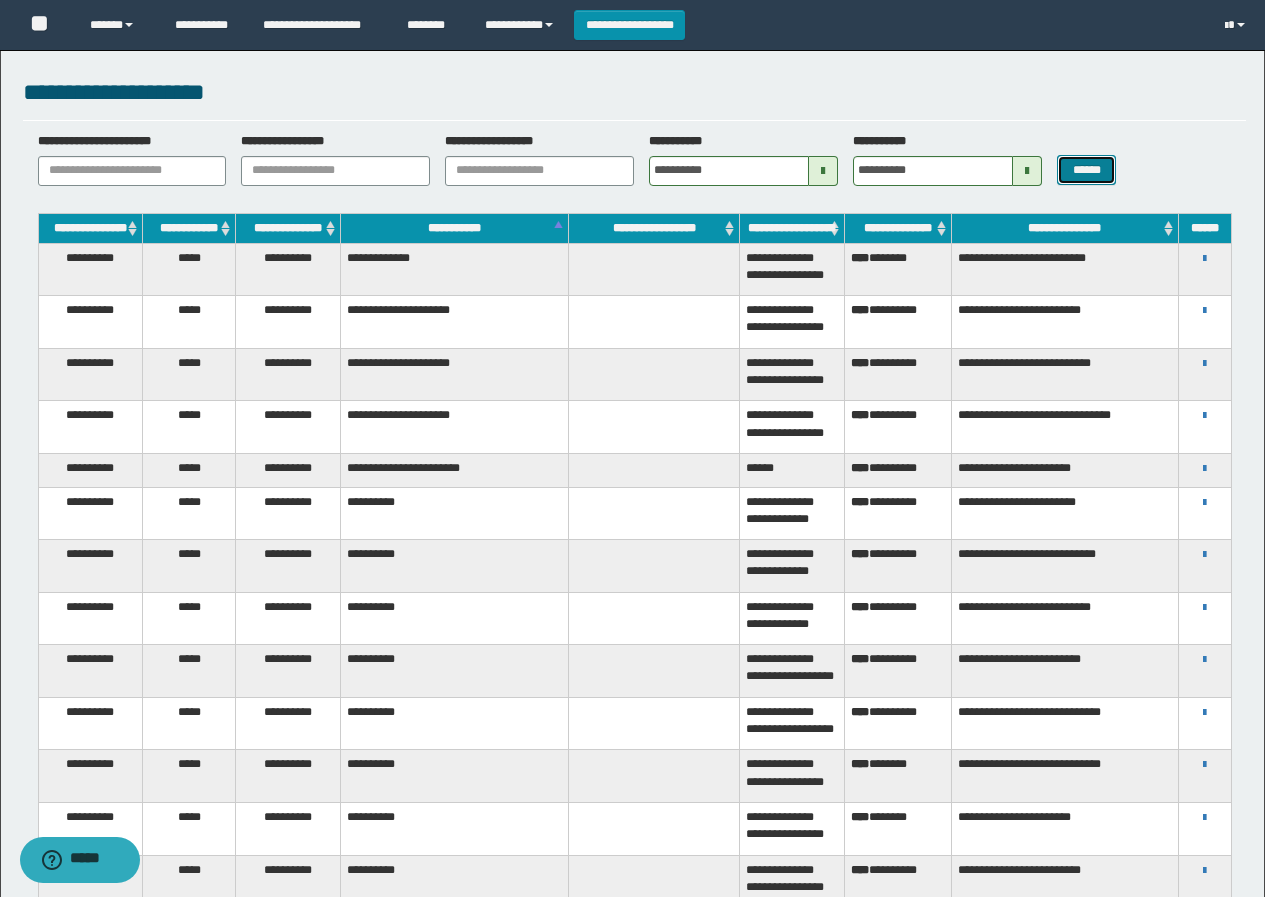 click on "******" at bounding box center [1086, 170] 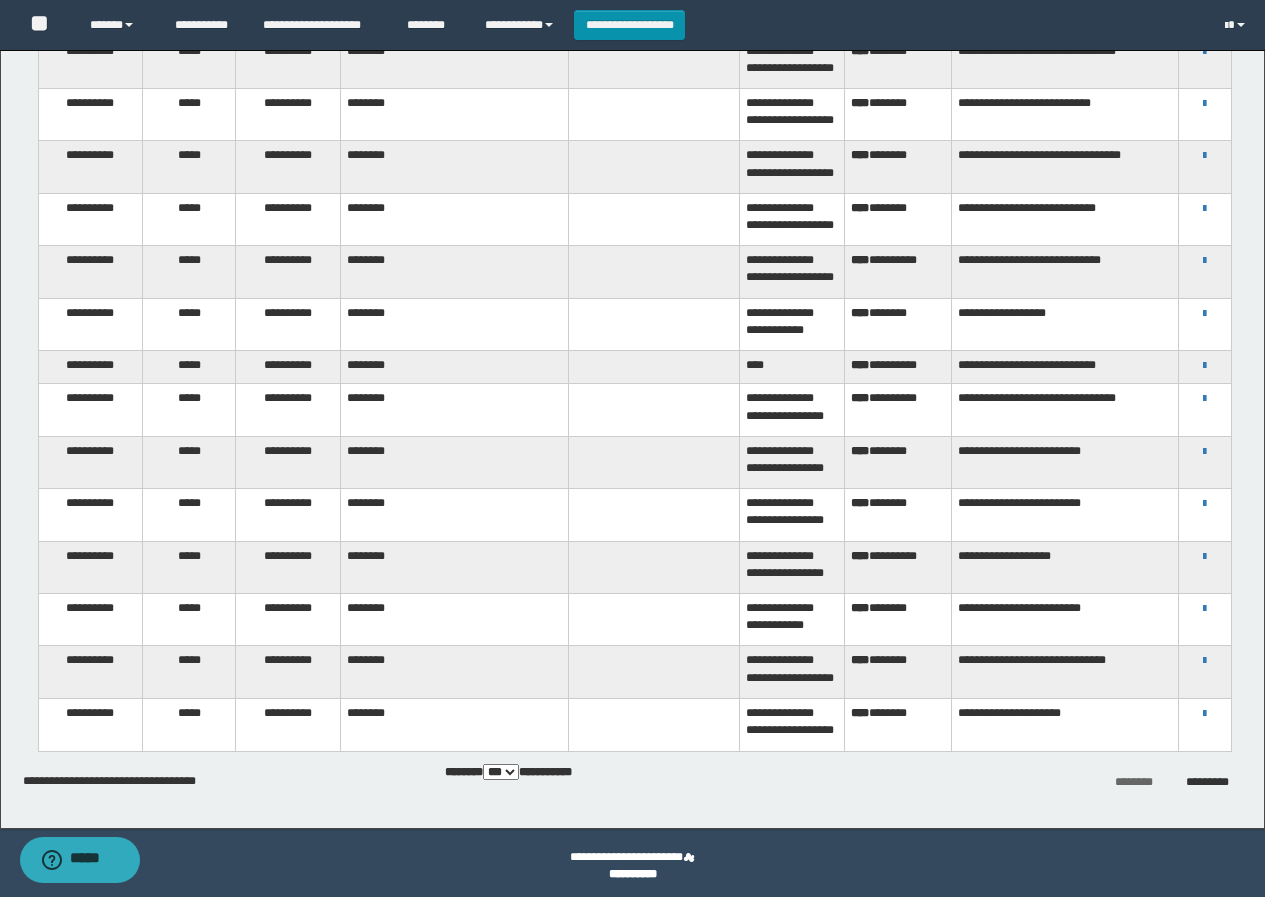 scroll, scrollTop: 4226, scrollLeft: 0, axis: vertical 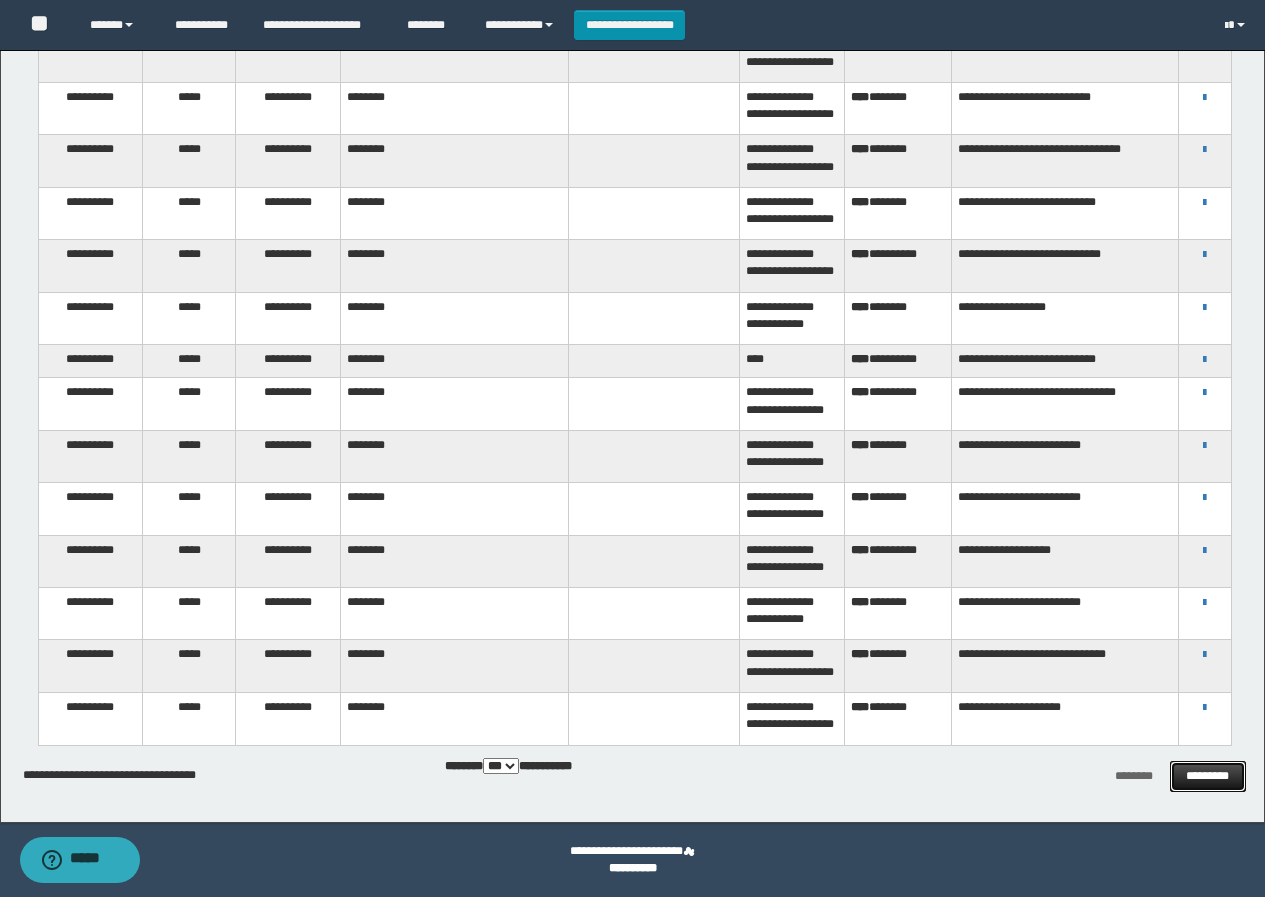 click on "*********" at bounding box center (1208, 776) 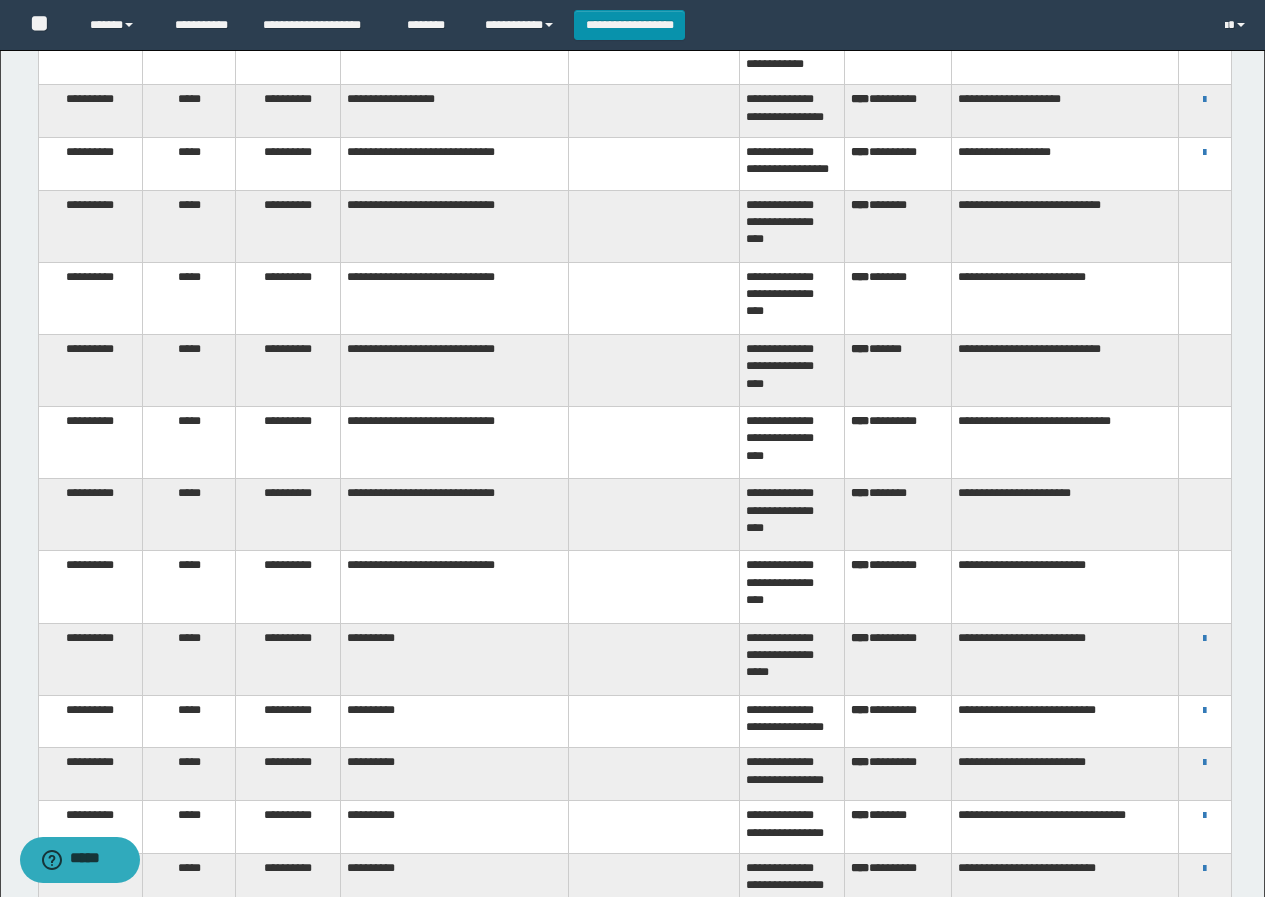 scroll, scrollTop: 758, scrollLeft: 0, axis: vertical 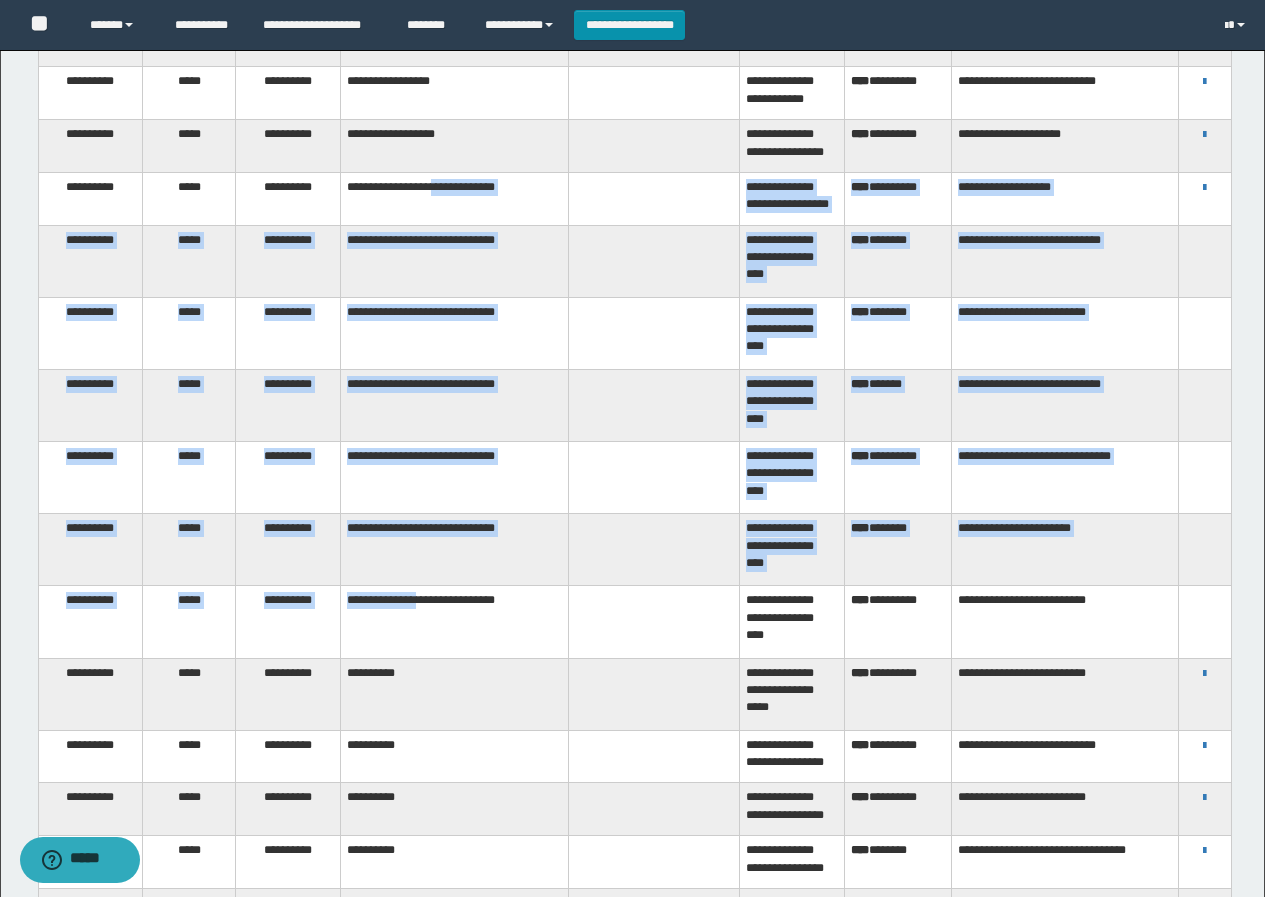 drag, startPoint x: 464, startPoint y: 297, endPoint x: 444, endPoint y: 676, distance: 379.52734 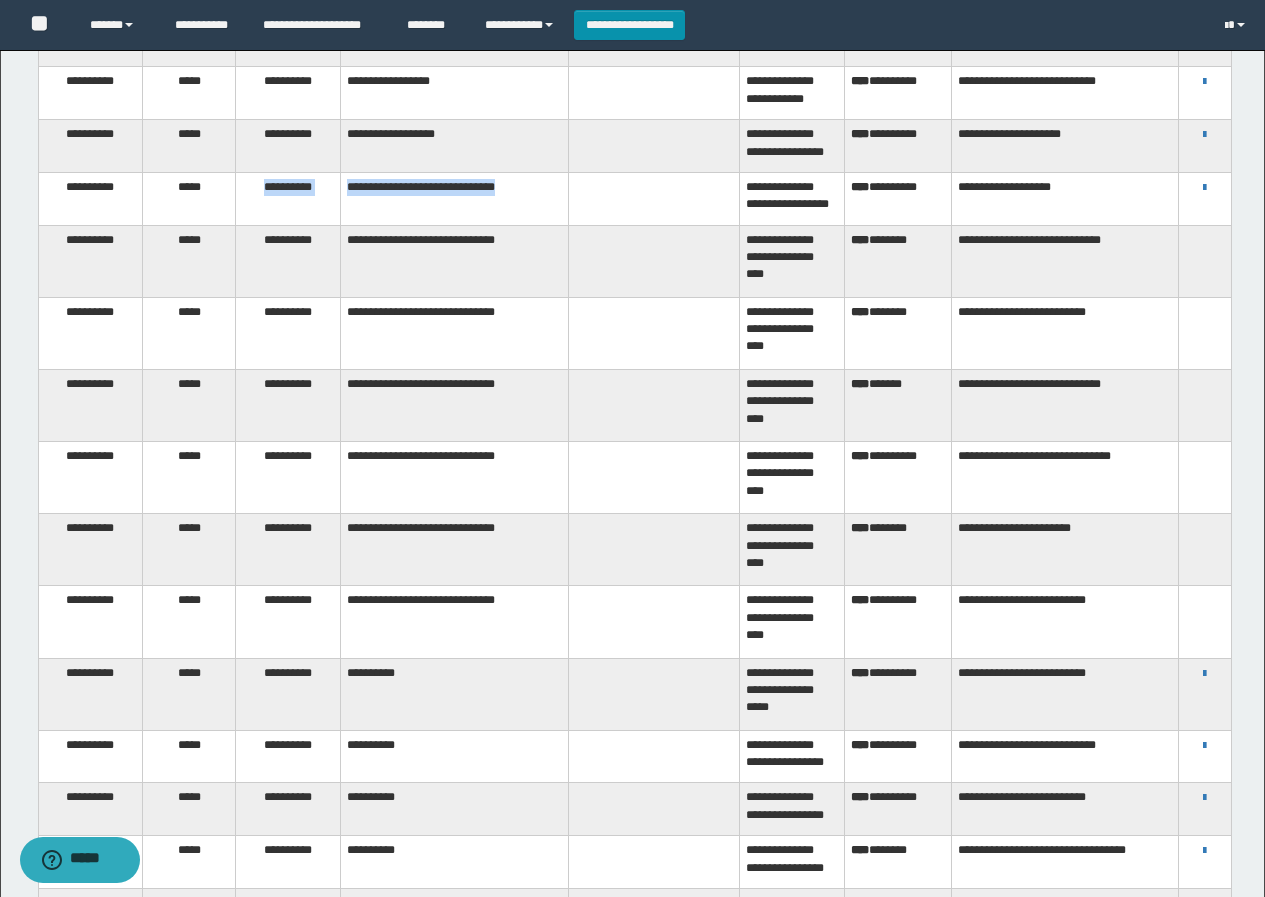 drag, startPoint x: 248, startPoint y: 277, endPoint x: 582, endPoint y: 282, distance: 334.0374 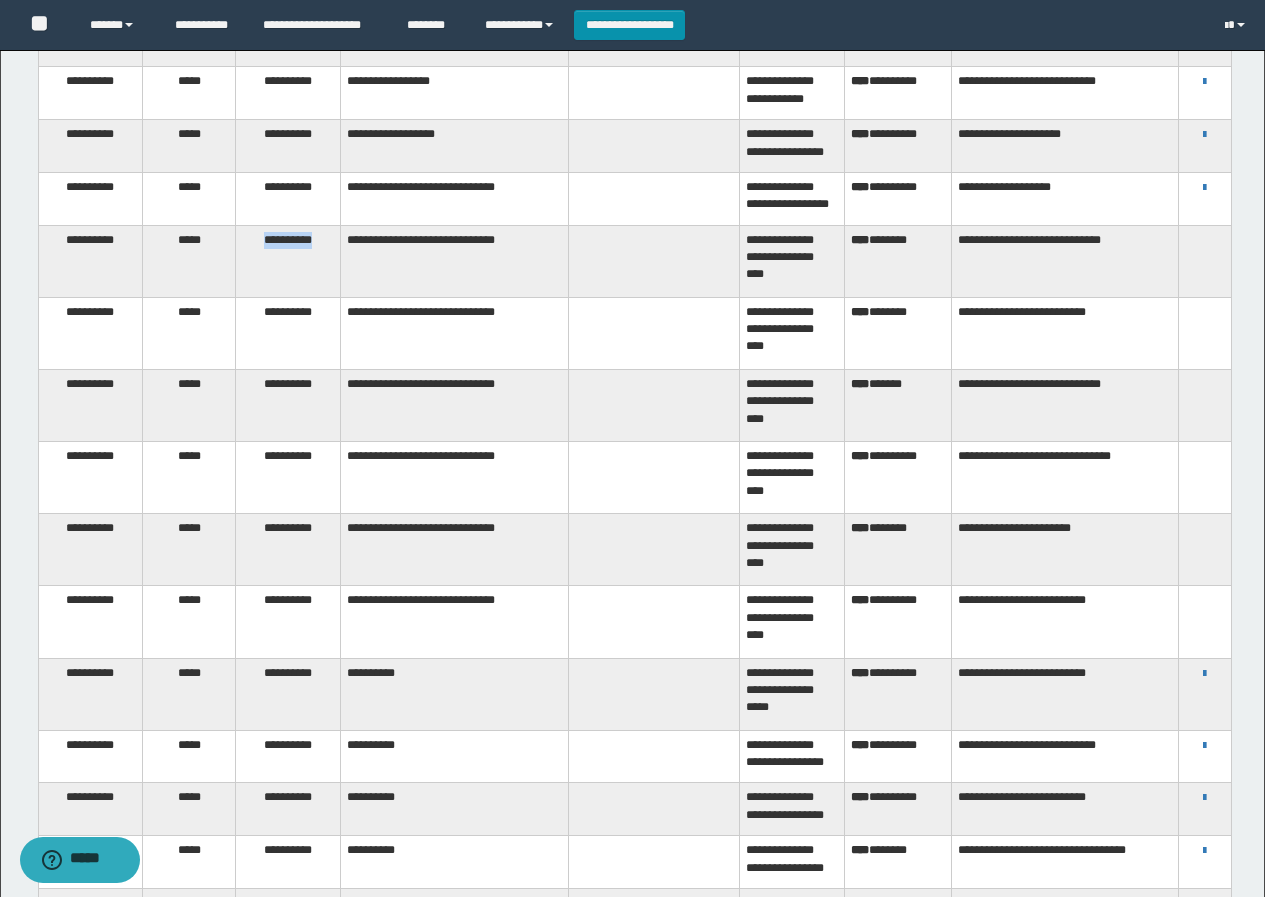 drag, startPoint x: 244, startPoint y: 354, endPoint x: 331, endPoint y: 358, distance: 87.0919 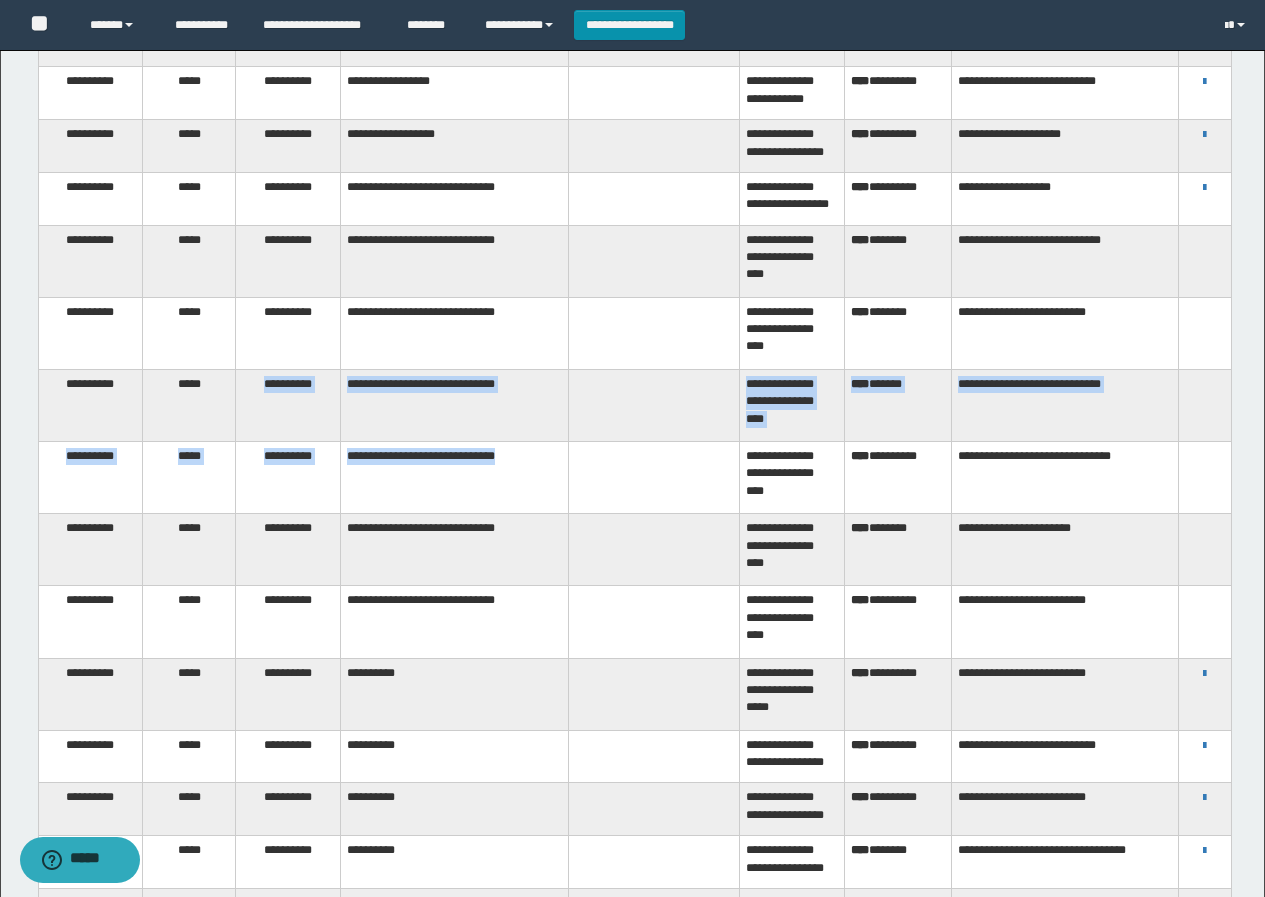 drag, startPoint x: 256, startPoint y: 485, endPoint x: 705, endPoint y: 582, distance: 459.35825 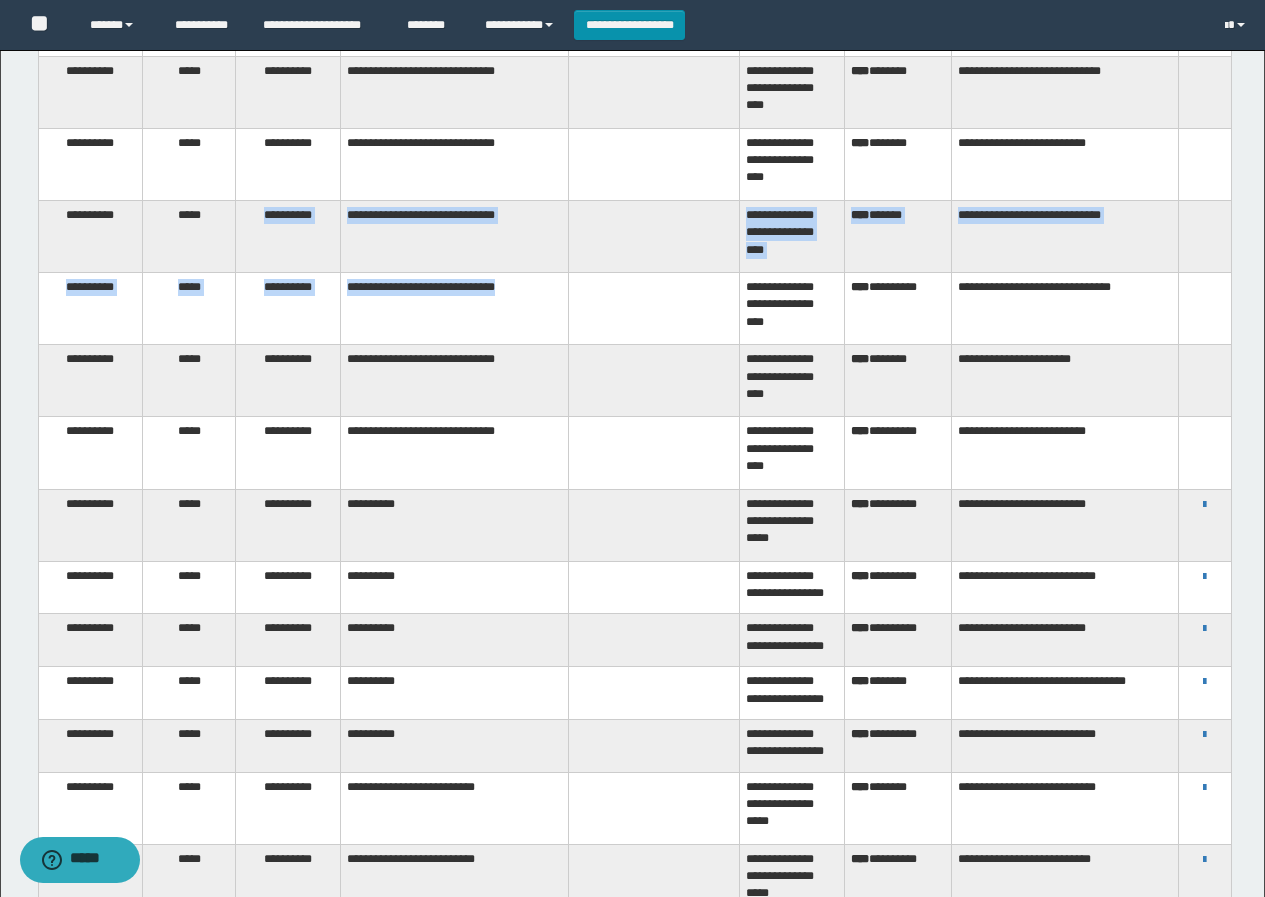 scroll, scrollTop: 958, scrollLeft: 0, axis: vertical 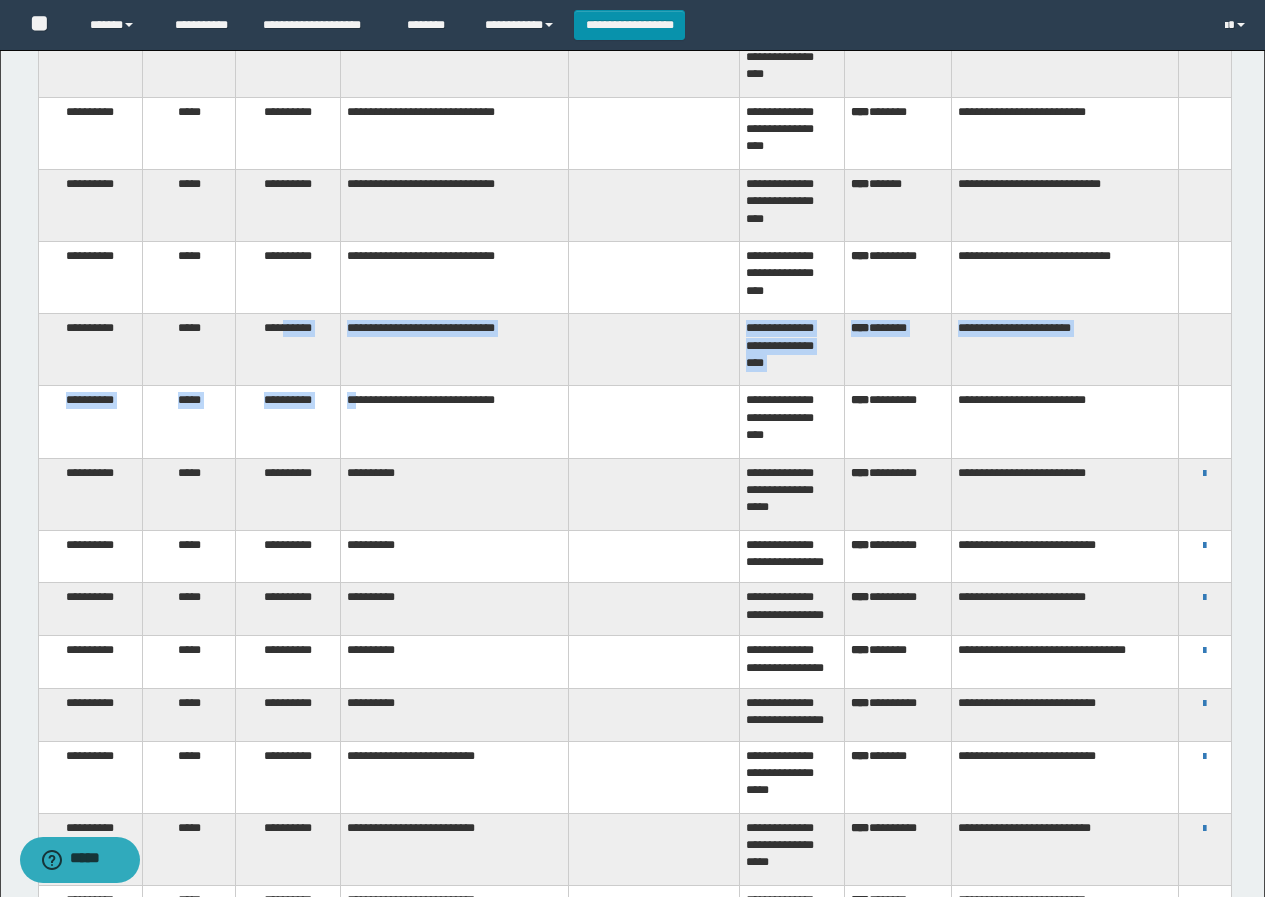 drag, startPoint x: 284, startPoint y: 431, endPoint x: 362, endPoint y: 473, distance: 88.588936 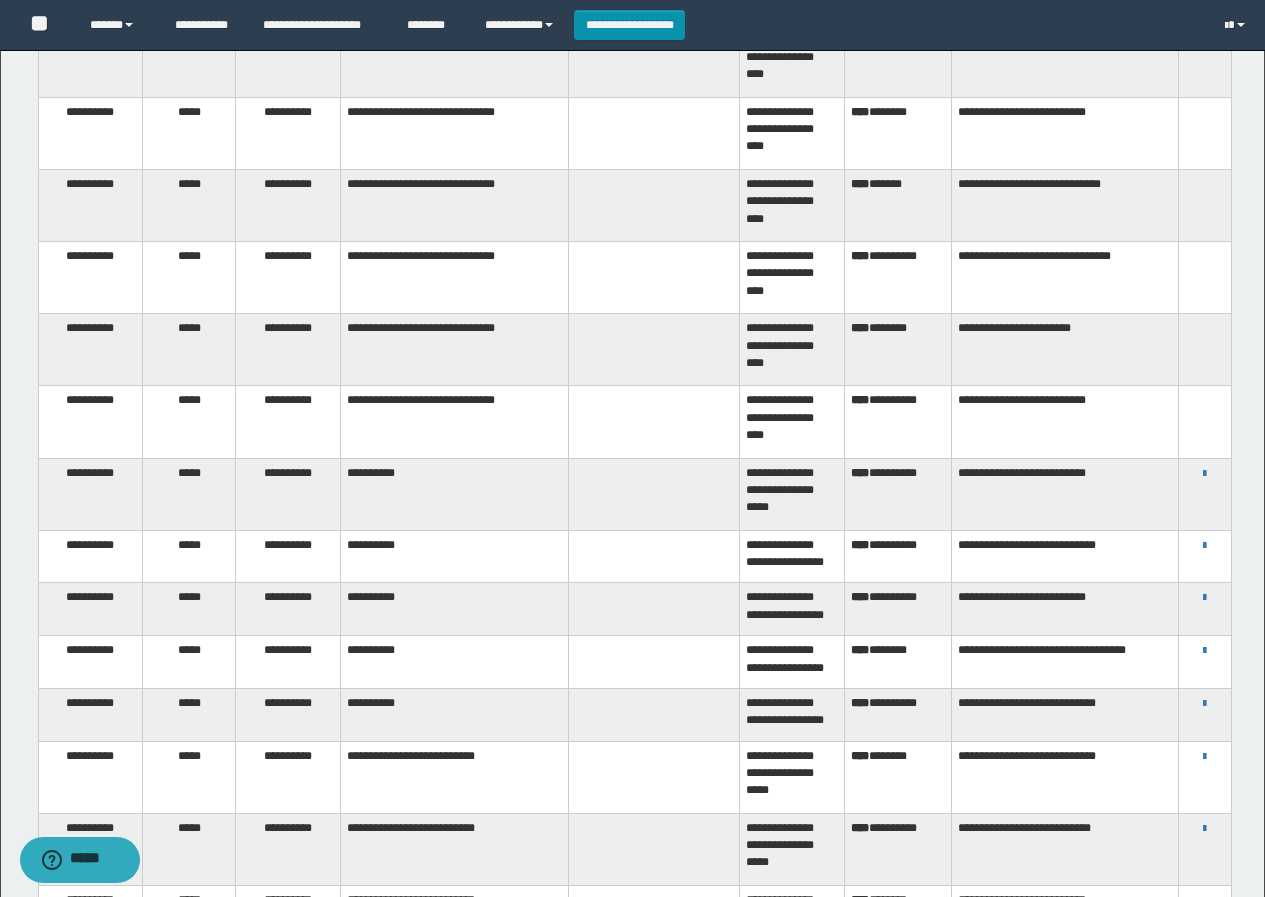 drag, startPoint x: 240, startPoint y: 402, endPoint x: 257, endPoint y: 422, distance: 26.24881 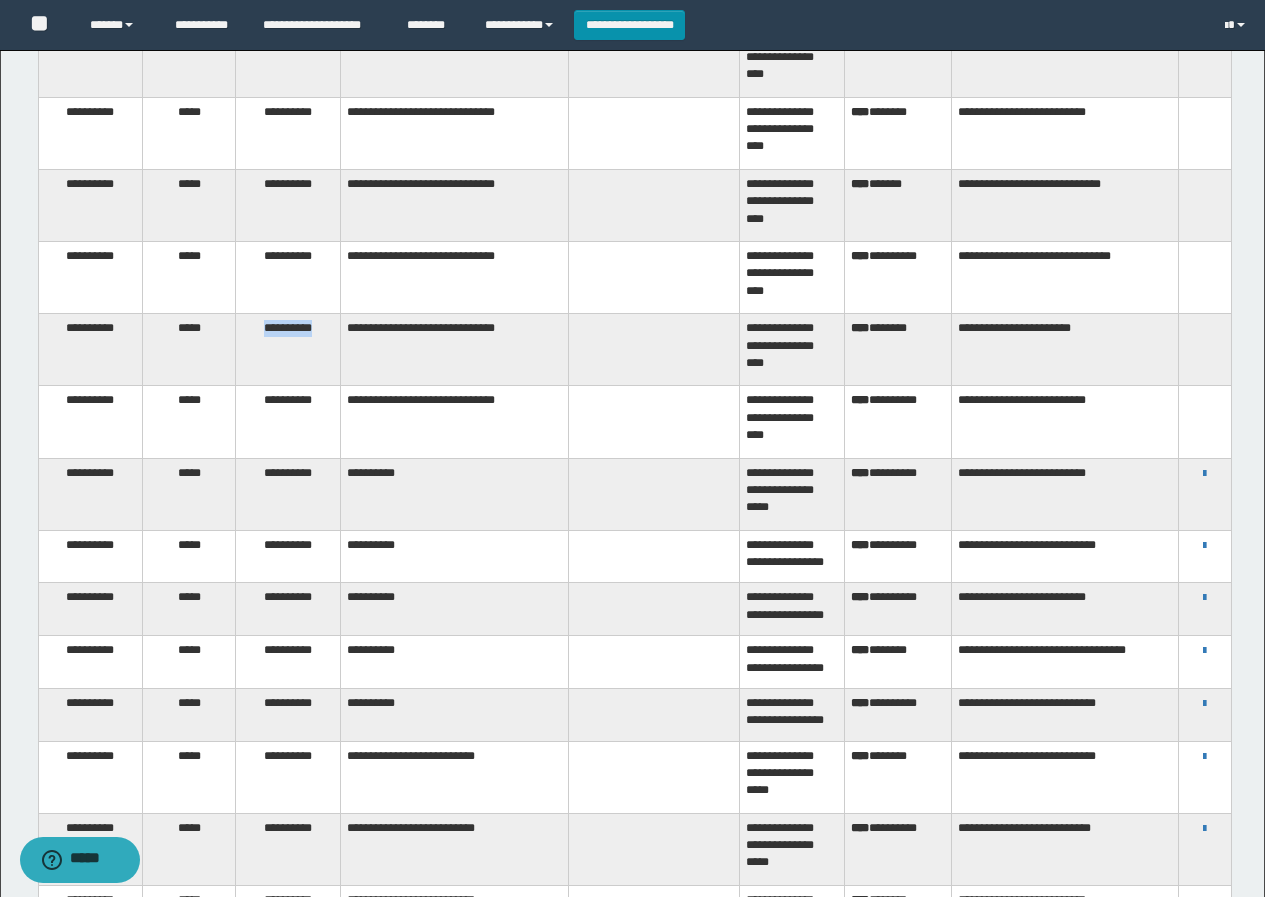 drag, startPoint x: 258, startPoint y: 422, endPoint x: 319, endPoint y: 418, distance: 61.13101 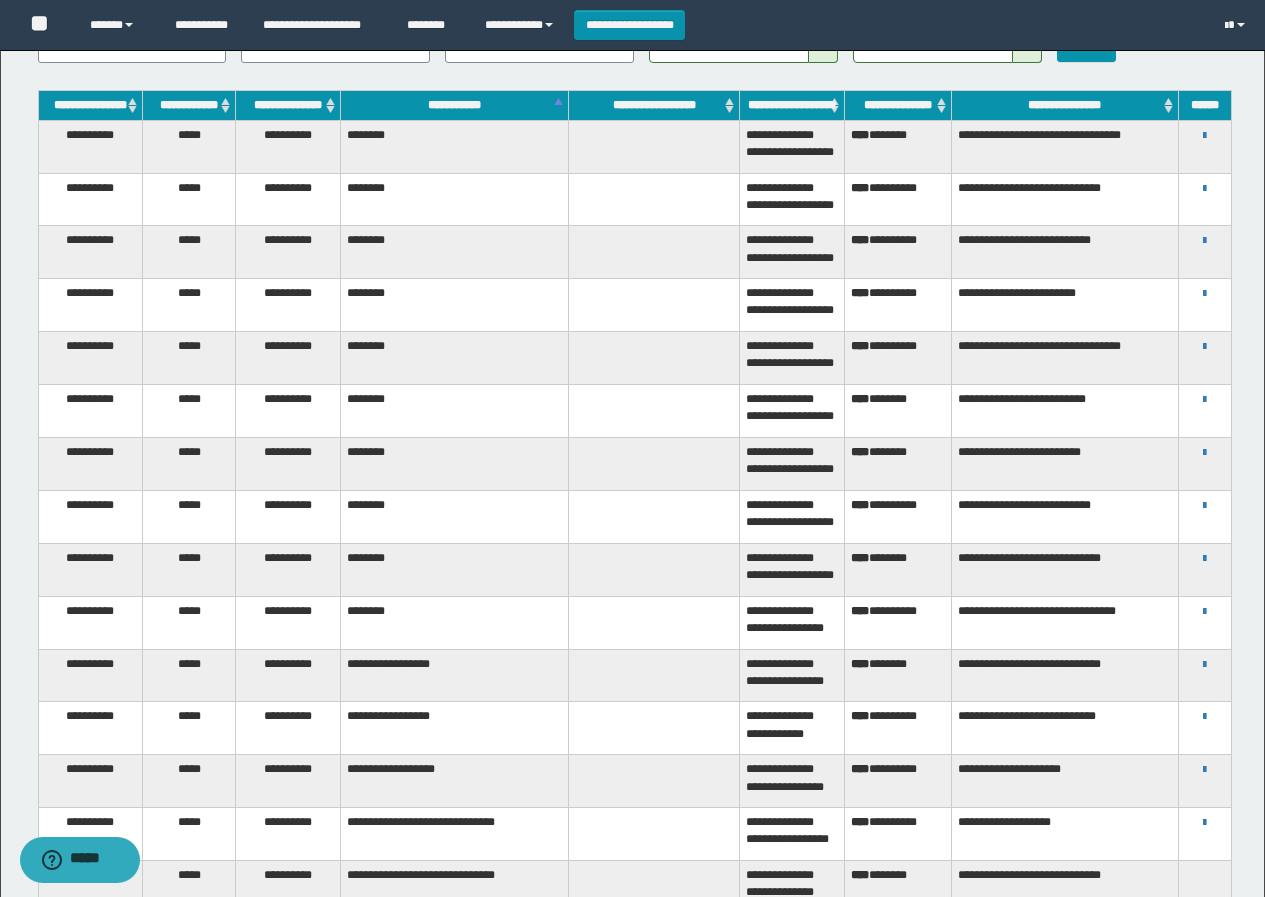 scroll, scrollTop: 0, scrollLeft: 0, axis: both 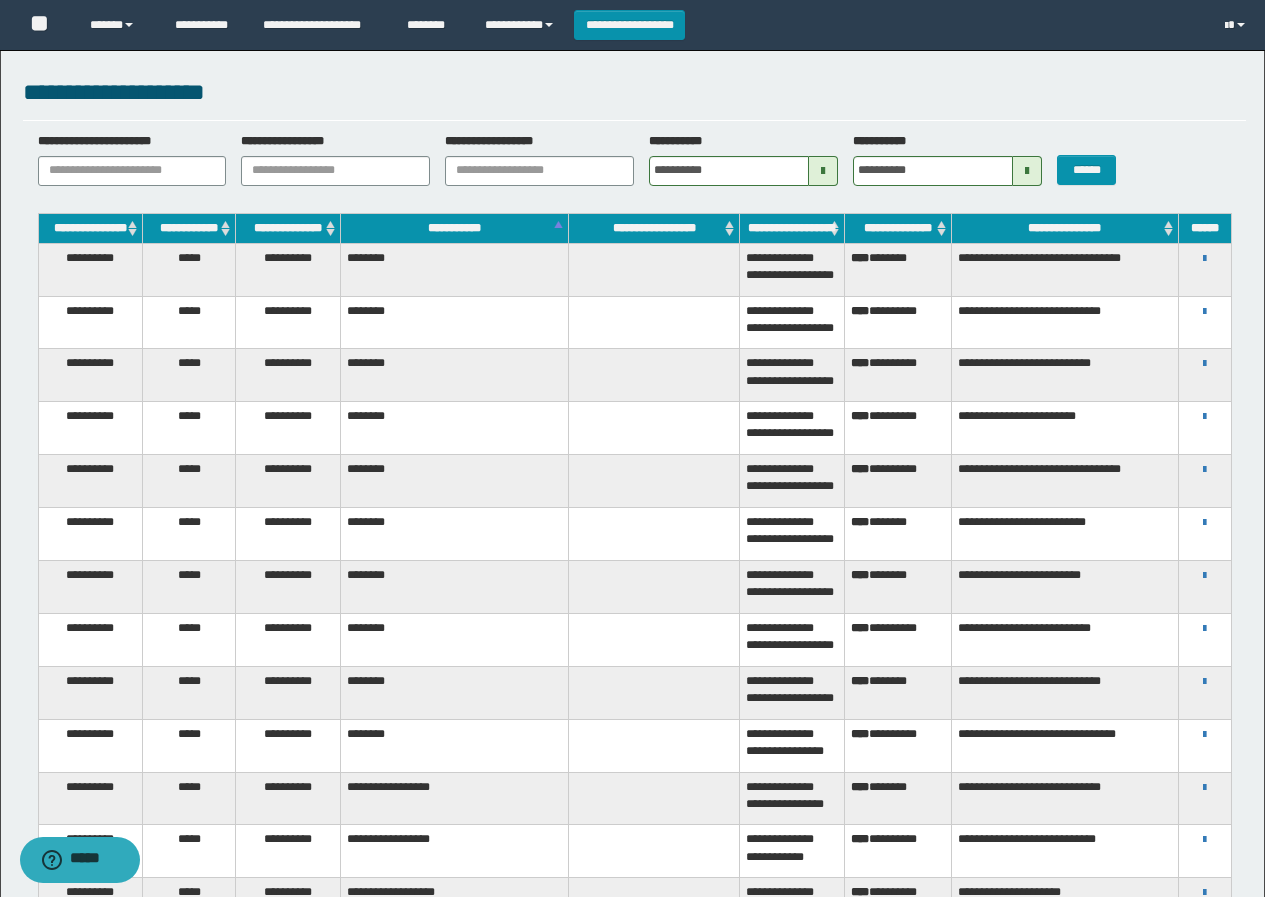 click at bounding box center [823, 171] 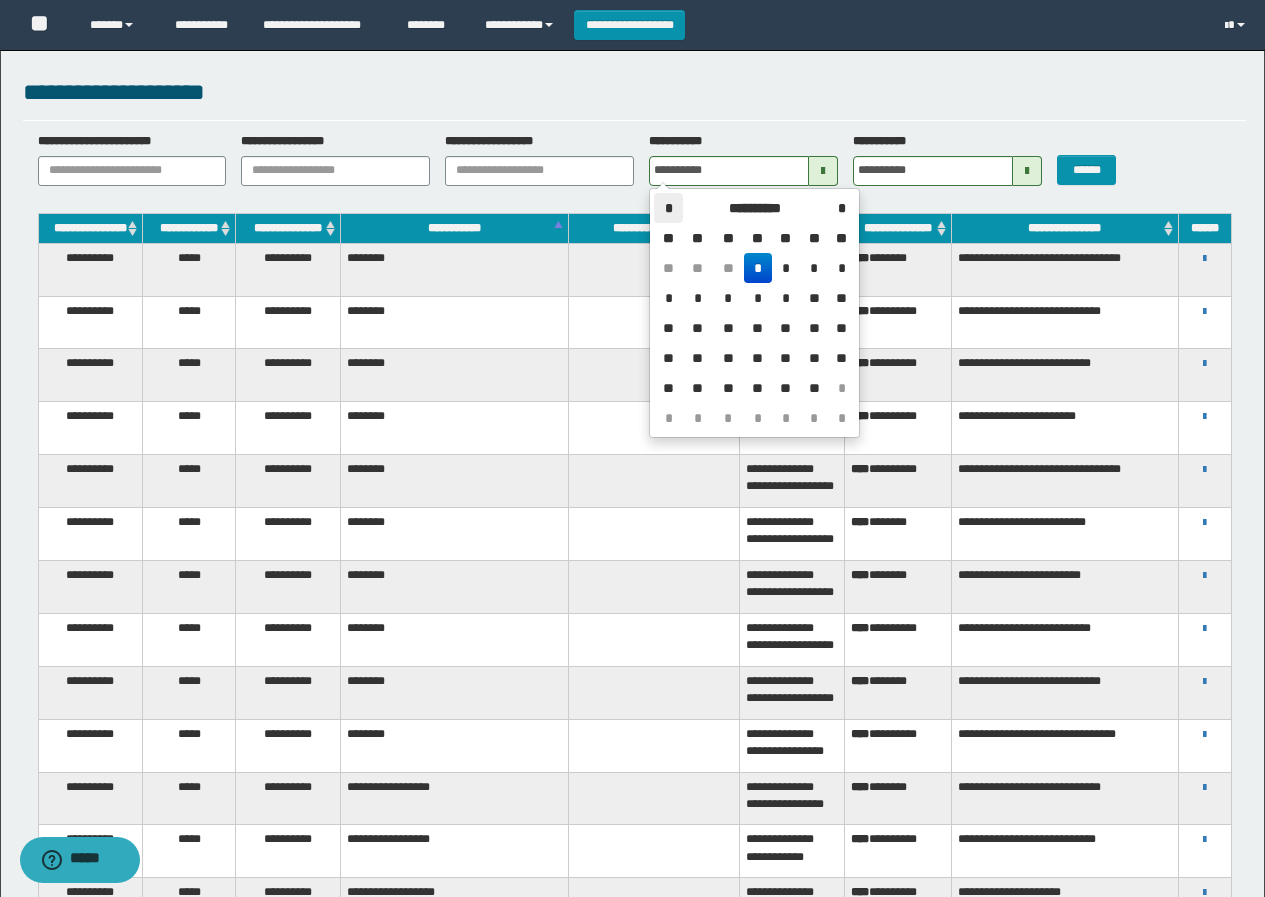 click on "*" at bounding box center [668, 208] 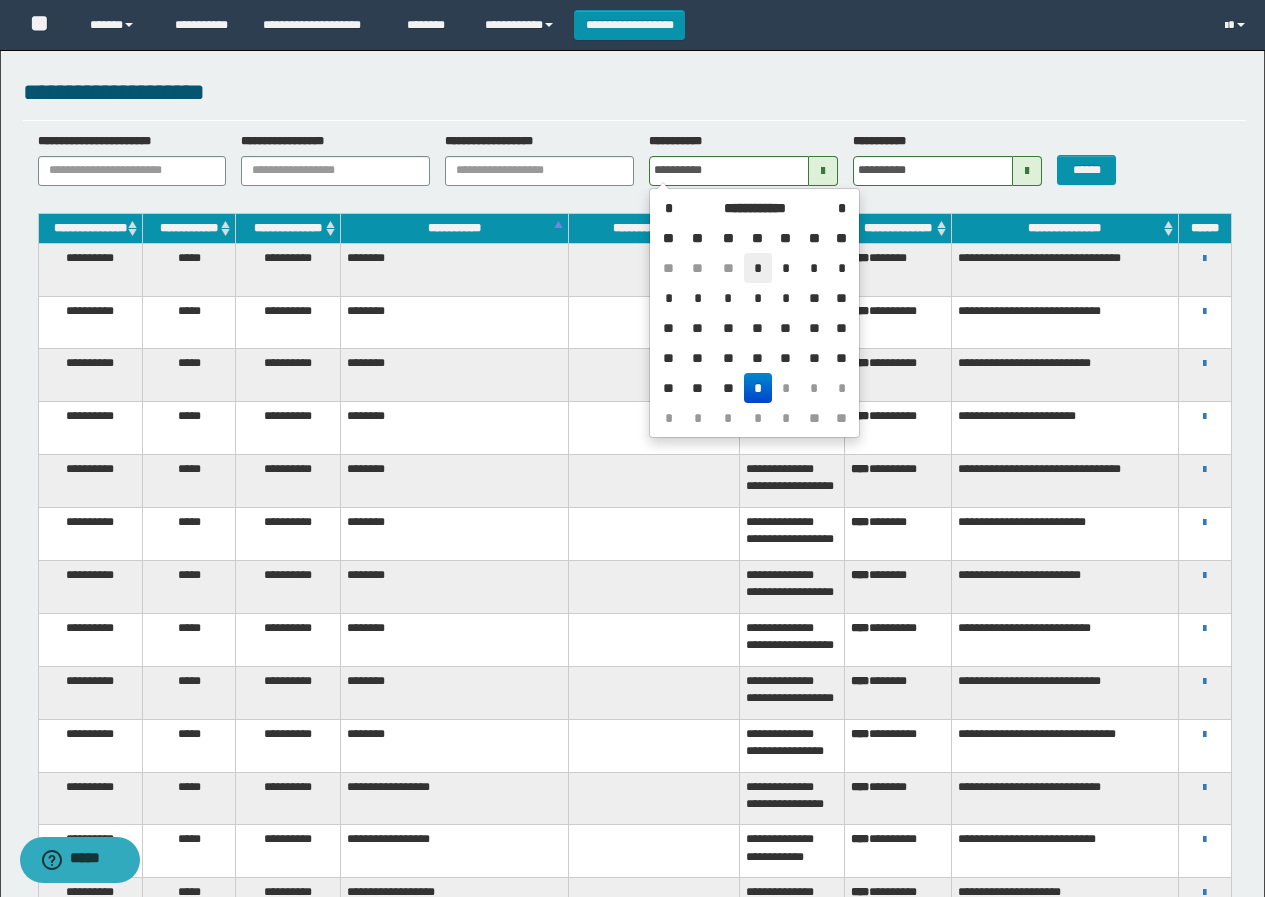 click on "*" at bounding box center (758, 268) 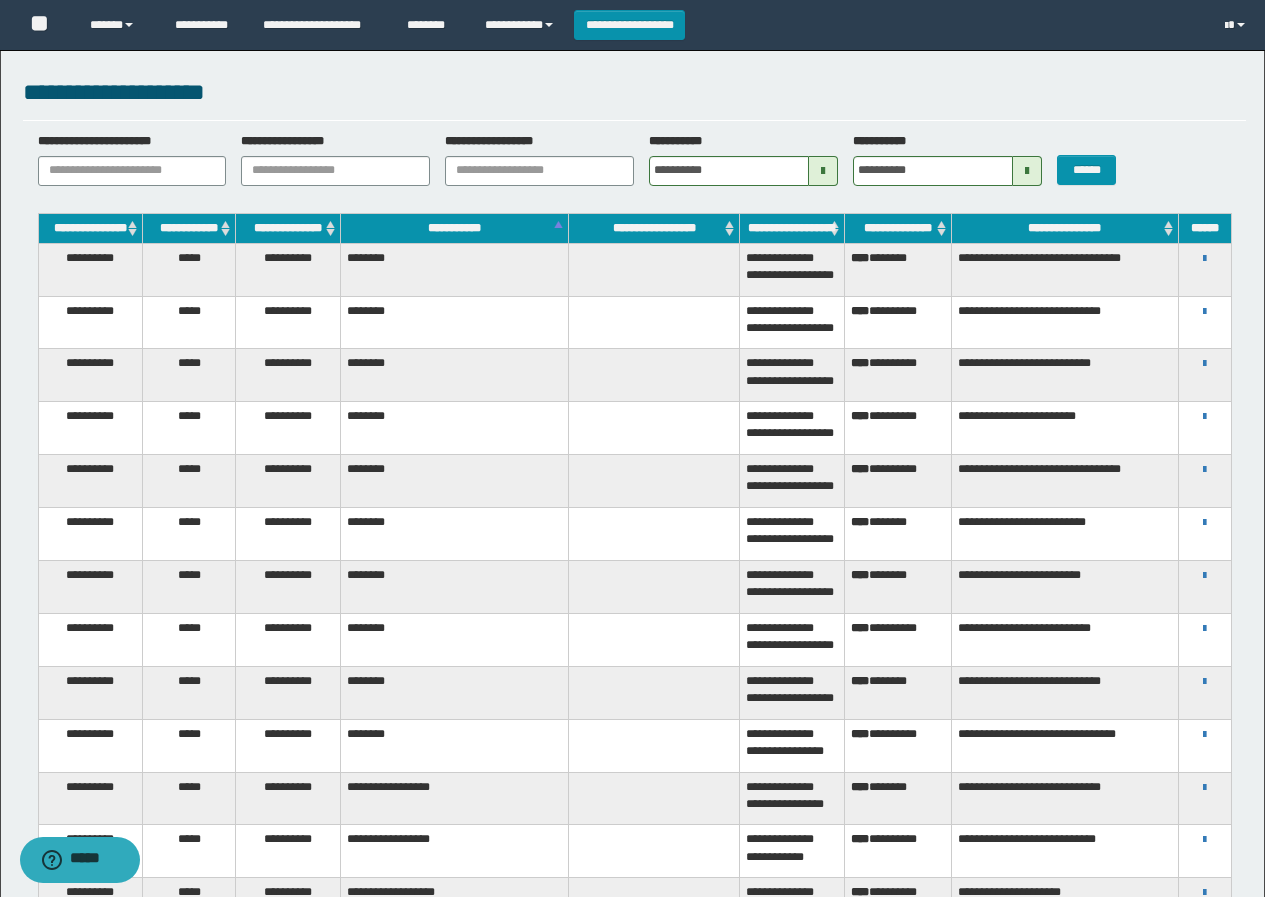 click at bounding box center (1027, 171) 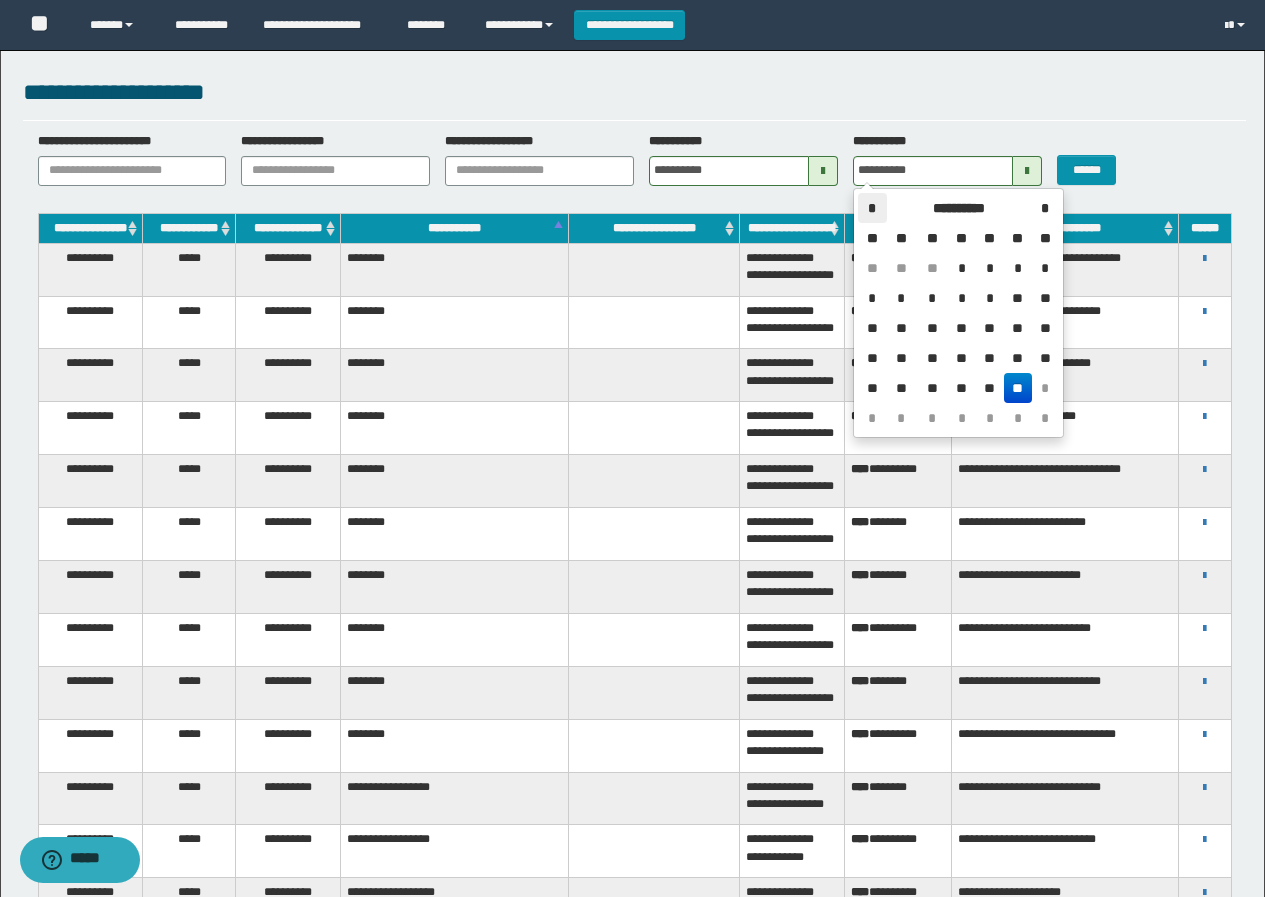 click on "*" at bounding box center (872, 208) 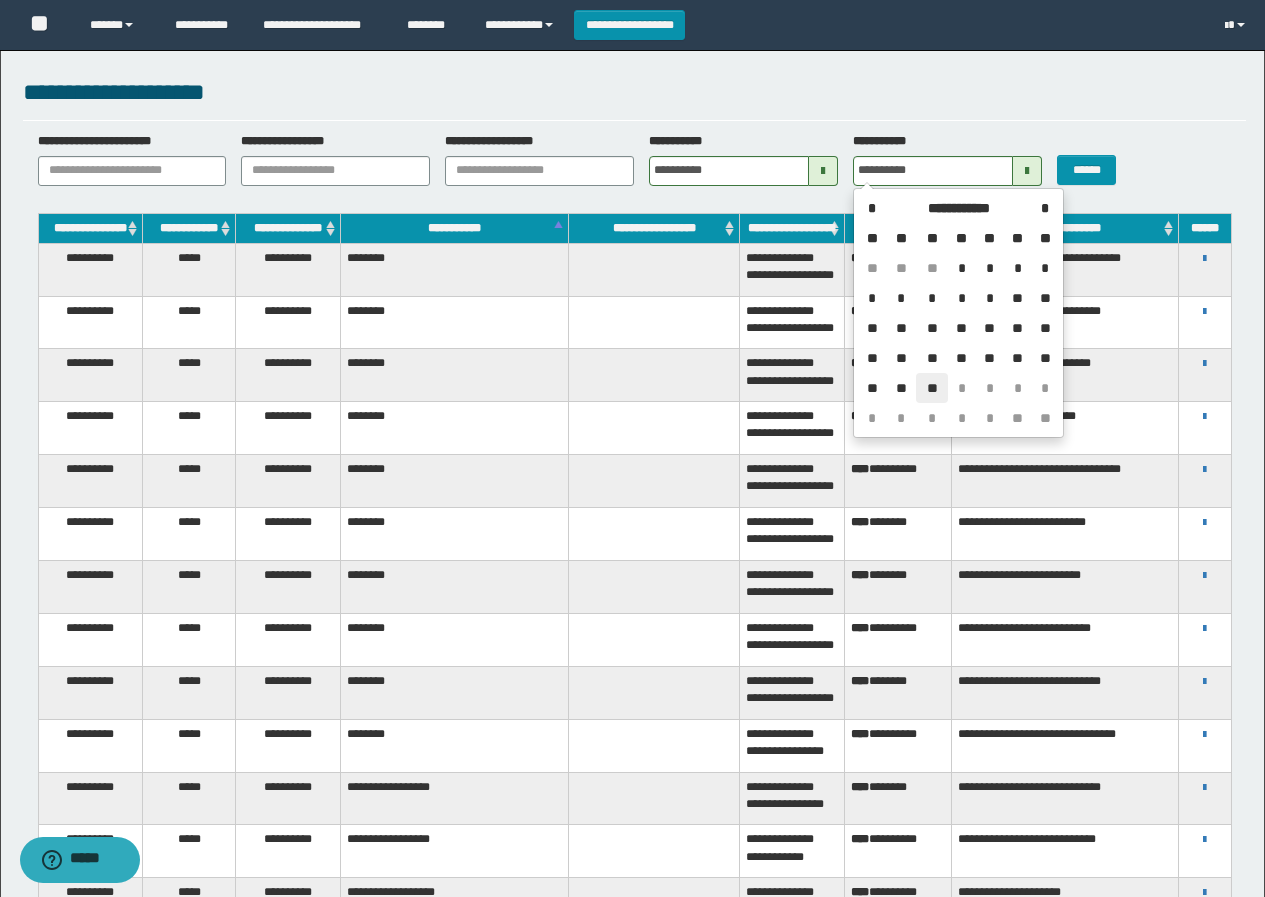 click on "**" at bounding box center (932, 388) 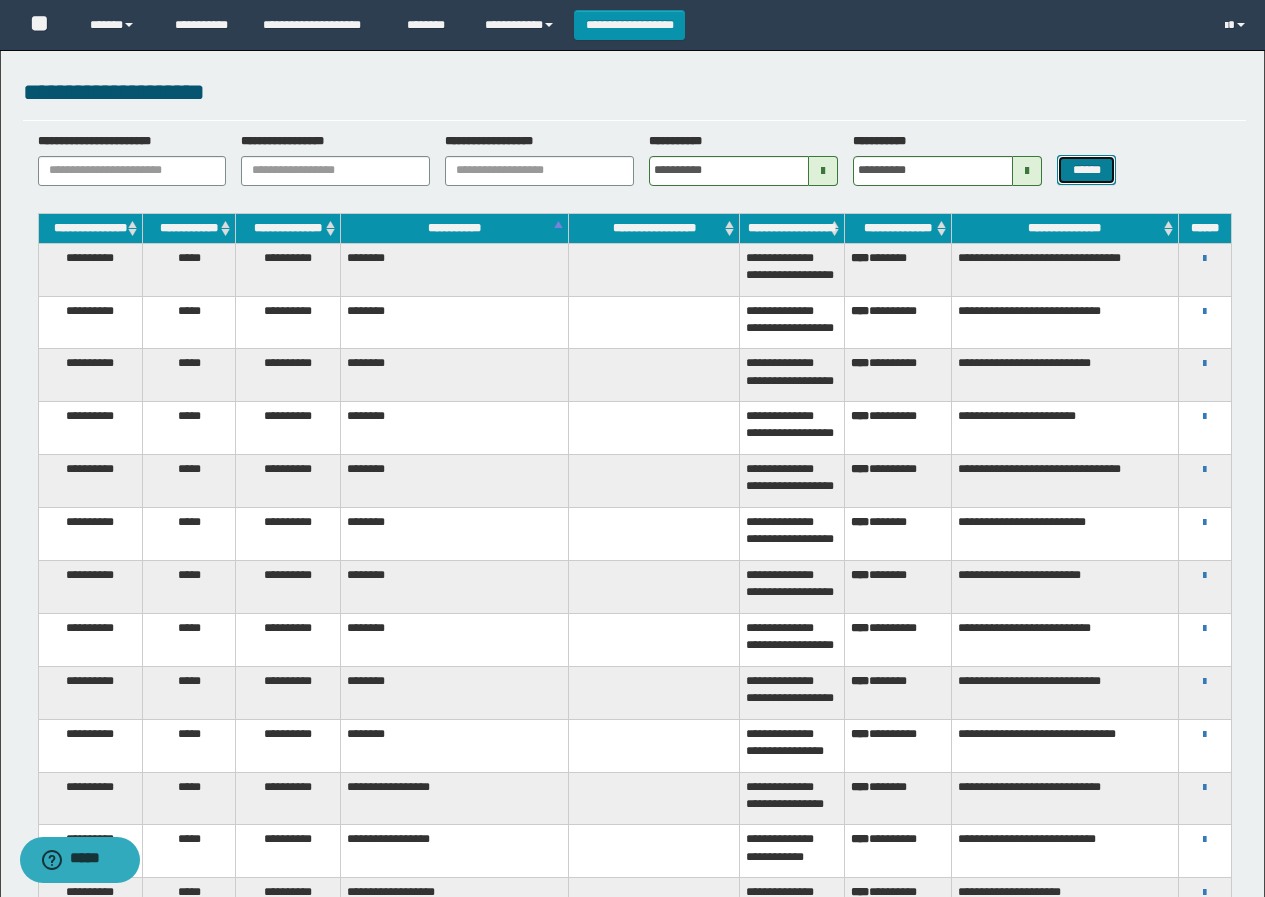 click on "******" at bounding box center (1086, 170) 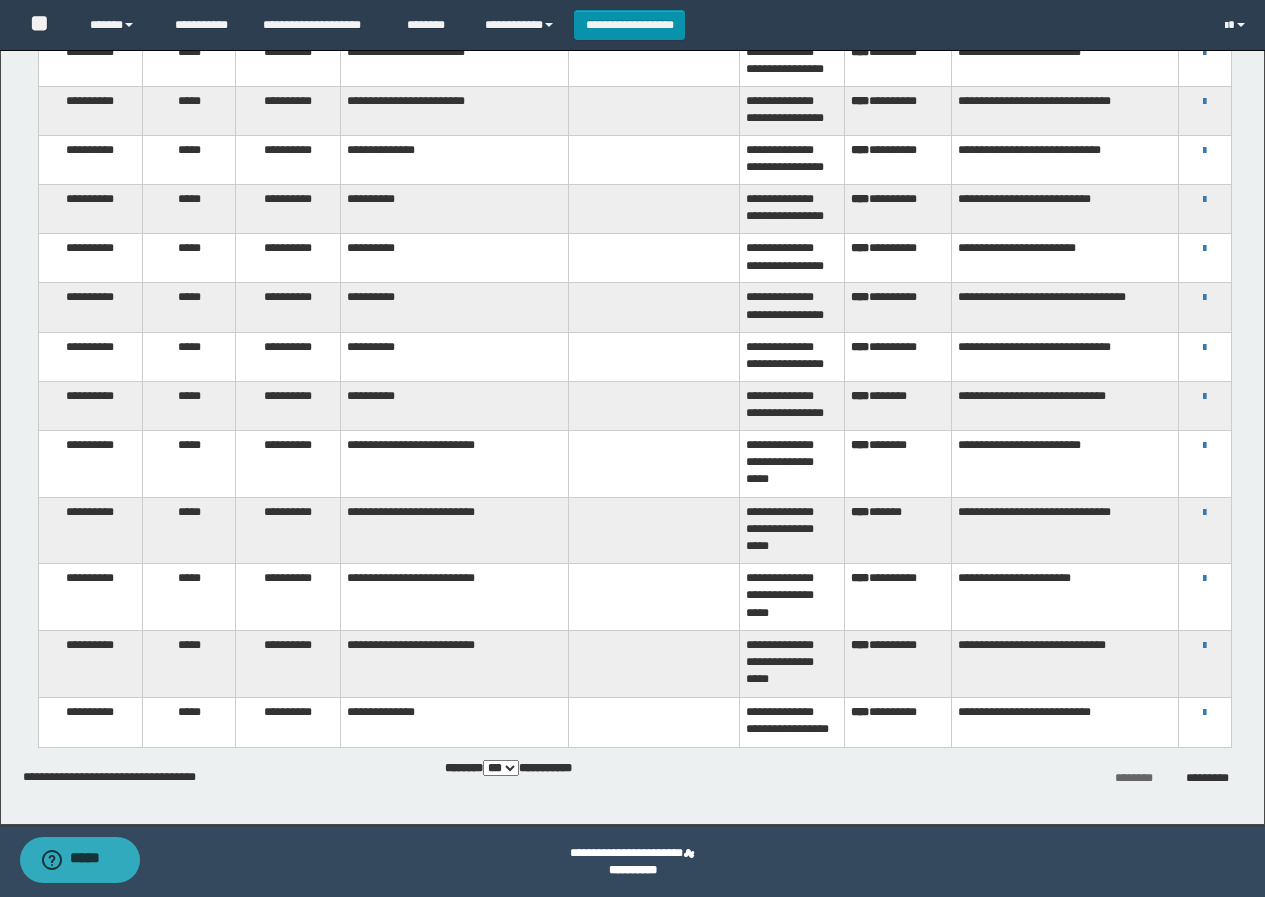 scroll, scrollTop: 4209, scrollLeft: 0, axis: vertical 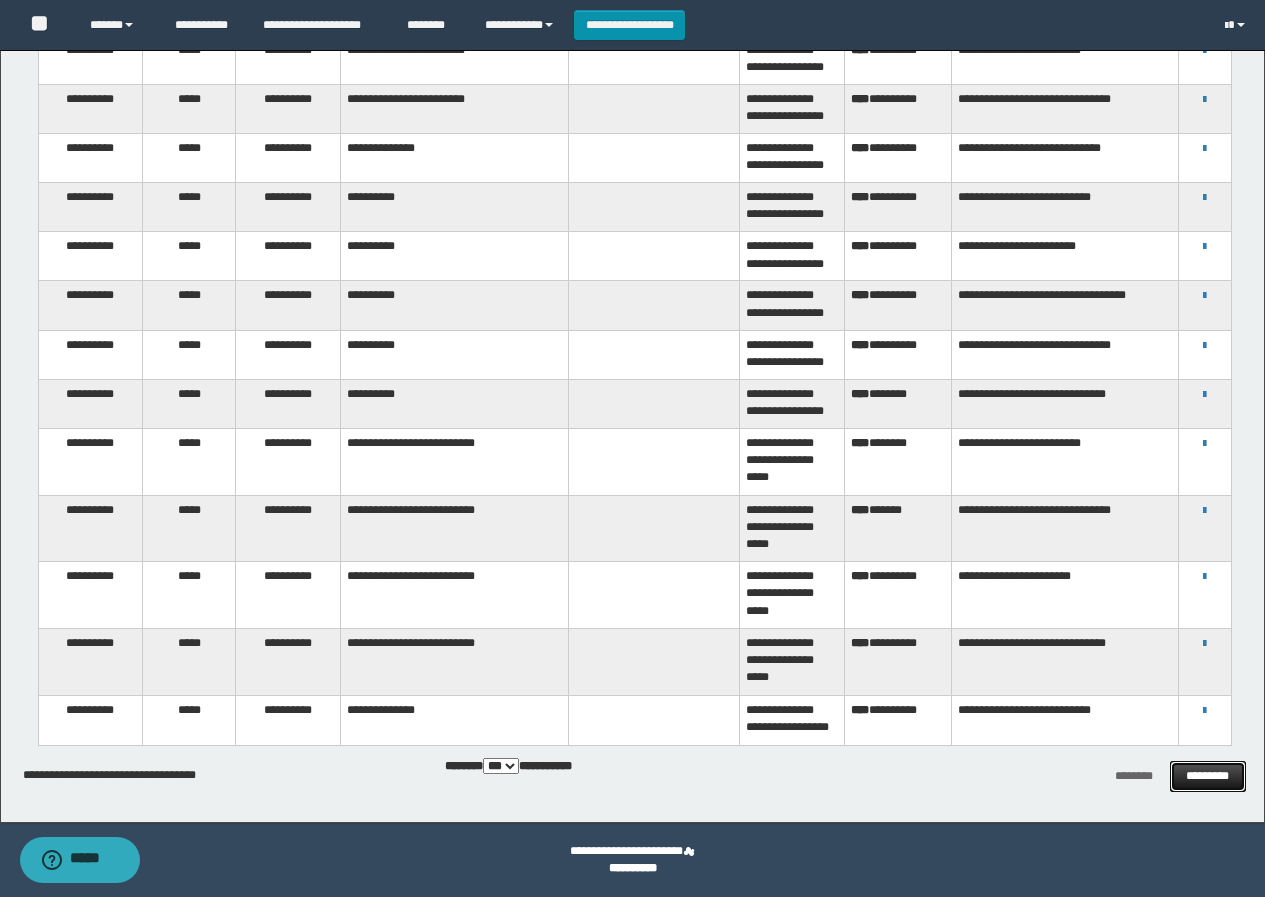 click on "*********" at bounding box center [1208, 776] 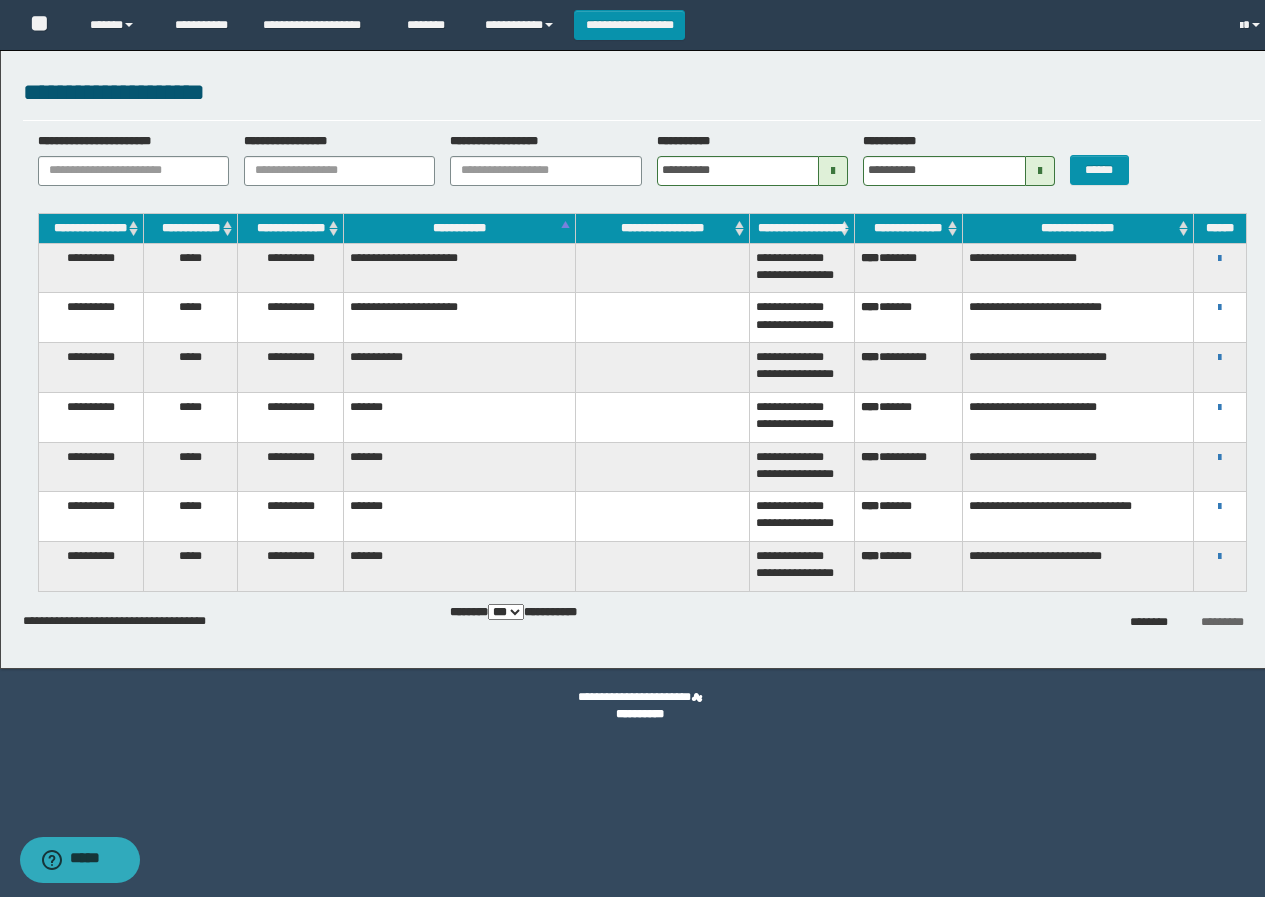 scroll, scrollTop: 0, scrollLeft: 0, axis: both 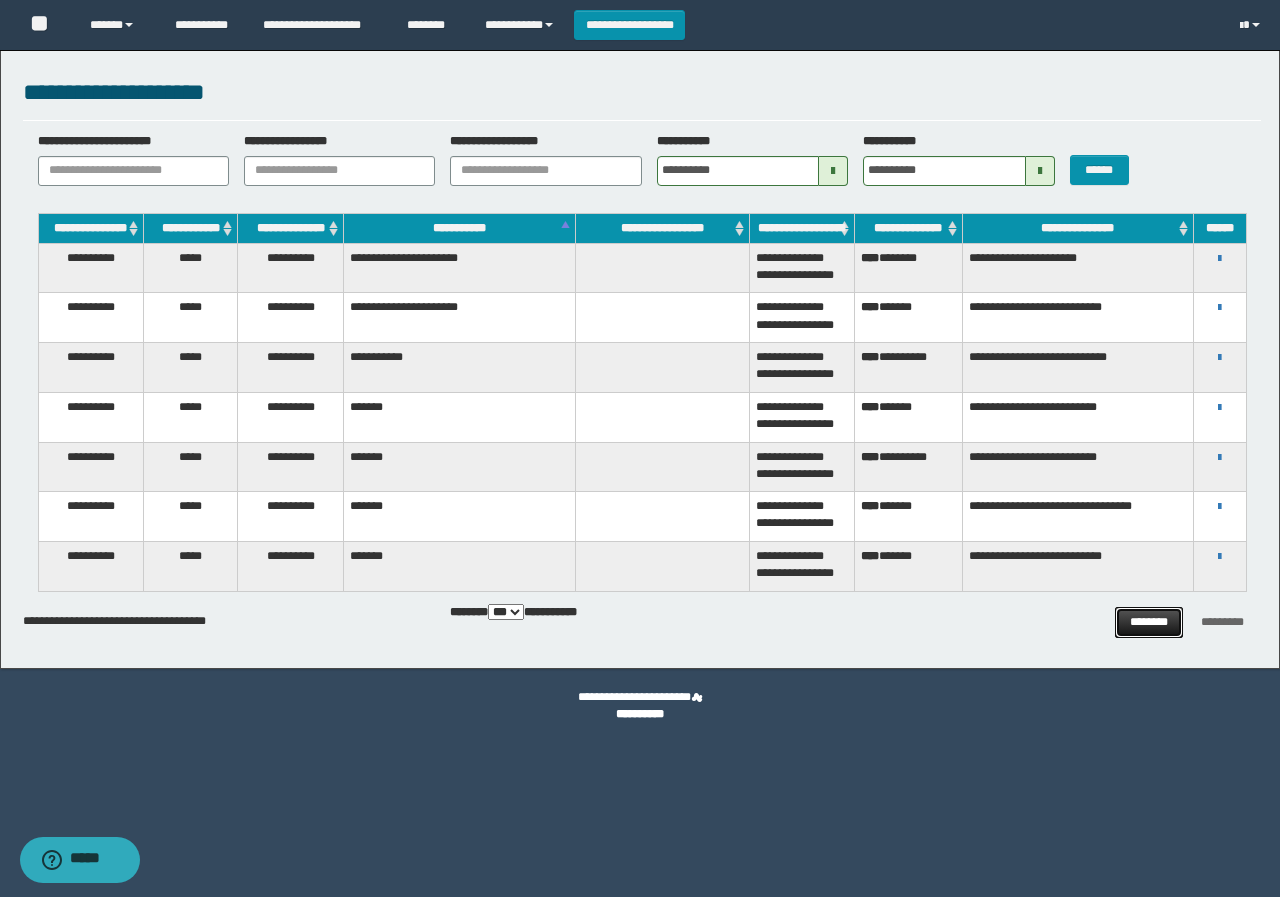 click on "********" at bounding box center (1149, 622) 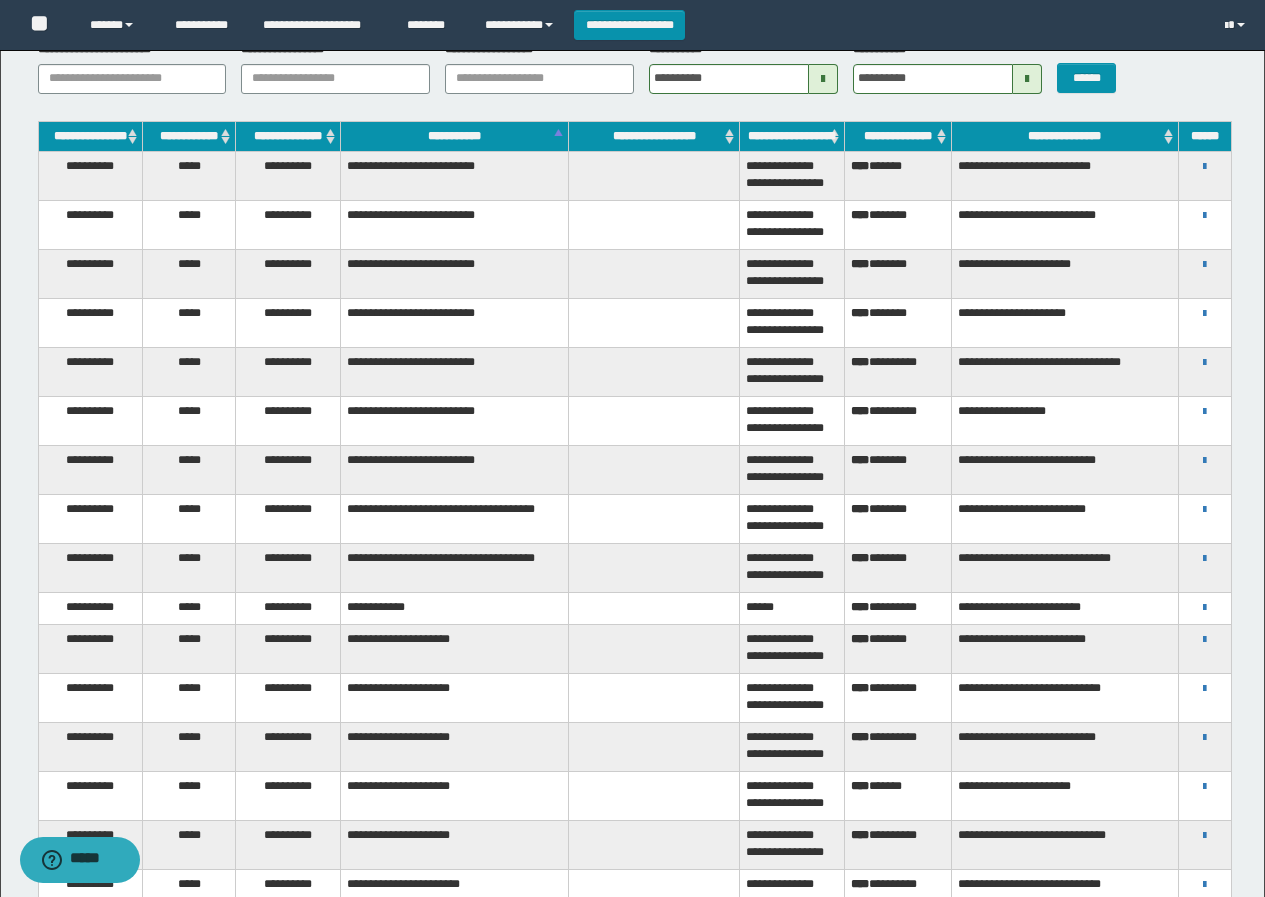 scroll, scrollTop: 0, scrollLeft: 0, axis: both 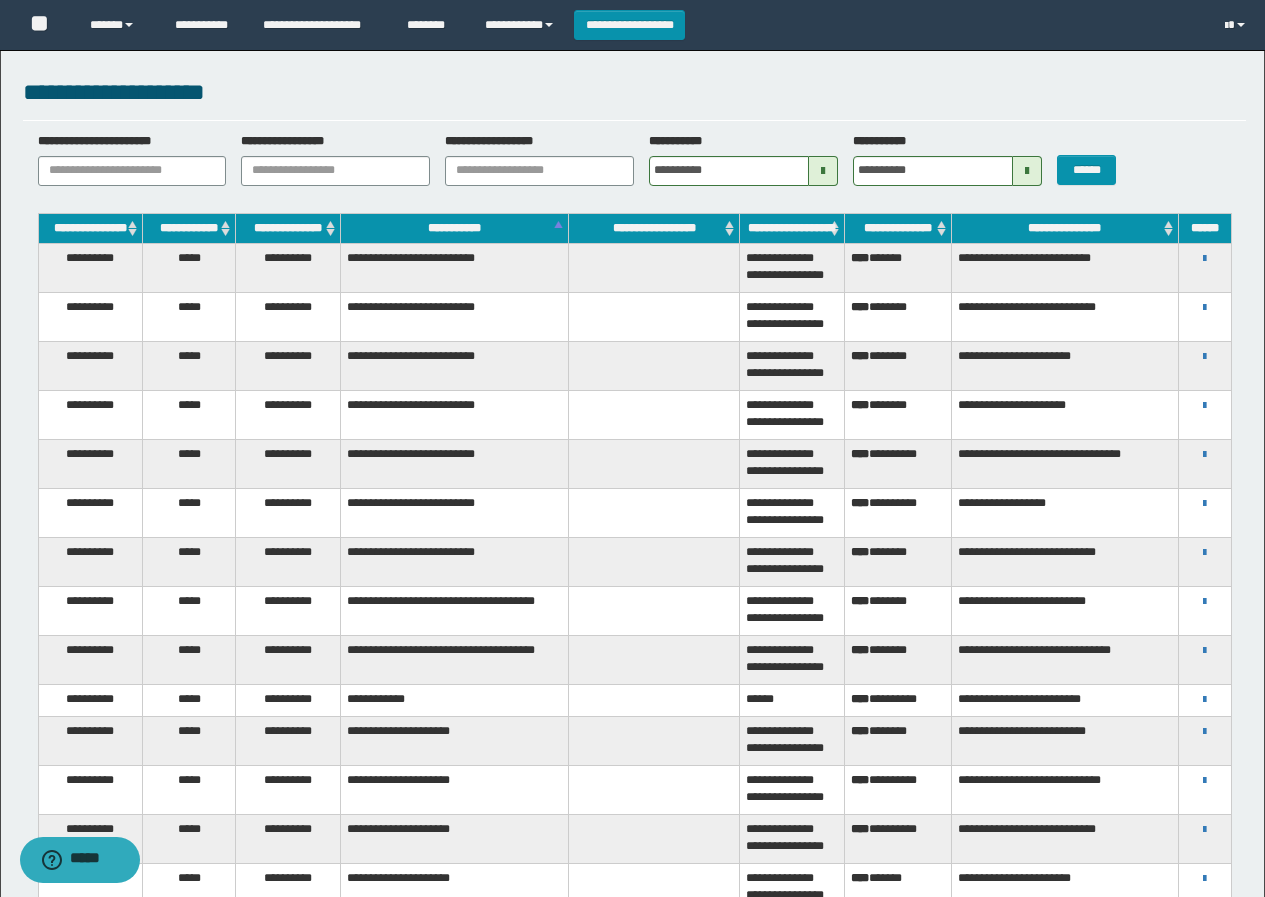 click at bounding box center (823, 171) 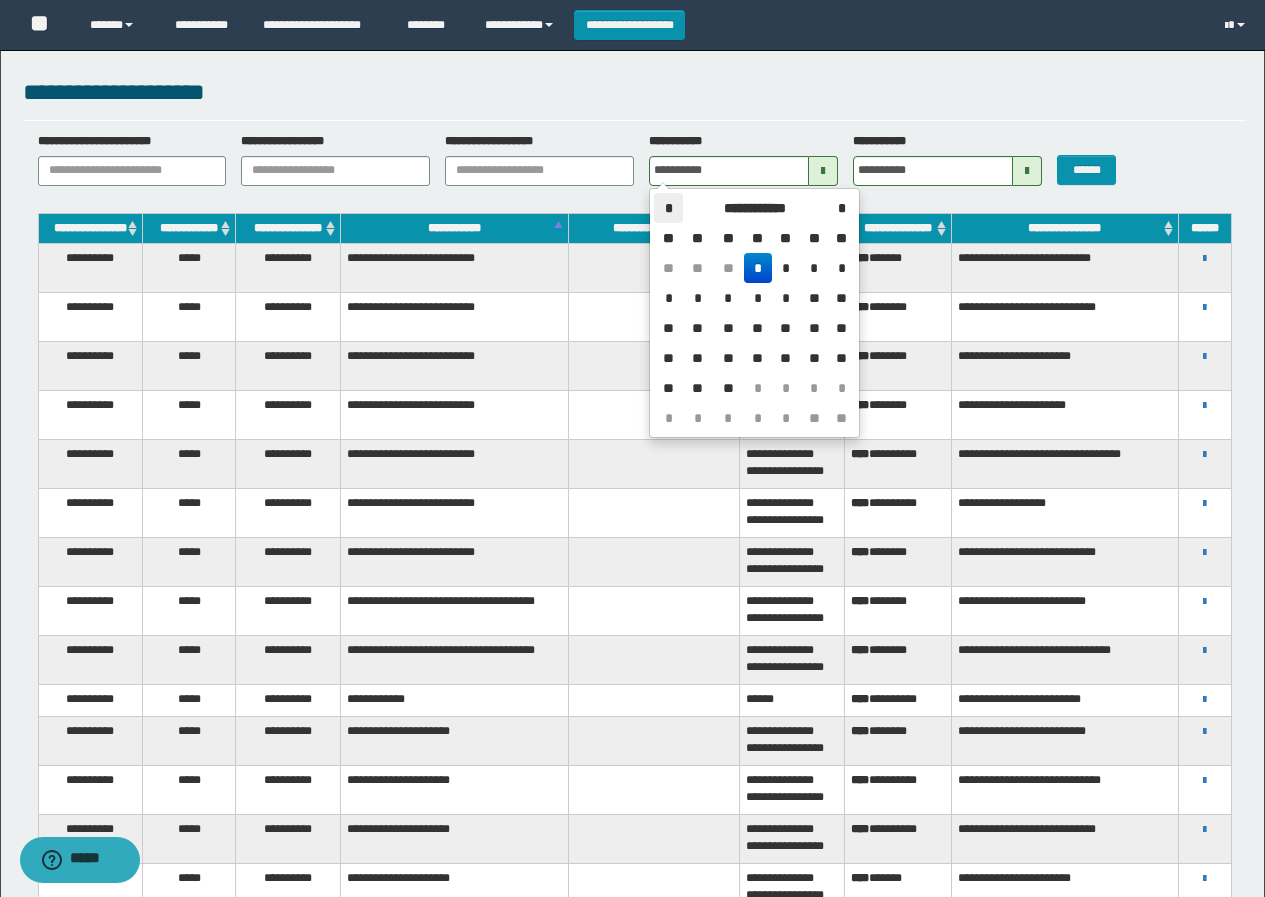 click on "*" at bounding box center [668, 208] 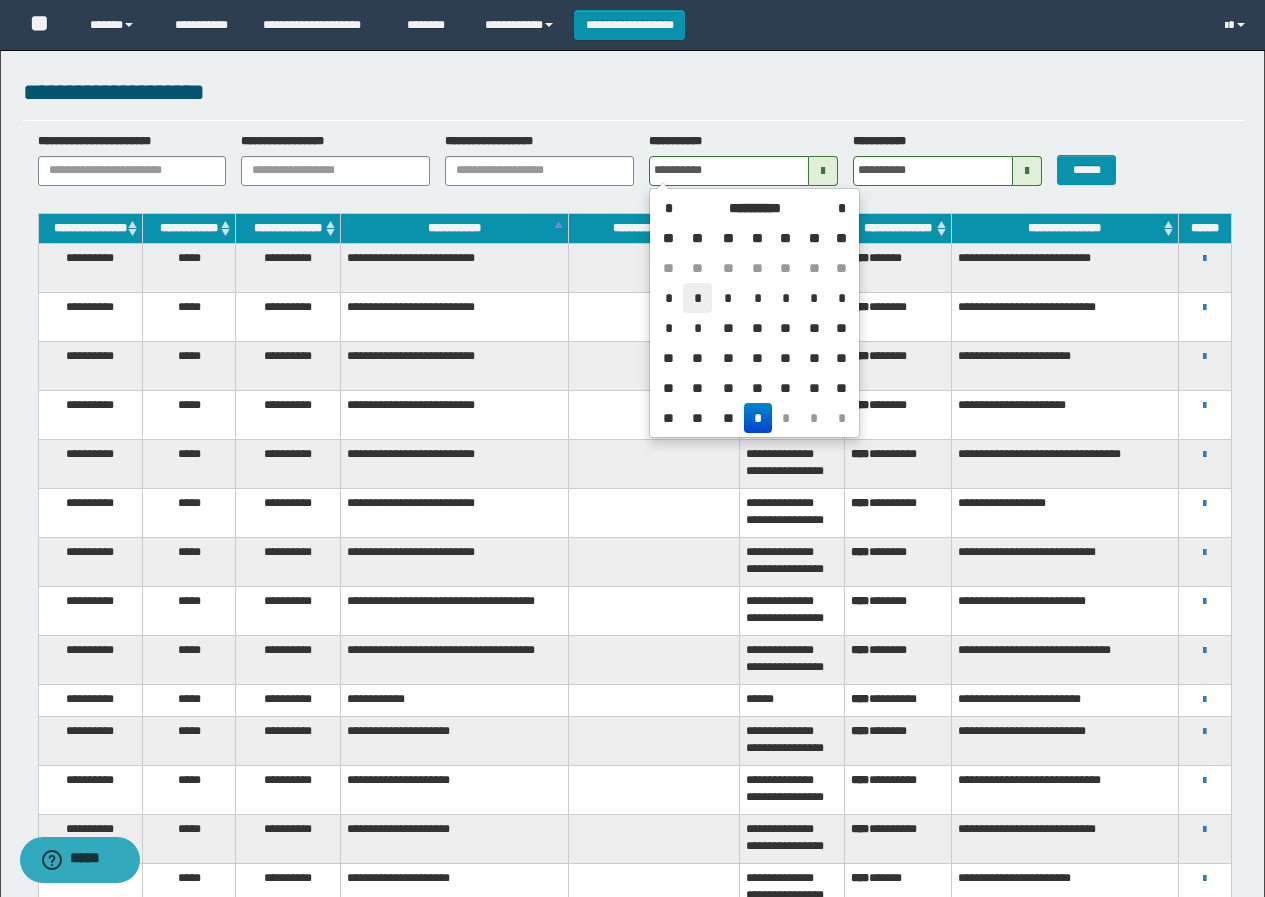 click on "*" at bounding box center (697, 298) 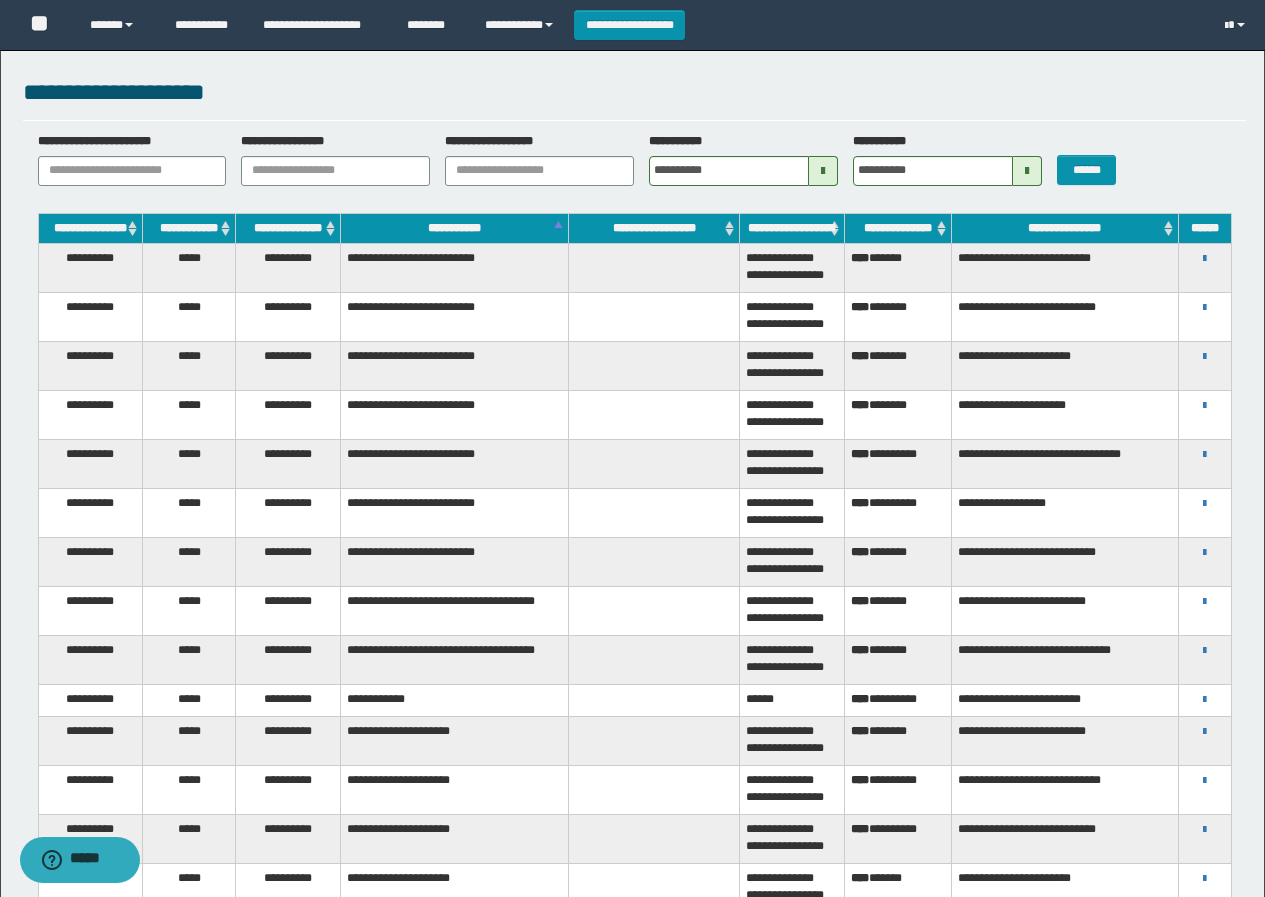 click at bounding box center [1027, 171] 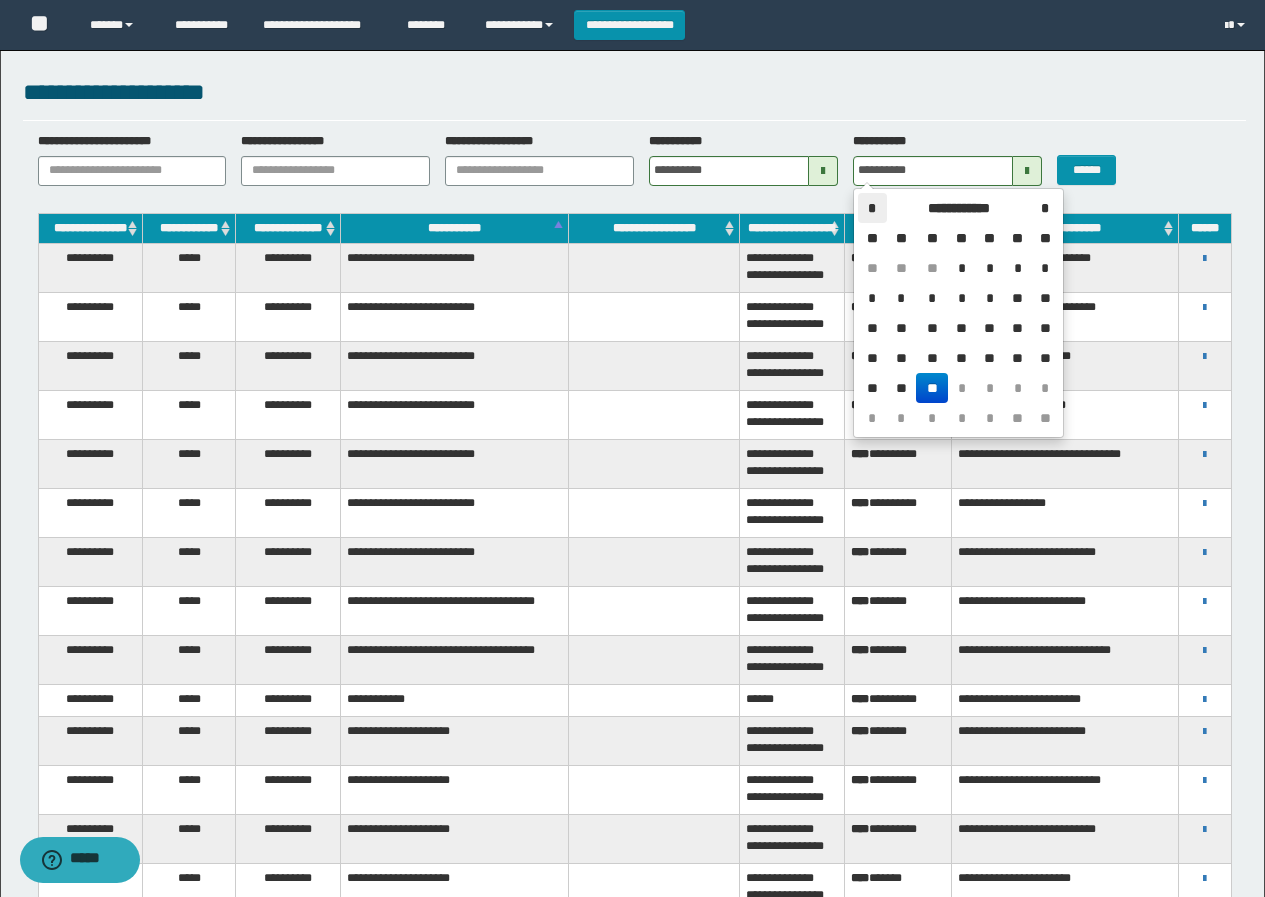 click on "*" at bounding box center [872, 208] 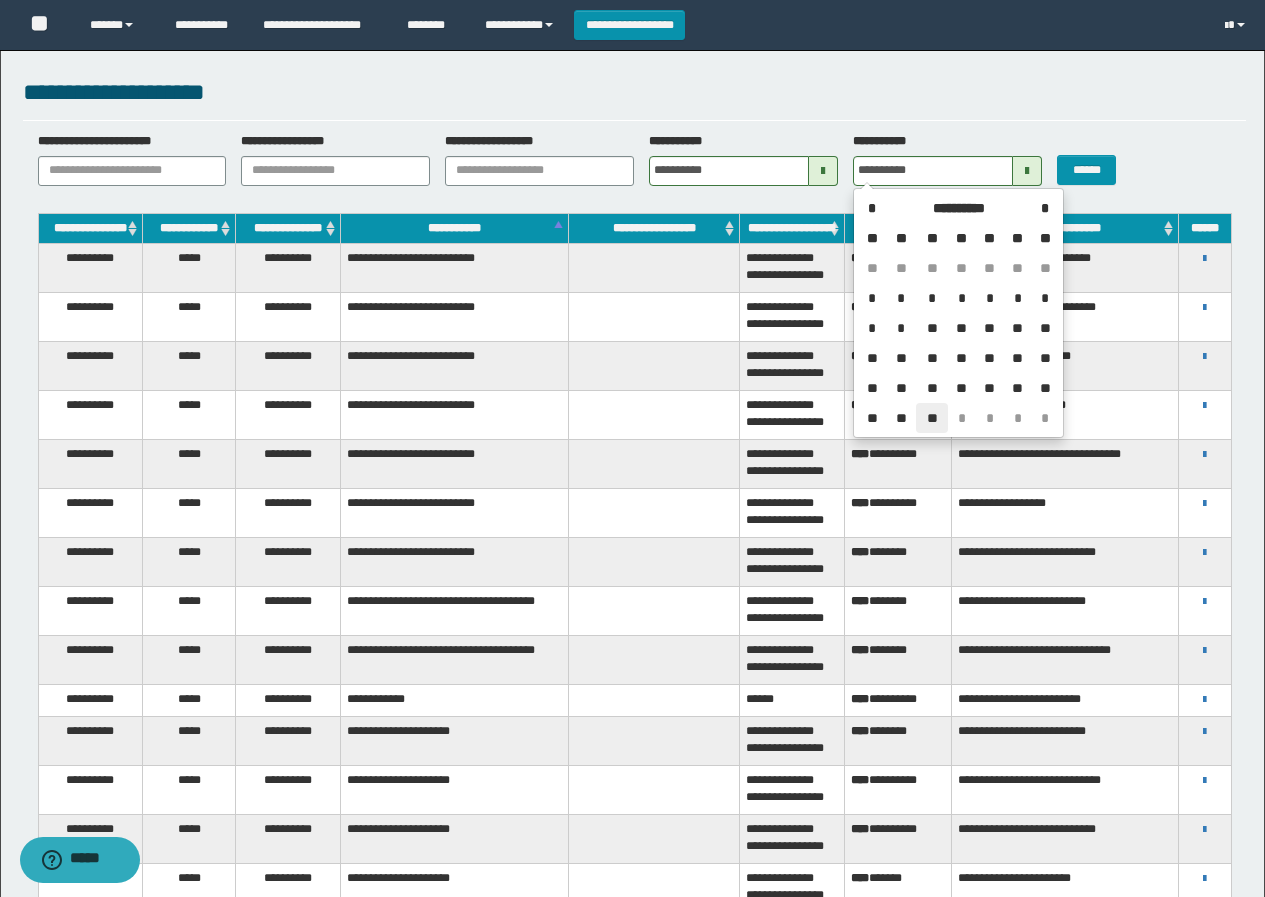click on "**" at bounding box center [932, 418] 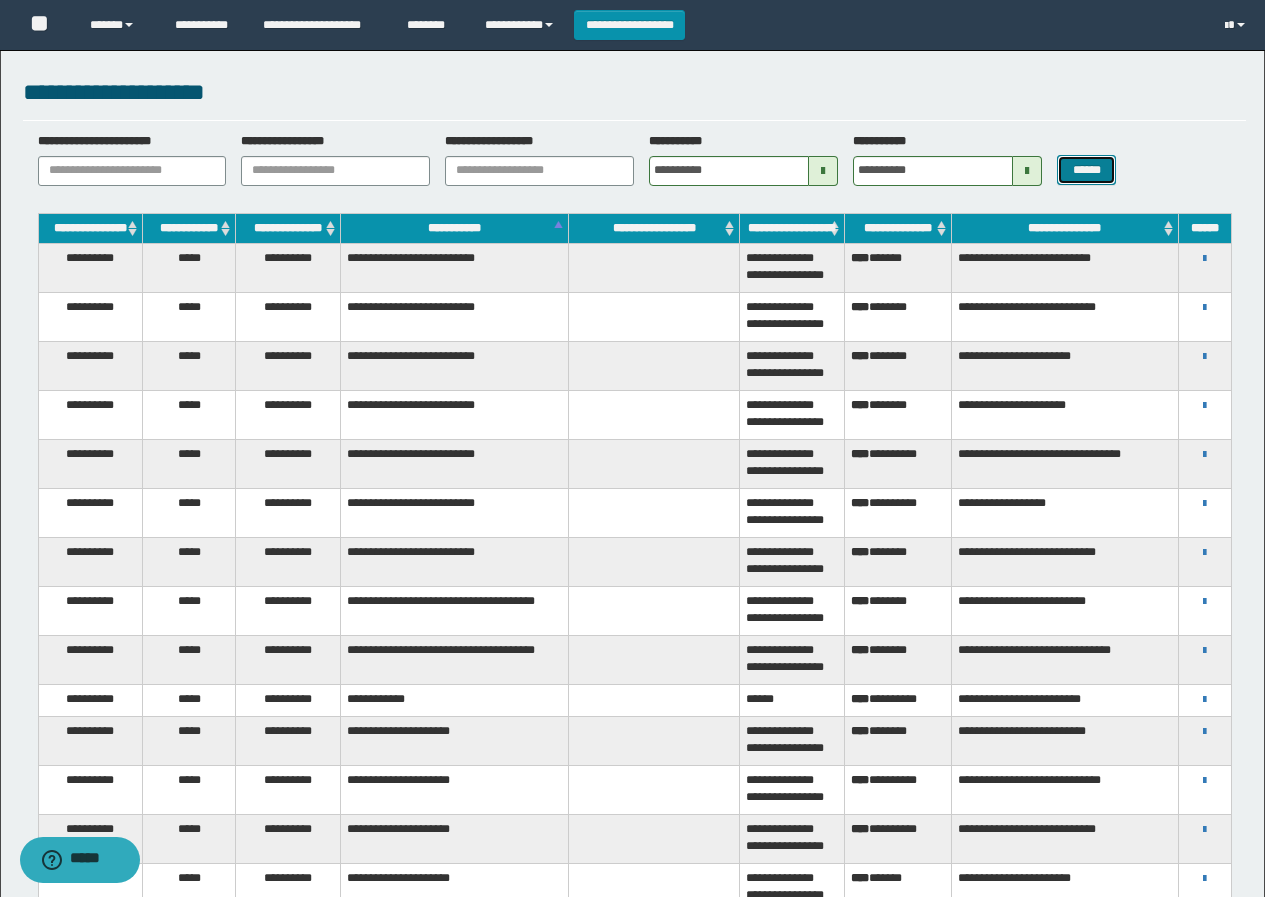 click on "******" at bounding box center [1086, 170] 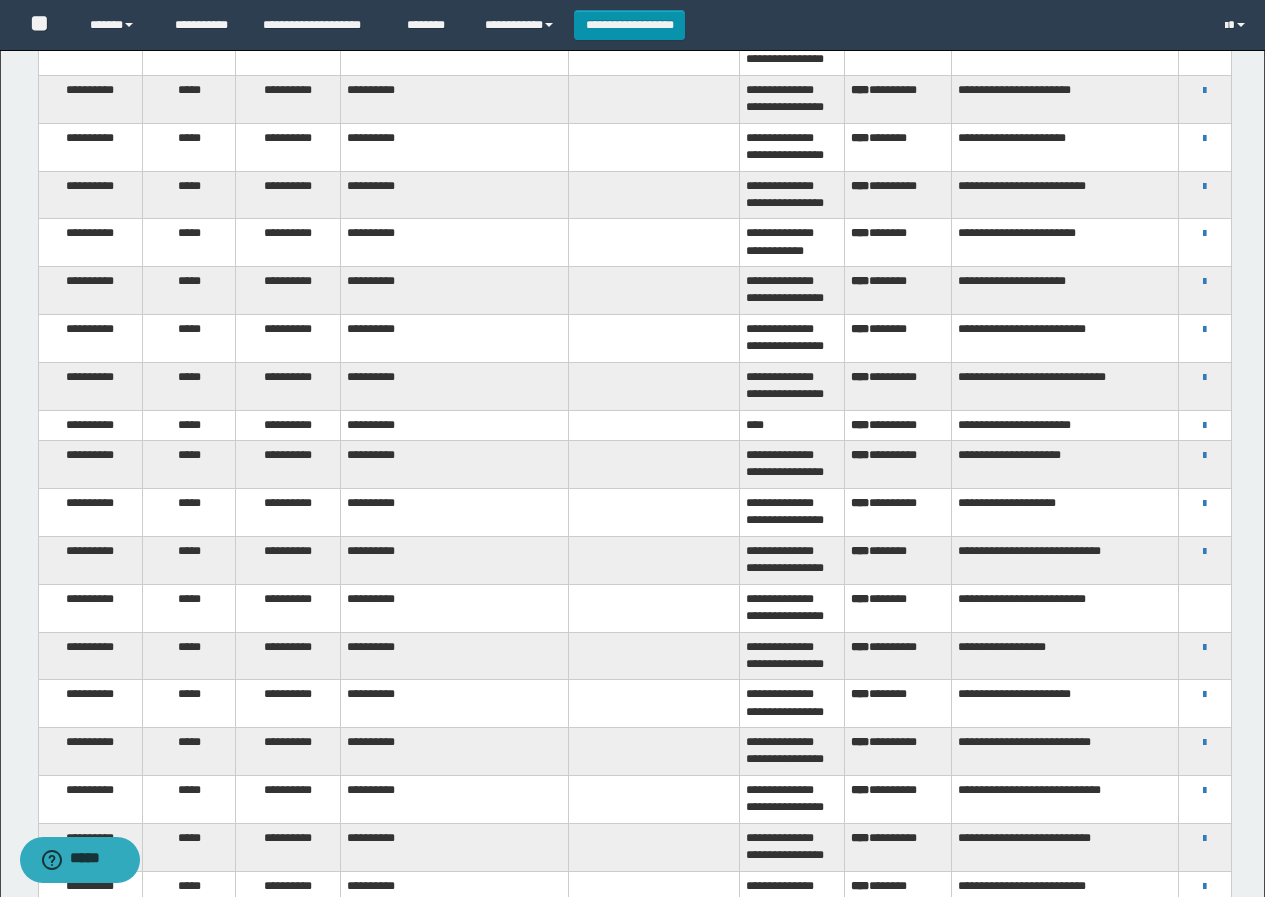 scroll, scrollTop: 3781, scrollLeft: 0, axis: vertical 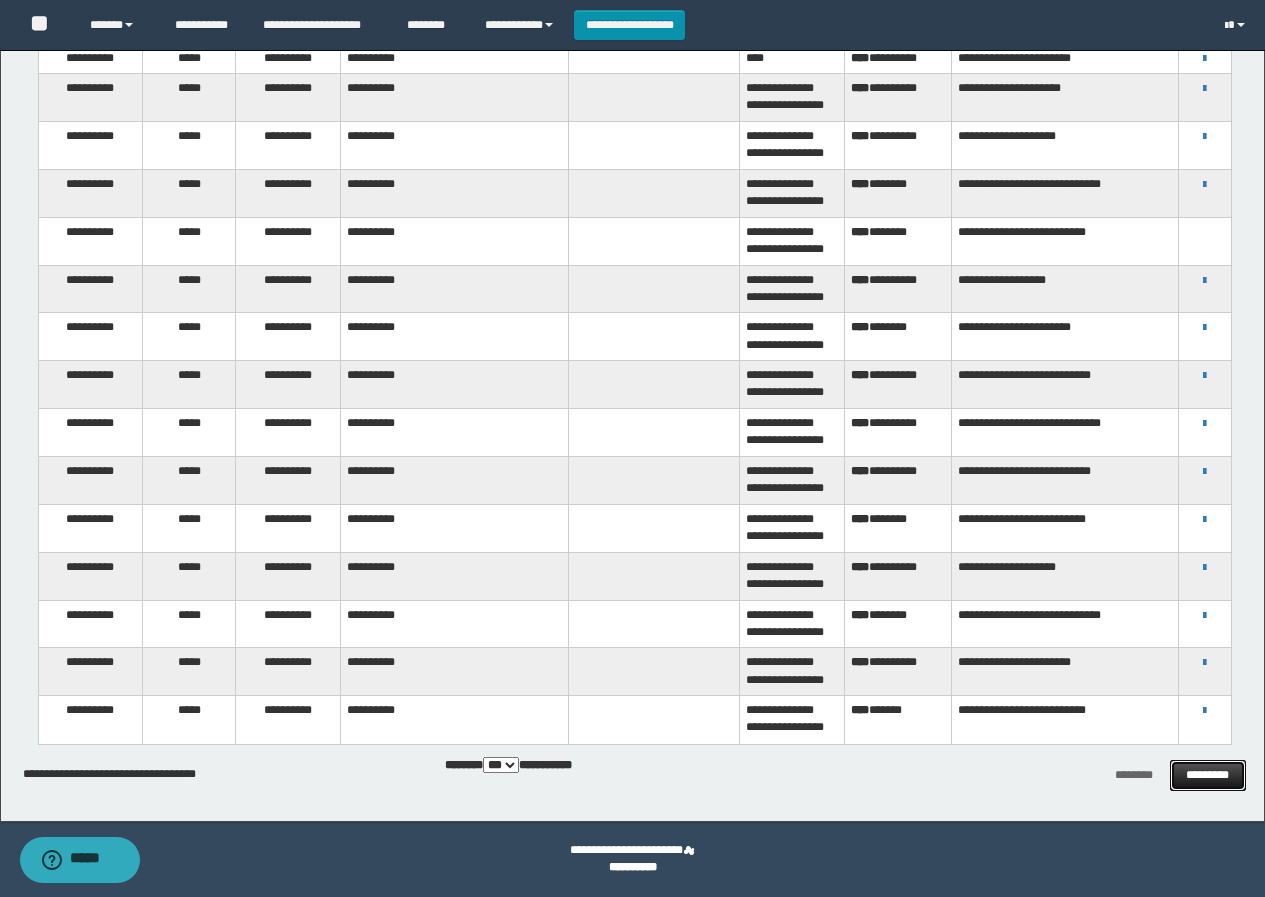 click on "*********" at bounding box center (1208, 775) 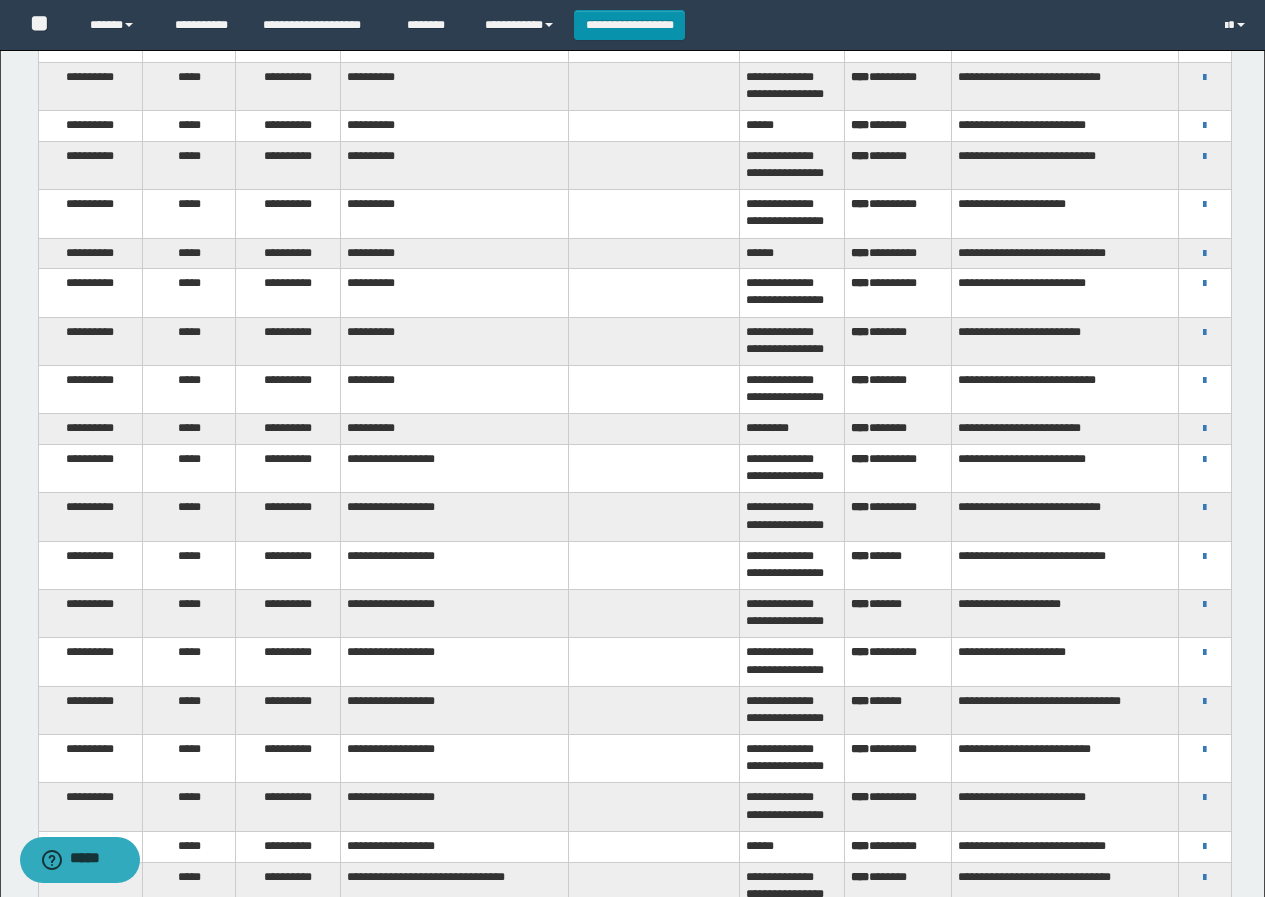 scroll, scrollTop: 1643, scrollLeft: 0, axis: vertical 